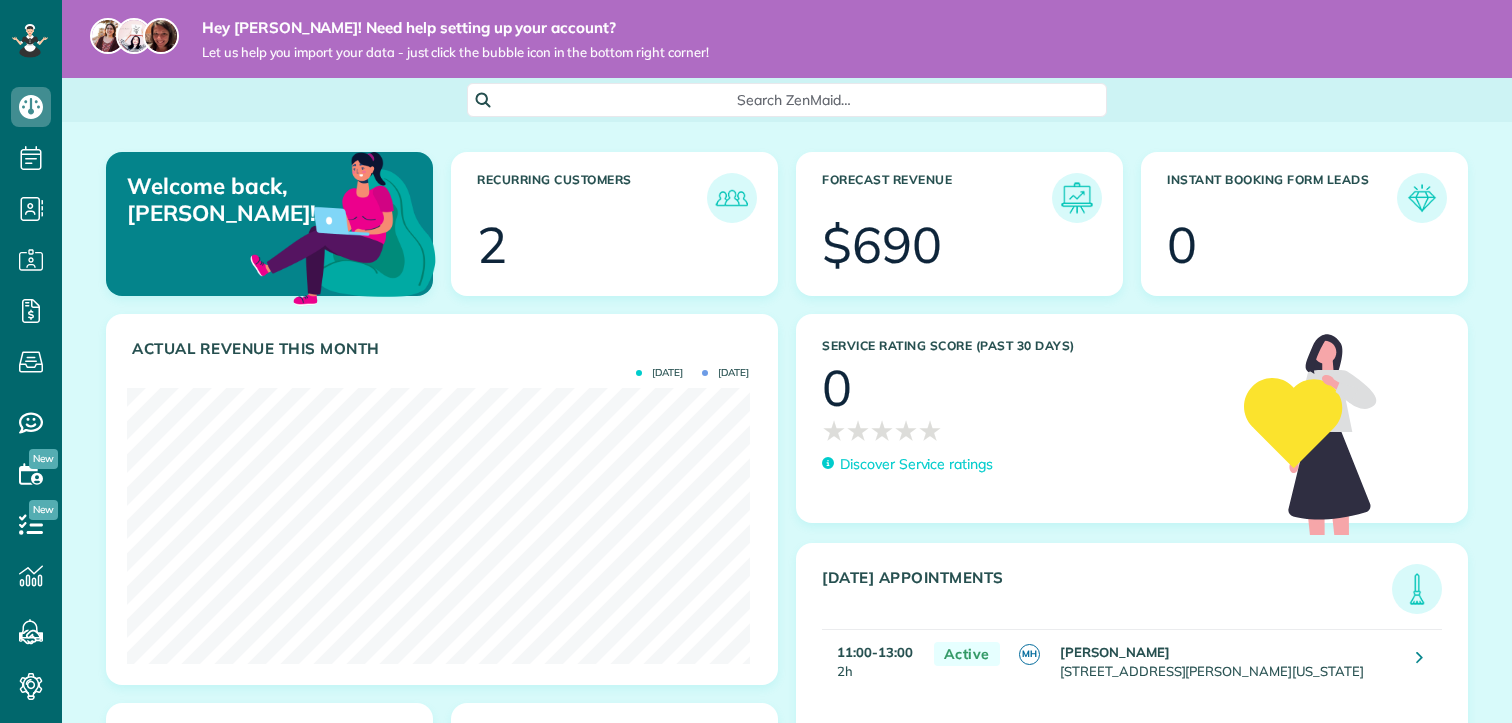 scroll, scrollTop: 0, scrollLeft: 0, axis: both 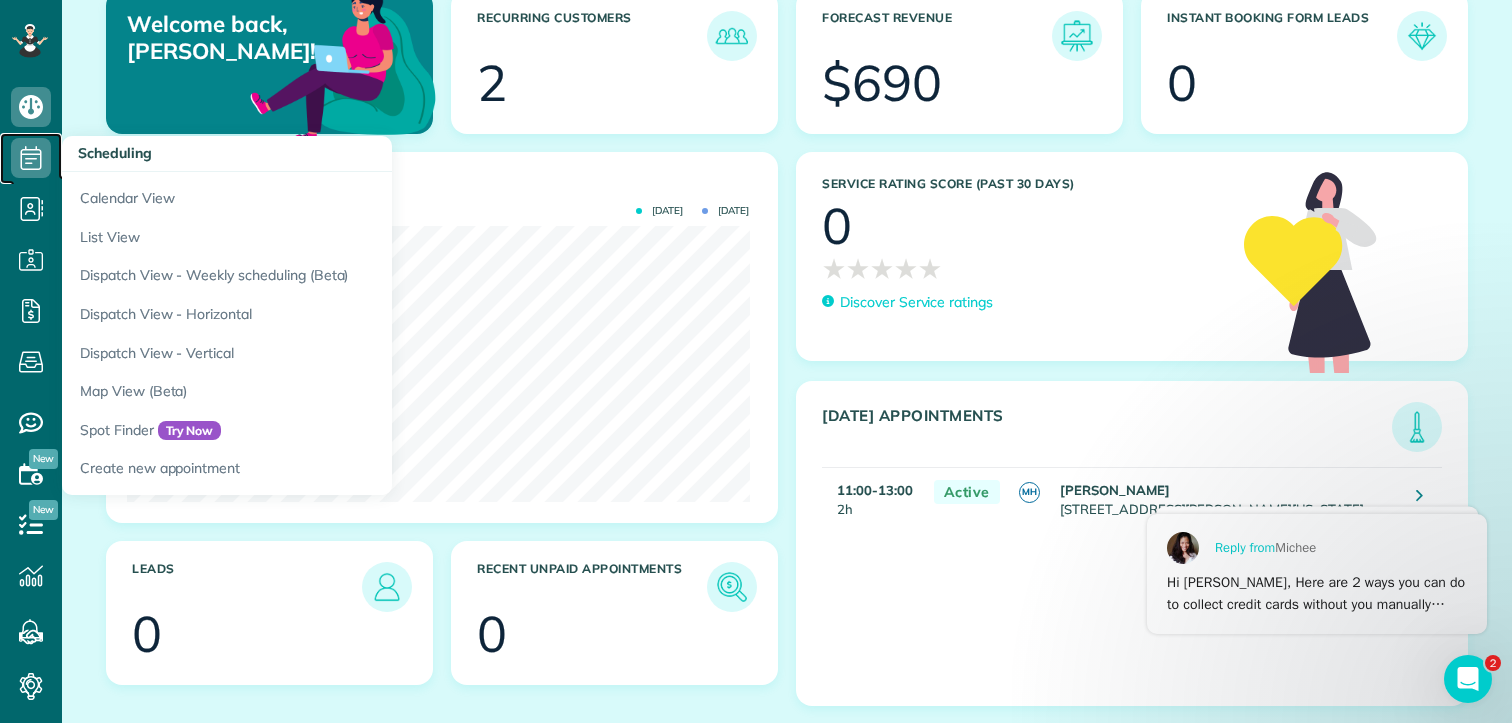 click 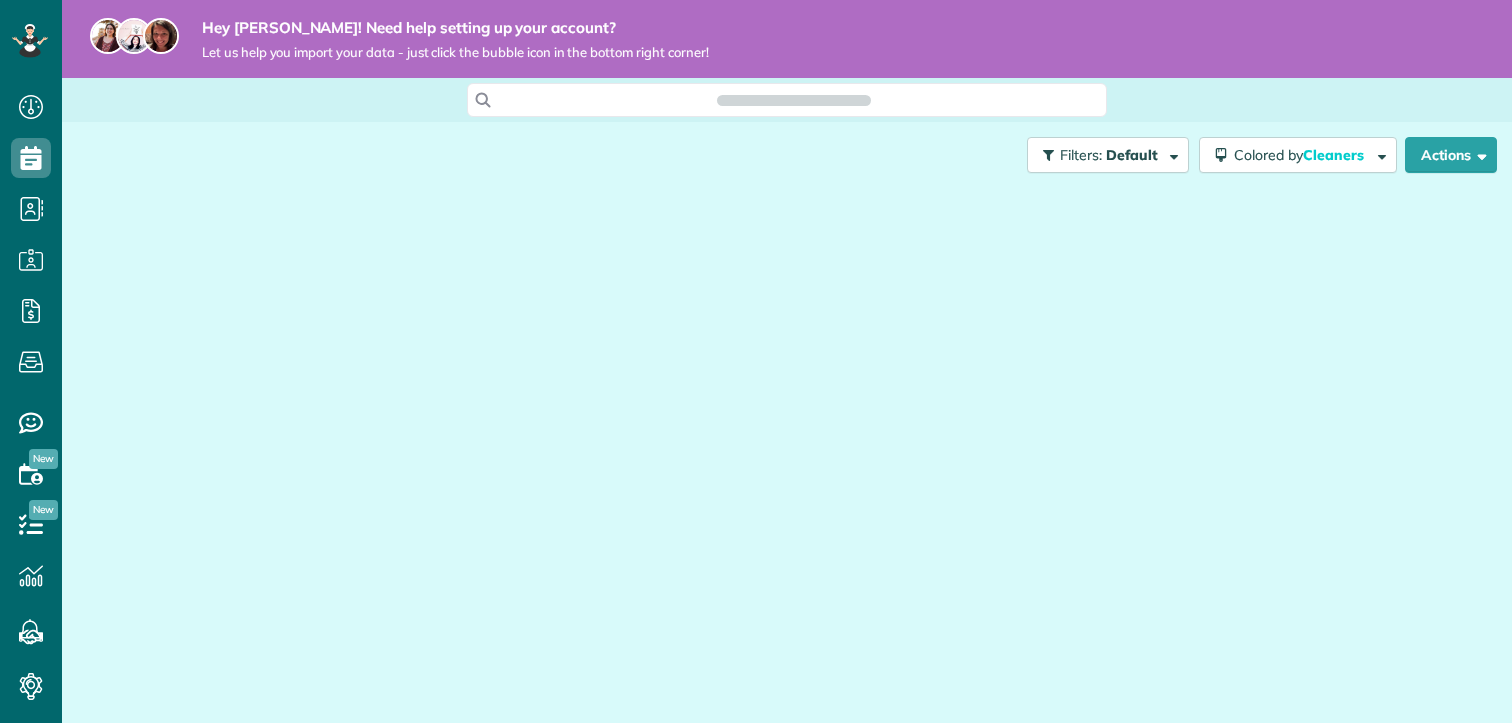 scroll, scrollTop: 0, scrollLeft: 0, axis: both 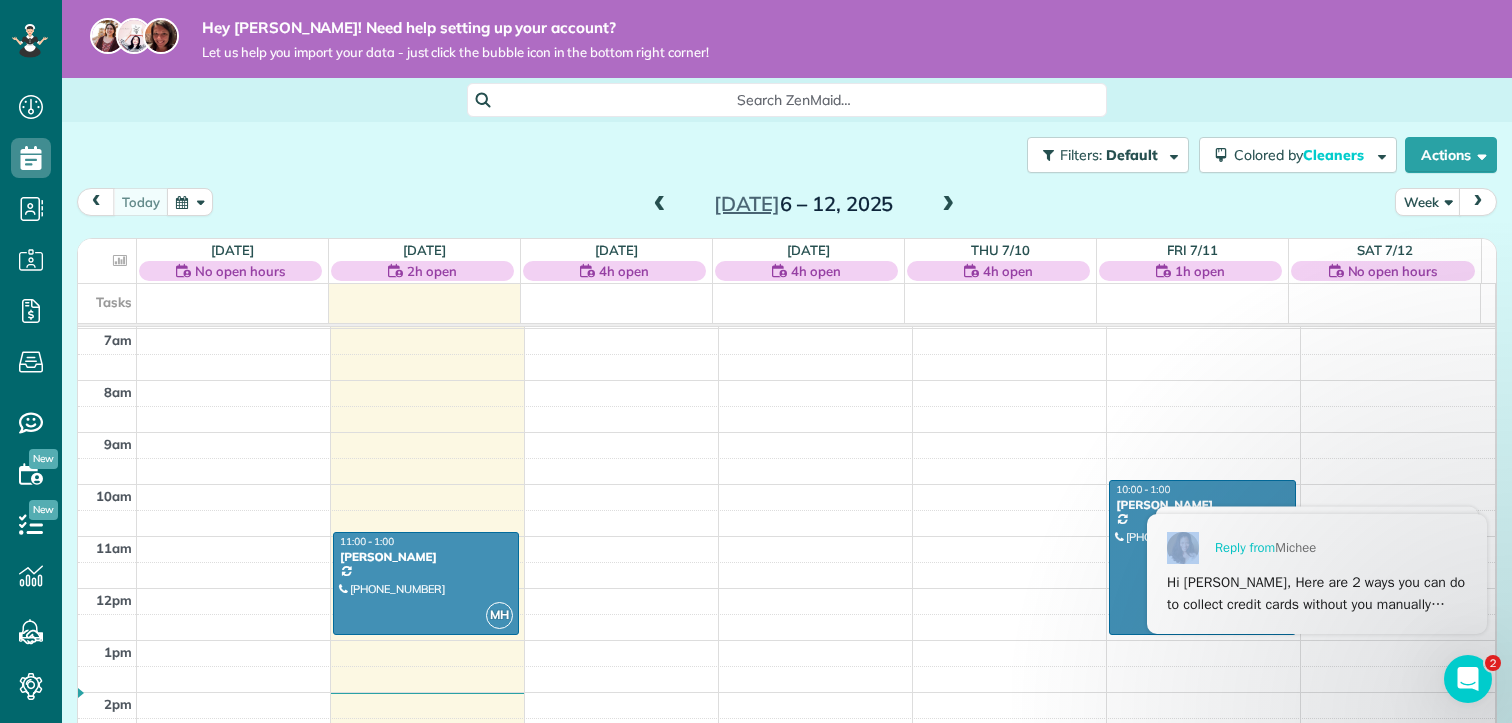 click on "Clear All Reply from  Michee Hi Megan,   Yes. You can set up their pay rate as revenue share. Here's a video showing you how to do this. Please watch this video here. Please note that the video show an older version of ZenMaid but the process is still the same.   Let me know if you have other questions.   Thanks, ﻿Michee Reply from  Michee Hi Megan, Here are 2 ways you can do to collect credit cards without you manually entering them for your customers.   First, if you send a ZenMaid invoice and you’ve turned on the credit card setting on invoices when a customer pays, the card will be stored for future use.      The second is using the booking forms where you can add a credit card section so when clients book, they submit their card. You can also make a separate form simply to collect cards called a Credit Card Authorization form. Here's a more in-depth look at how that looks:     Let me know if you have other questions.   Thanks, ﻿Michee" 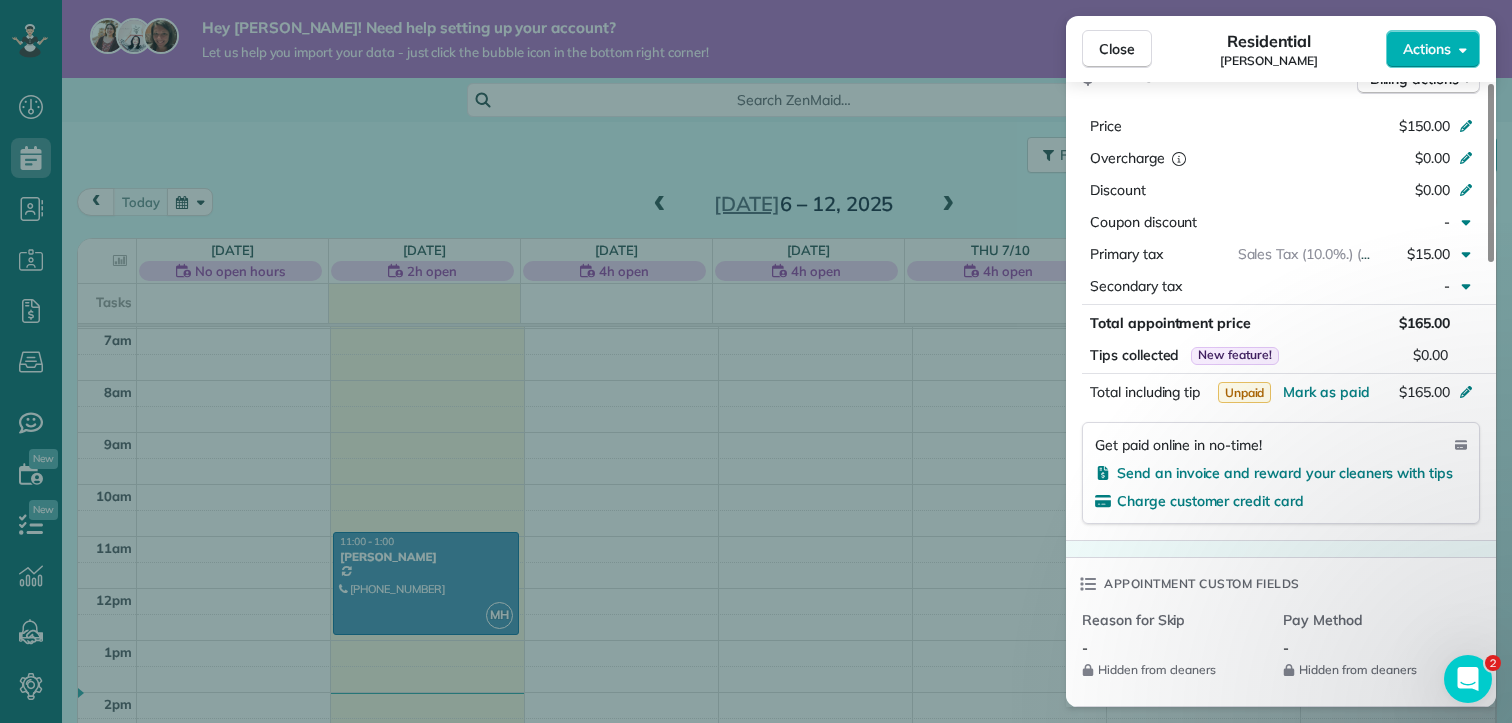 scroll, scrollTop: 1300, scrollLeft: 0, axis: vertical 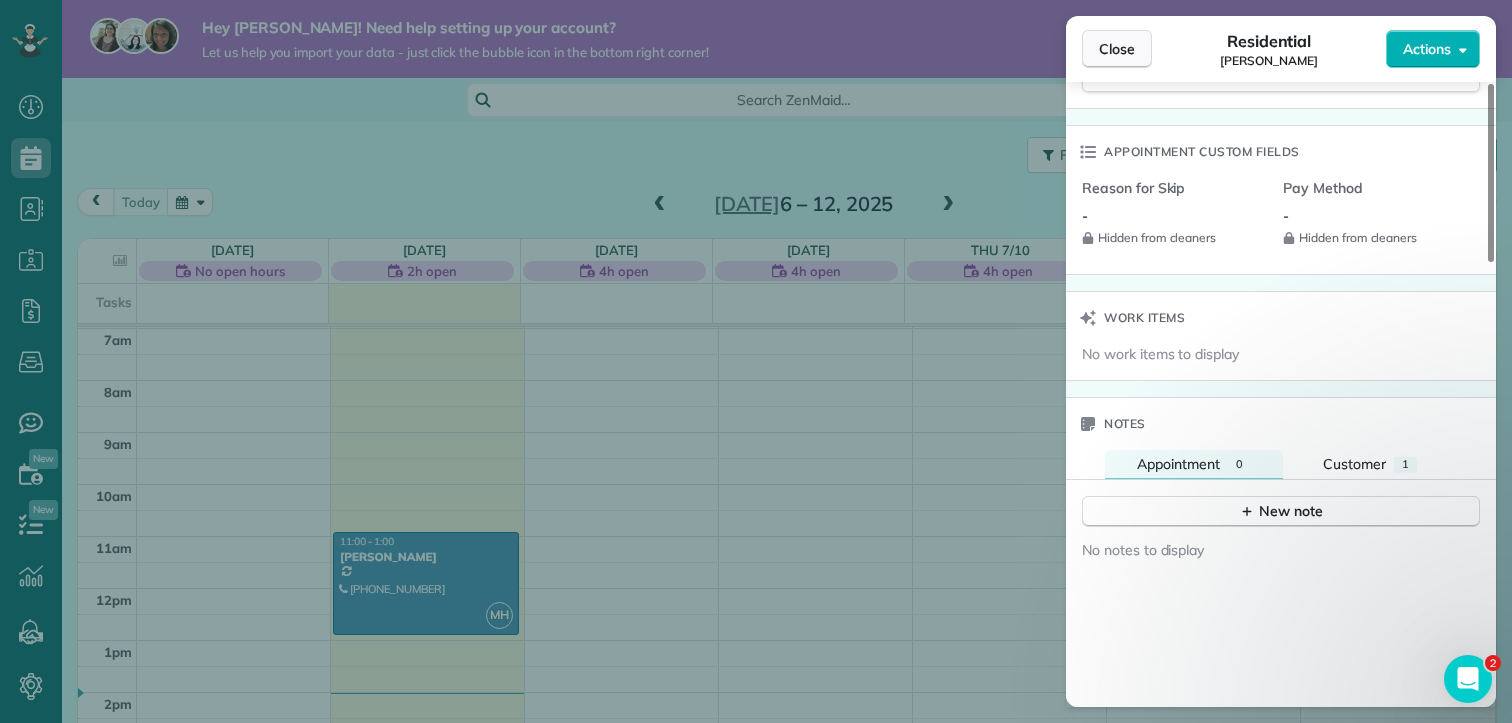 click on "Close" at bounding box center [1117, 49] 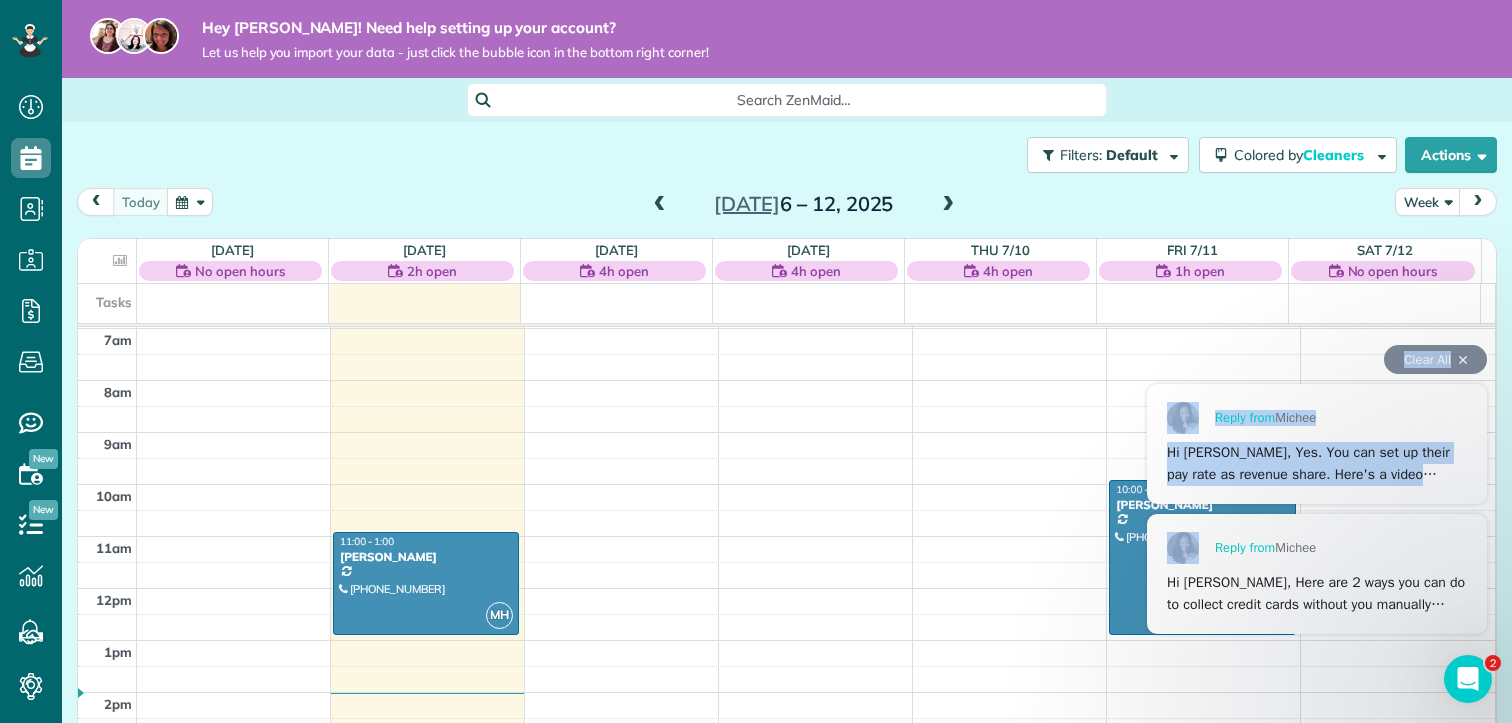 click on "Hi [PERSON_NAME],   Yes. You can set up their pay rate as revenue share. Here's a video showing you how to do this. Please watch this video here. Please note that the video show an older version of ZenMaid but the process is still the same.   Let me know if you have other questions.   Thanks, ﻿Michee" at bounding box center [1317, 460] 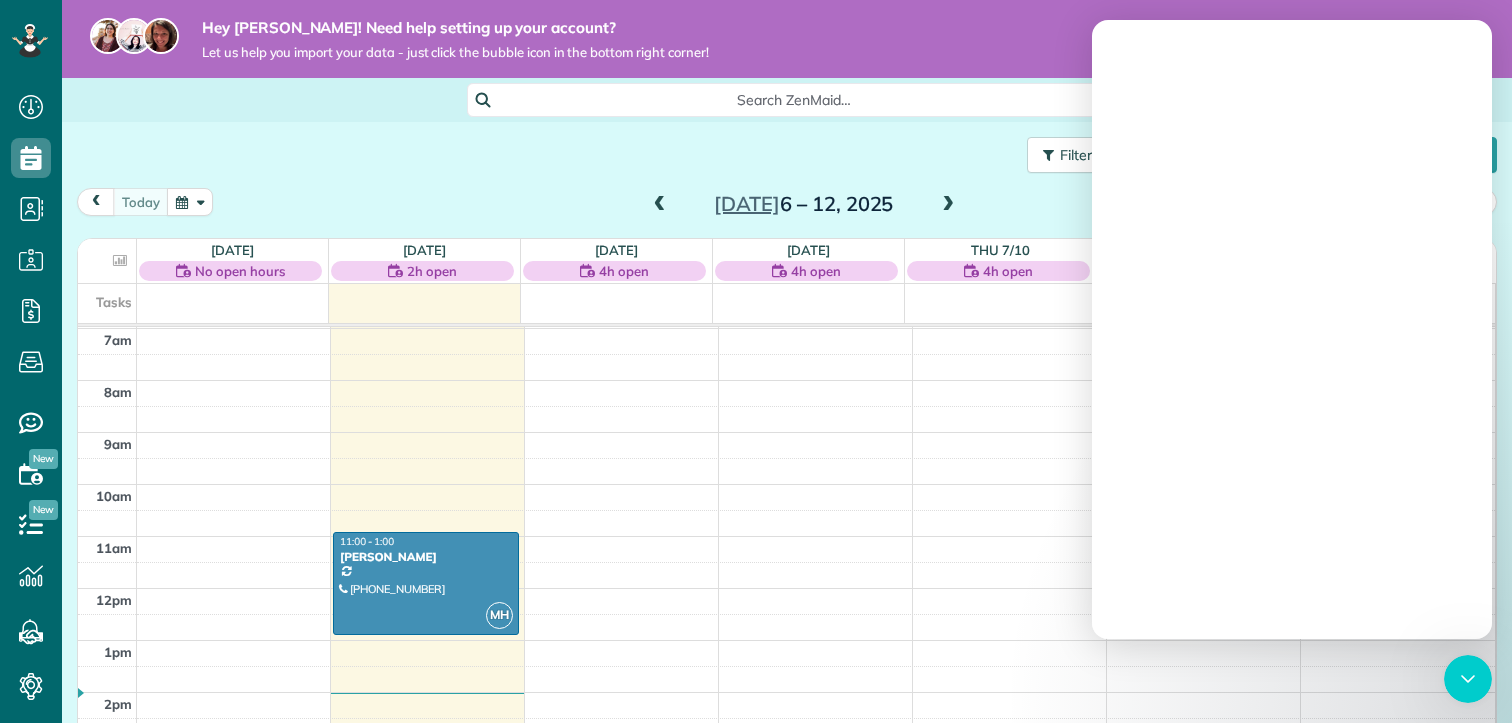 scroll, scrollTop: 0, scrollLeft: 0, axis: both 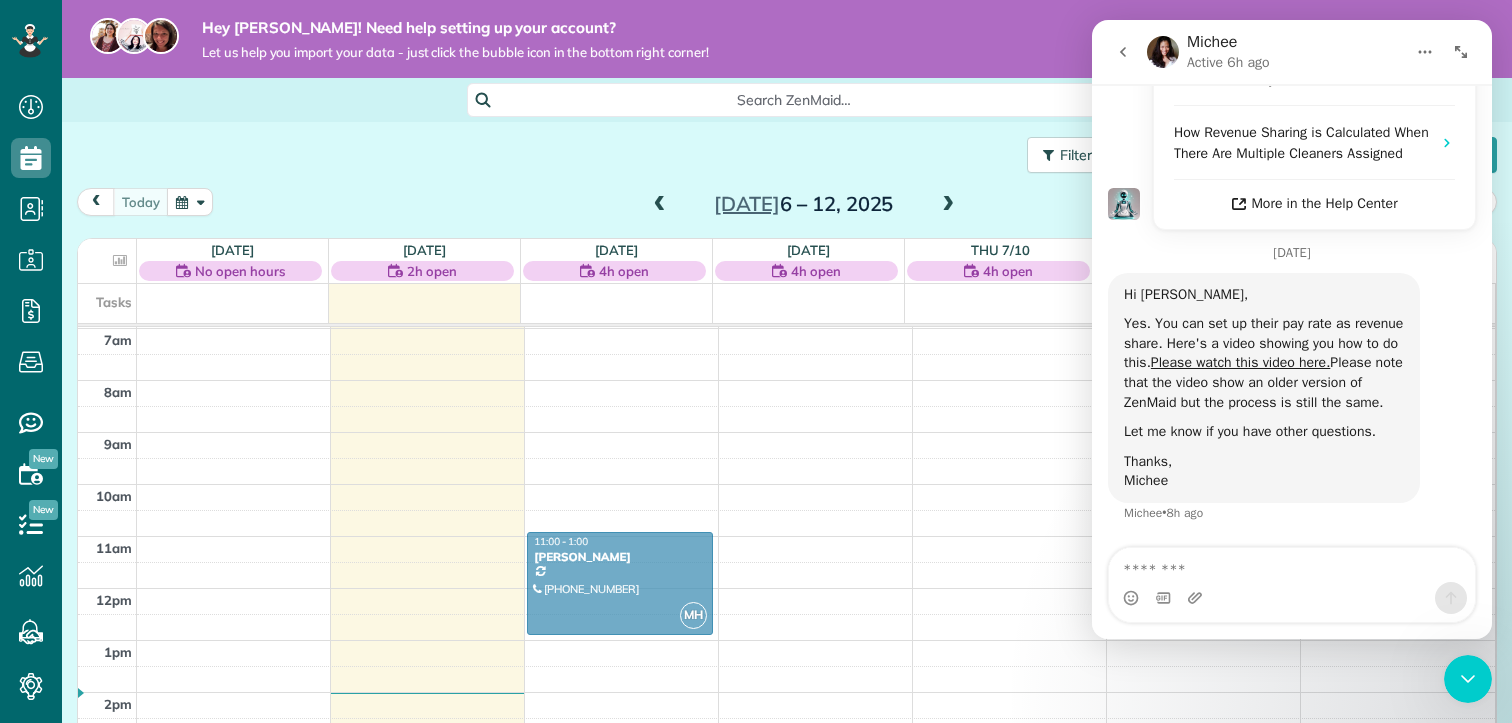 drag, startPoint x: 401, startPoint y: 578, endPoint x: 584, endPoint y: 580, distance: 183.01093 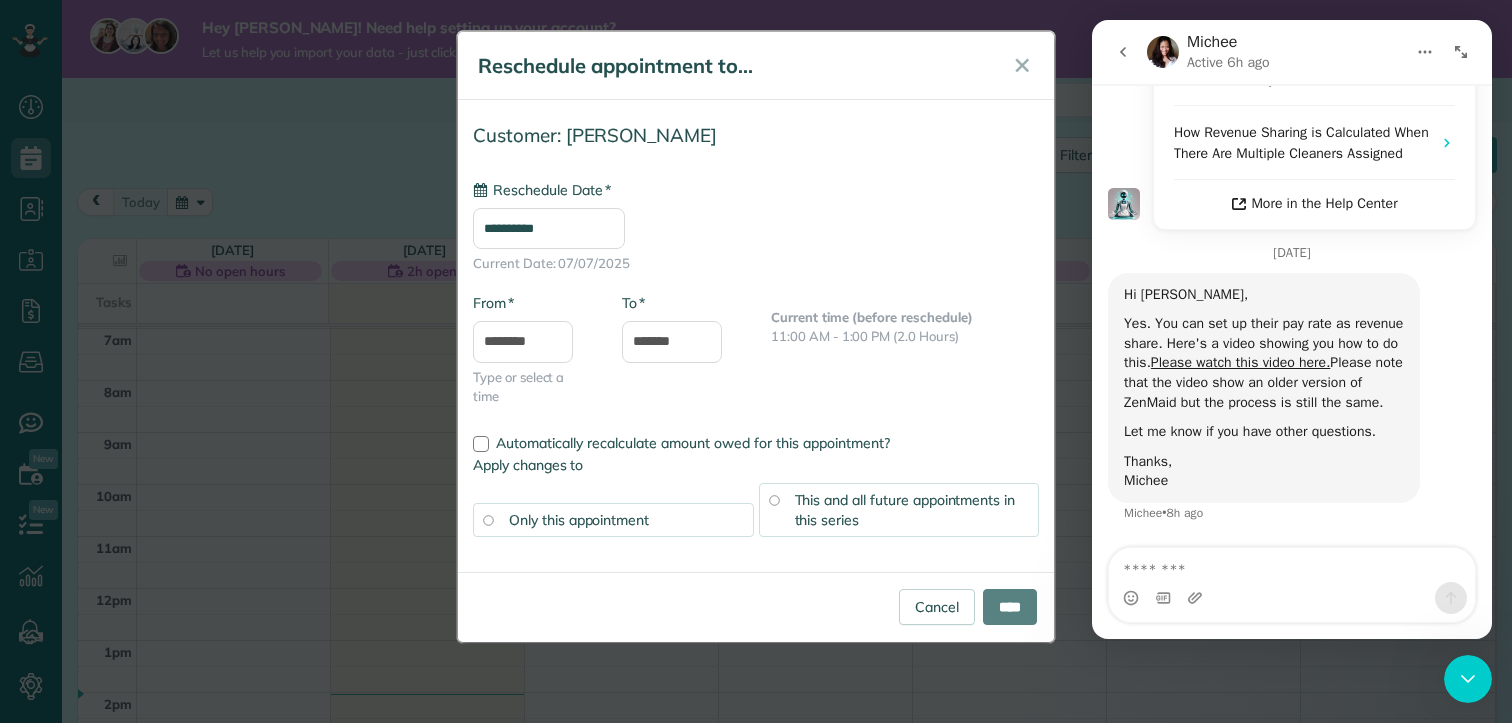 type on "**********" 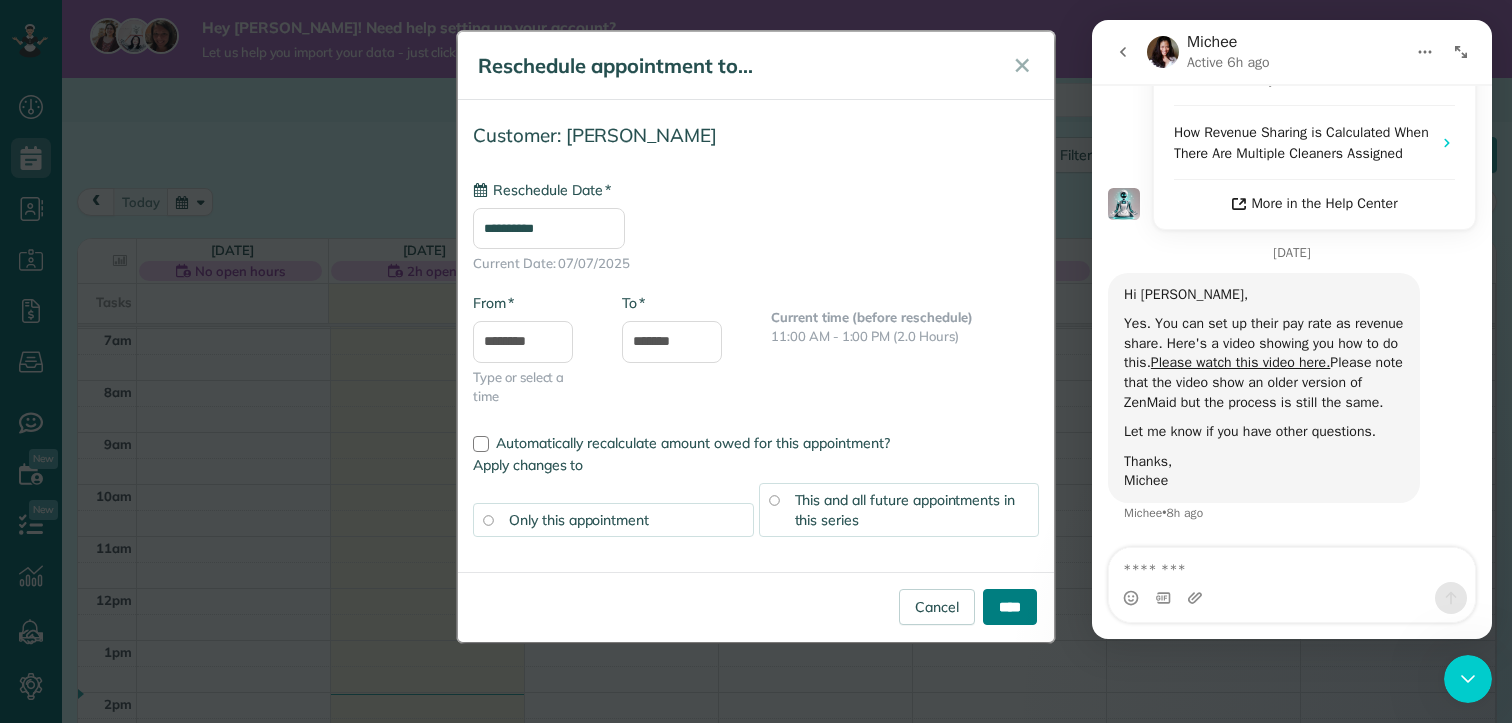 click on "****" at bounding box center [1010, 607] 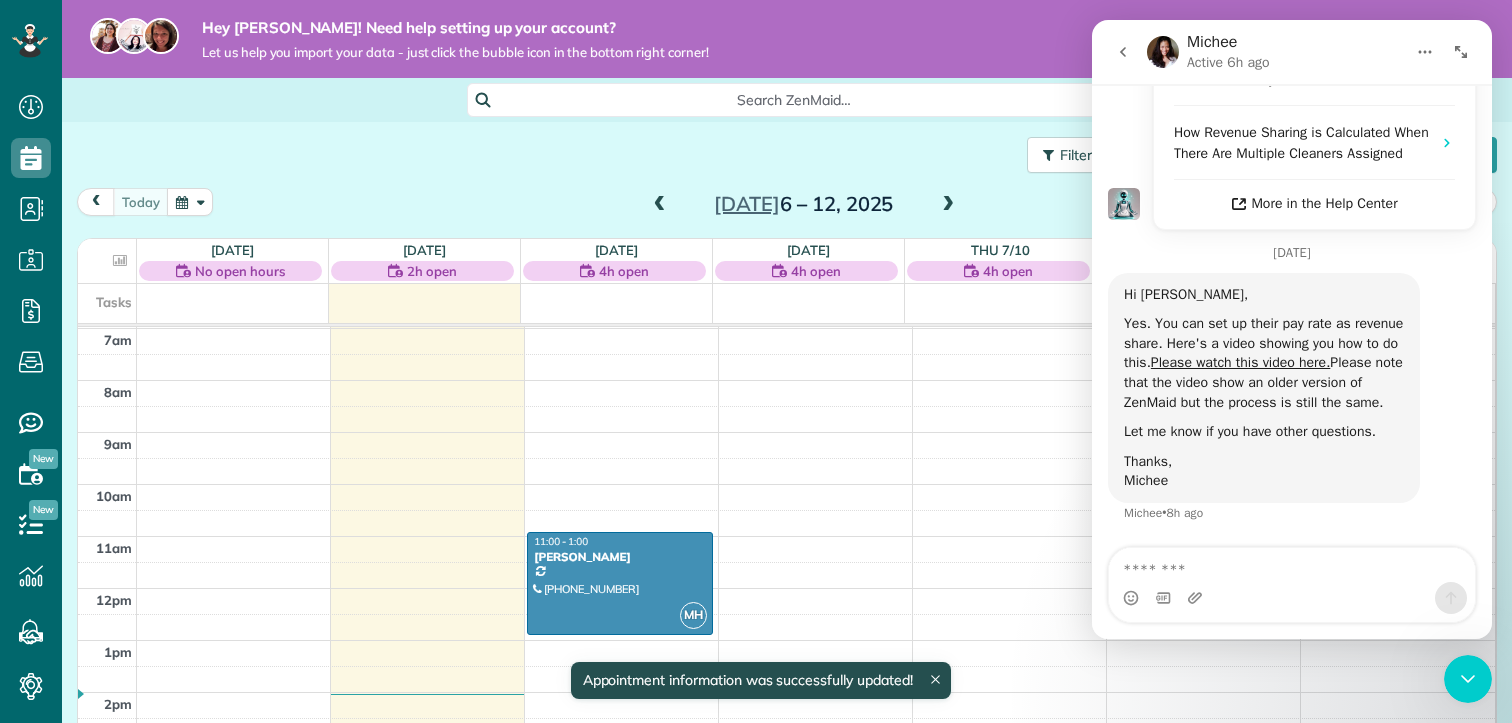 click 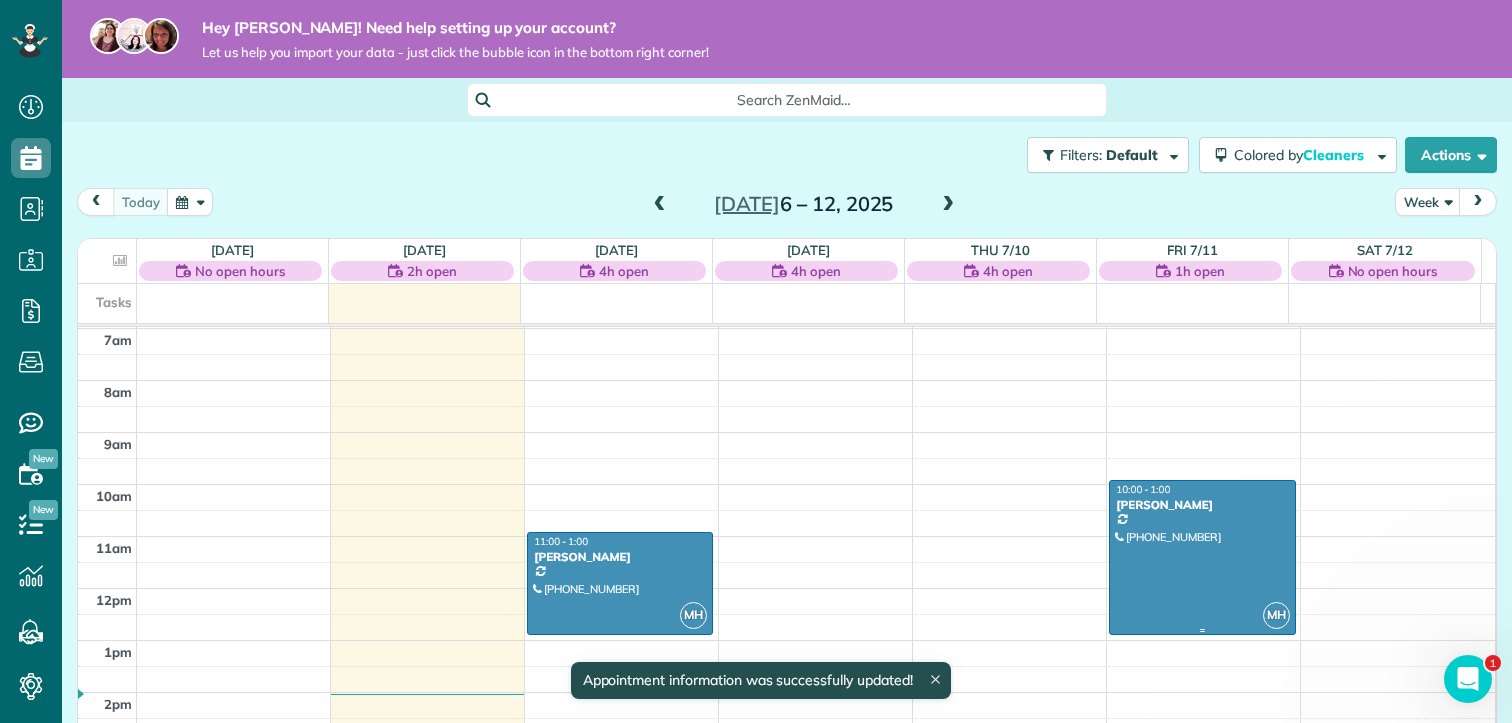 scroll, scrollTop: 0, scrollLeft: 0, axis: both 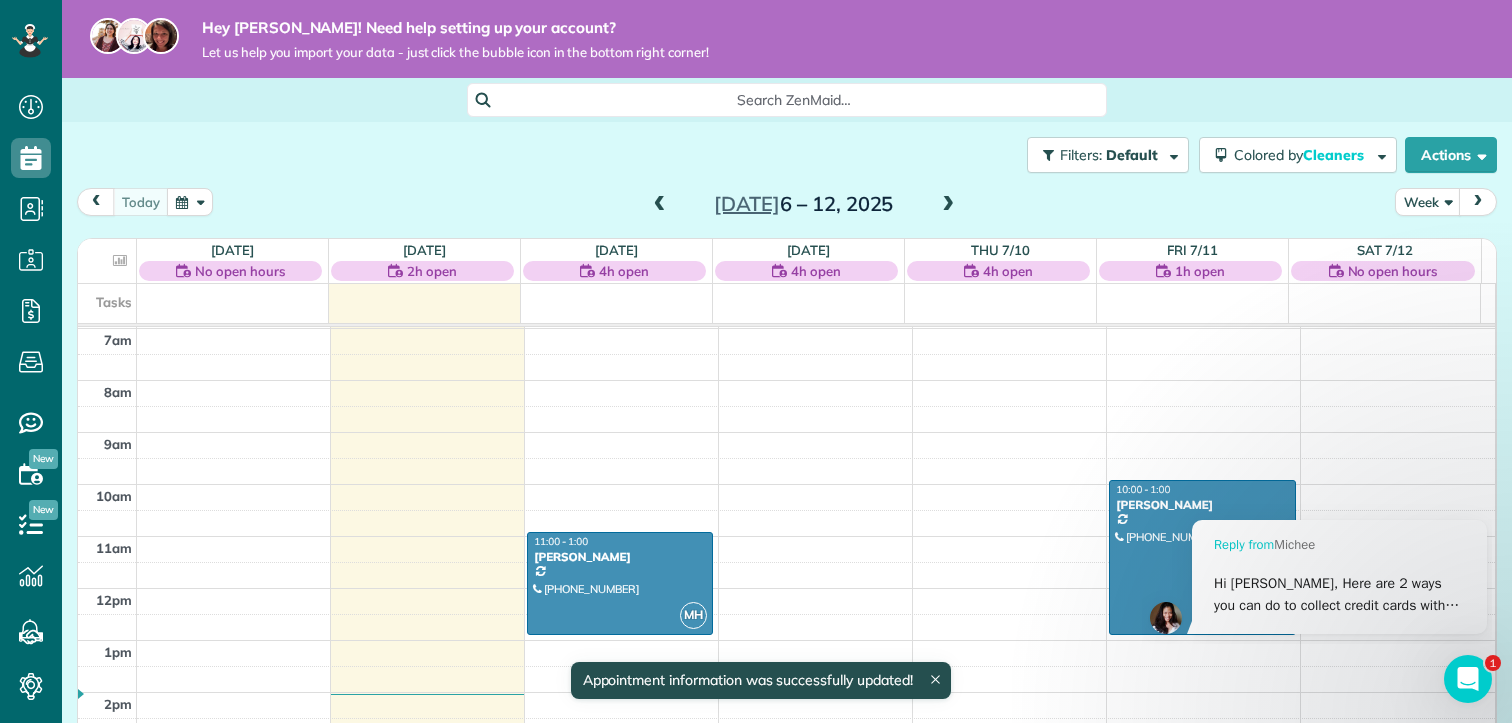 click 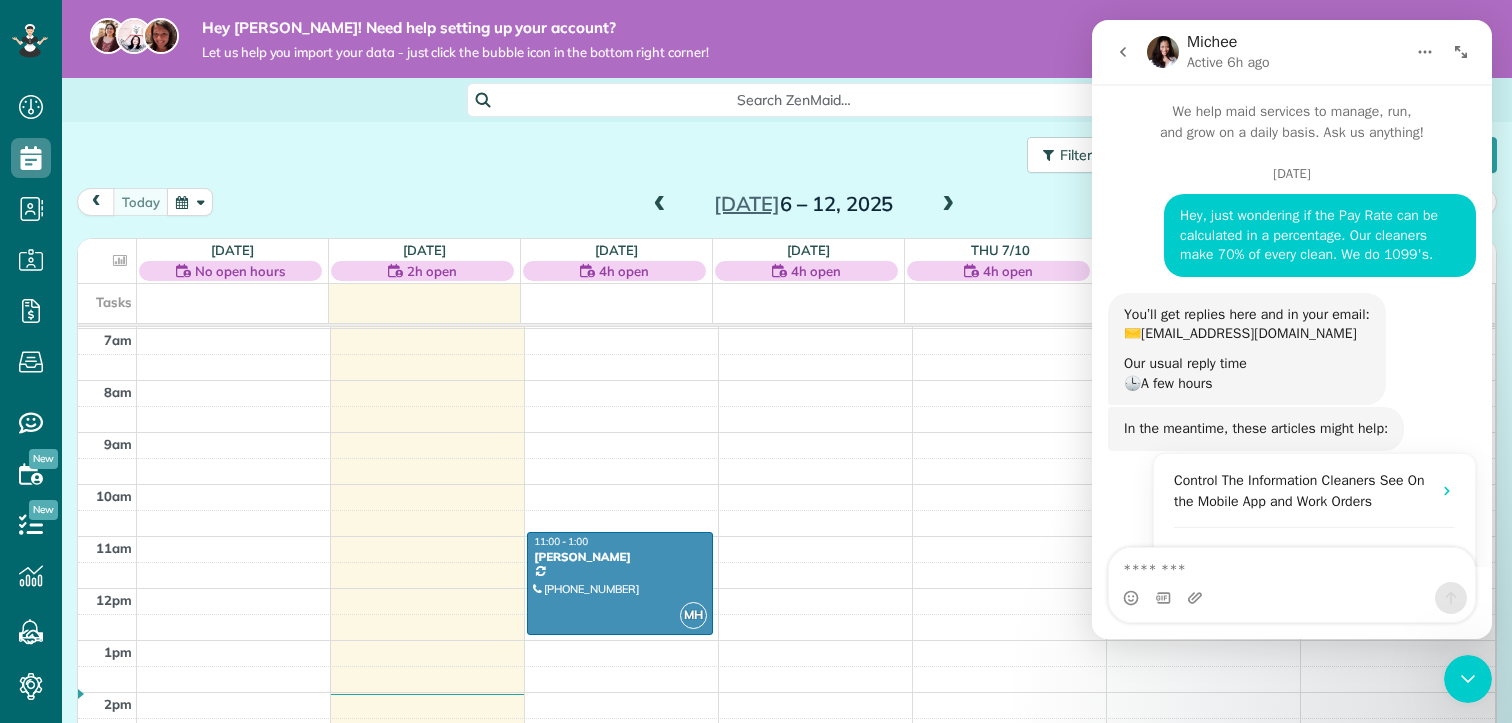 click 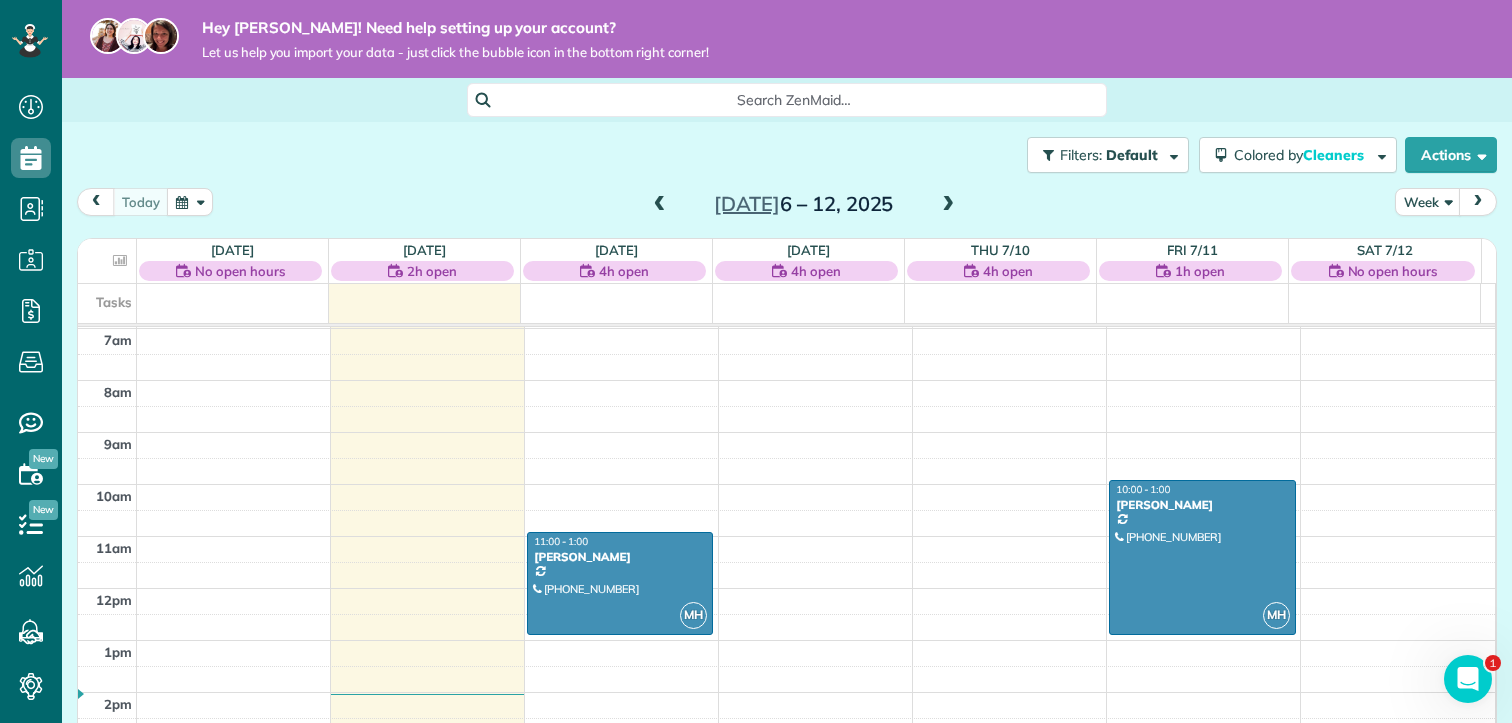 scroll, scrollTop: 512, scrollLeft: 0, axis: vertical 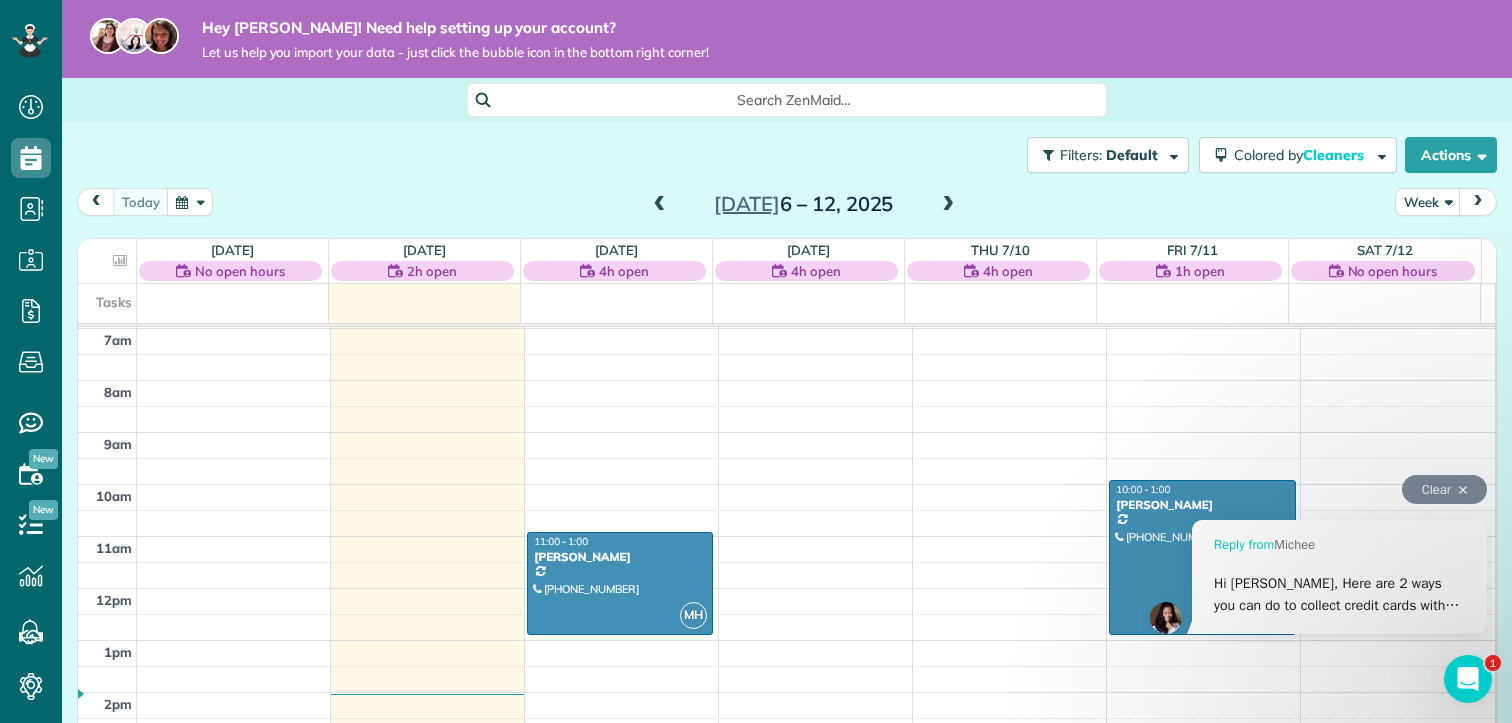 click on "Hi Megan, Here are 2 ways you can do to collect credit cards without you manually entering them for your customers.   First, if you send a ZenMaid invoice and you’ve turned on the credit card setting on invoices when a customer pays, the card will be stored for future use.      The second is using the booking forms where you can add a credit card section so when clients book, they submit their card. You can also make a separate form simply to collect cards called a Credit Card Authorization form. Here's a more in-depth look at how that looks:     Let me know if you have other questions.   Thanks, ﻿Michee" at bounding box center [1339, 748] 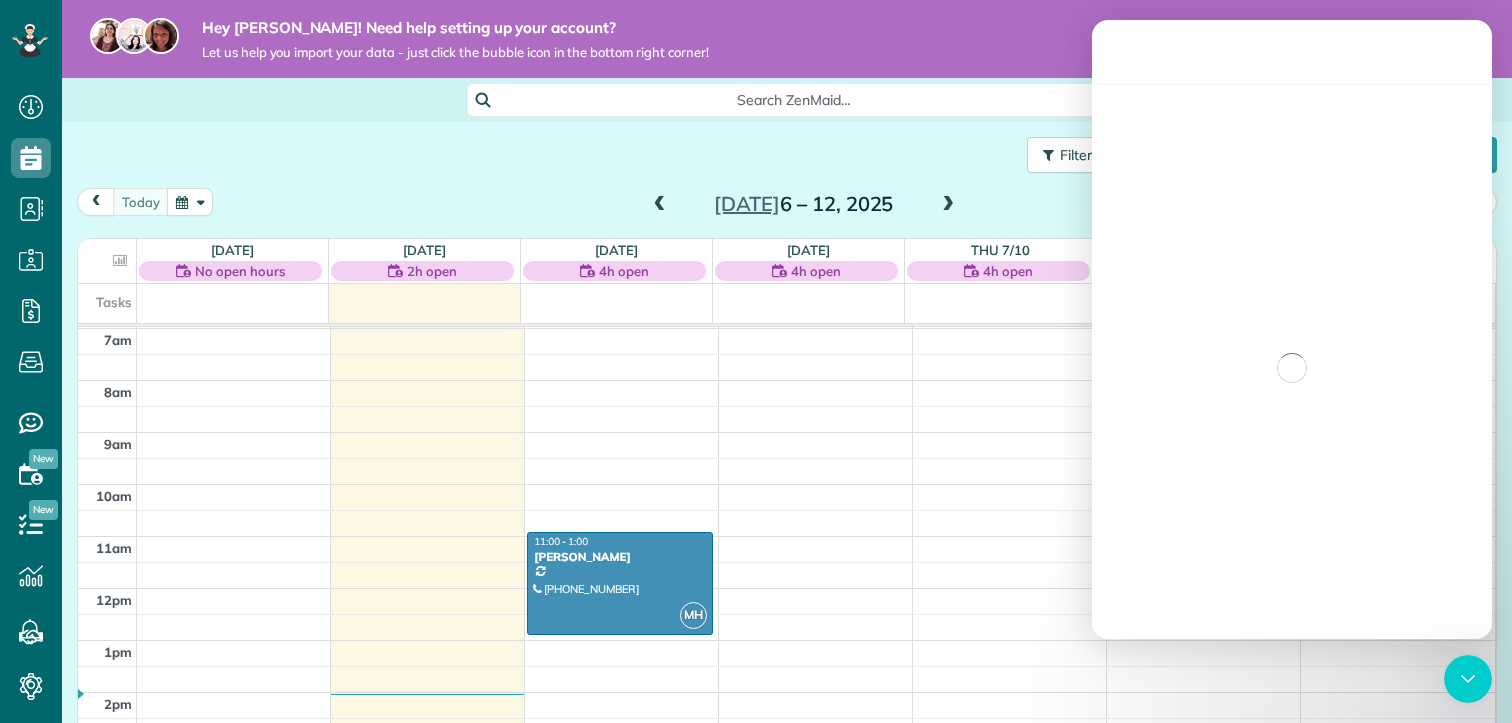 click 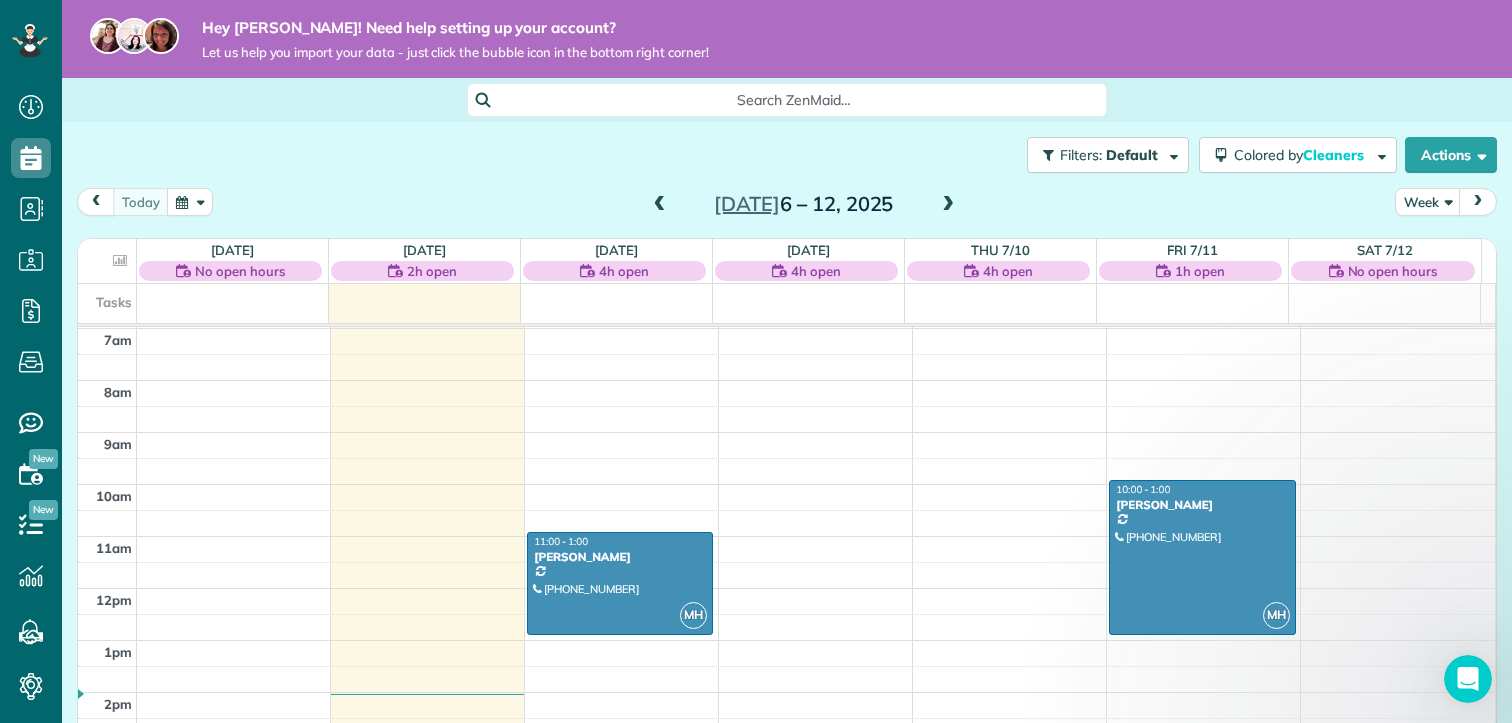 scroll, scrollTop: 3, scrollLeft: 0, axis: vertical 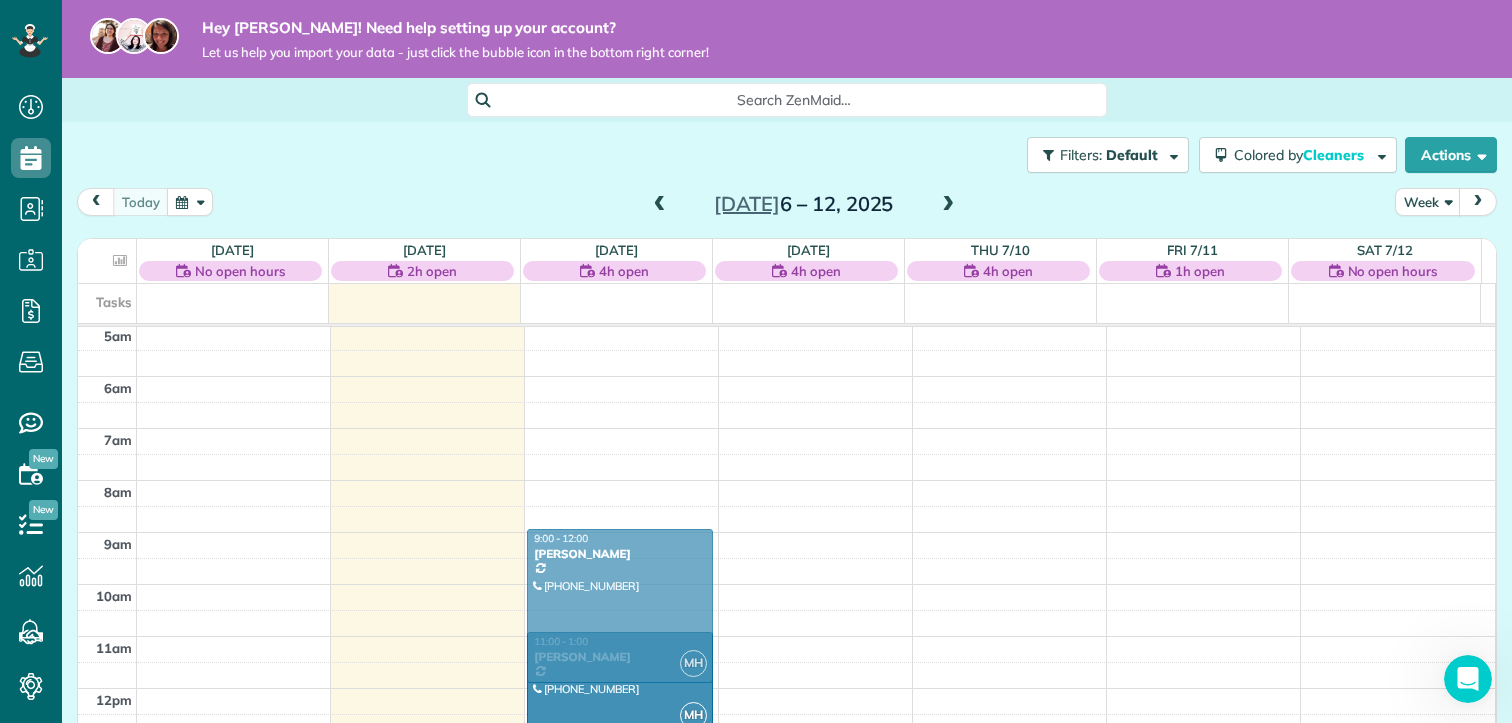 drag, startPoint x: 1168, startPoint y: 551, endPoint x: 646, endPoint y: 503, distance: 524.2023 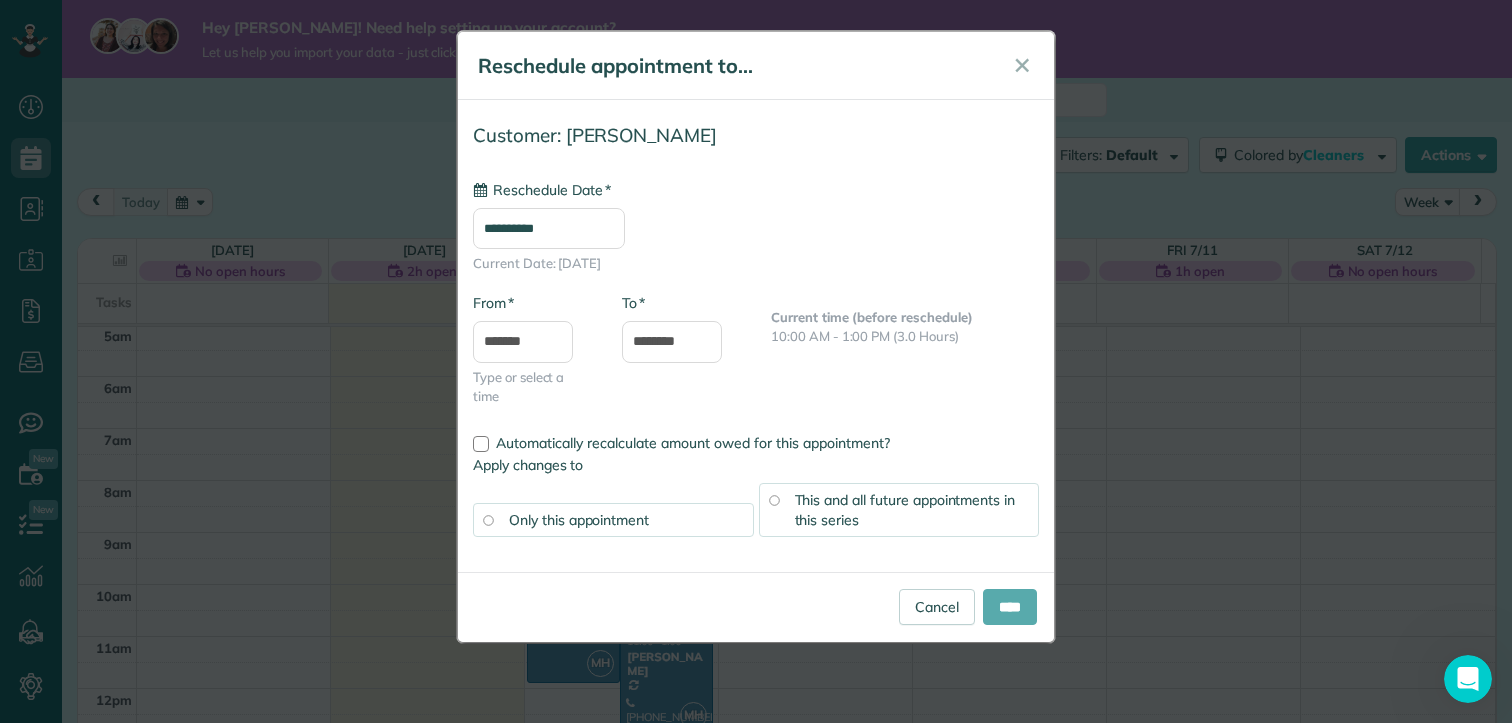 type on "**********" 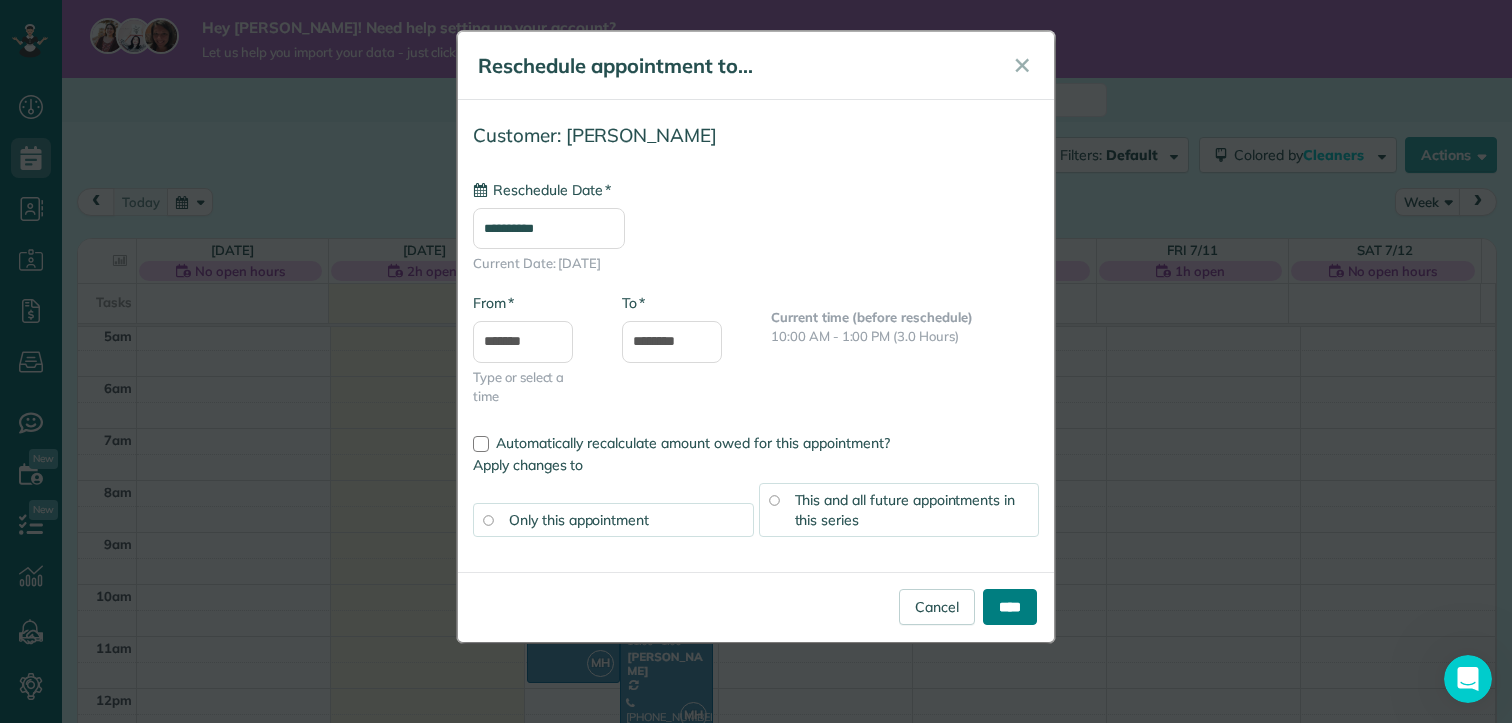 click on "****" at bounding box center (1010, 607) 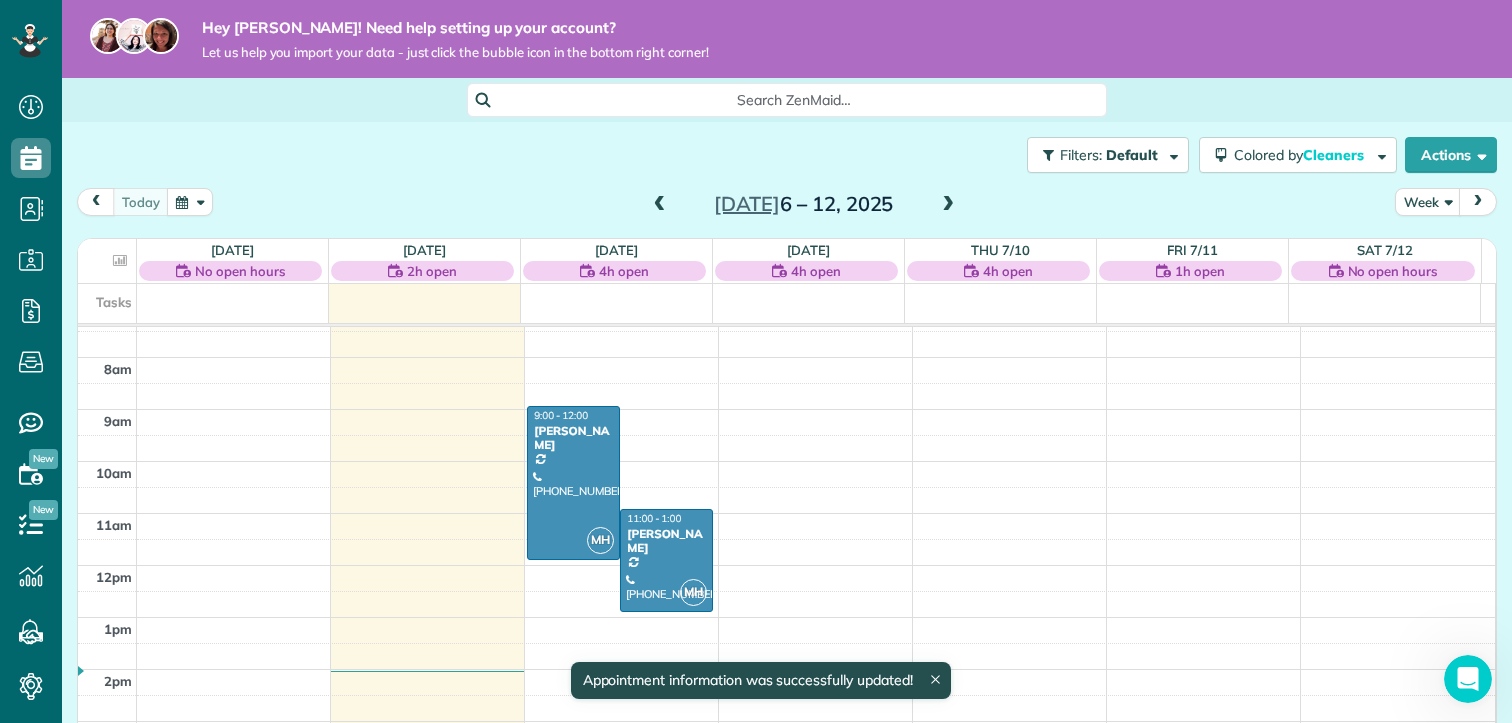 scroll, scrollTop: 462, scrollLeft: 0, axis: vertical 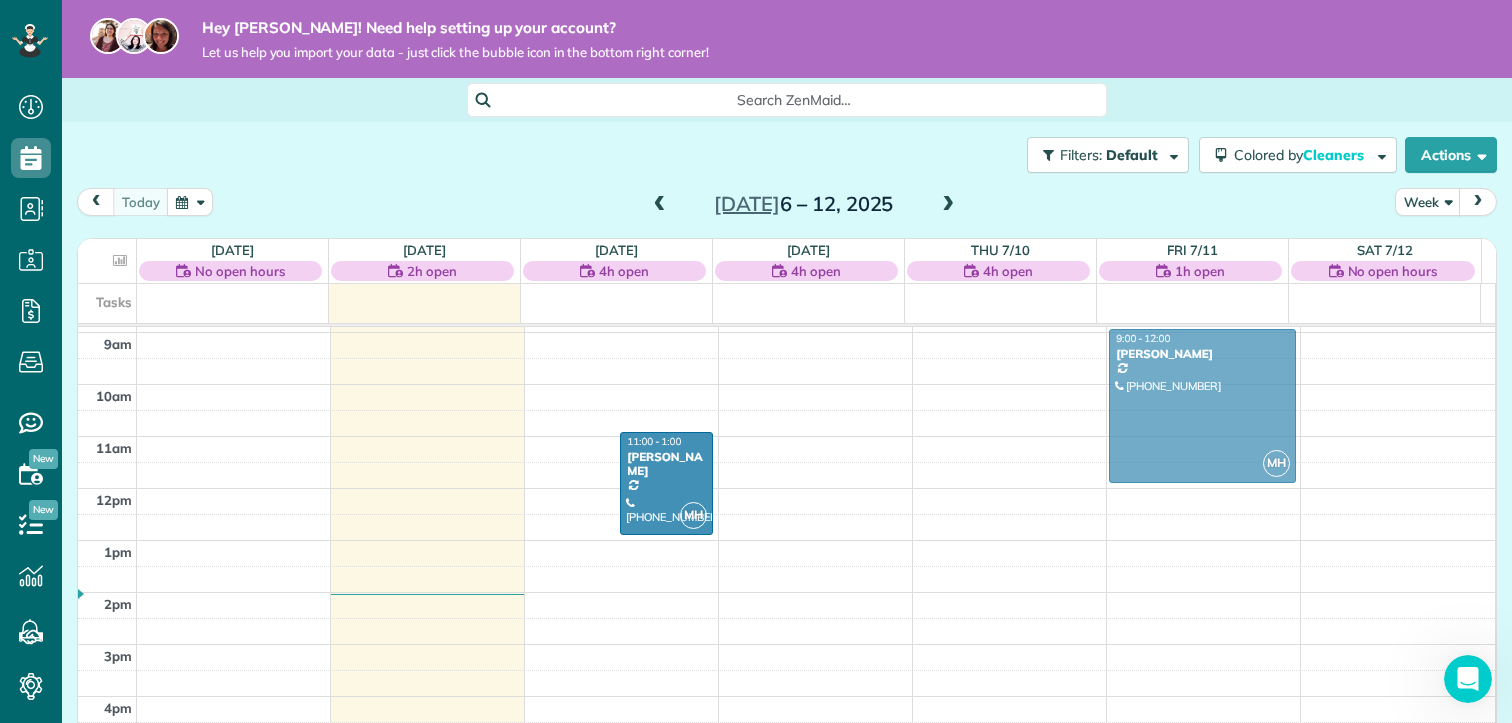 drag, startPoint x: 554, startPoint y: 362, endPoint x: 1204, endPoint y: 365, distance: 650.0069 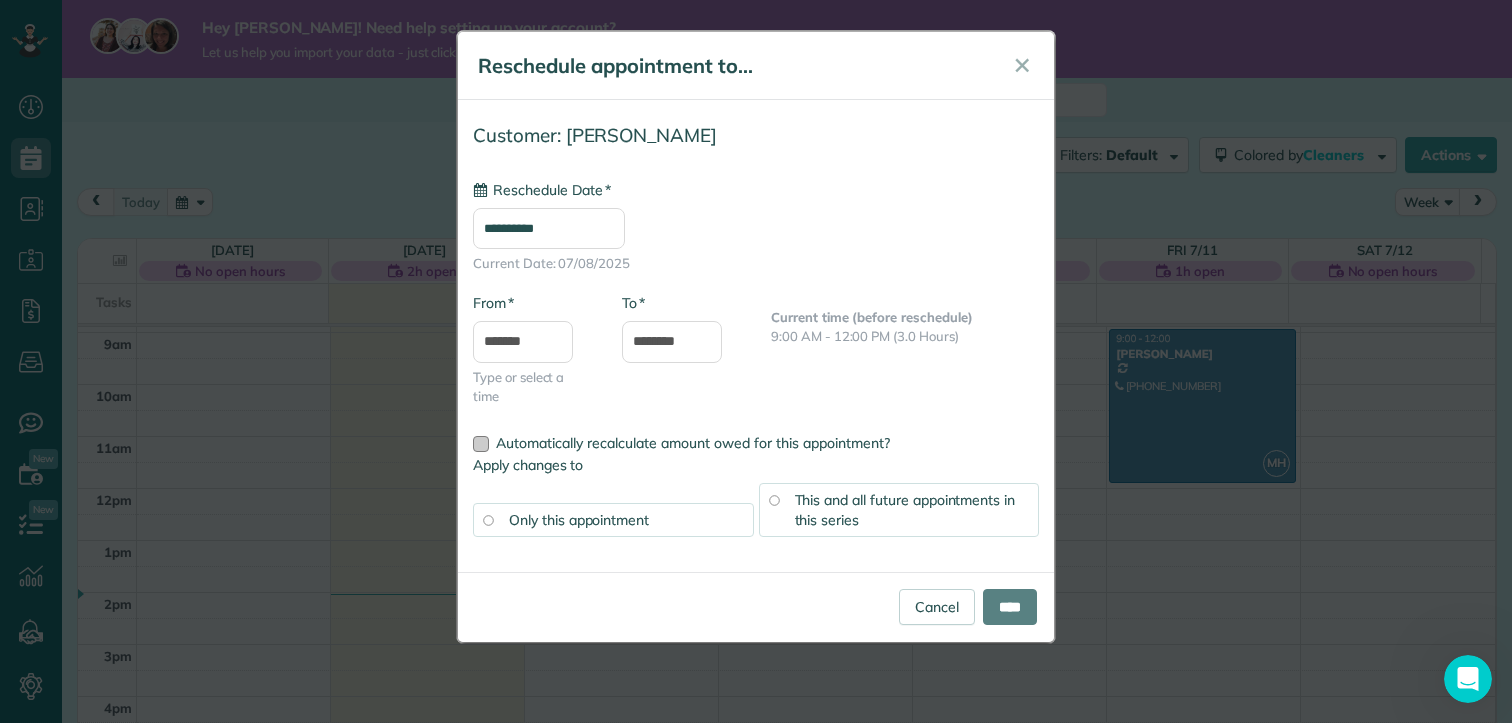type on "**********" 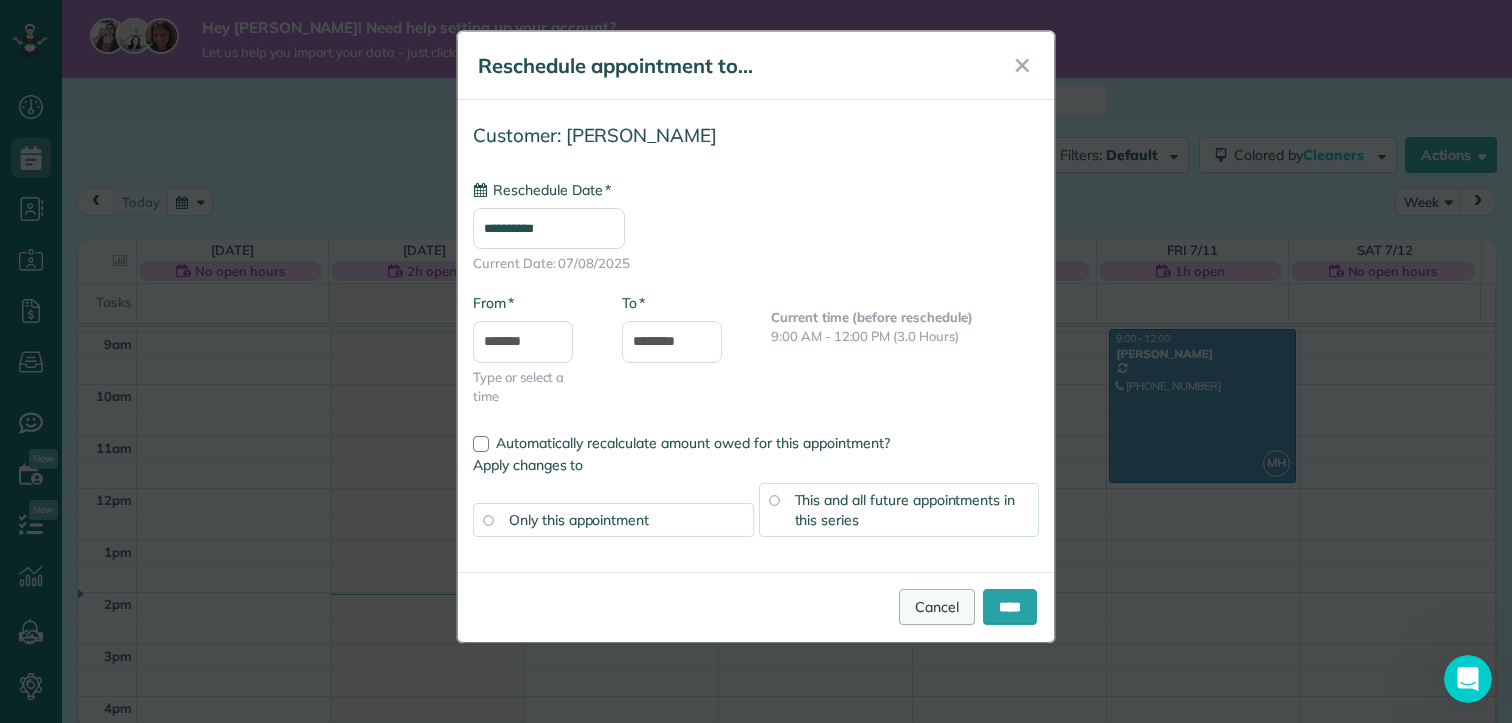 click on "Cancel" at bounding box center (937, 607) 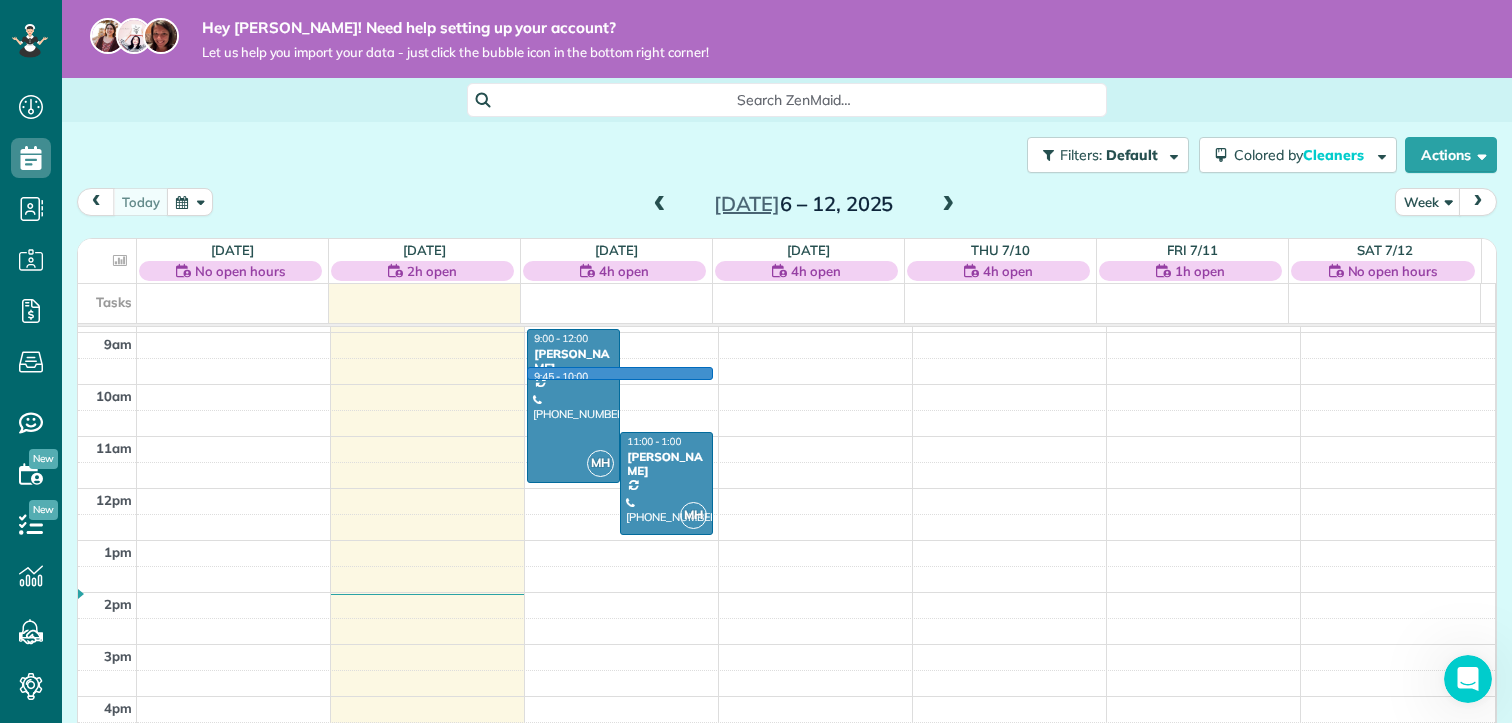 click on "12am 1am 2am 3am 4am 5am 6am 7am 8am 9am 10am 11am 12pm 1pm 2pm 3pm 4pm 5pm 6pm 7pm 8pm 9pm 10pm 11pm 9:45 - 10:00 MH 9:00 - 12:00 Beth Christian (870) 307-1820 289 Wildcat Way Batesville, AR 72501 MH 11:00 - 1:00 Brenda Goodwin (870) 307-9740 810 E Boswell Street Batesville, Arkansas 72501" at bounding box center (786, 488) 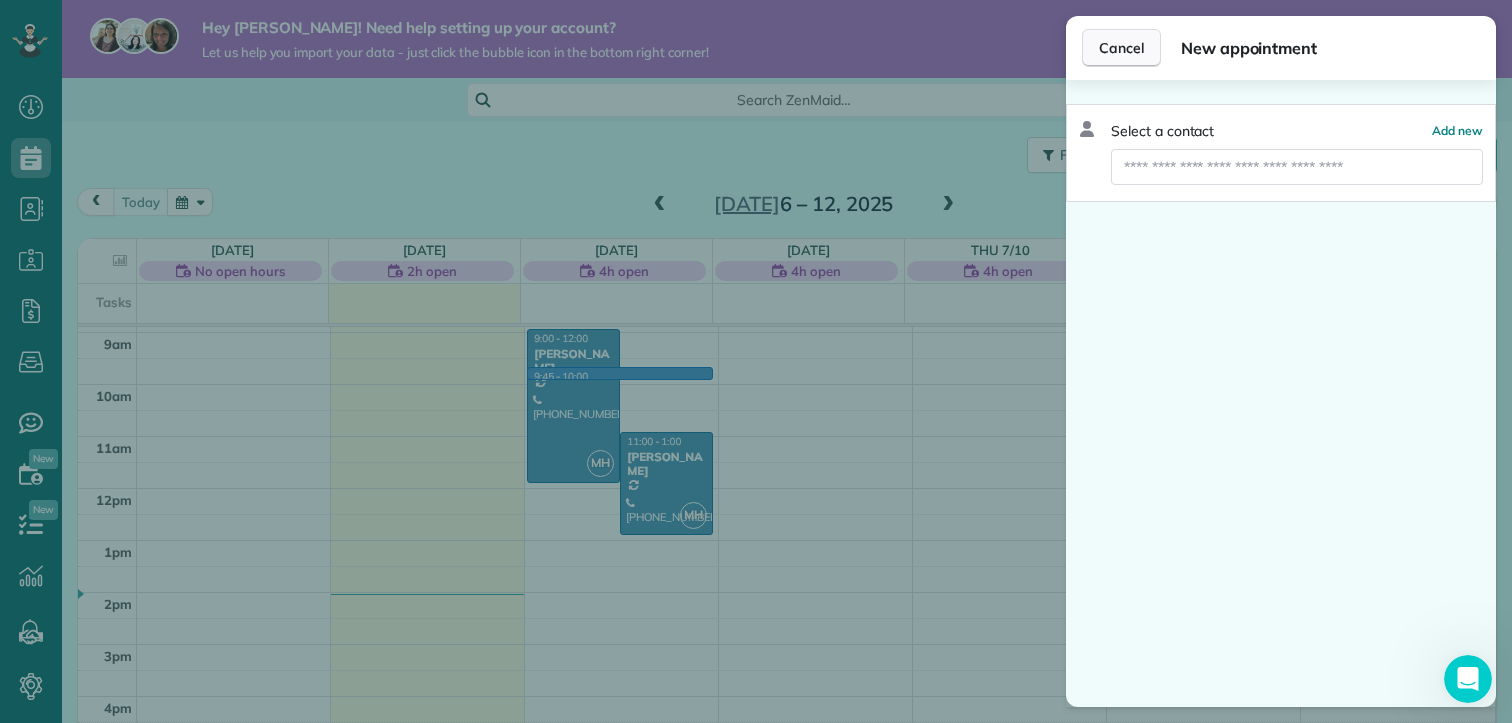 click on "Cancel" at bounding box center [1121, 48] 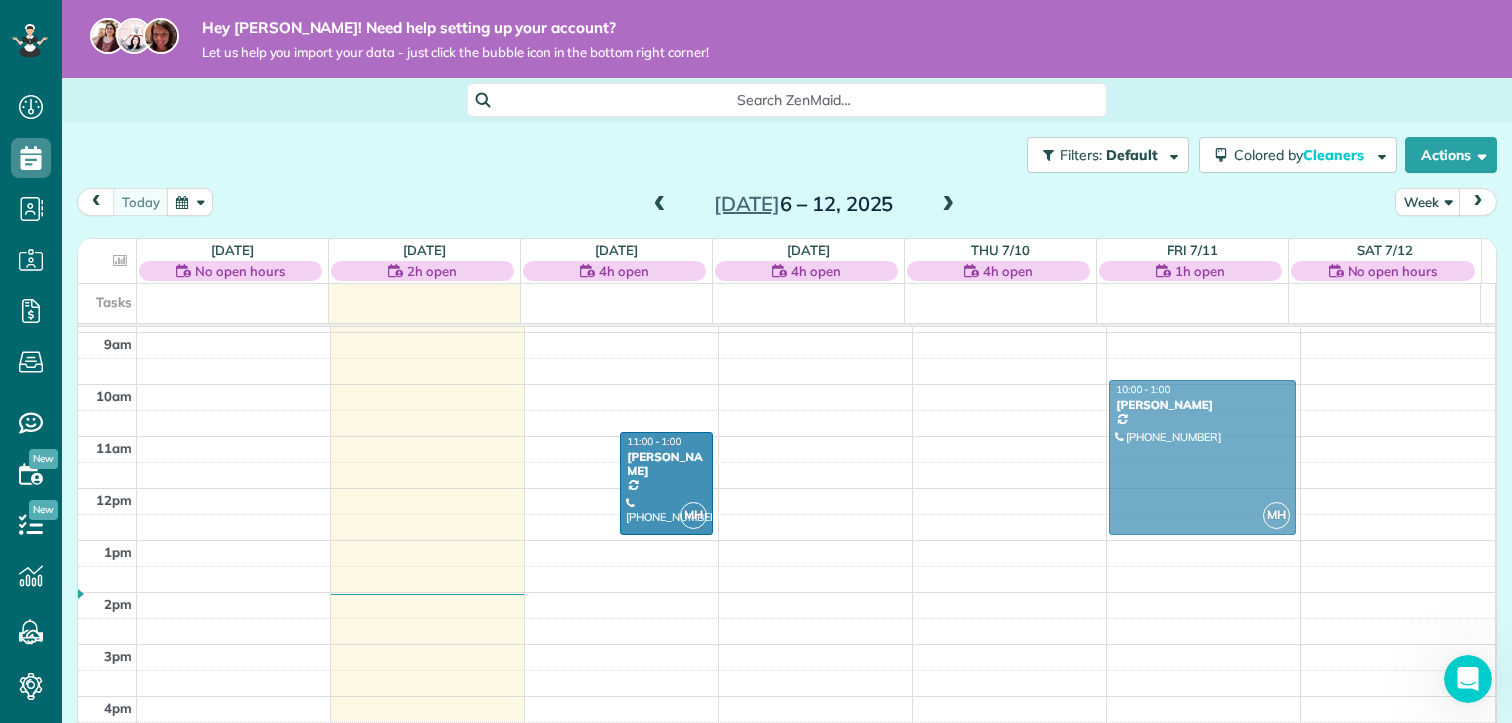 drag, startPoint x: 558, startPoint y: 417, endPoint x: 1123, endPoint y: 471, distance: 567.57465 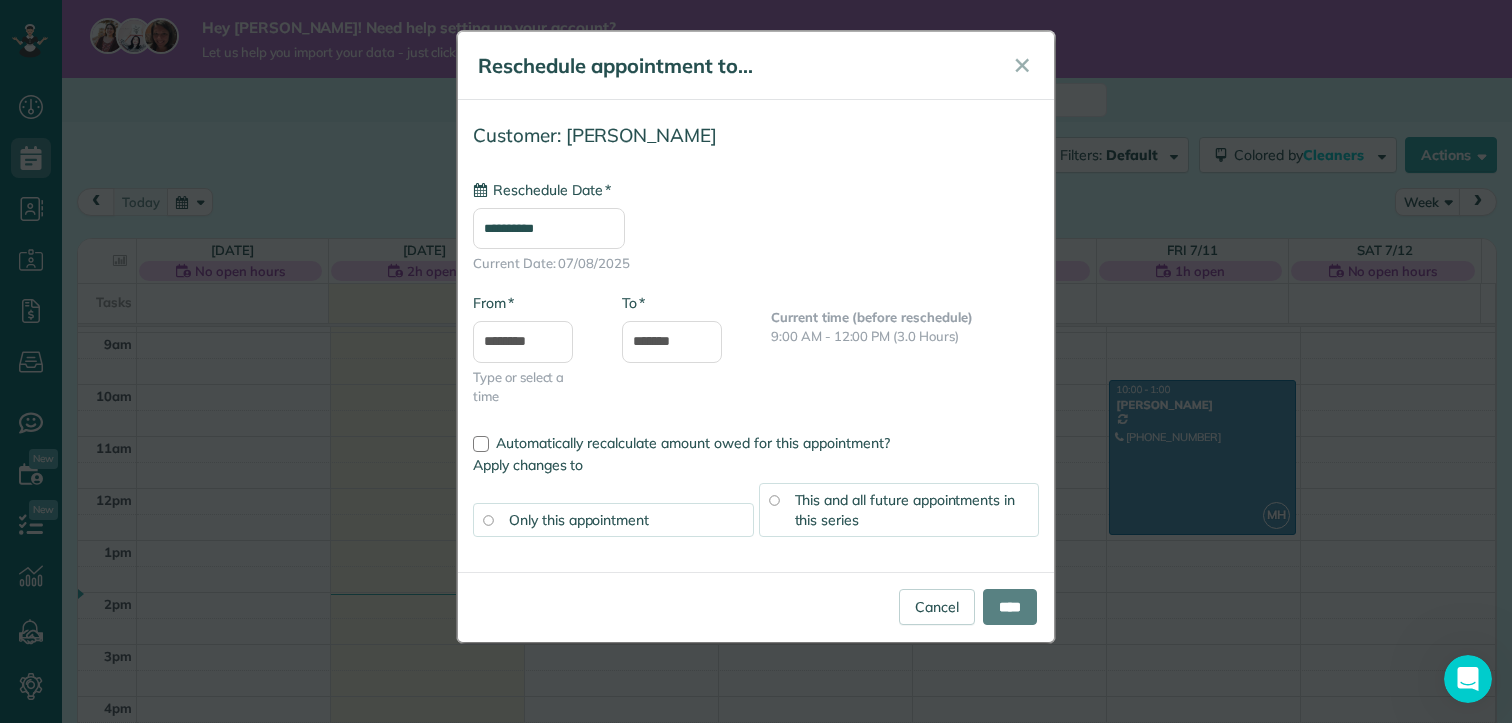 type on "**********" 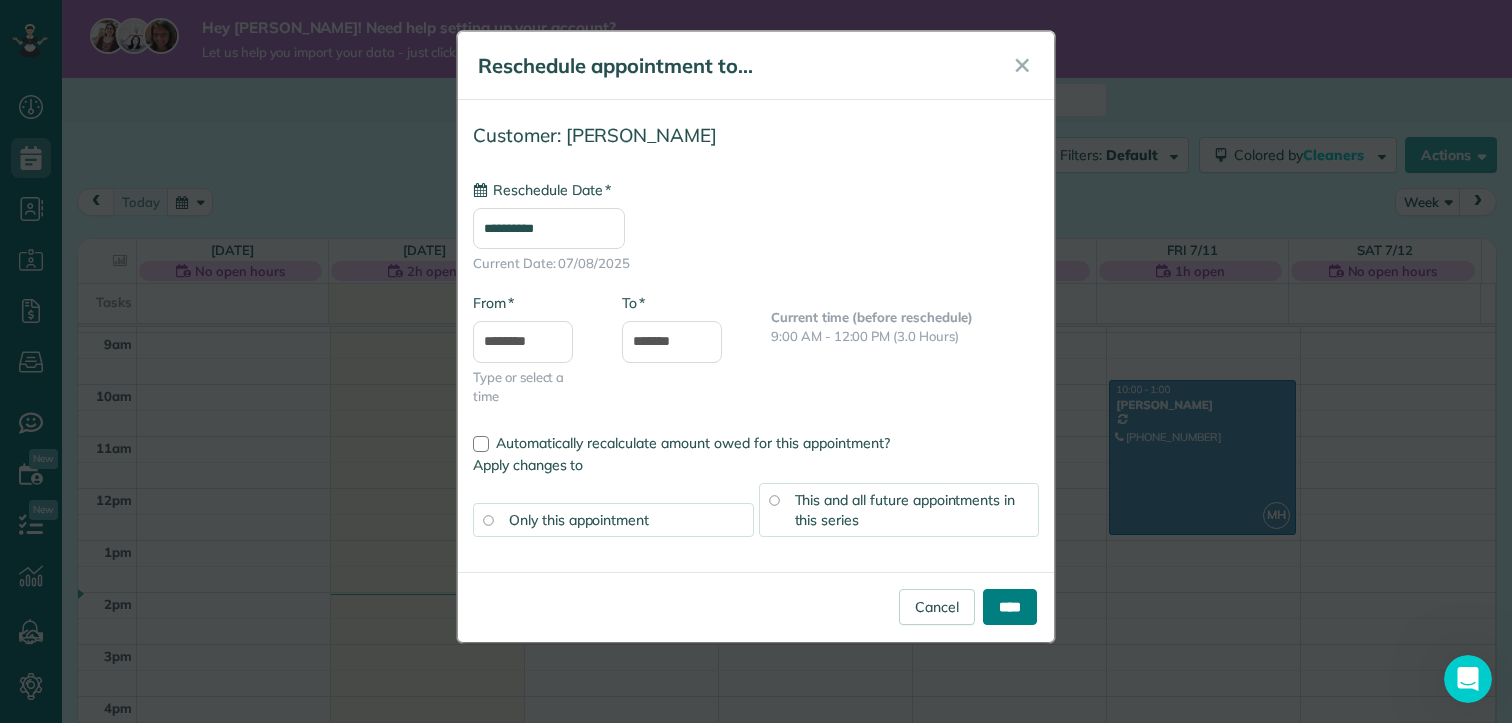 click on "****" at bounding box center [1010, 607] 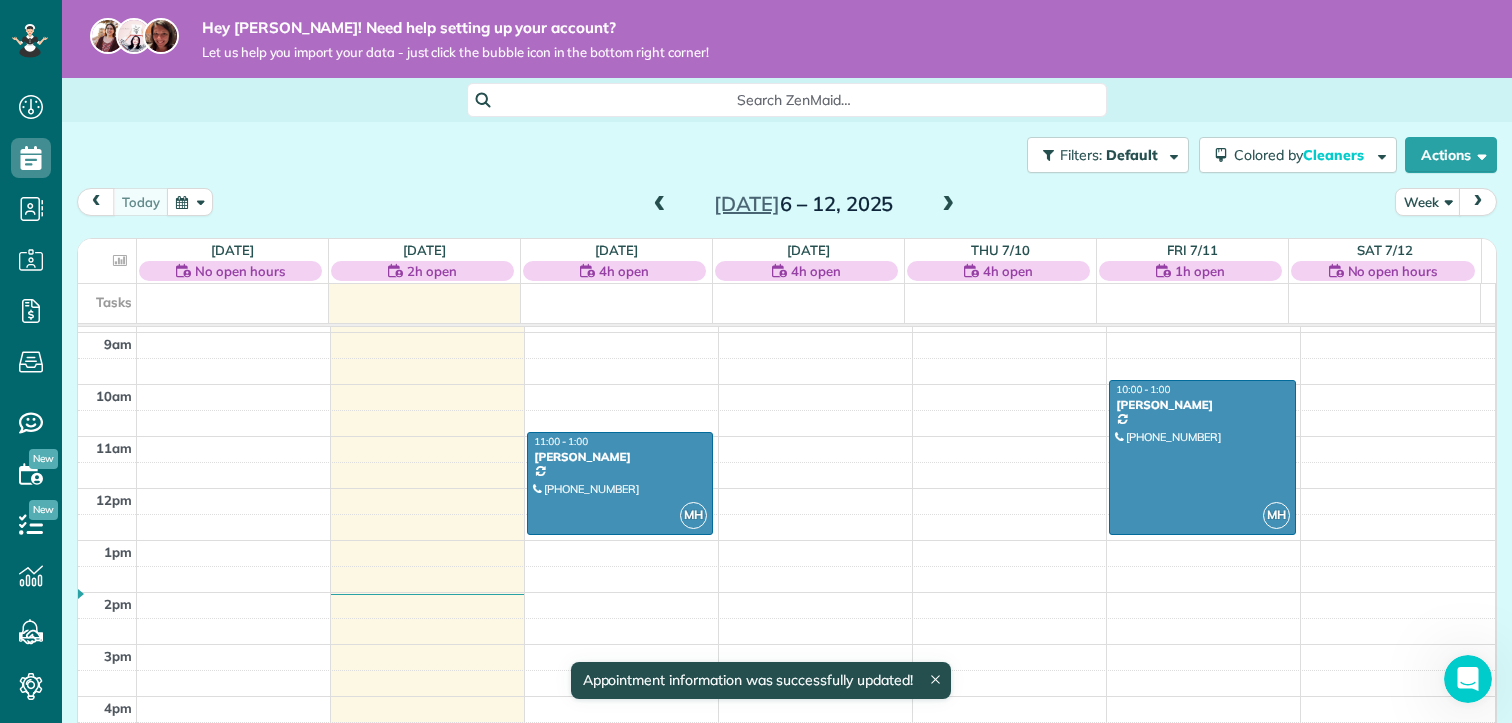 scroll, scrollTop: 362, scrollLeft: 0, axis: vertical 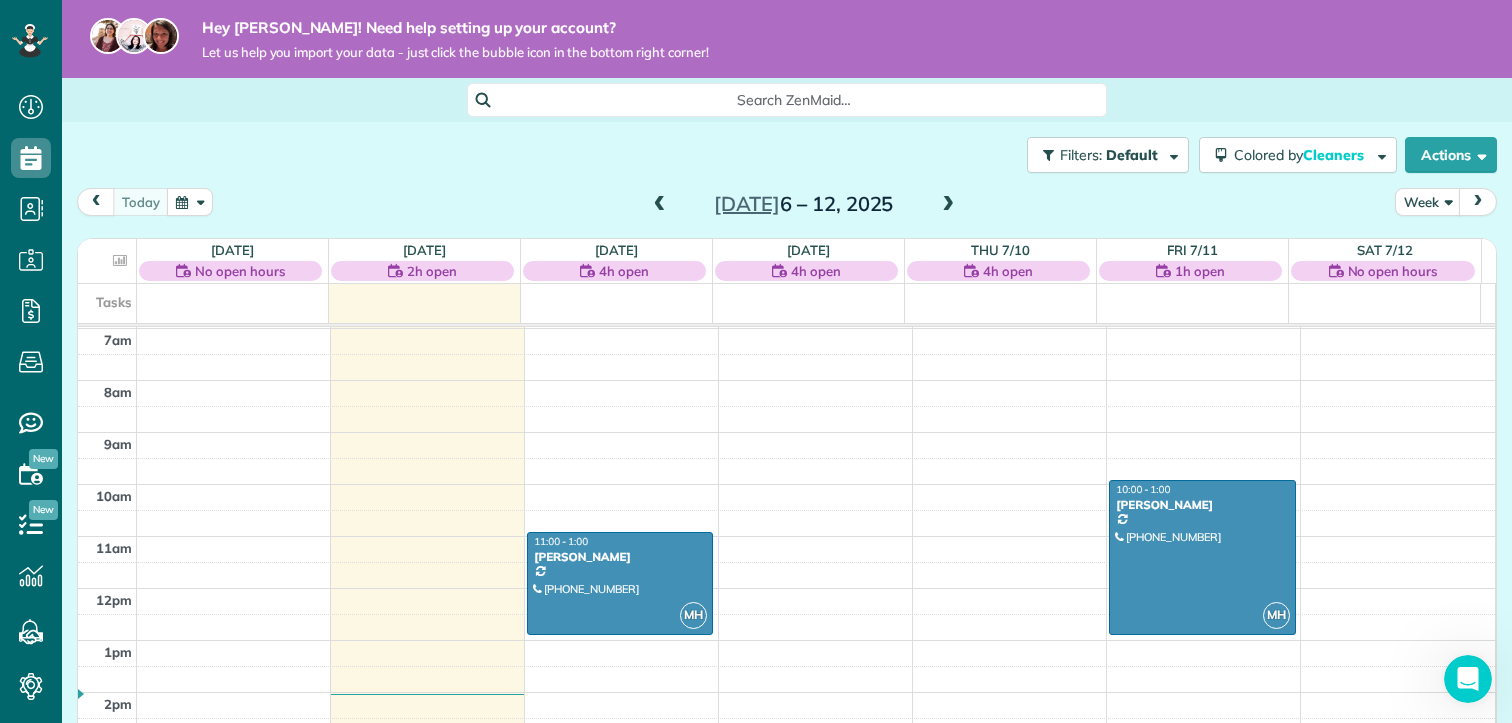 click on "12am 1am 2am 3am 4am 5am 6am 7am 8am 9am 10am 11am 12pm 1pm 2pm 3pm 4pm 5pm 6pm 7pm 8pm 9pm 10pm 11pm MH 11:00 - 1:00 Brenda Goodwin (870) 307-9740 810 E Boswell Street Batesville, Arkansas 72501 MH 10:00 - 1:00 Beth Christian (870) 307-1820 289 Wildcat Way Batesville, AR 72501" at bounding box center (786, 588) 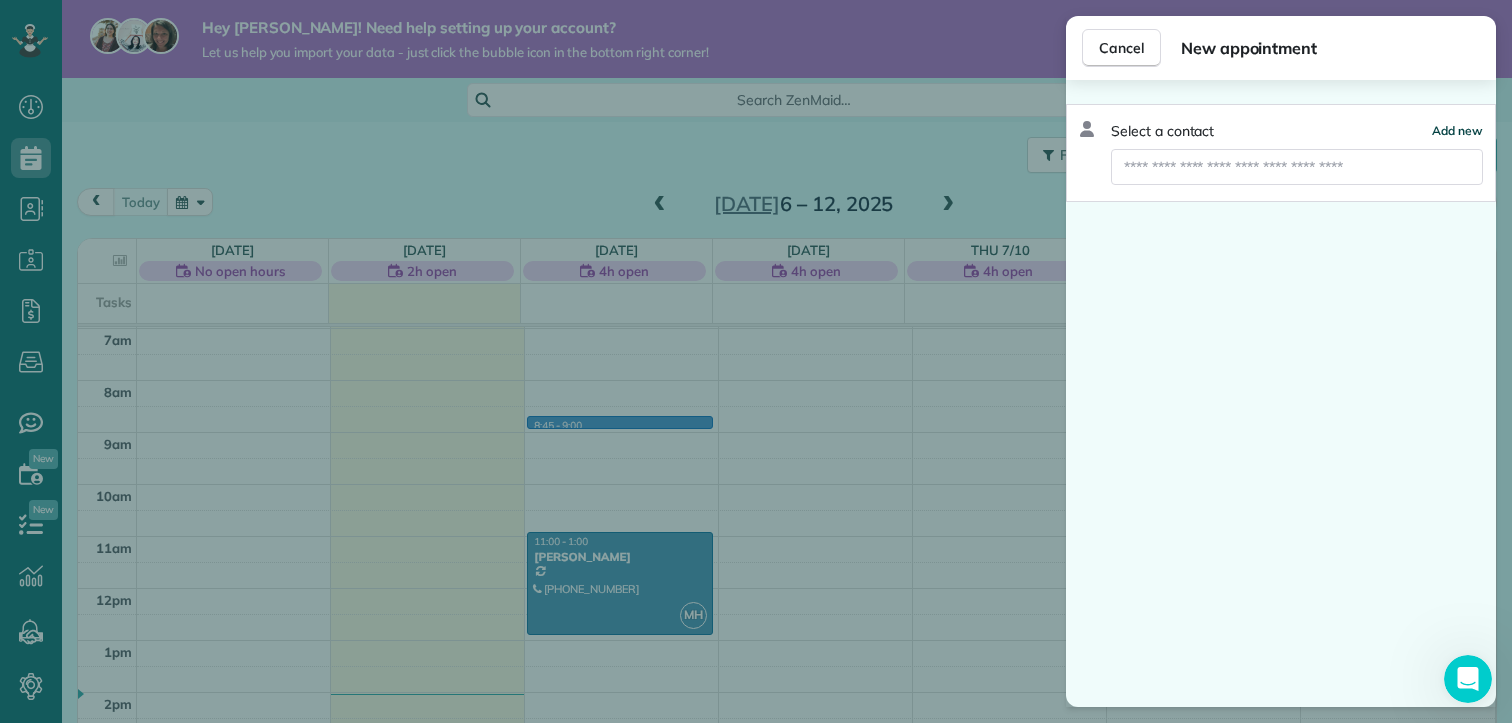 click on "Add new" at bounding box center (1457, 130) 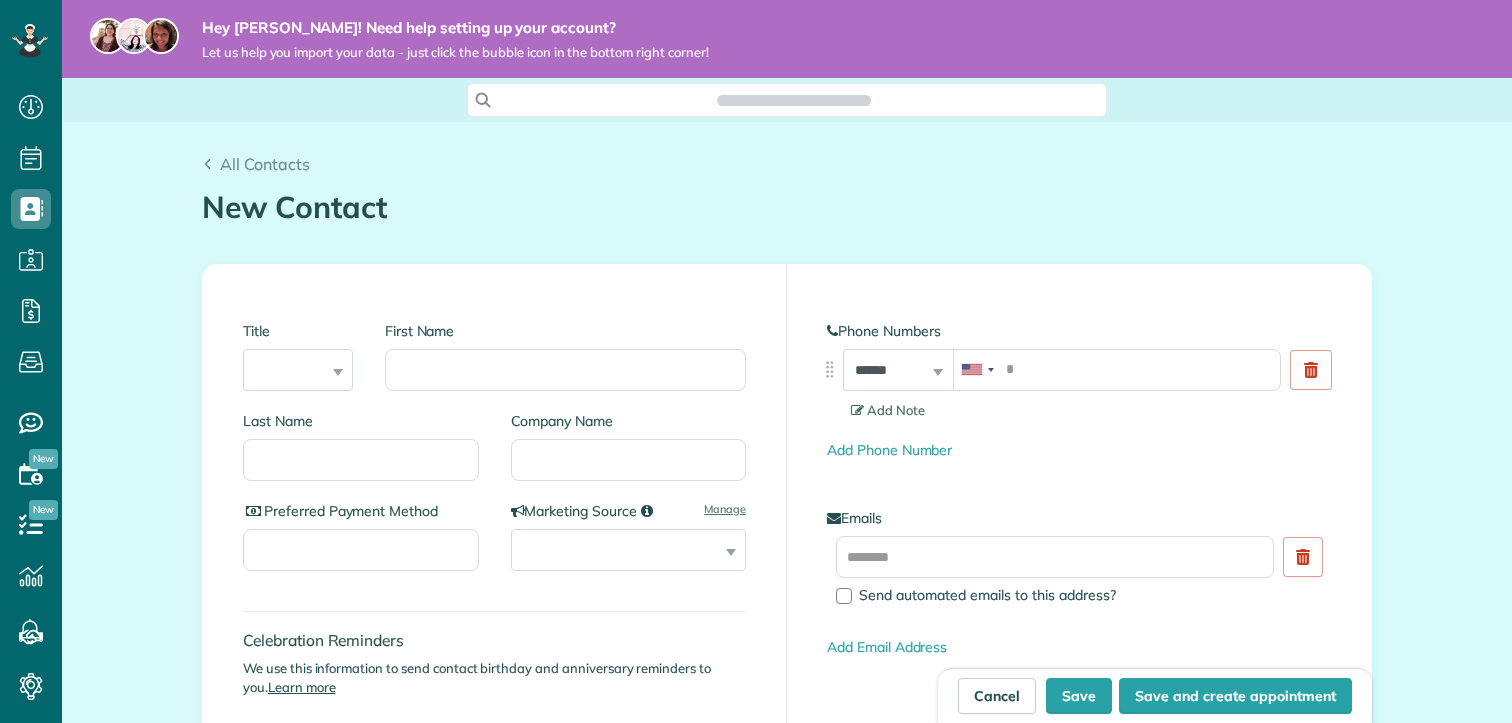 scroll, scrollTop: 0, scrollLeft: 0, axis: both 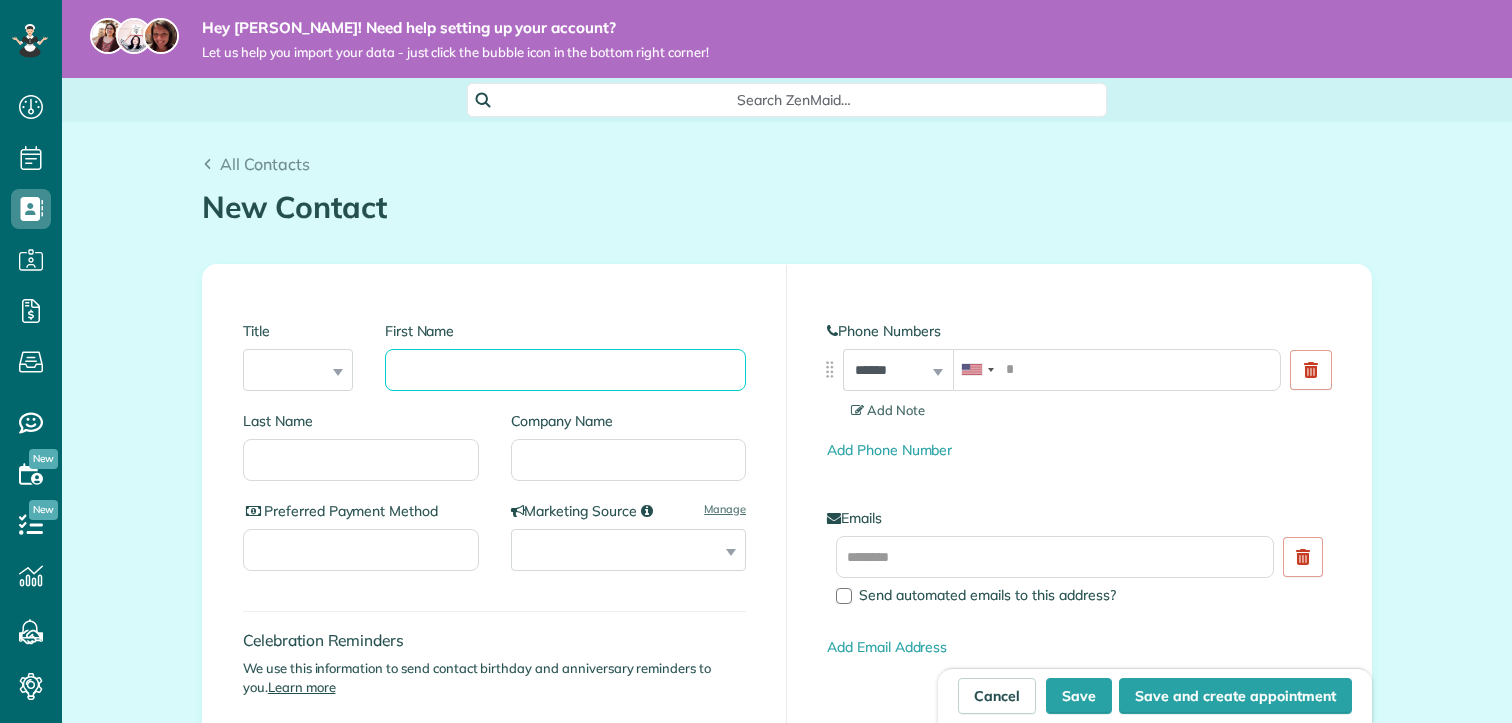 click on "First Name" at bounding box center (565, 370) 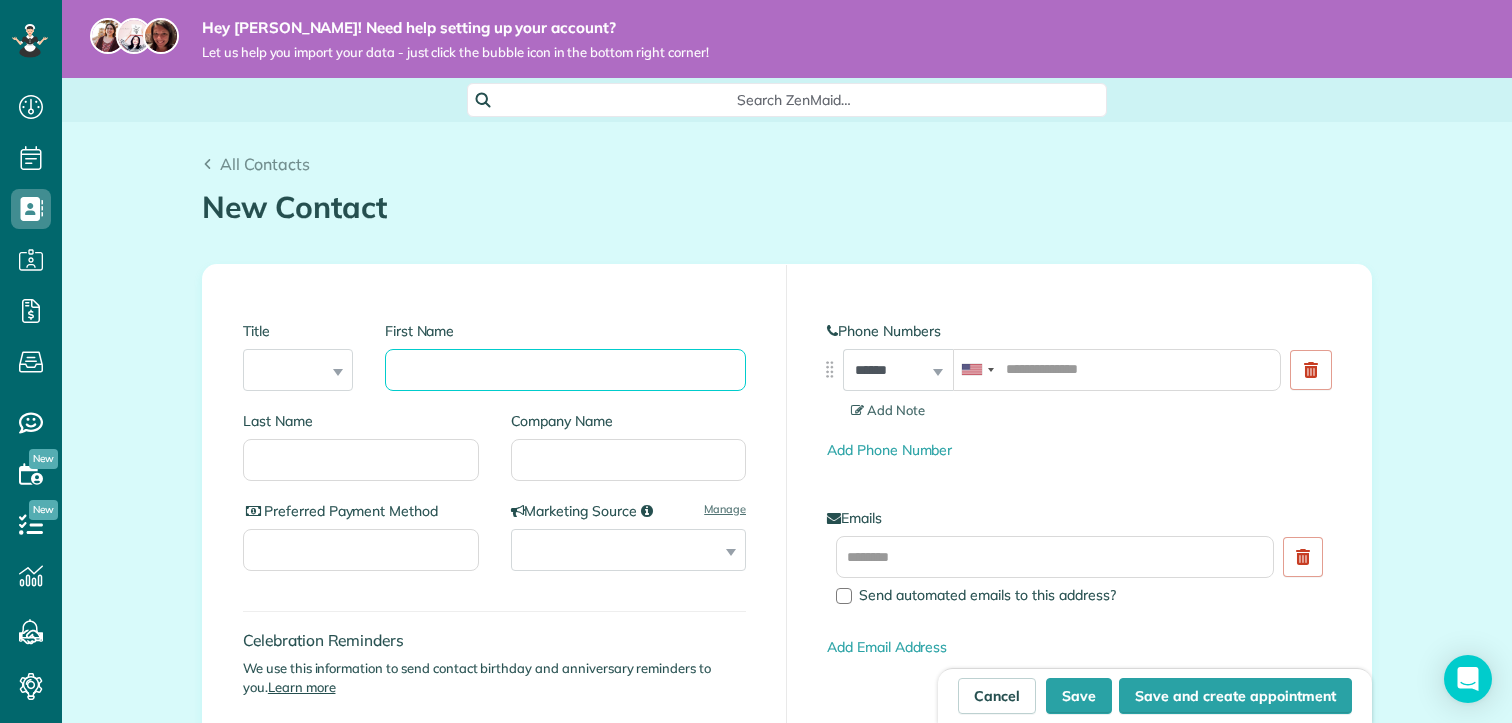 type on "****" 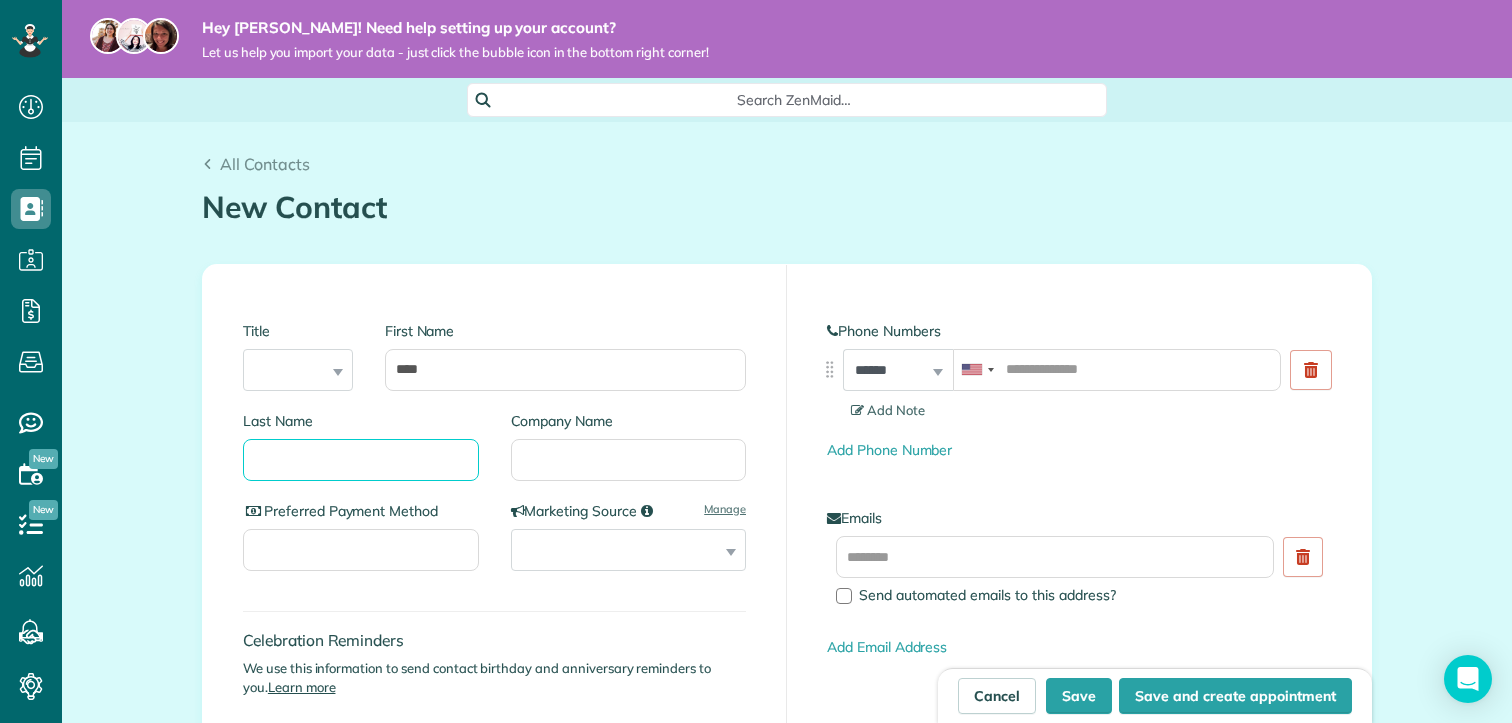 type on "*********" 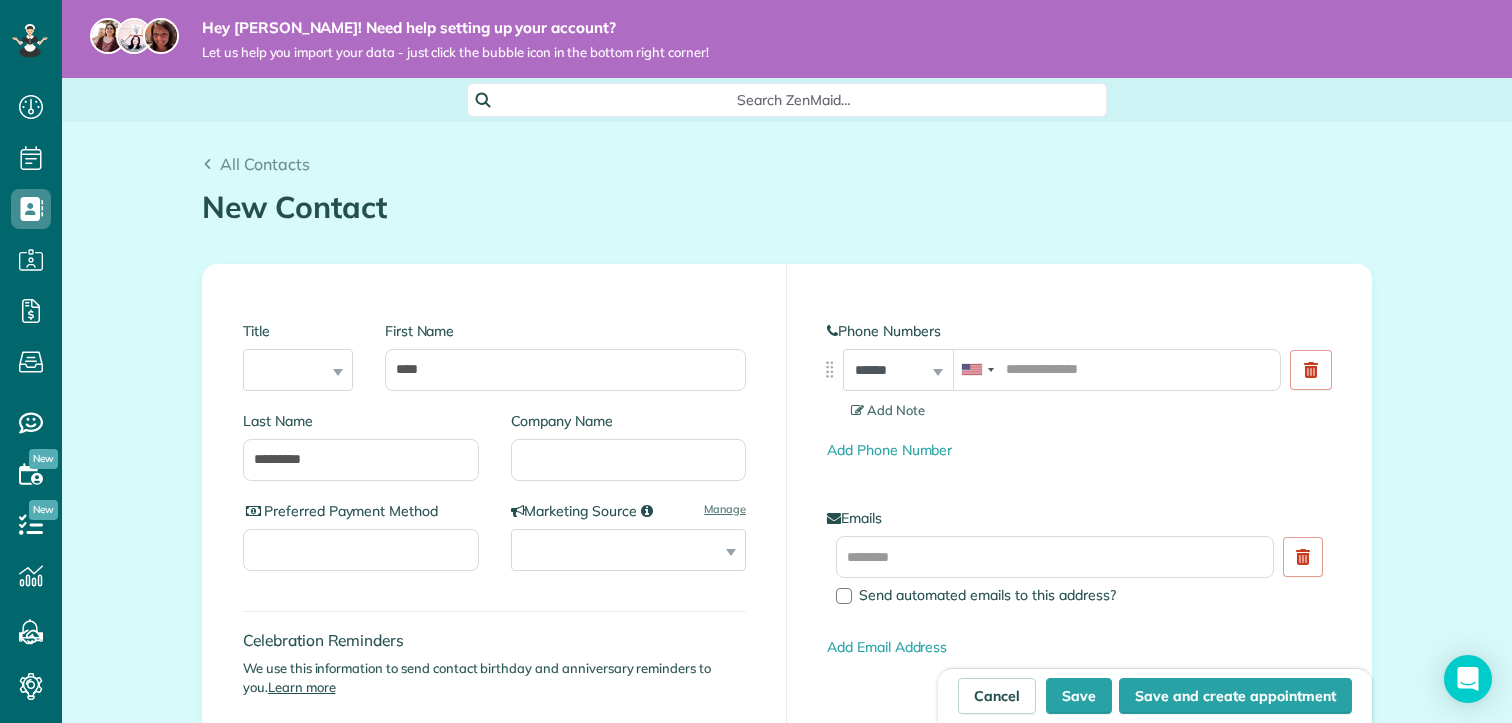 type on "**********" 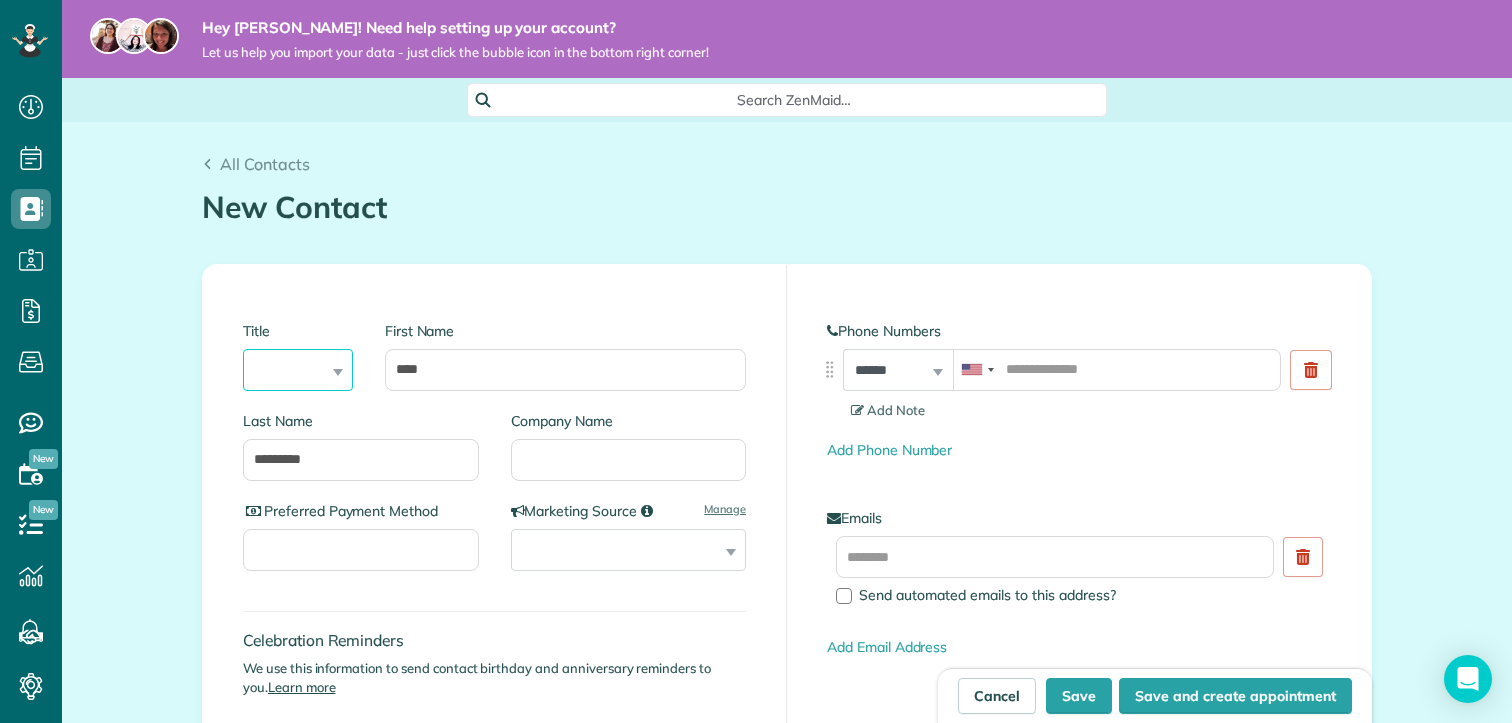 click on "***
****
***
***" at bounding box center [298, 370] 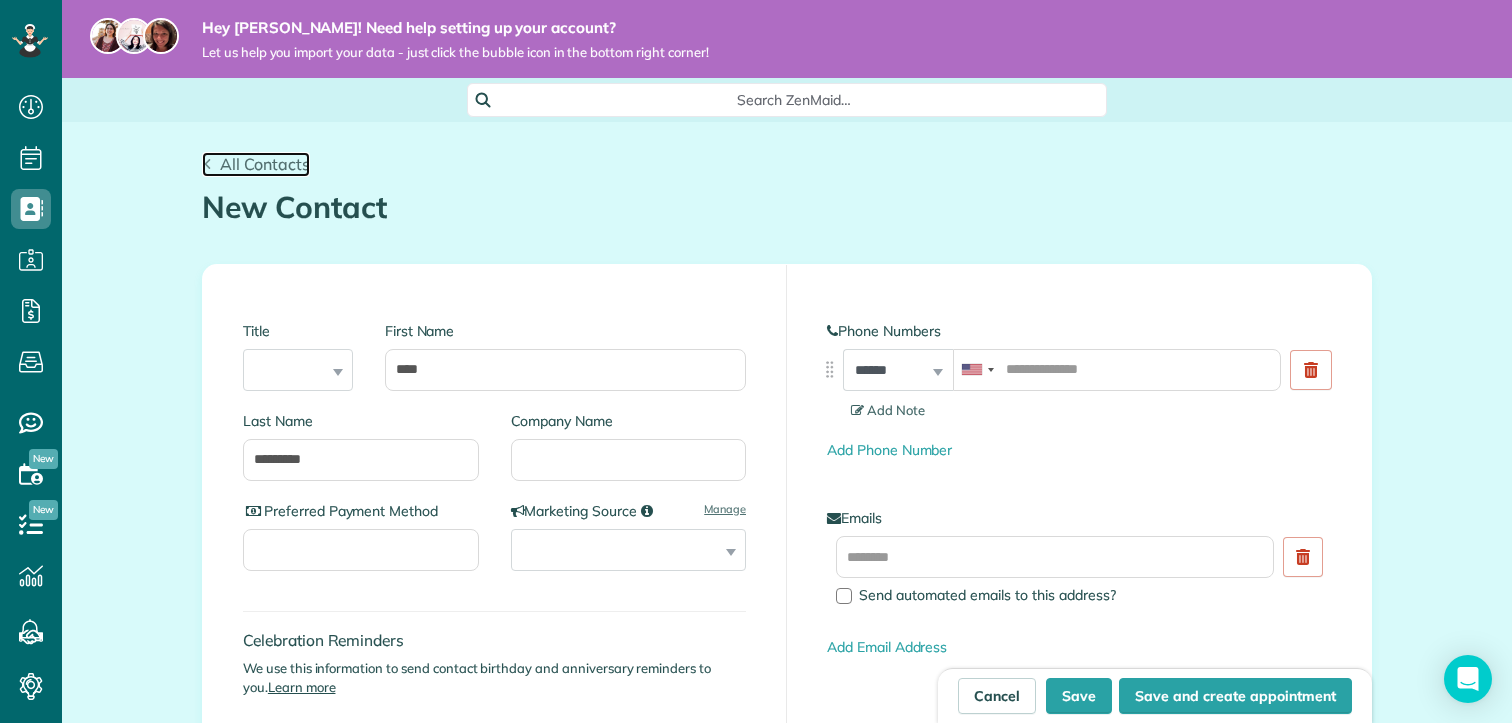 click on "All Contacts" at bounding box center [265, 164] 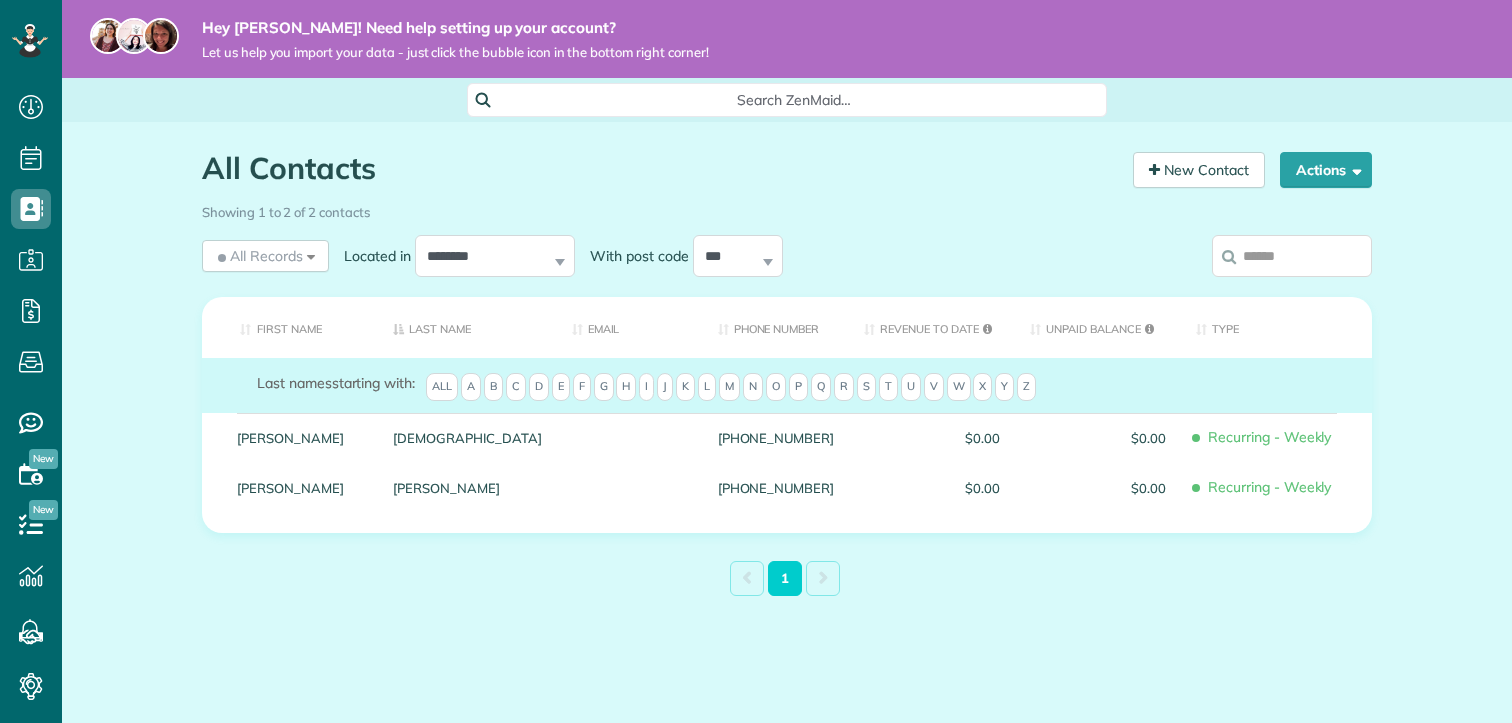 scroll, scrollTop: 0, scrollLeft: 0, axis: both 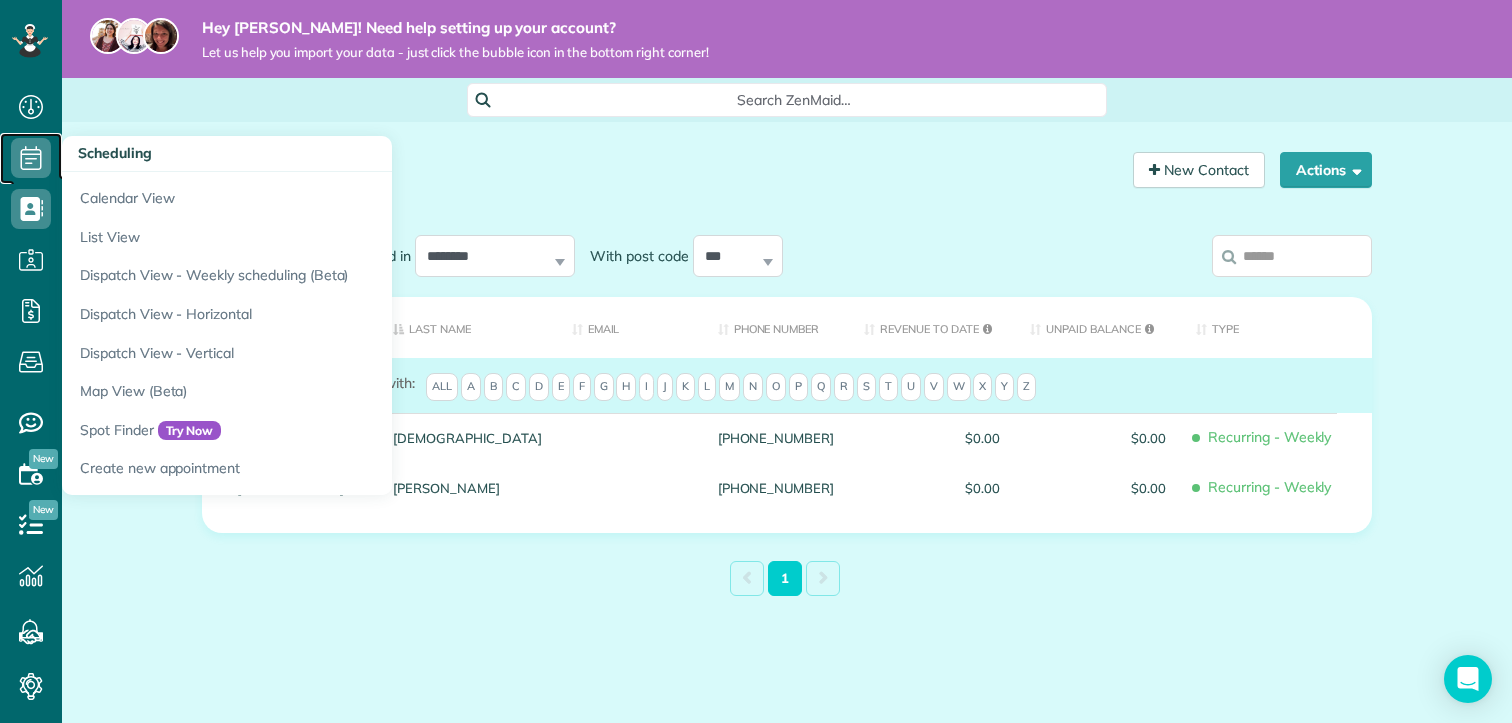 click 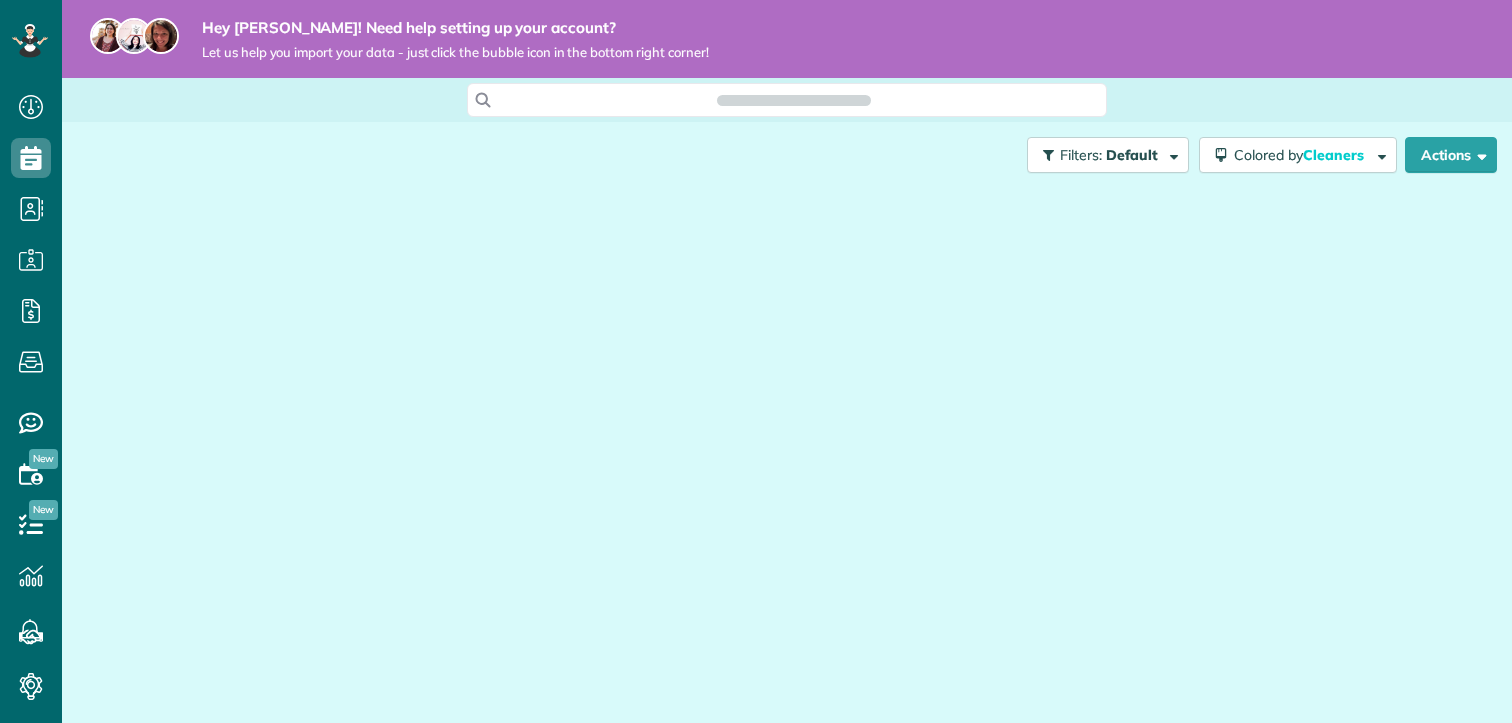 scroll, scrollTop: 0, scrollLeft: 0, axis: both 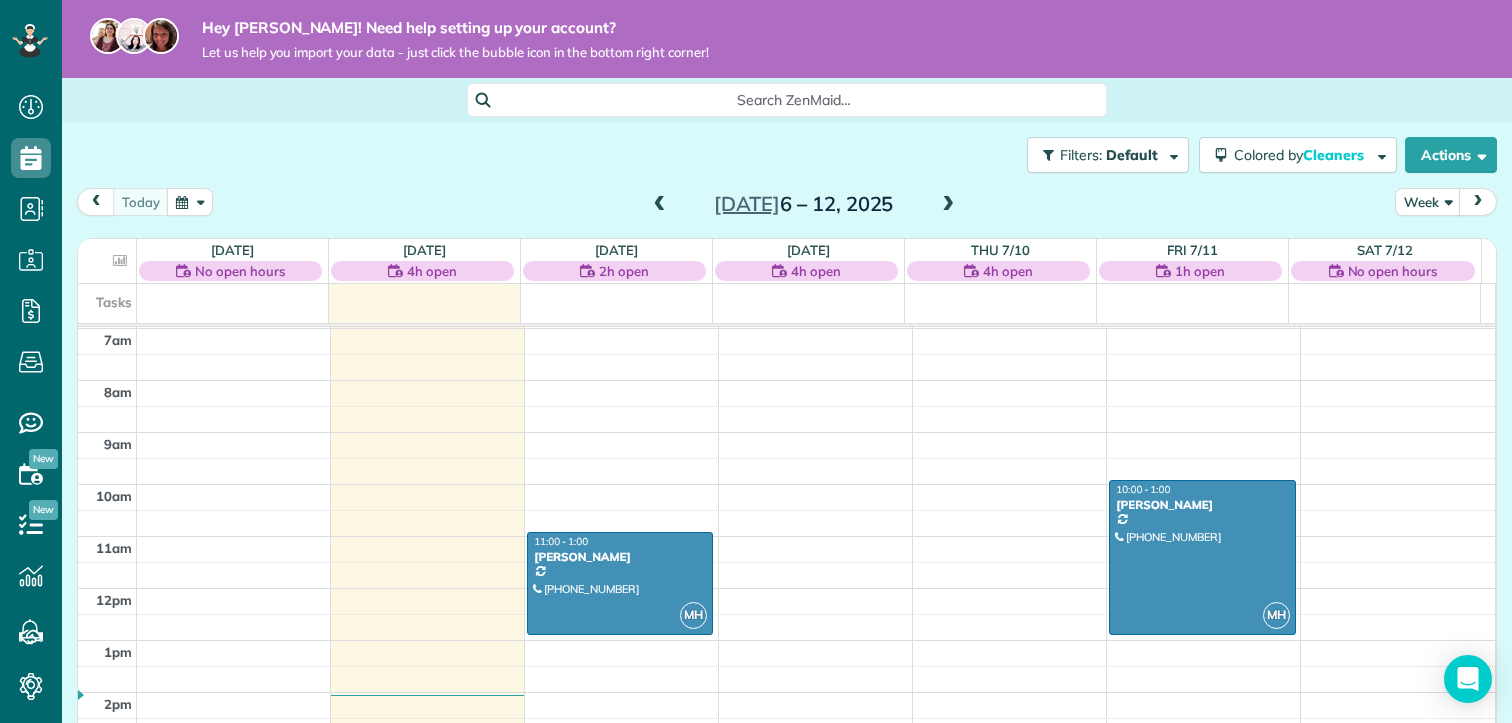 click on "12am 1am 2am 3am 4am 5am 6am 7am 8am 9am 10am 11am 12pm 1pm 2pm 3pm 4pm 5pm 6pm 7pm 8pm 9pm 10pm 11pm MH 11:00 - 1:00 [PERSON_NAME] [PHONE_NUMBER] [STREET_ADDRESS][PERSON_NAME][US_STATE] MH 10:00 - 1:00 [PERSON_NAME] [PHONE_NUMBER] [STREET_ADDRESS]" at bounding box center (786, 588) 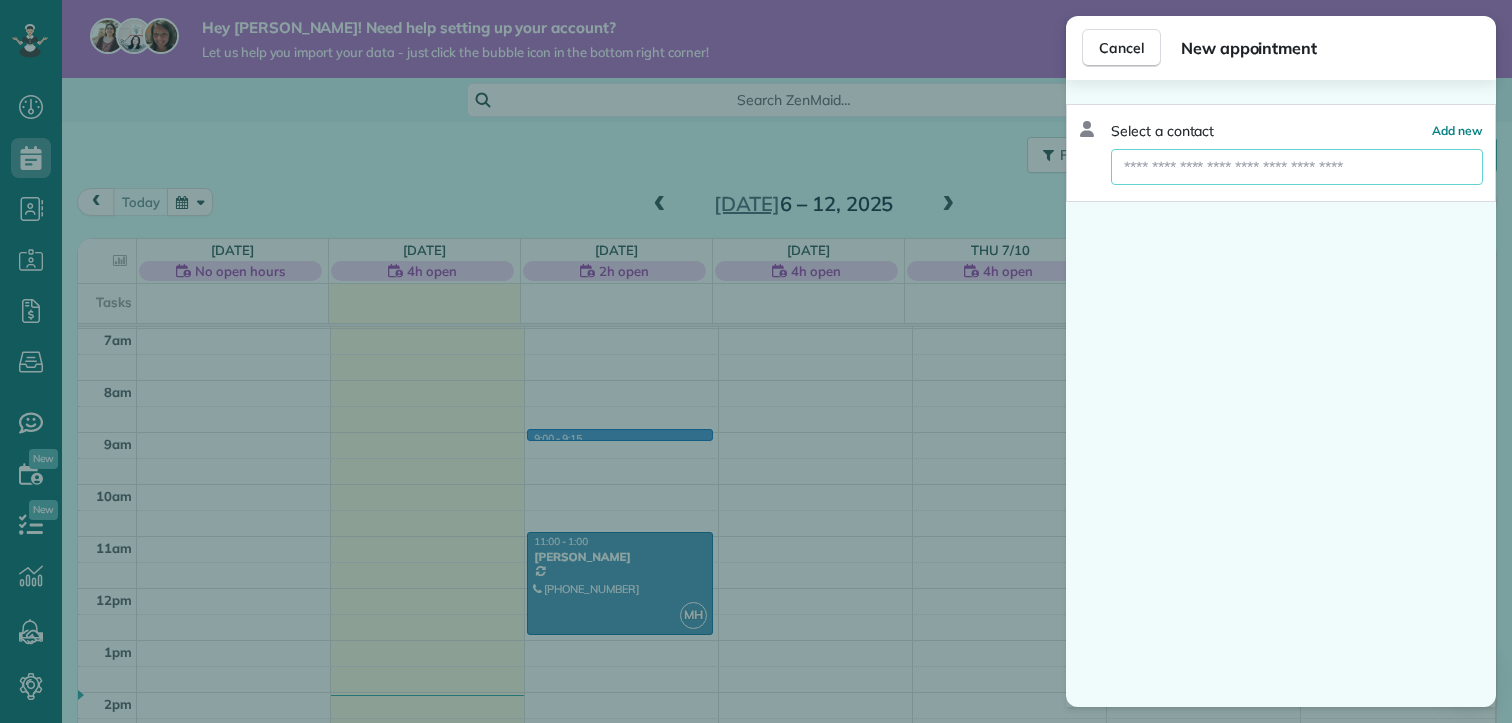 click at bounding box center (1297, 167) 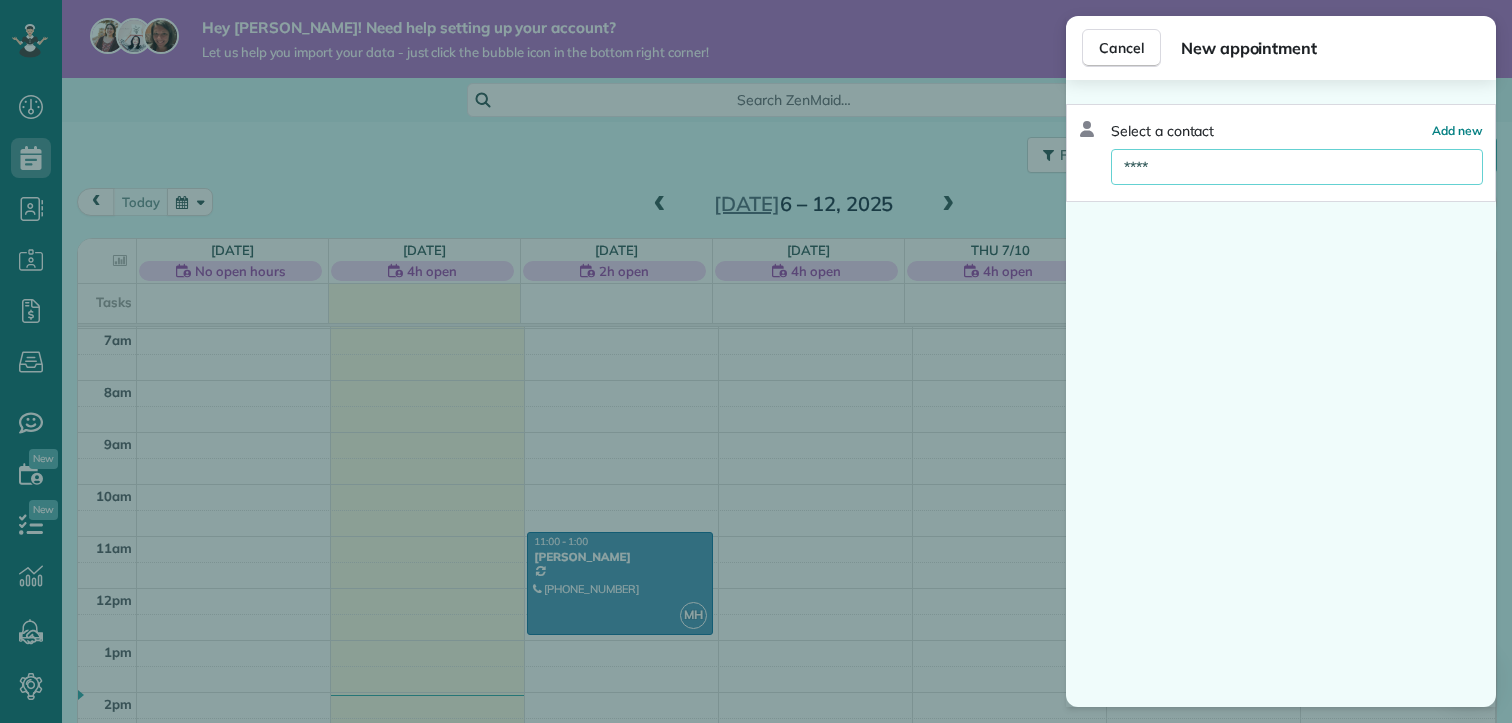 type on "****" 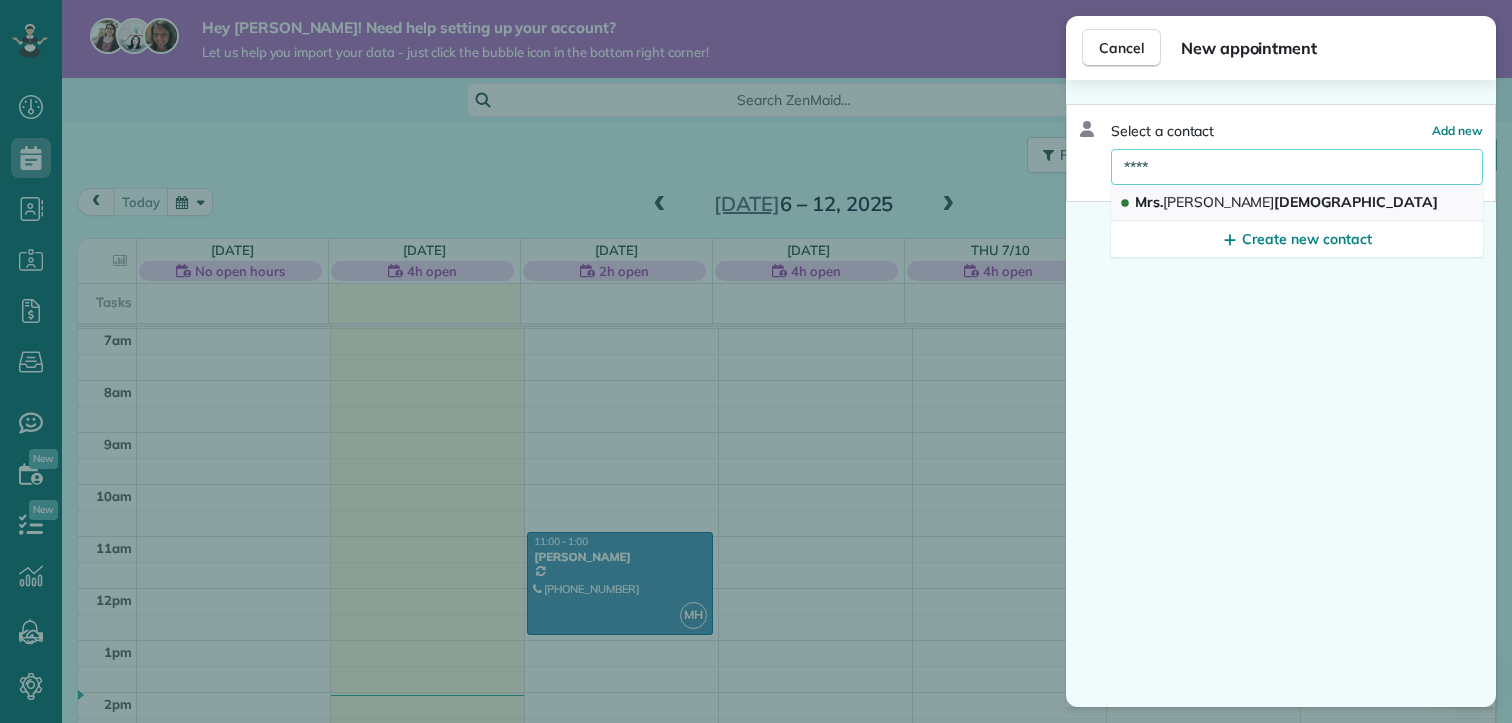click on "[PERSON_NAME]" at bounding box center [1219, 202] 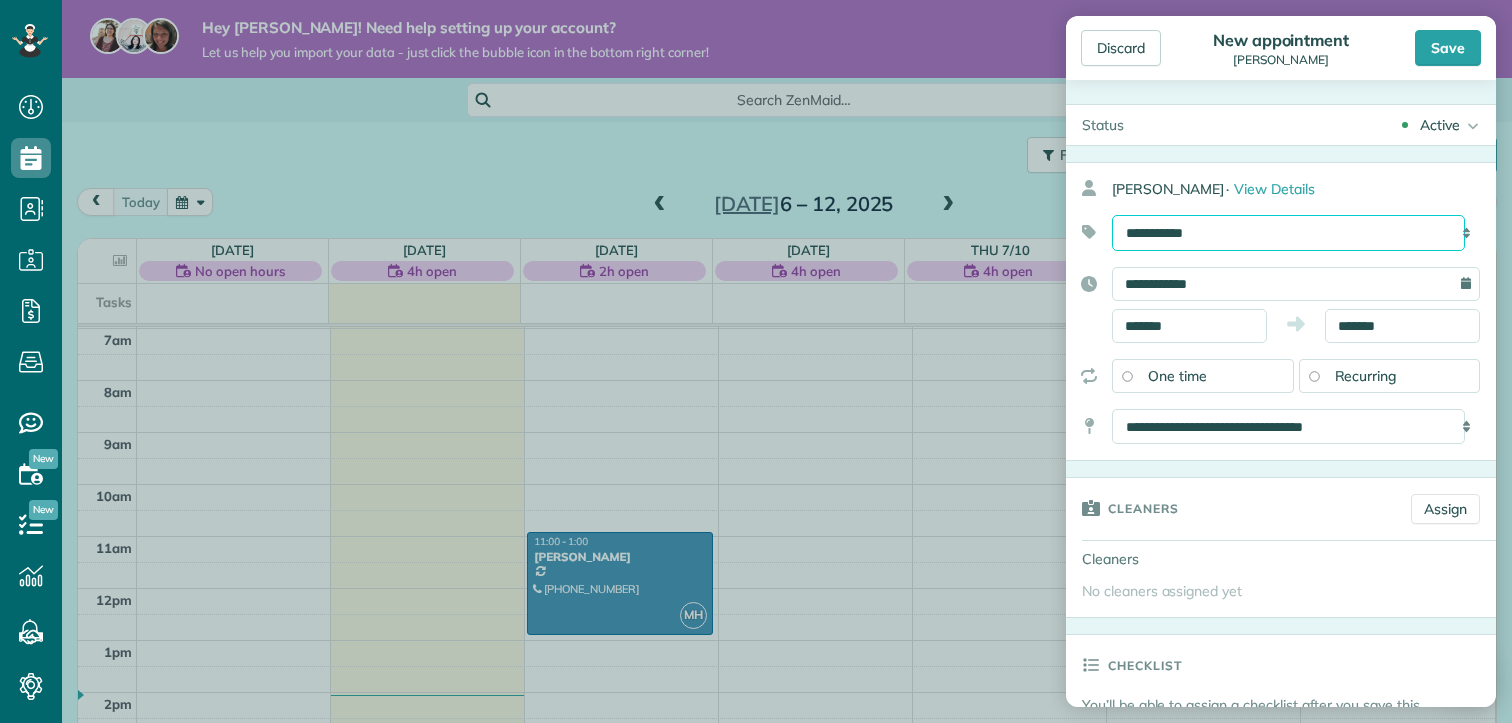 click on "**********" at bounding box center (1288, 233) 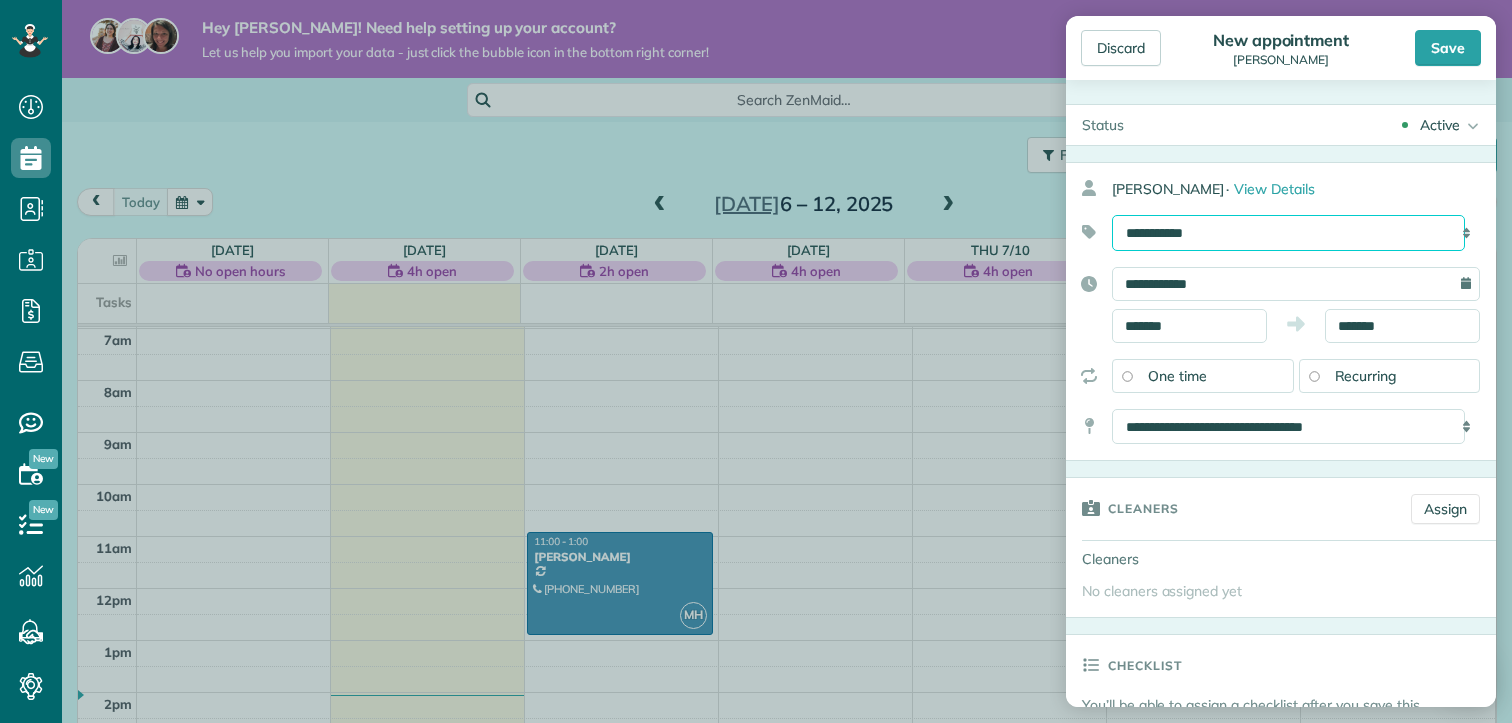 select on "******" 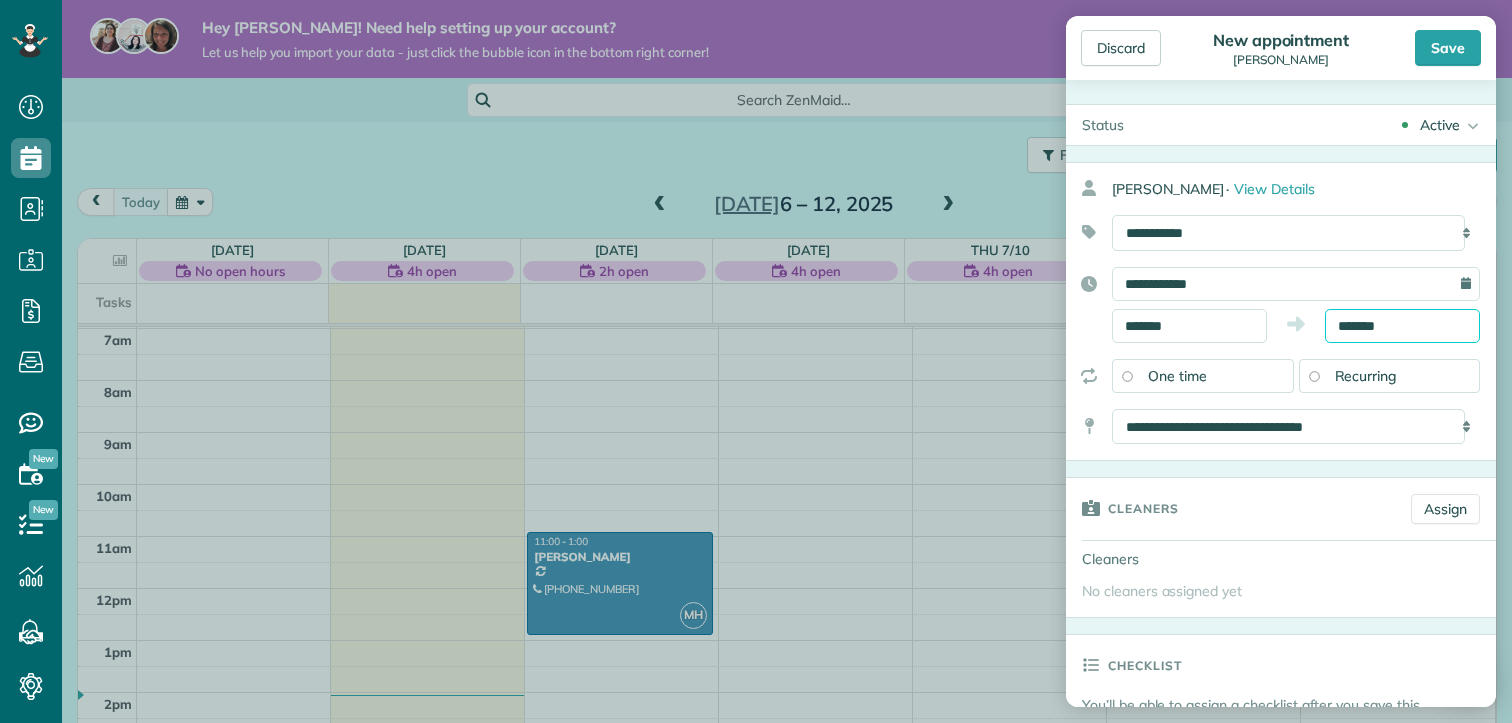 click on "*******" at bounding box center (1402, 326) 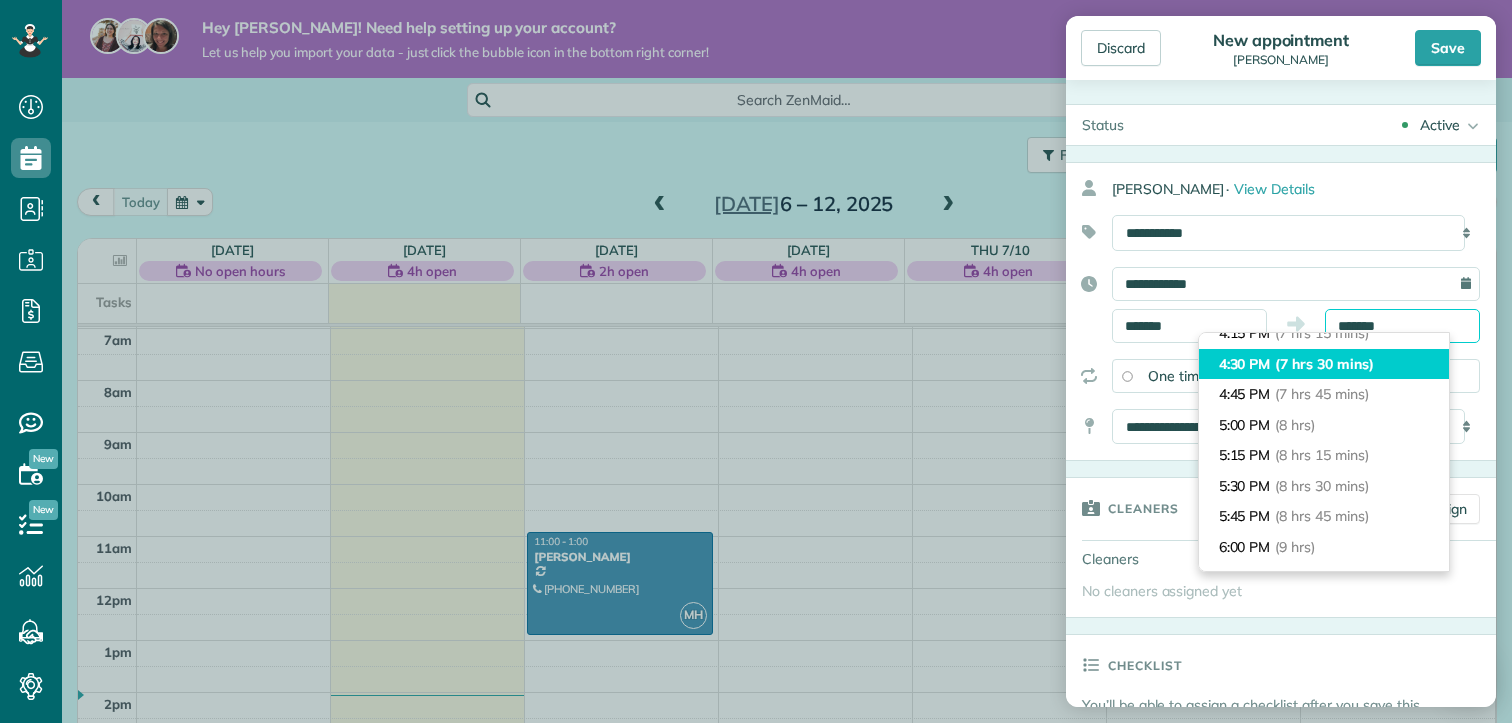 scroll, scrollTop: 800, scrollLeft: 0, axis: vertical 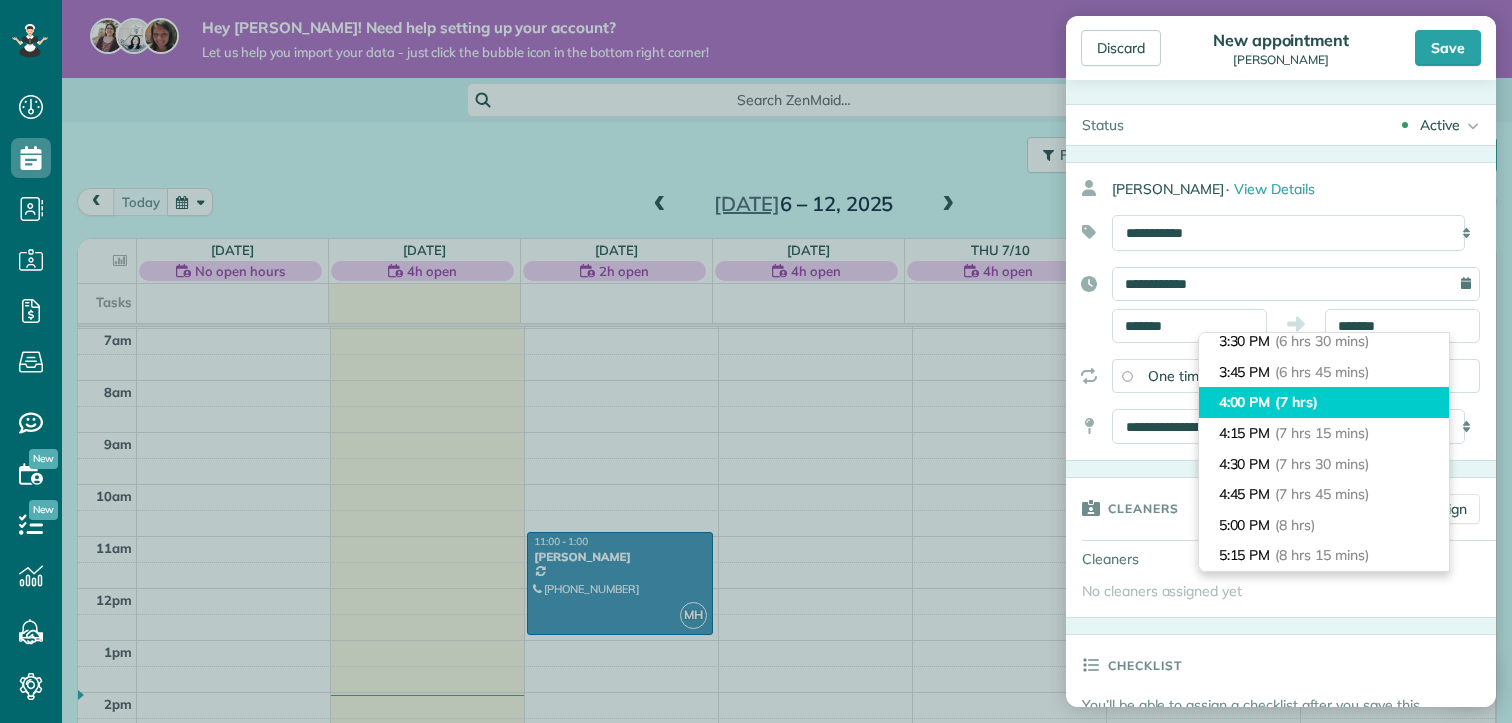 type on "*******" 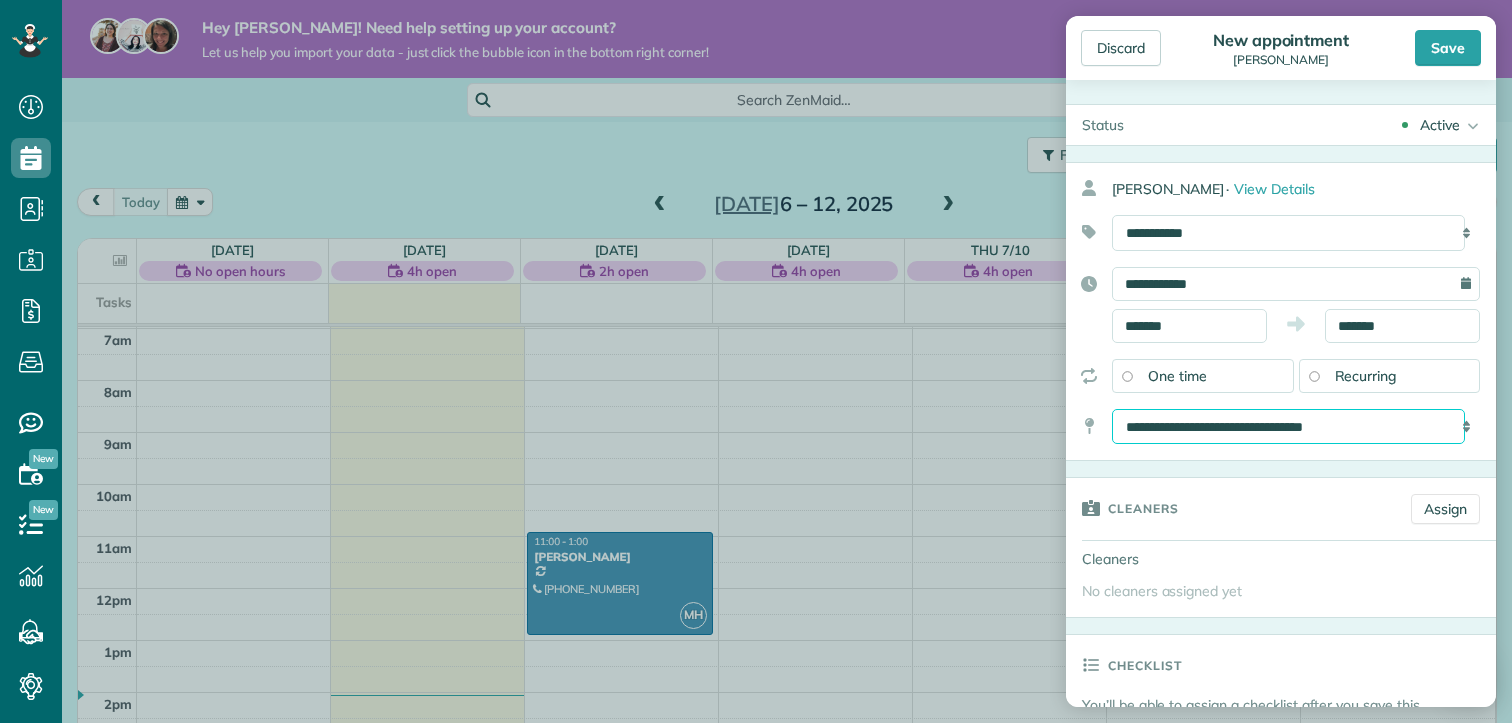 click on "**********" at bounding box center [1288, 427] 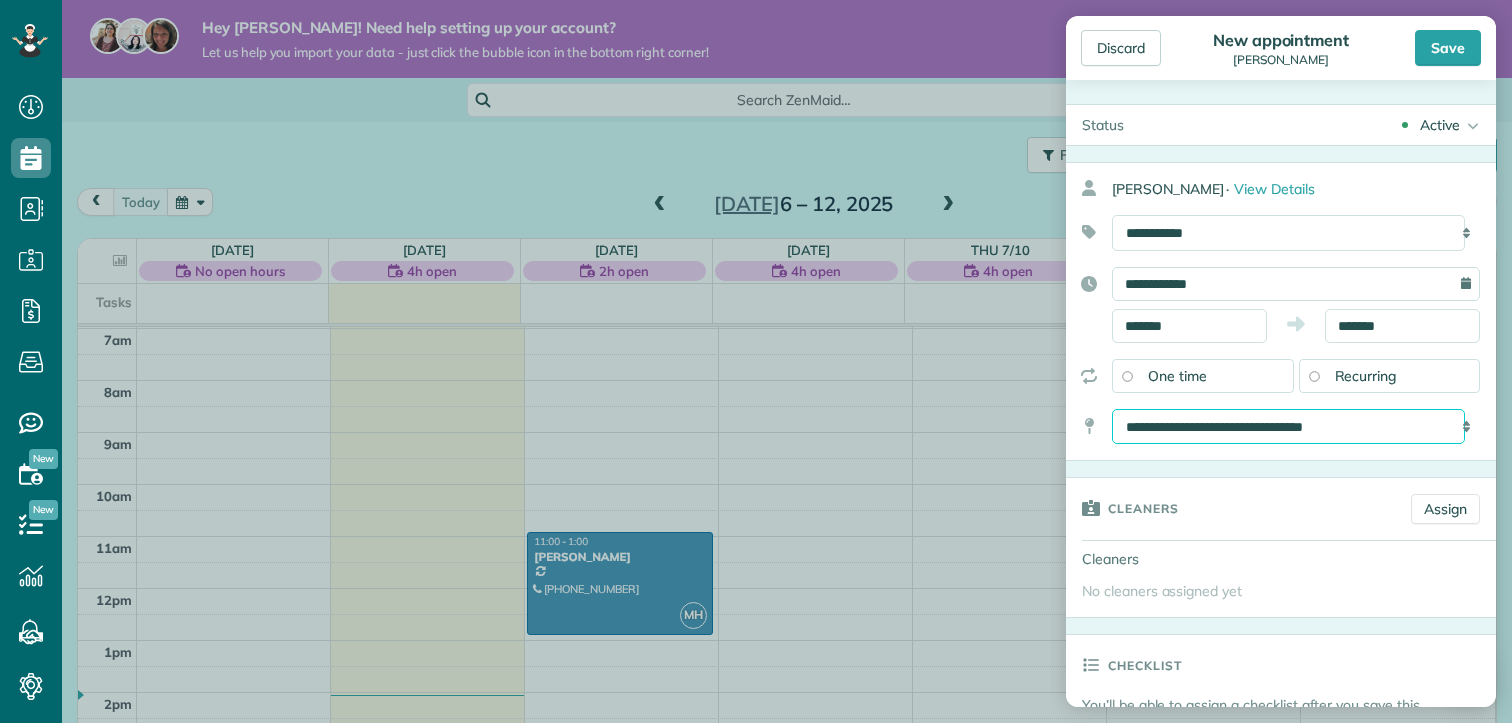 select on "*" 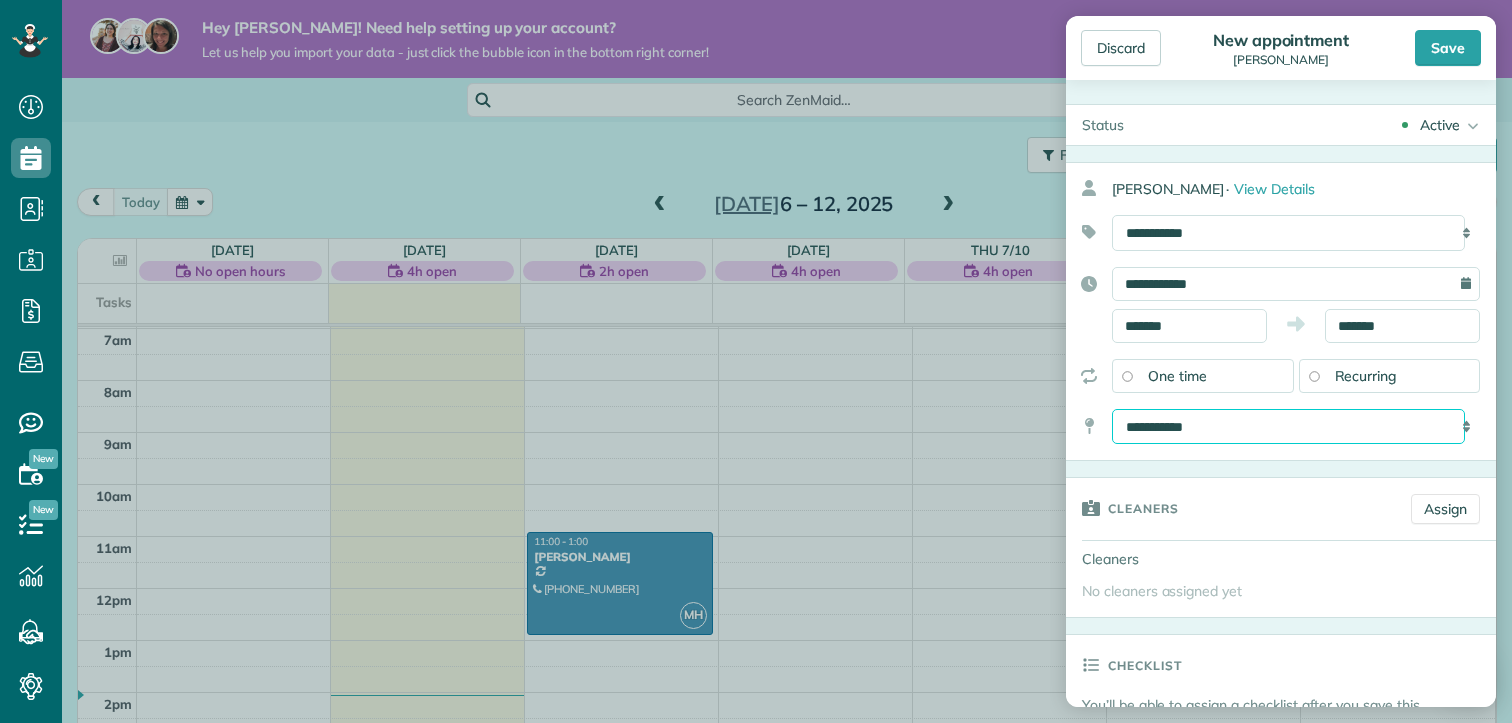 click on "**********" at bounding box center (1288, 427) 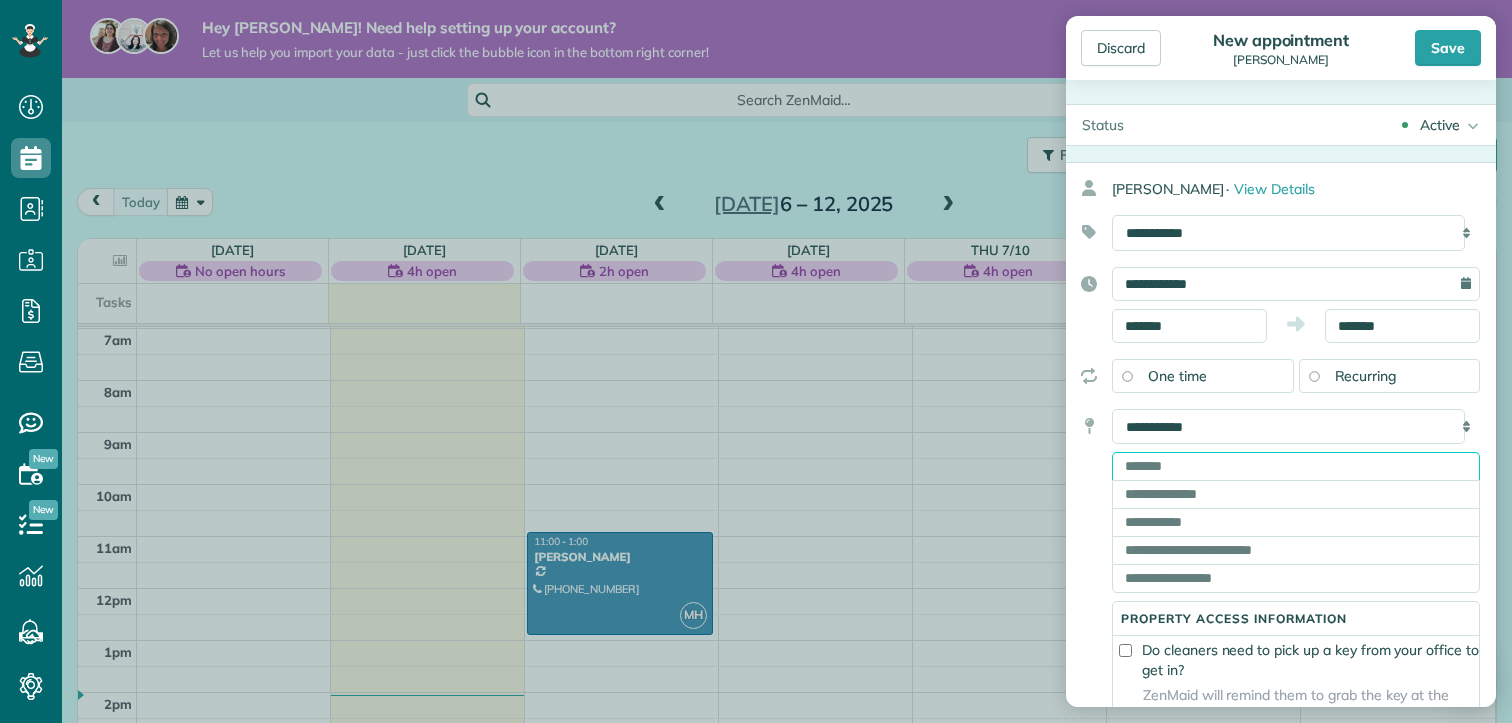 click at bounding box center (1296, 466) 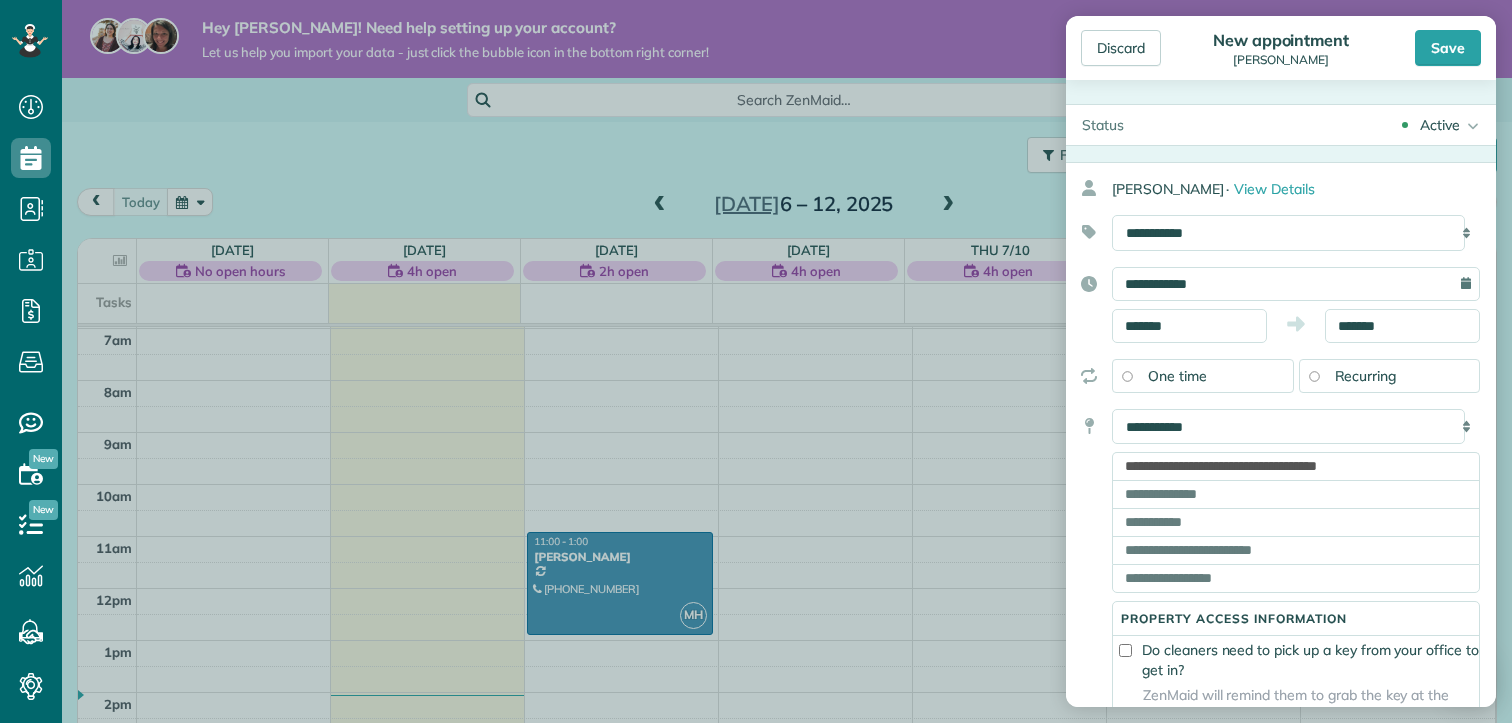 type on "**********" 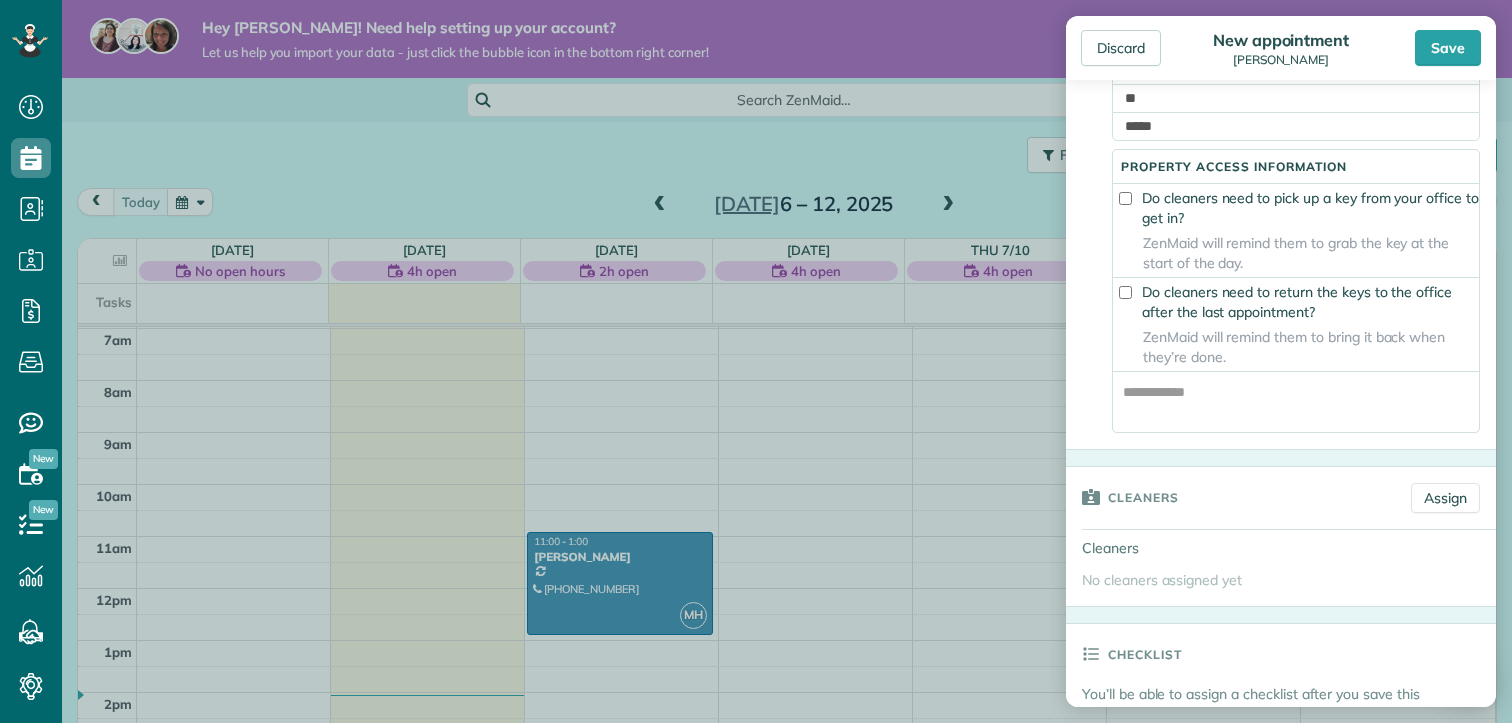 scroll, scrollTop: 500, scrollLeft: 0, axis: vertical 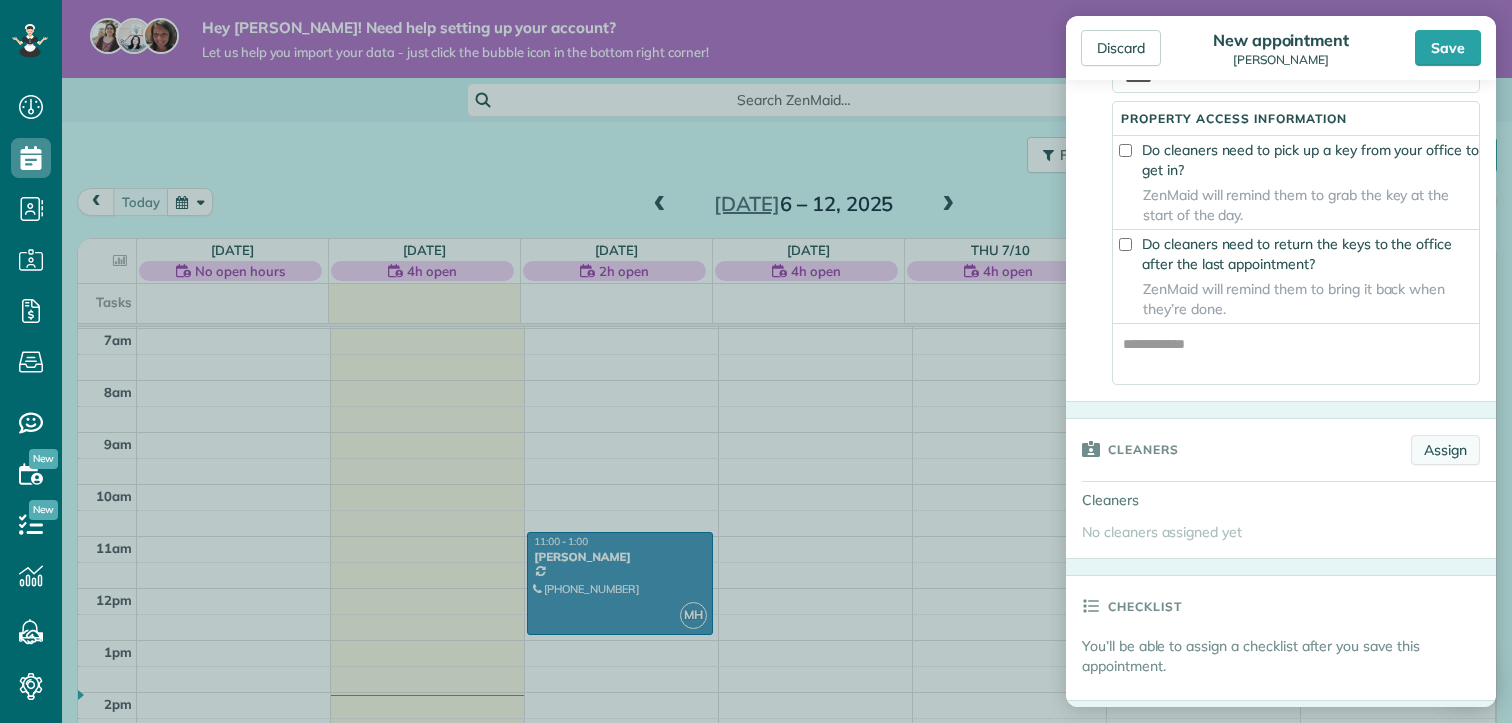 click on "Assign" at bounding box center (1445, 450) 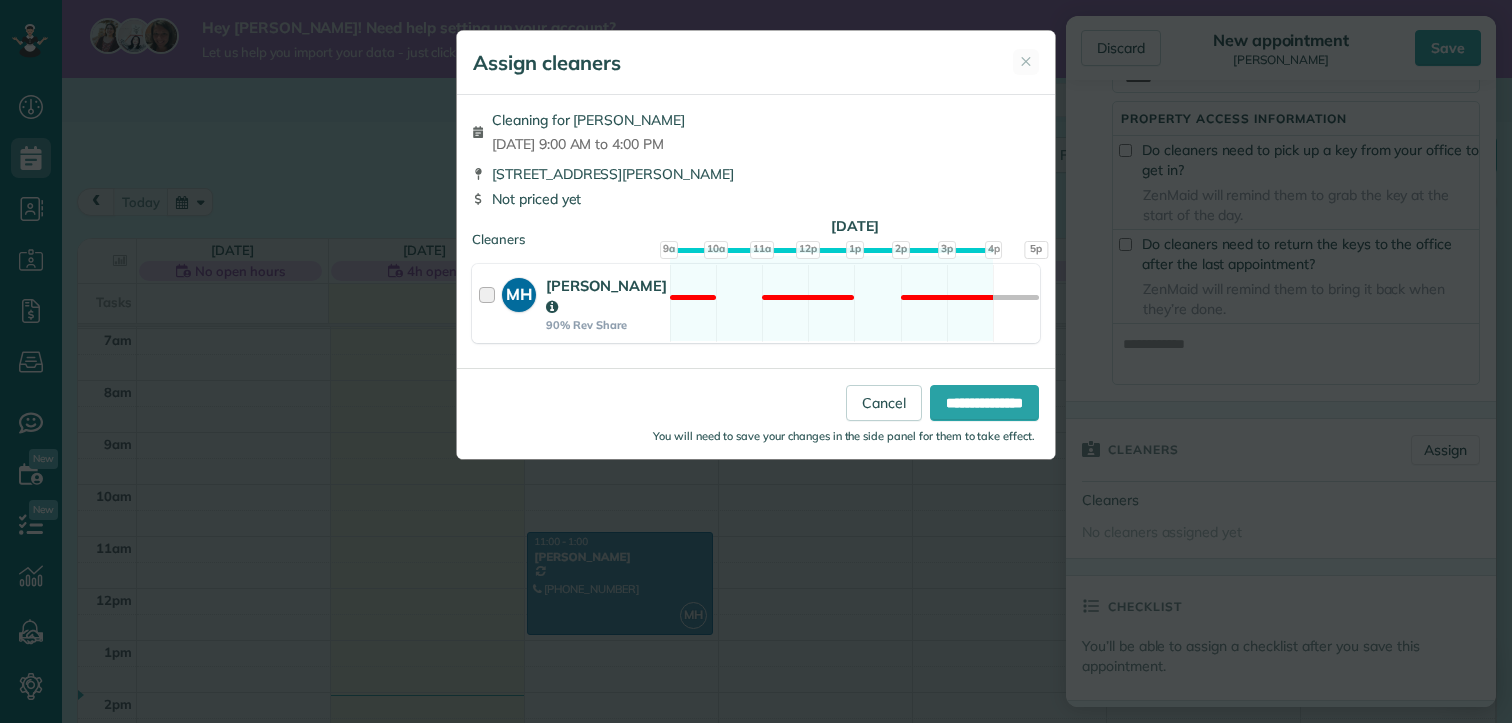 click at bounding box center [490, 303] 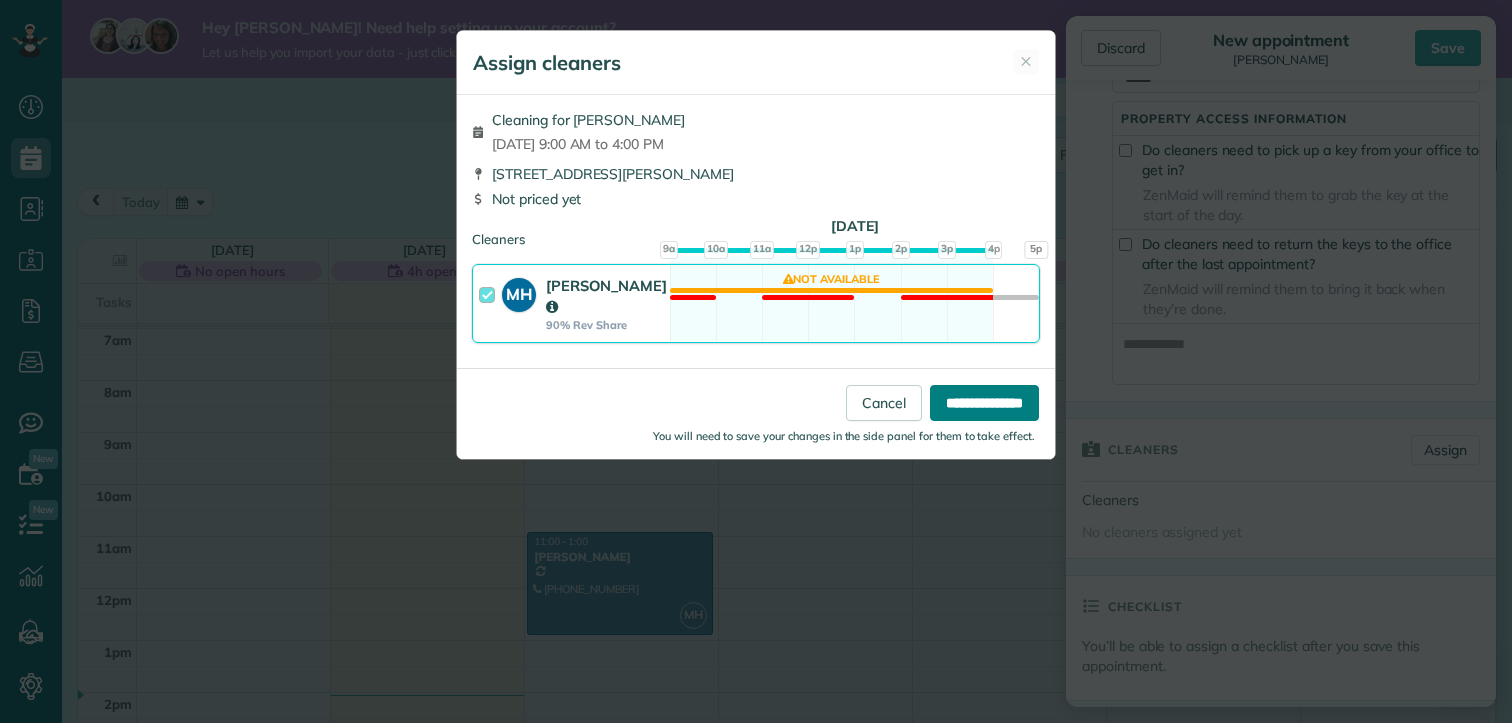 click on "**********" at bounding box center [984, 403] 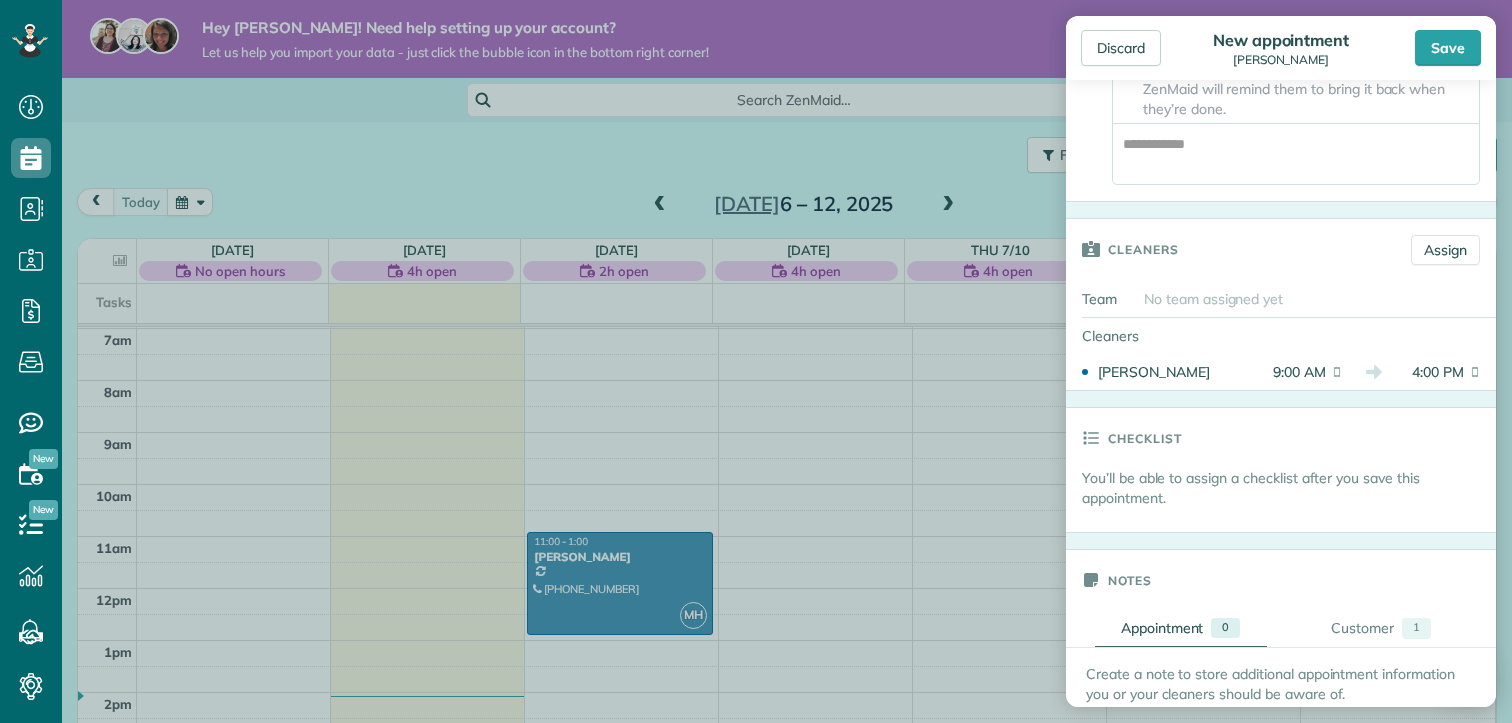 scroll, scrollTop: 800, scrollLeft: 0, axis: vertical 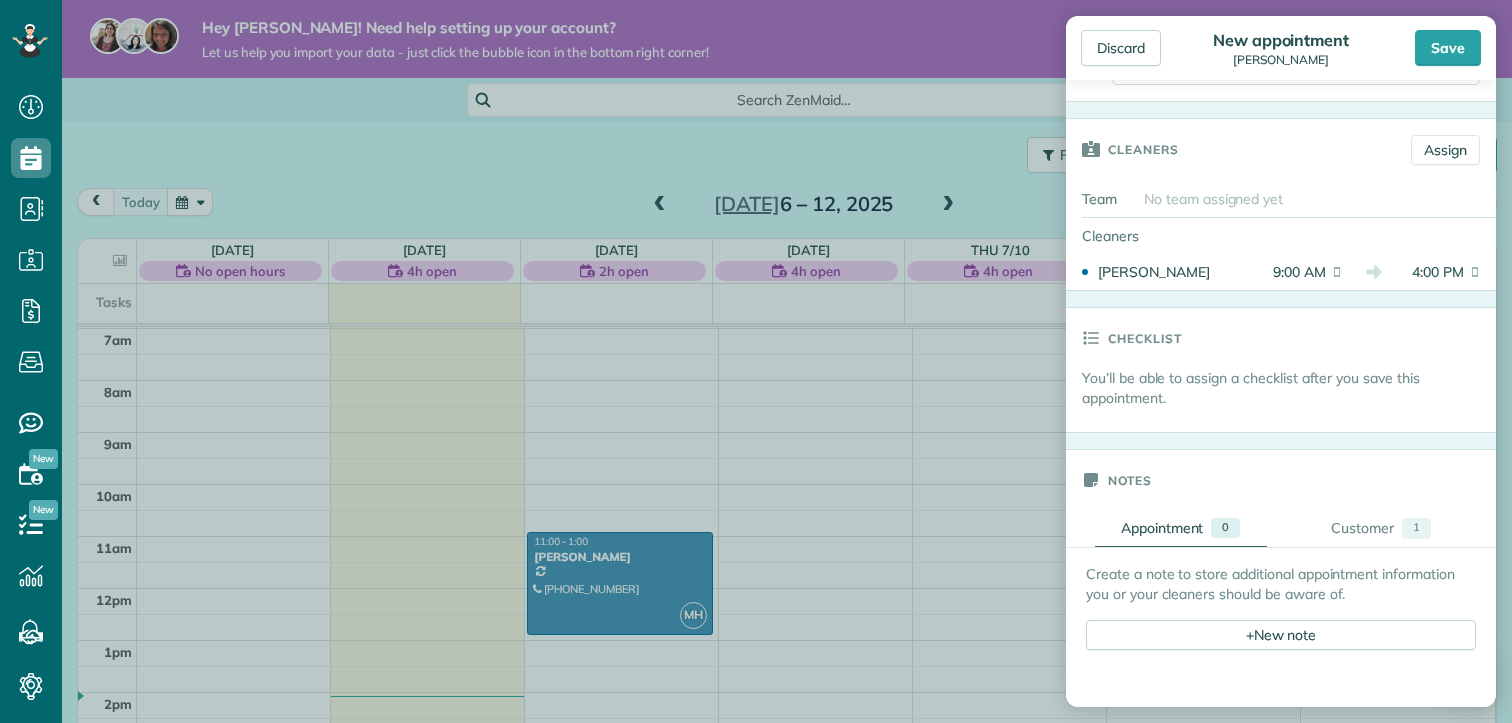 click on "You’ll be able to assign a checklist after you save this appointment." at bounding box center [1289, 388] 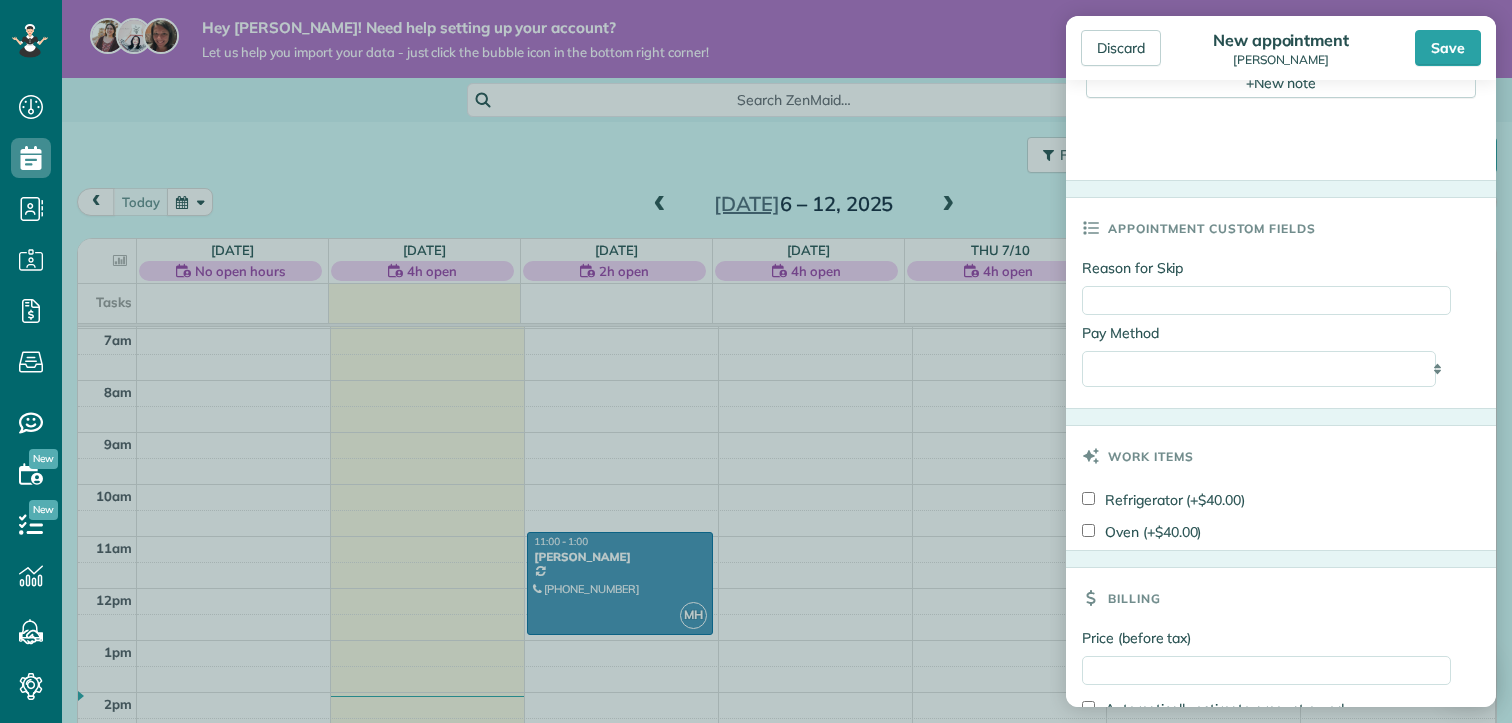 scroll, scrollTop: 1400, scrollLeft: 0, axis: vertical 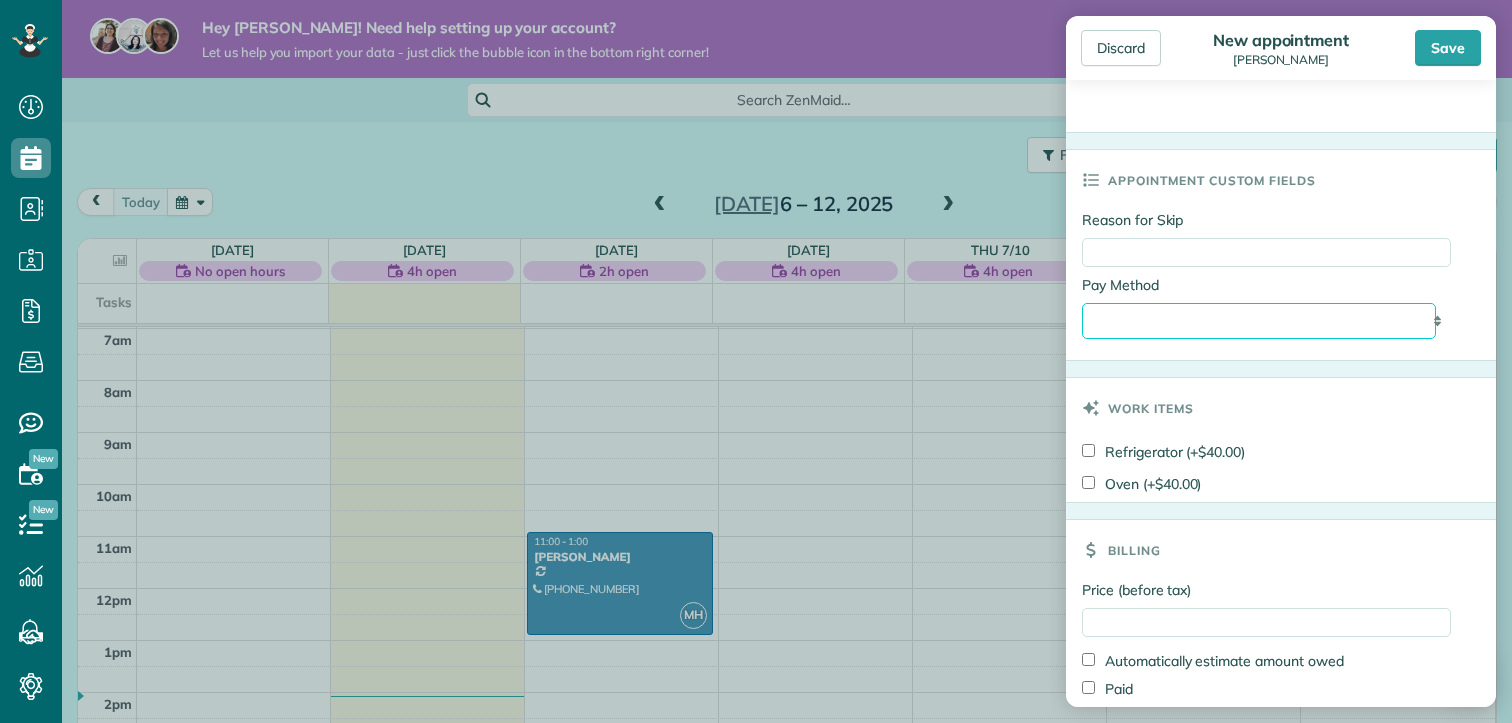 click on "**********" at bounding box center (1259, 321) 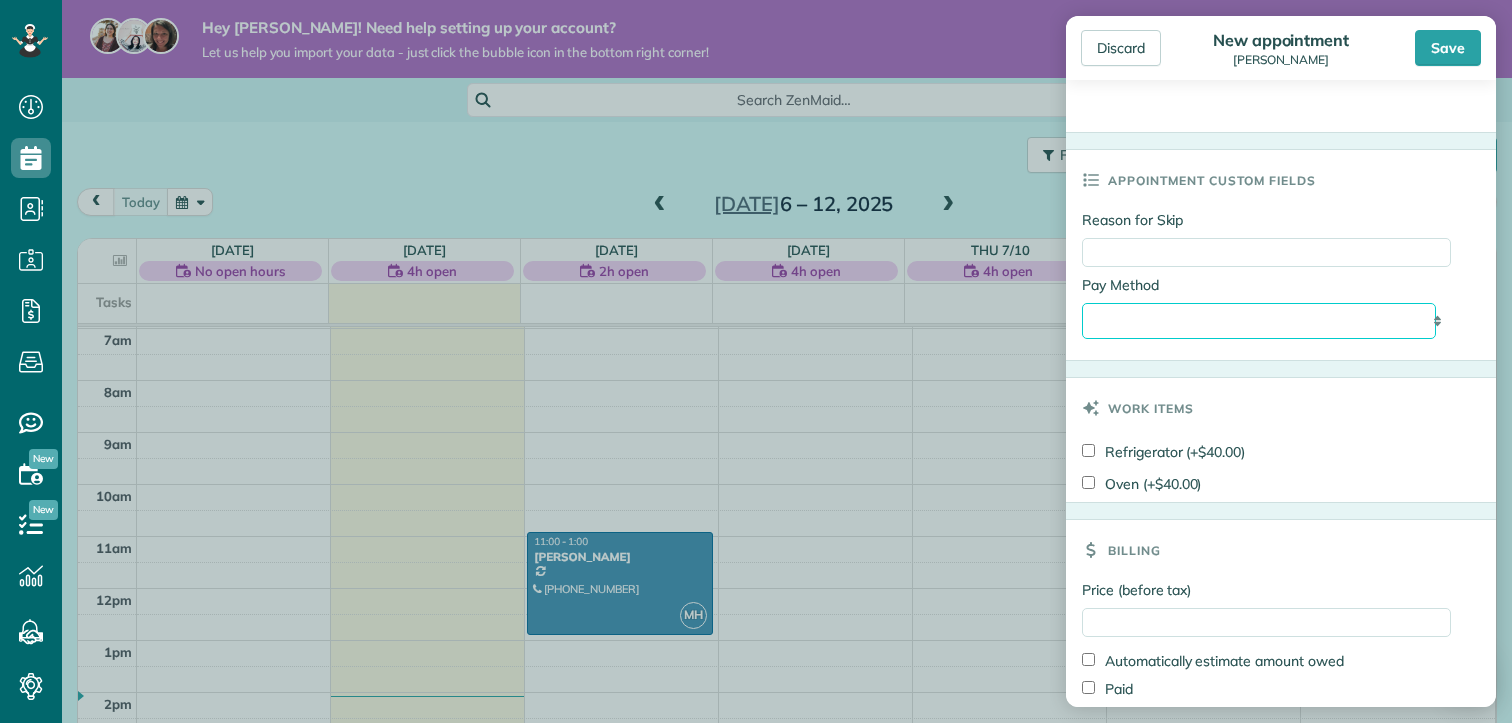 select on "*****" 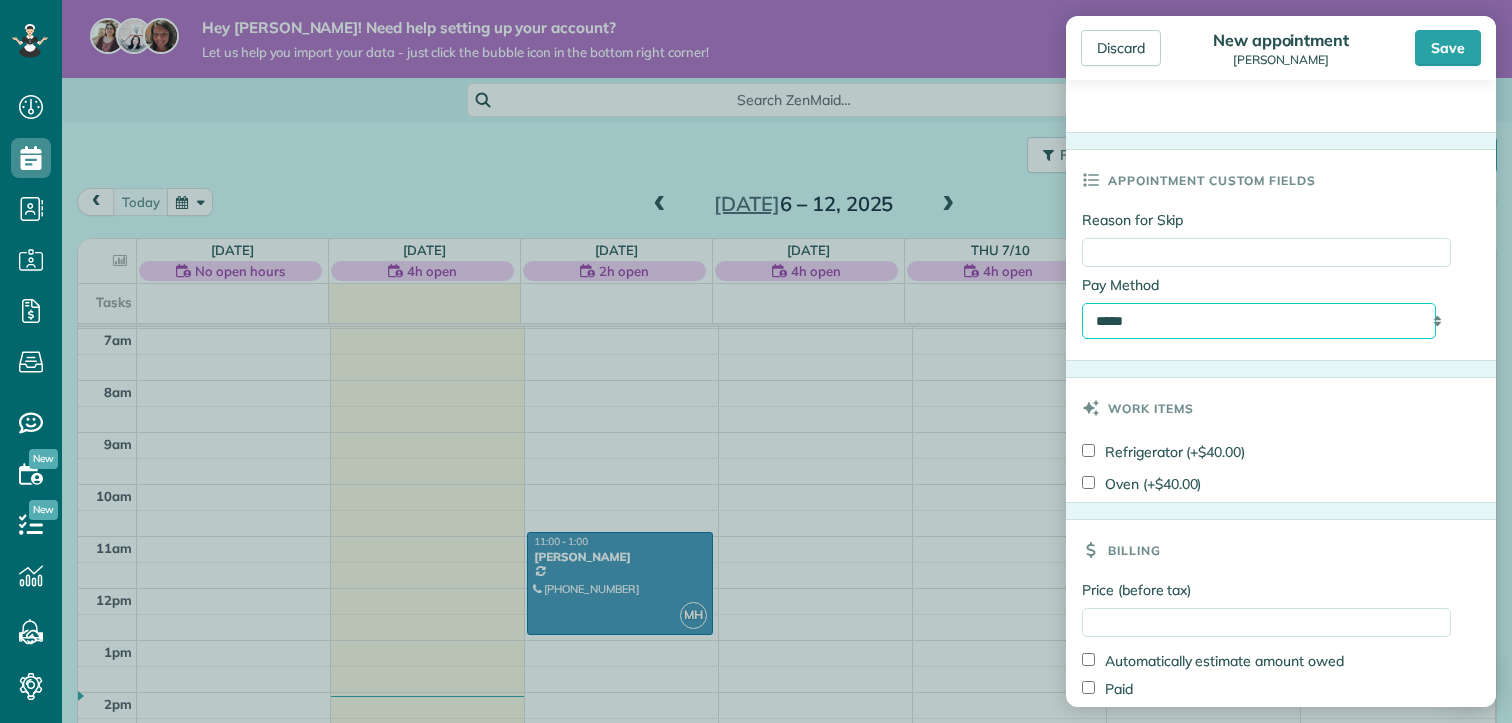 click on "**********" at bounding box center (1259, 321) 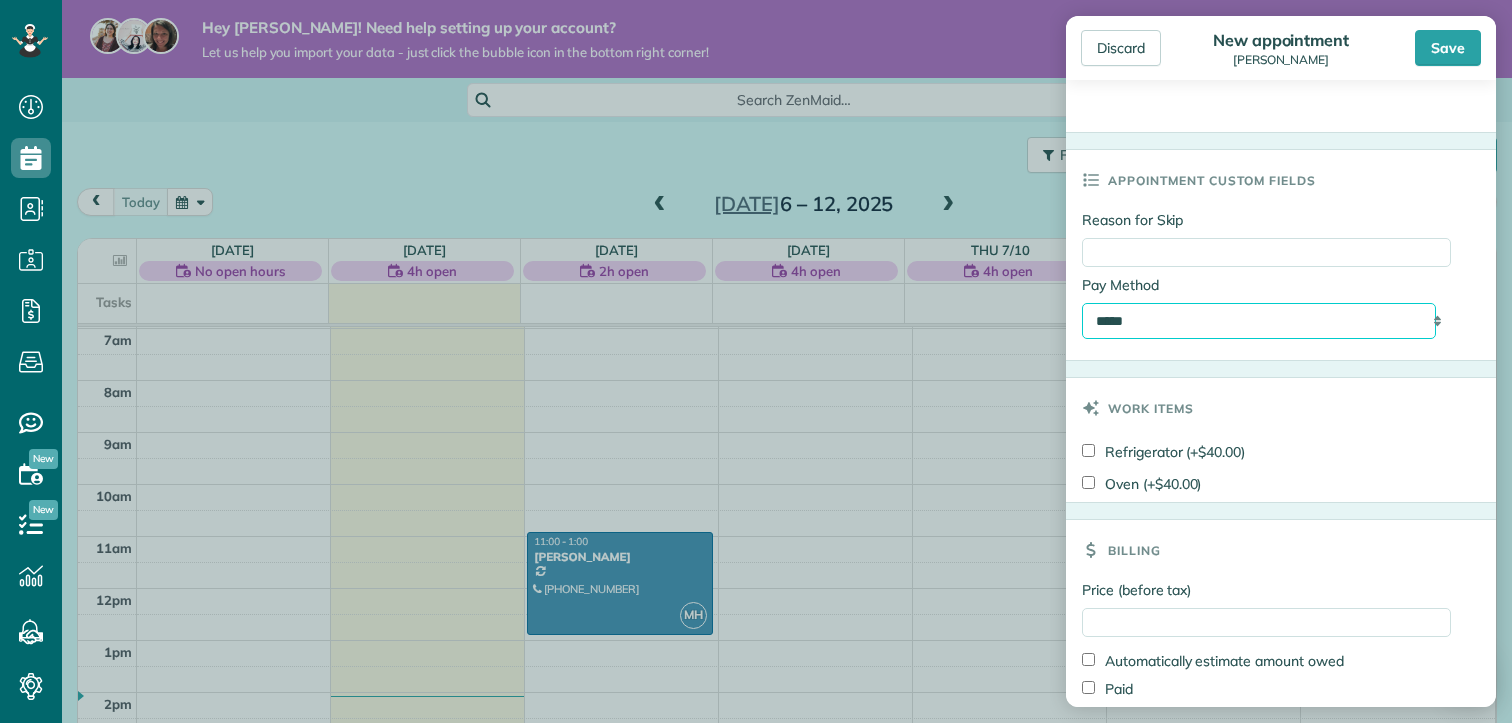 scroll, scrollTop: 1492, scrollLeft: 0, axis: vertical 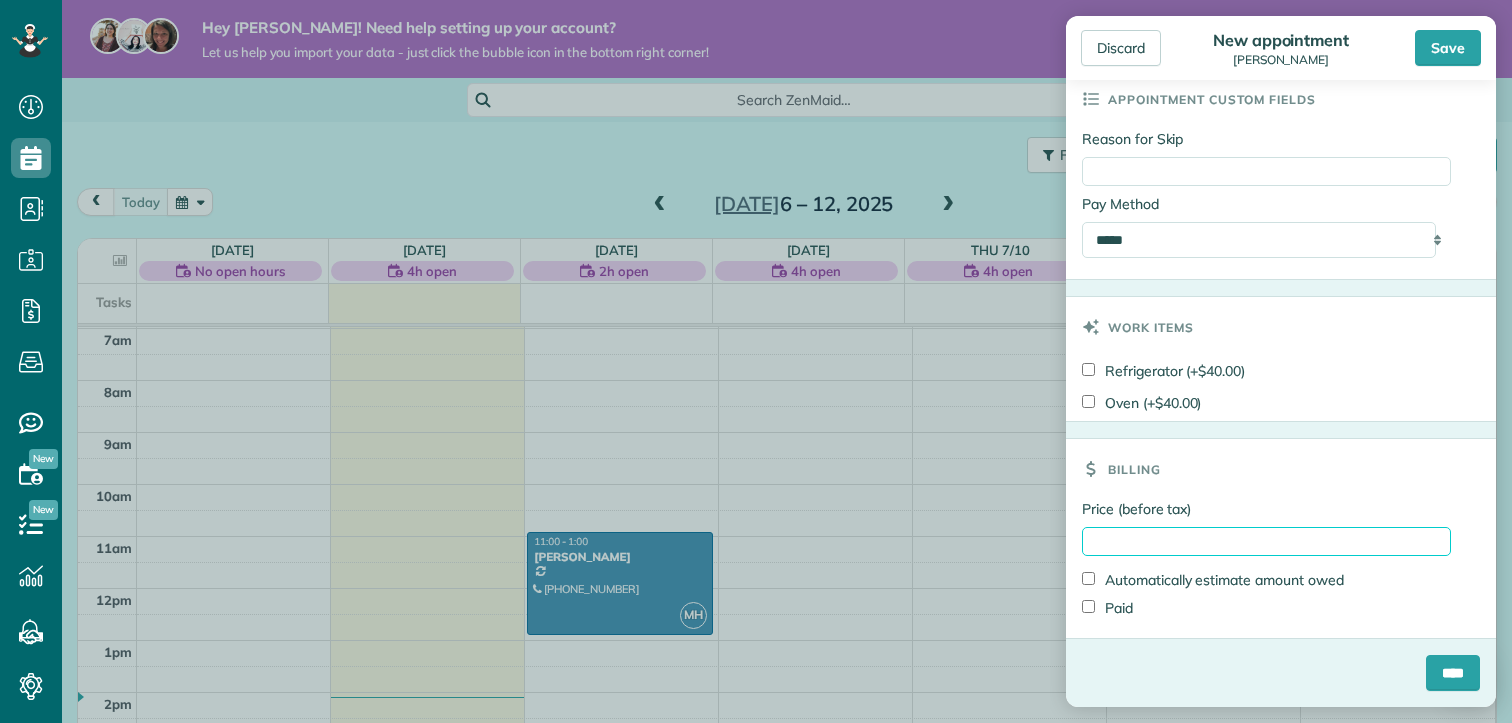 click on "Price (before tax)" at bounding box center [1266, 541] 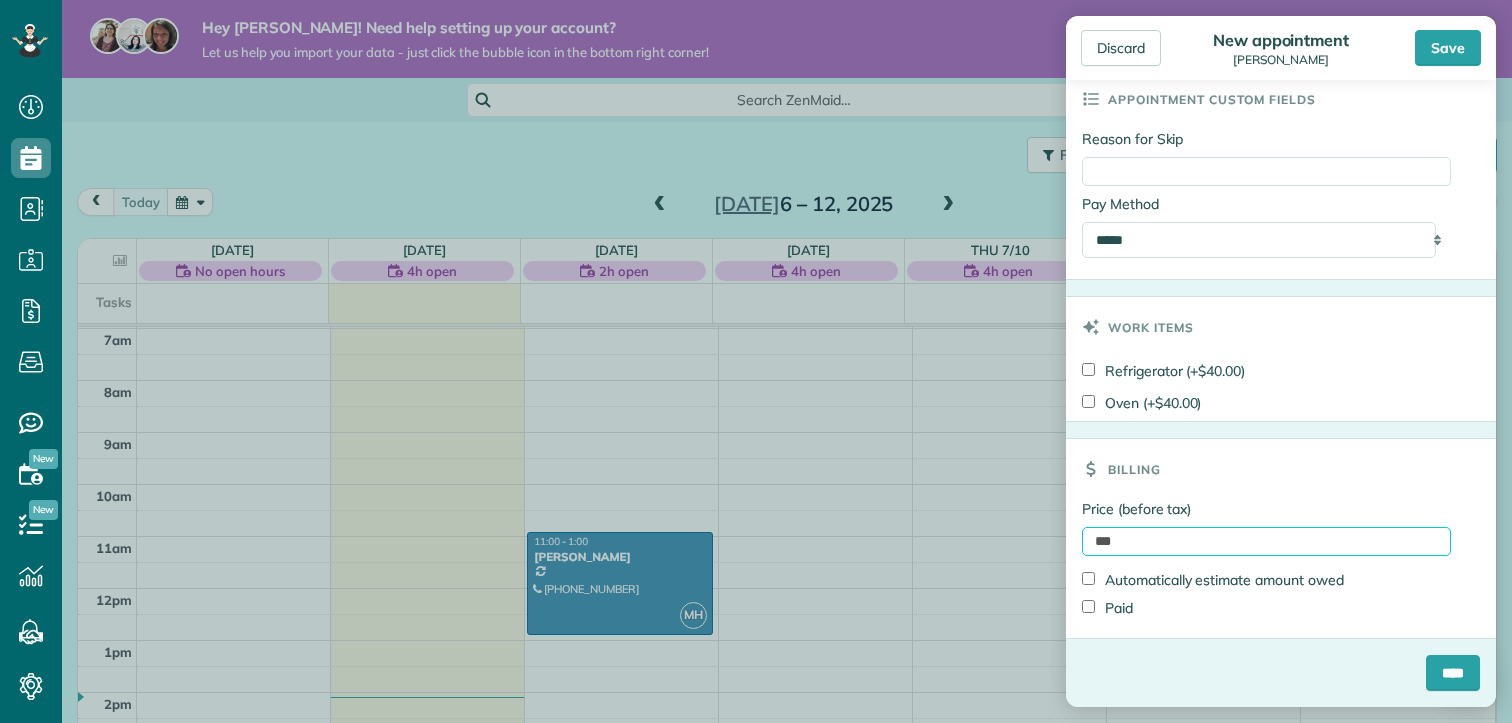 type on "***" 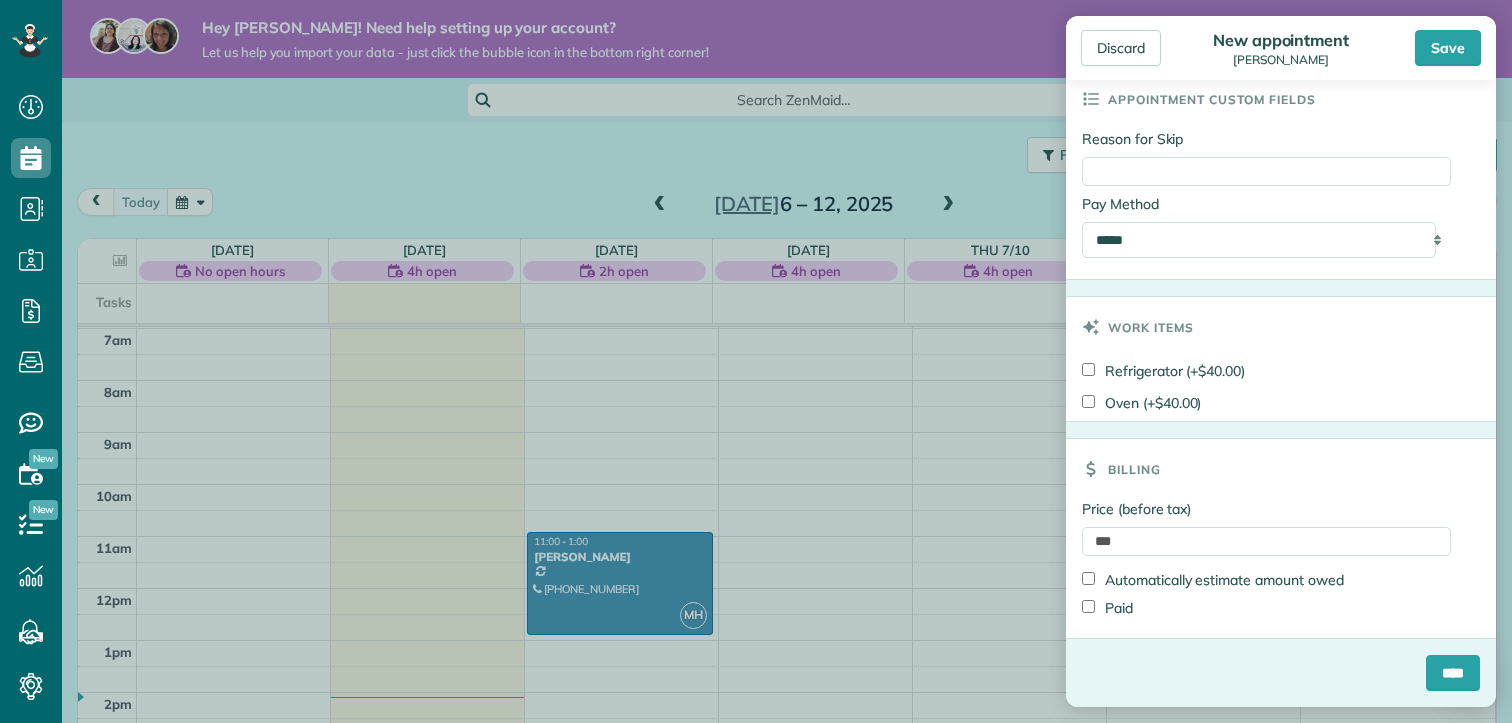 click on "Billing" at bounding box center [1281, 469] 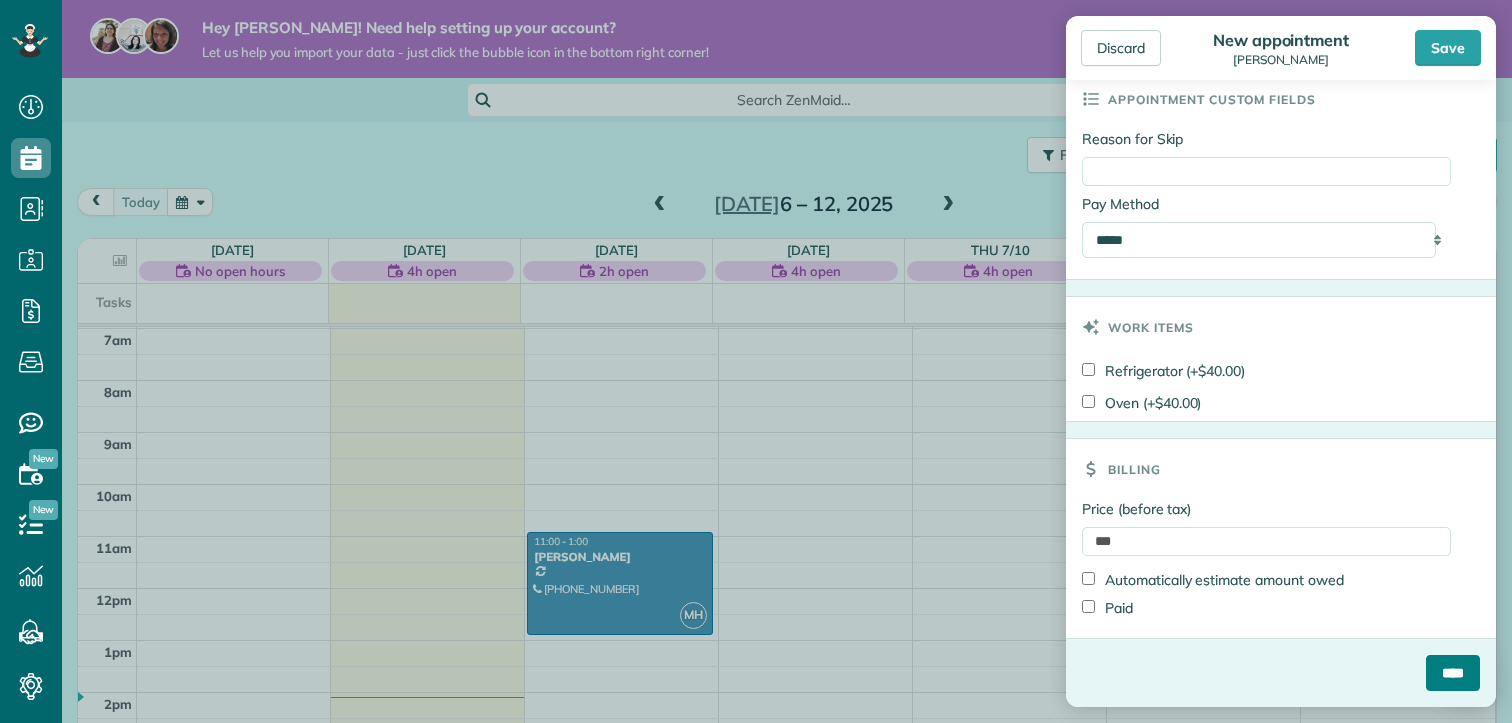 click on "****" at bounding box center (1453, 673) 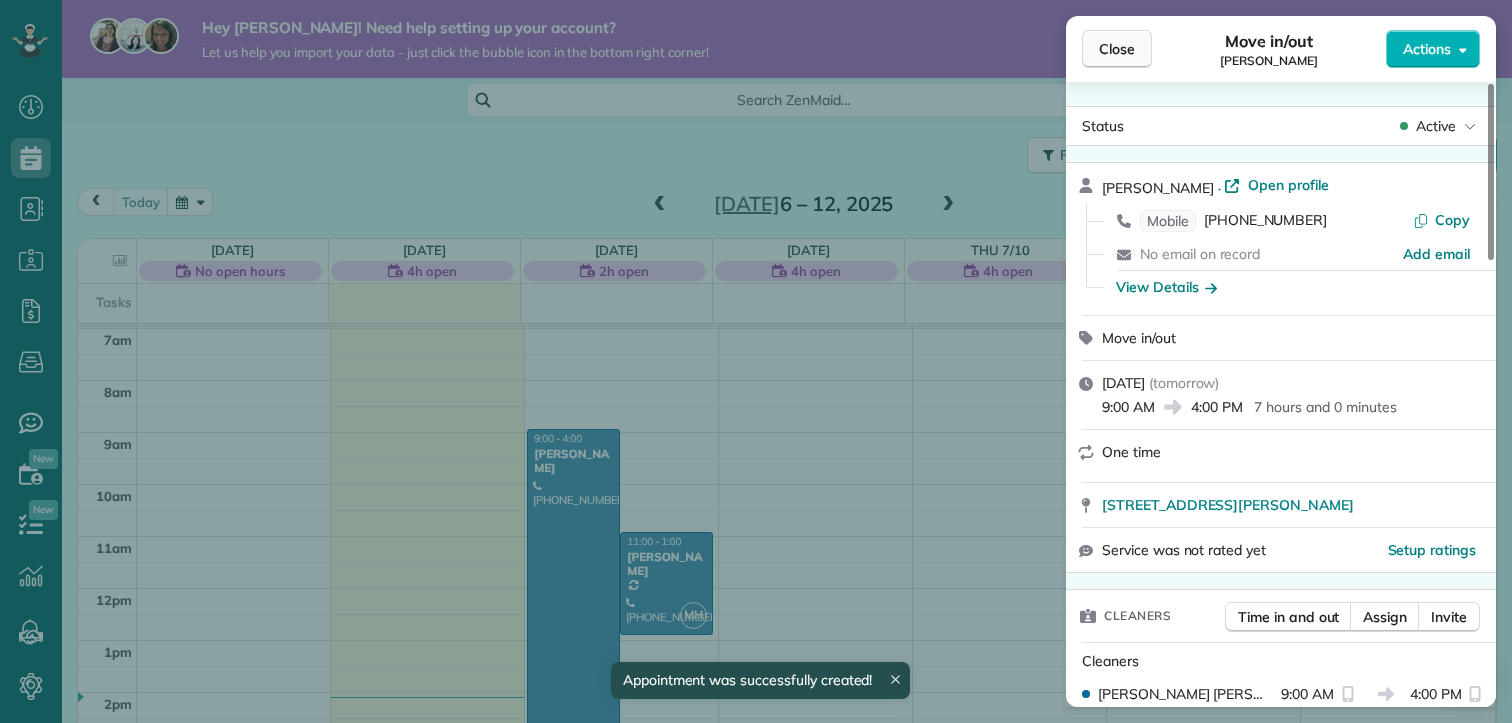 click on "Close" at bounding box center (1117, 49) 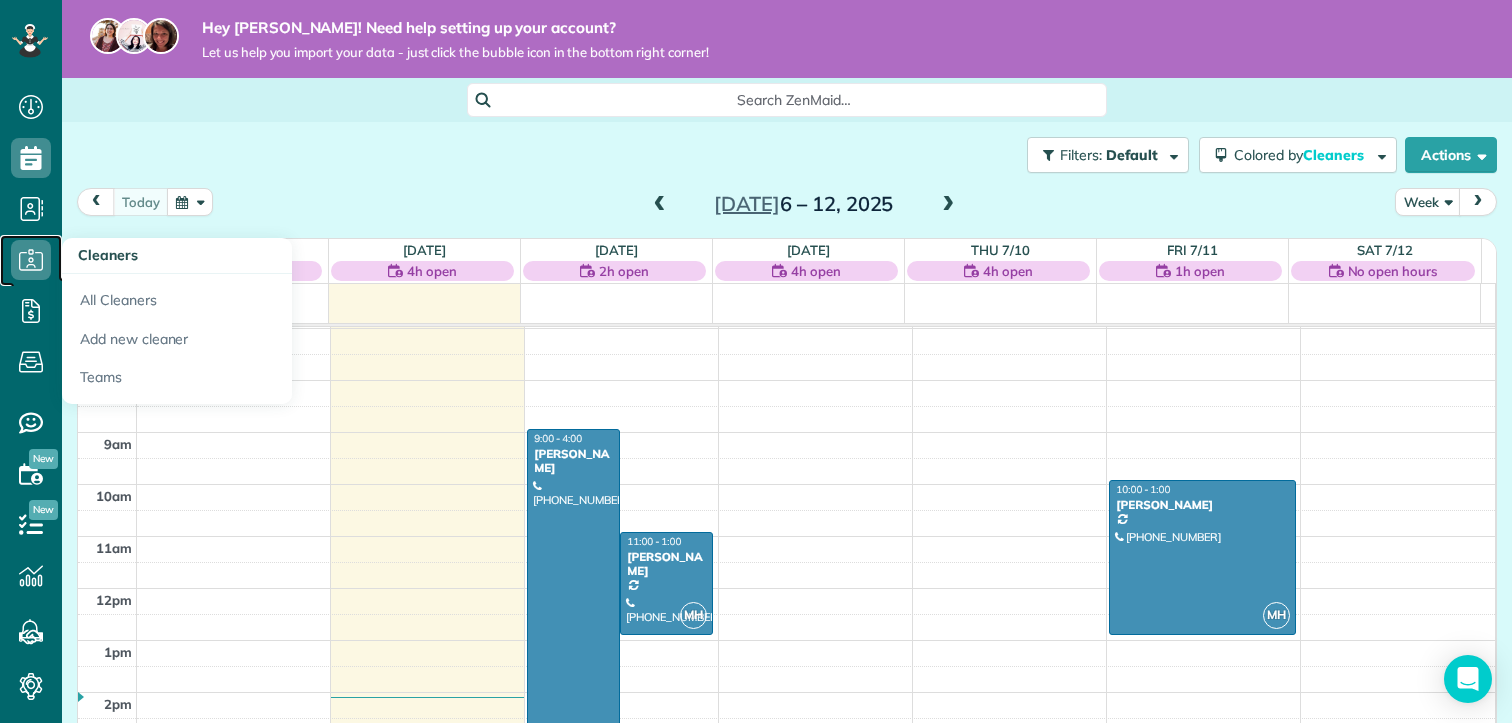 click 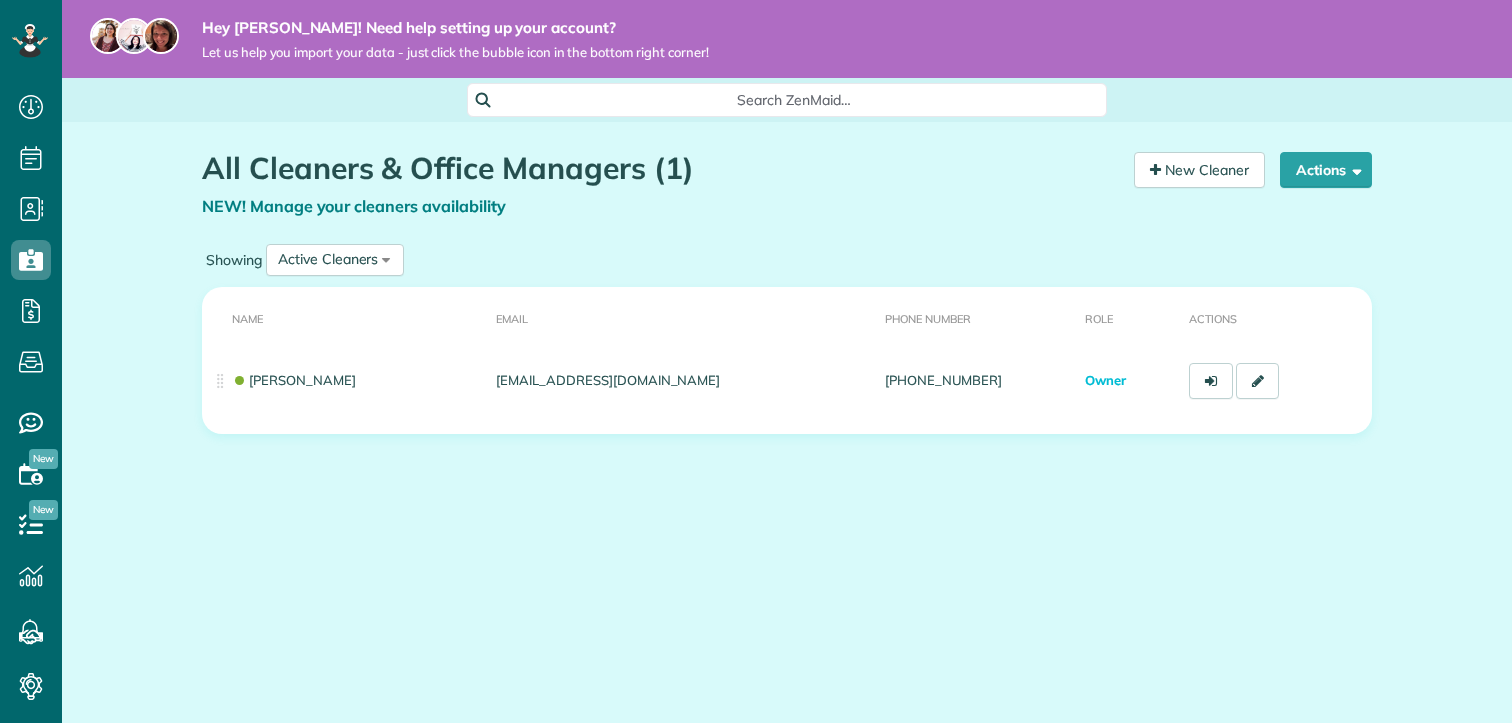 scroll, scrollTop: 0, scrollLeft: 0, axis: both 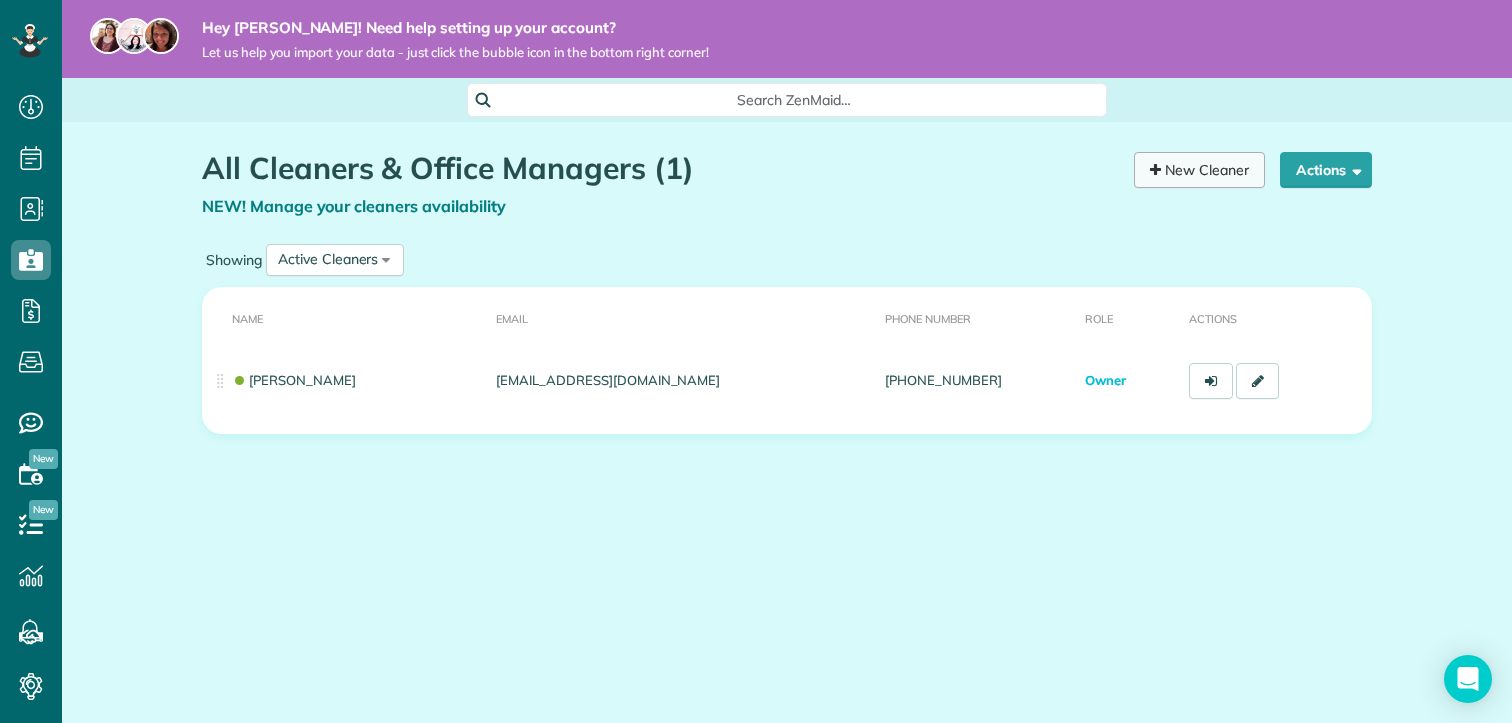 click on "New Cleaner" at bounding box center [1199, 170] 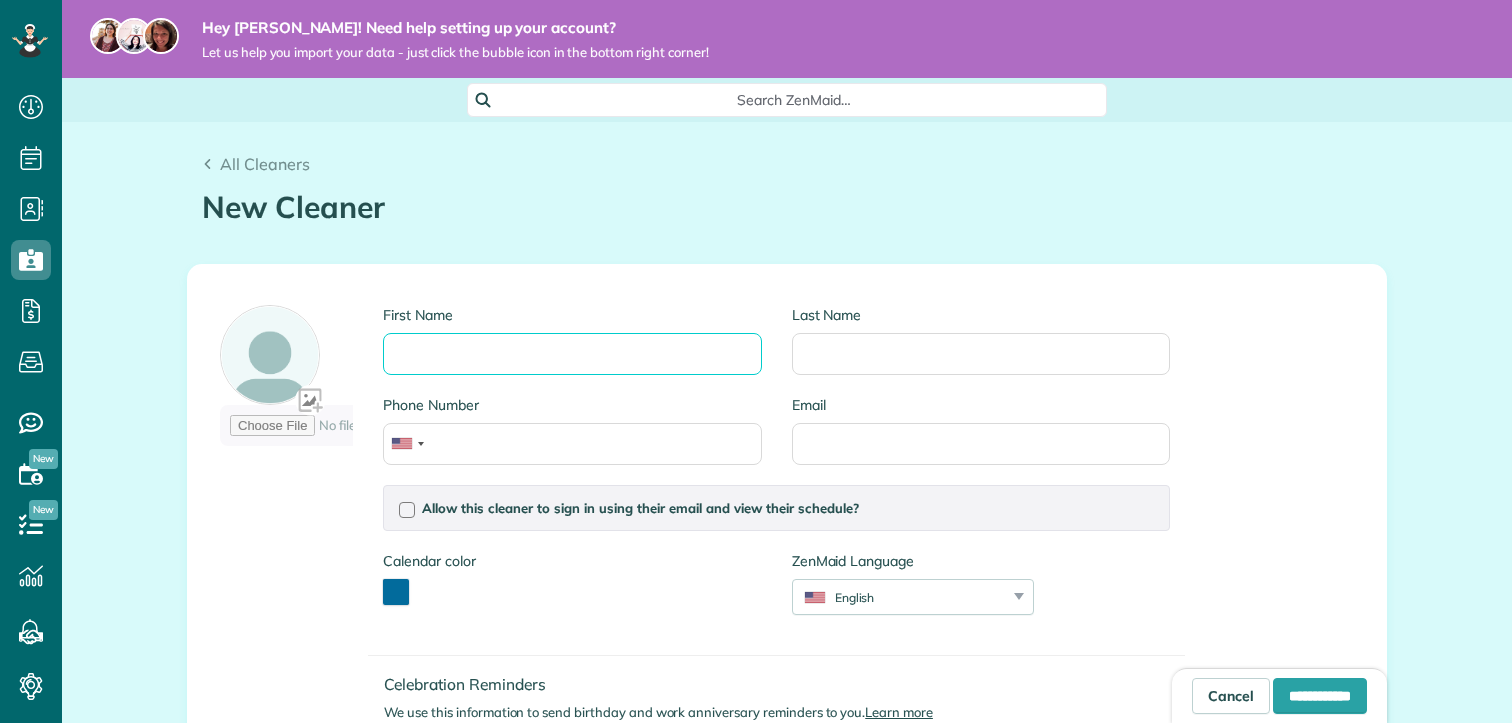 scroll, scrollTop: 0, scrollLeft: 0, axis: both 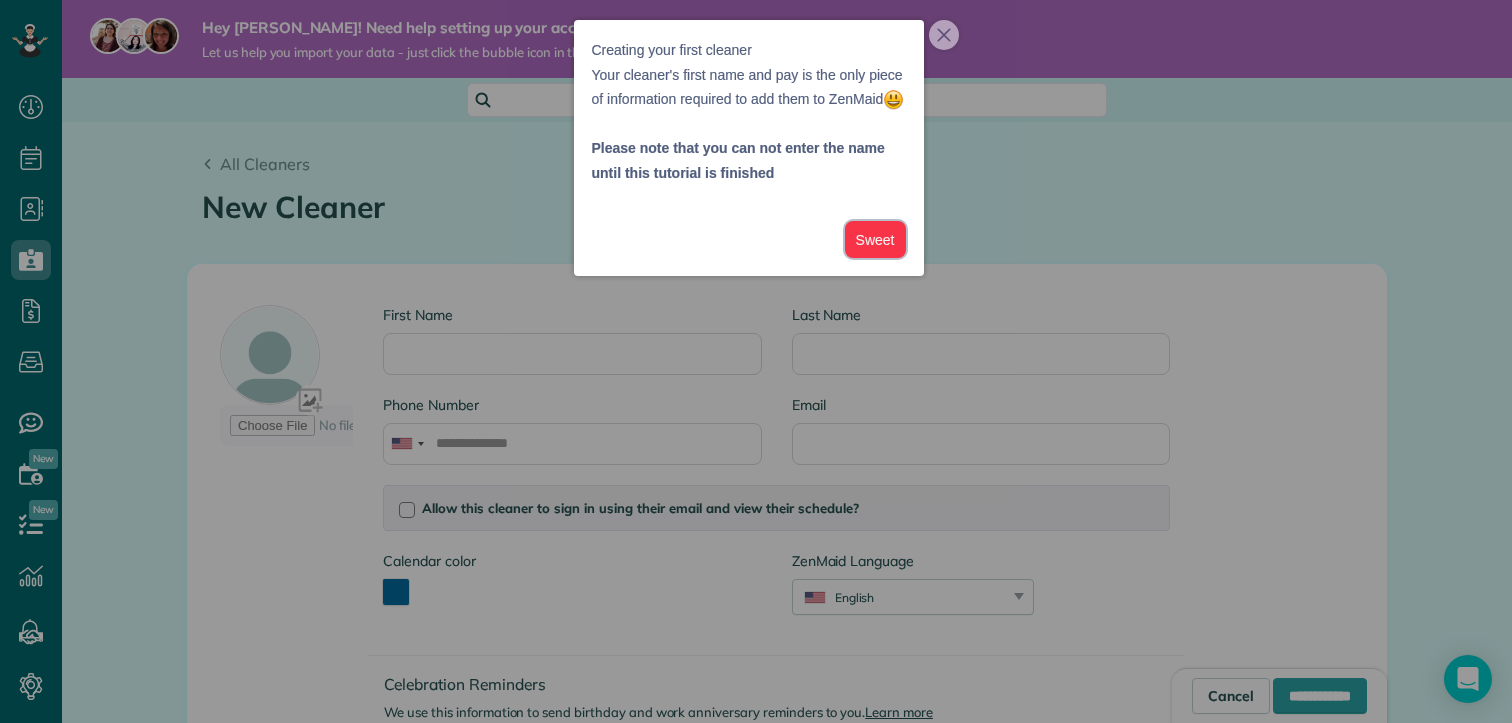 click on "Sweet" at bounding box center [875, 239] 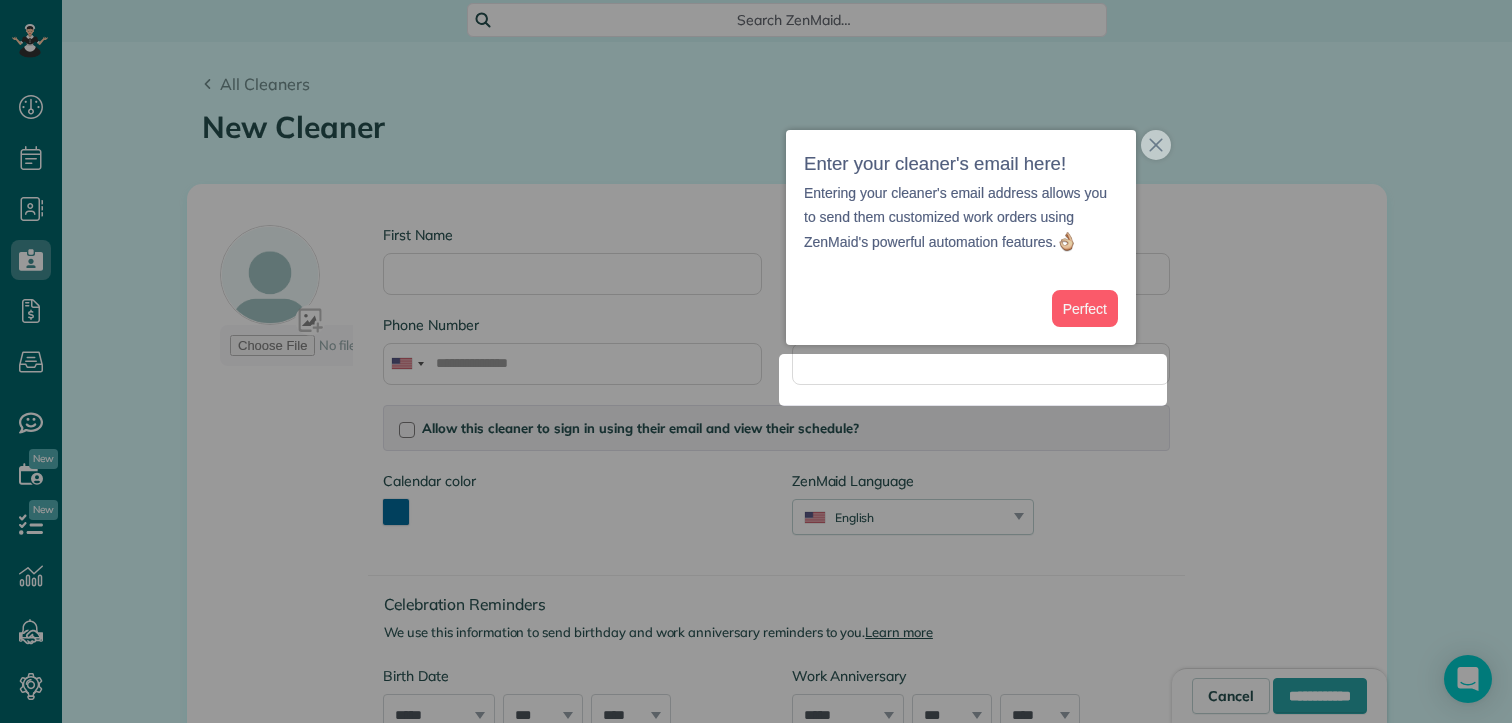 scroll, scrollTop: 81, scrollLeft: 0, axis: vertical 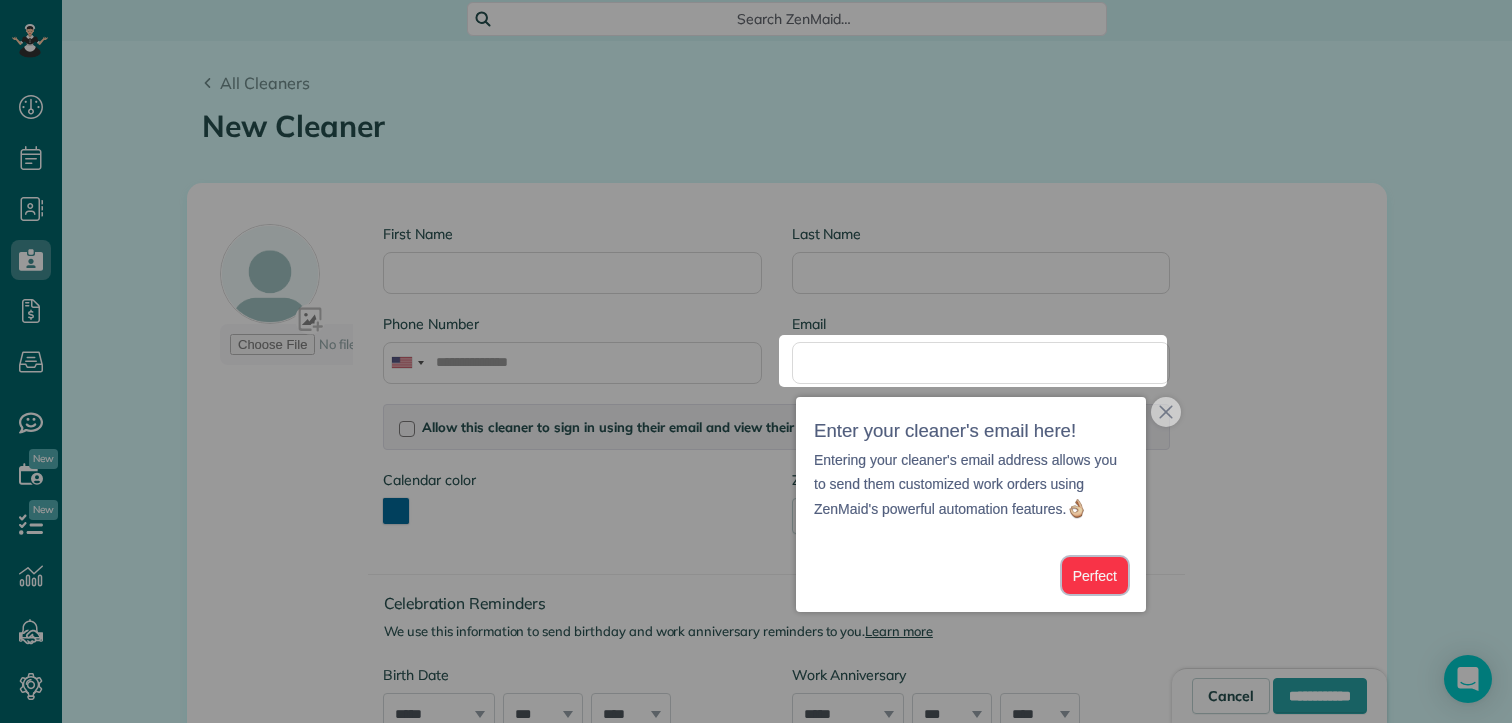 click on "Perfect" at bounding box center (1095, 575) 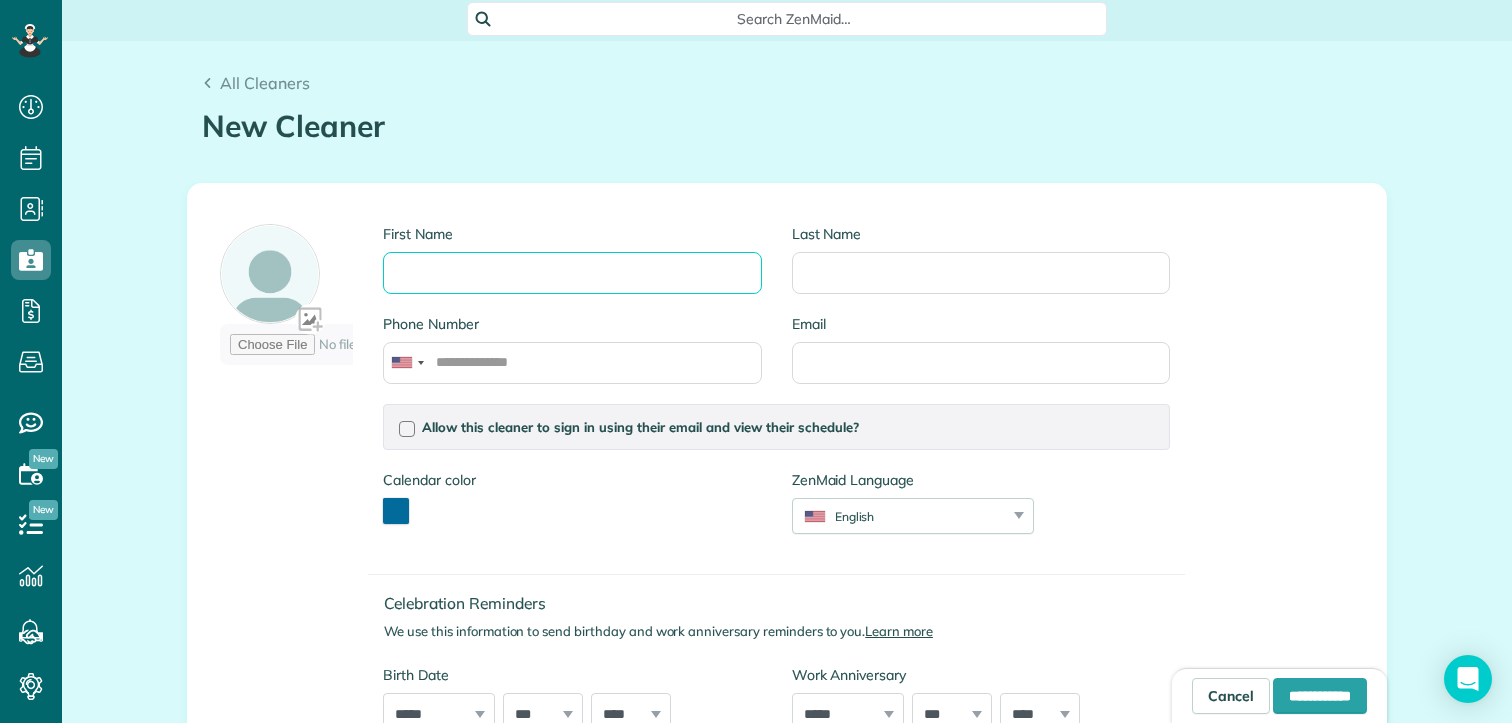 click on "First Name" at bounding box center (572, 273) 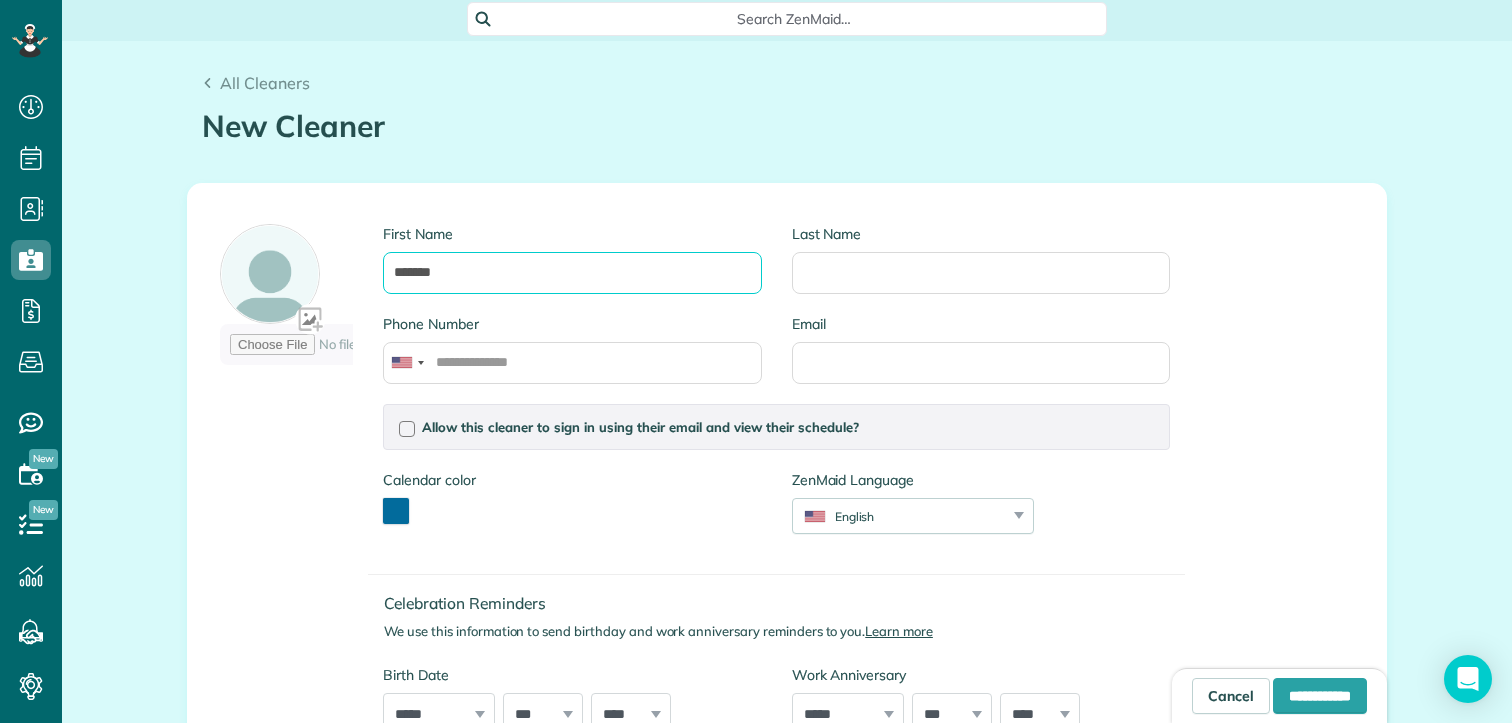 type on "*******" 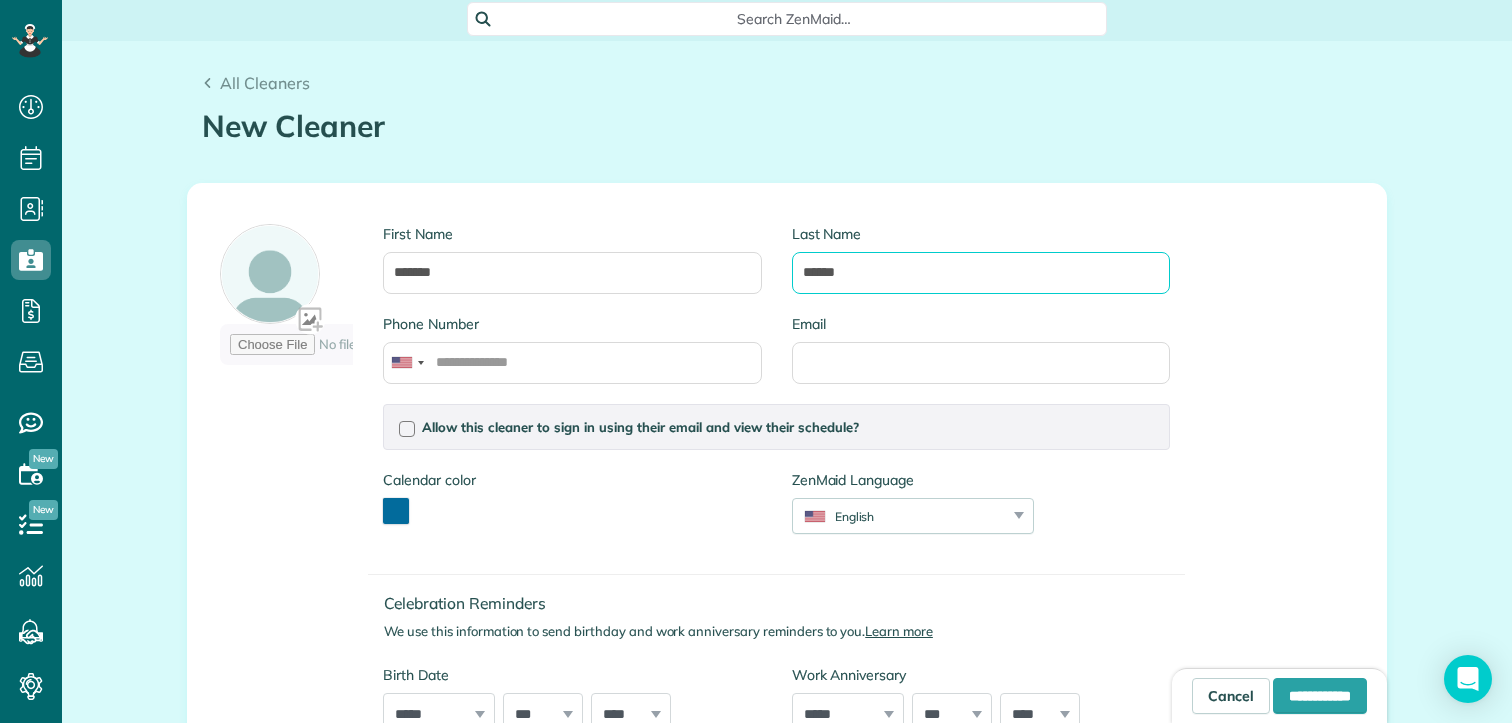 type on "******" 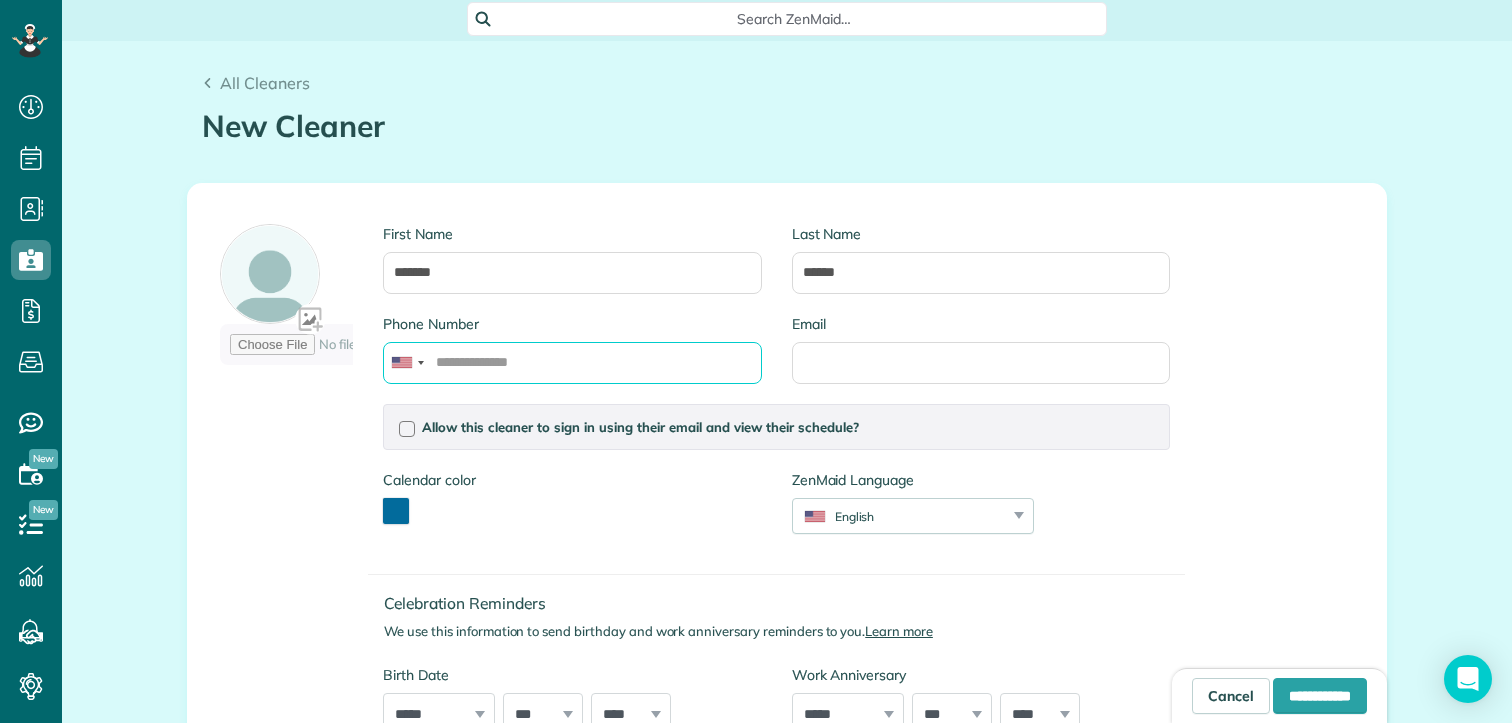 click on "Phone Number" at bounding box center [572, 363] 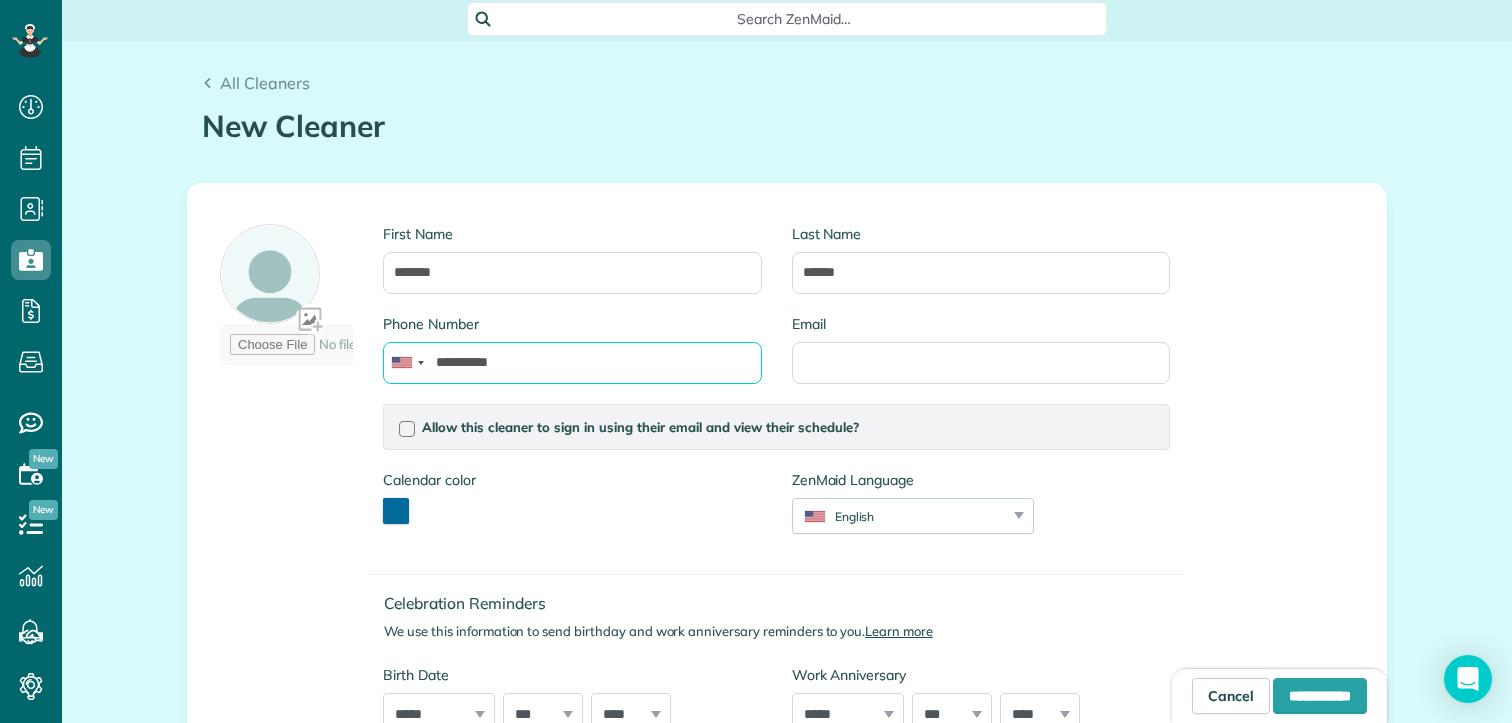 type on "**********" 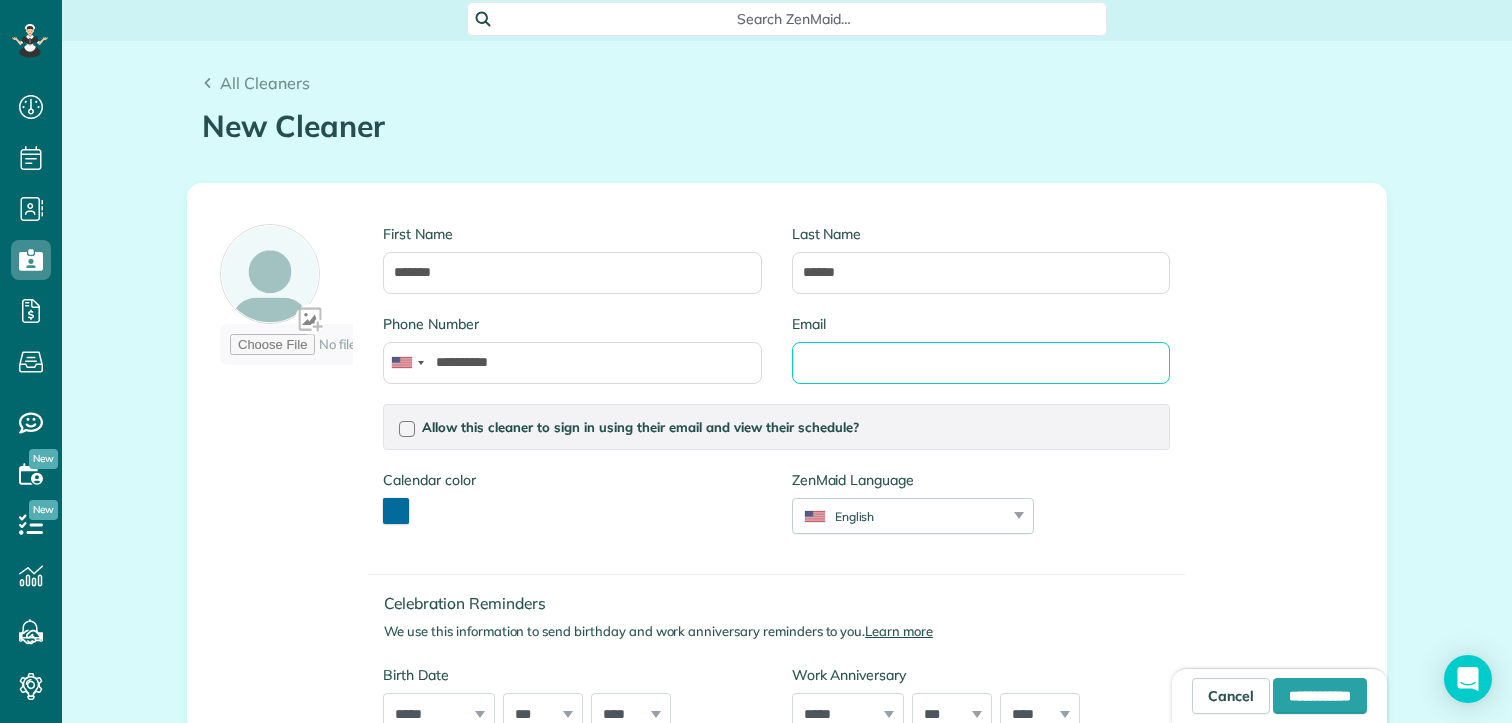 click on "Email" at bounding box center [981, 363] 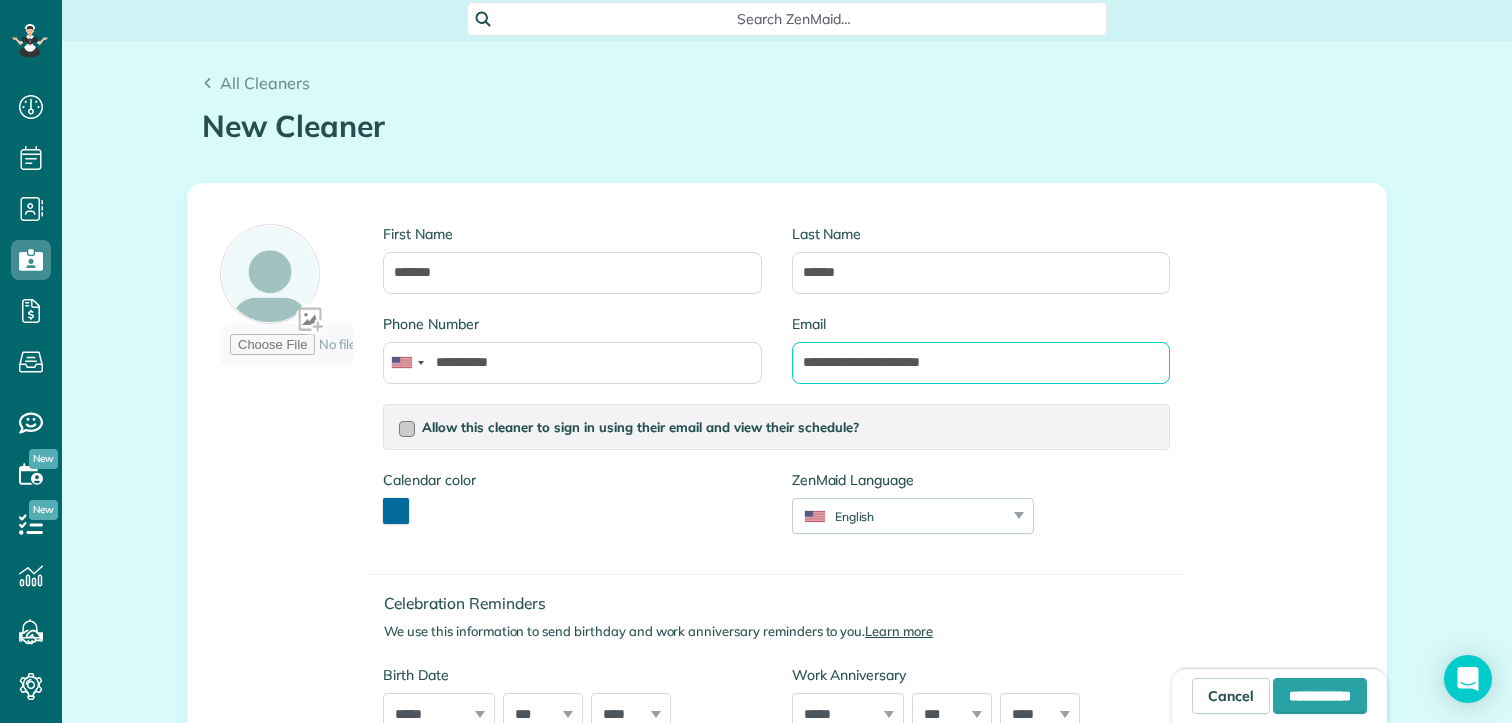 type on "**********" 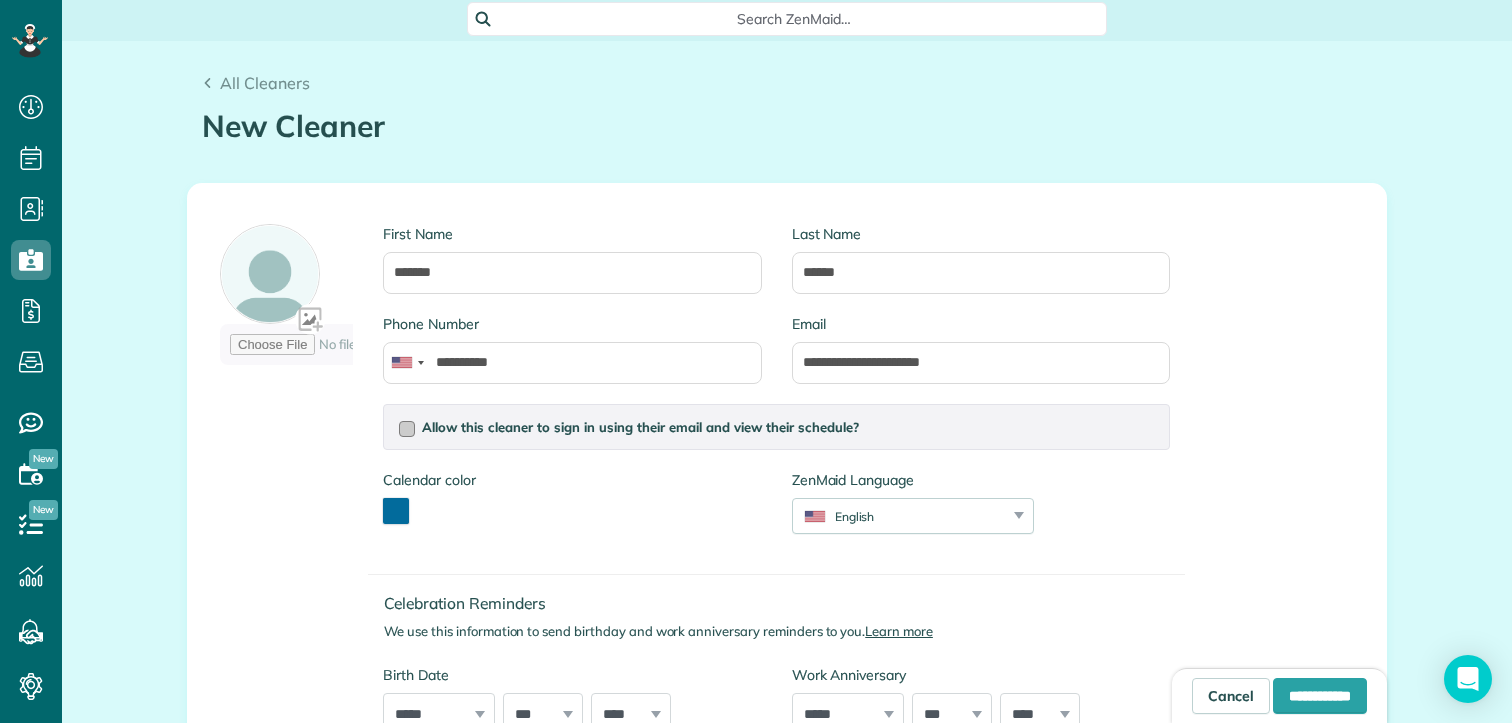 click at bounding box center [407, 429] 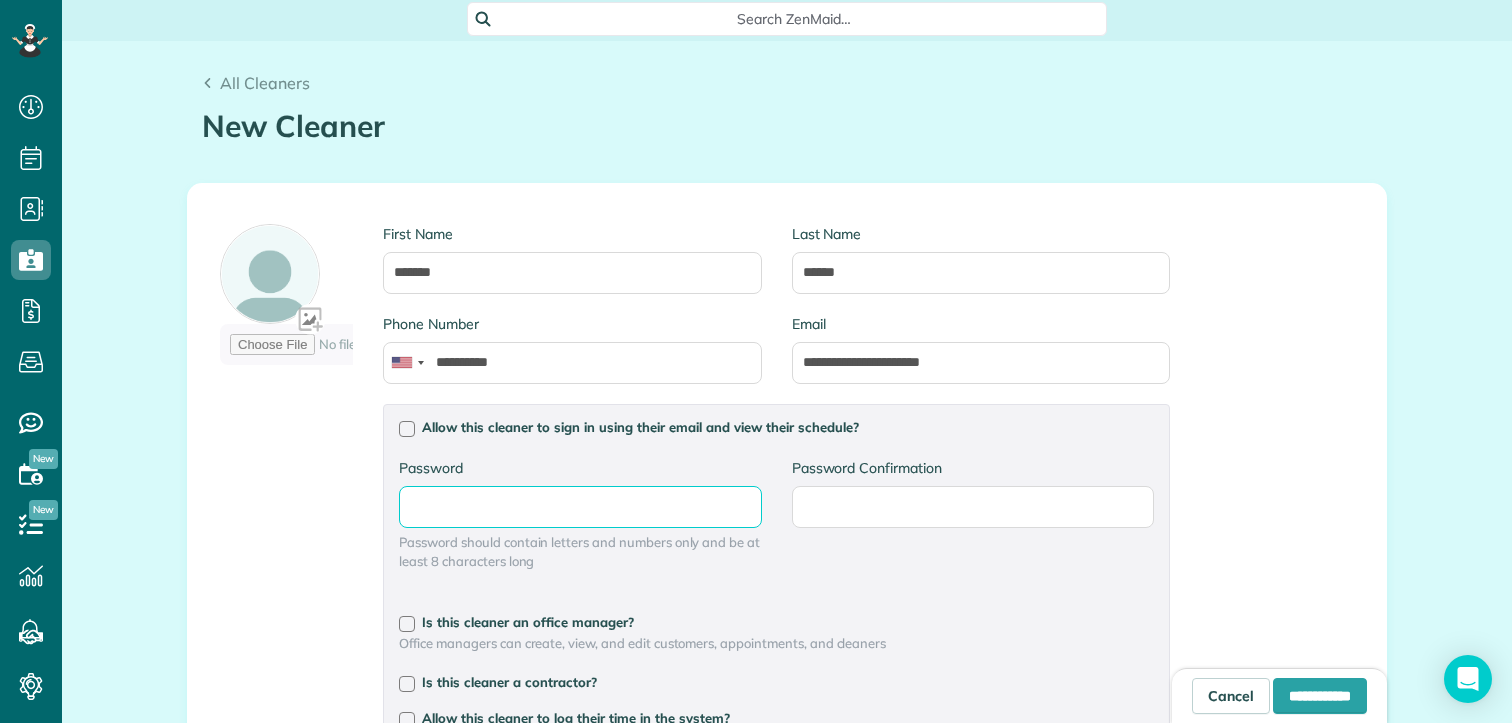 click on "Password" at bounding box center [0, 0] 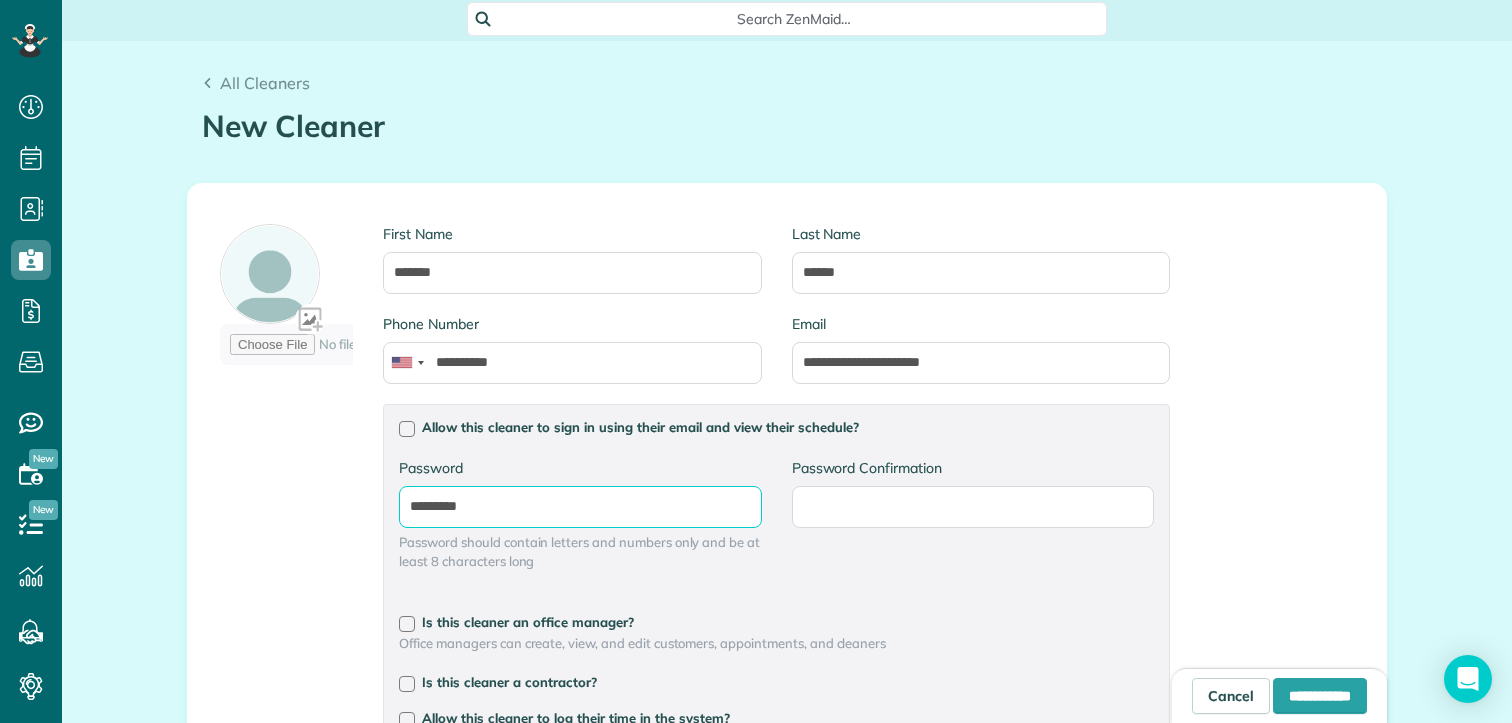type on "*********" 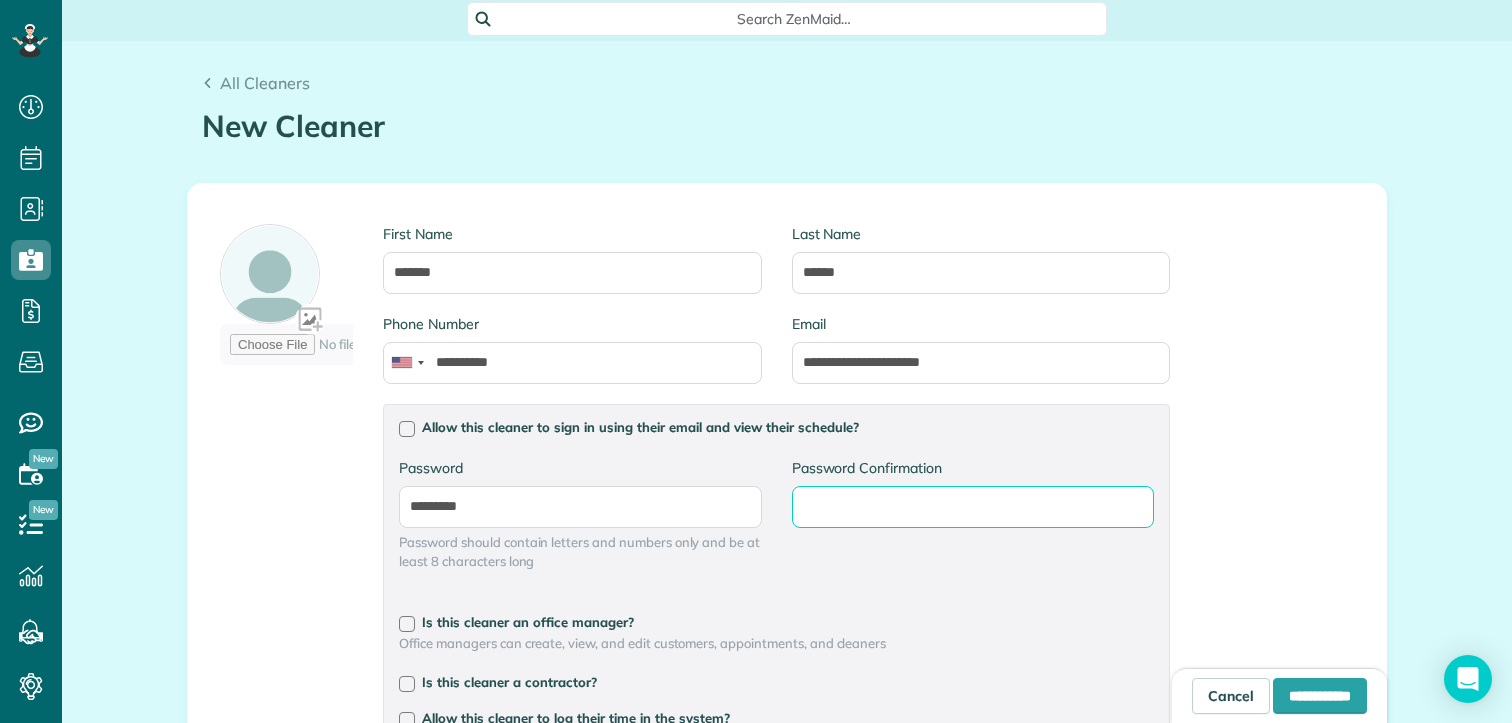 click on "Password Confirmation" at bounding box center (0, 0) 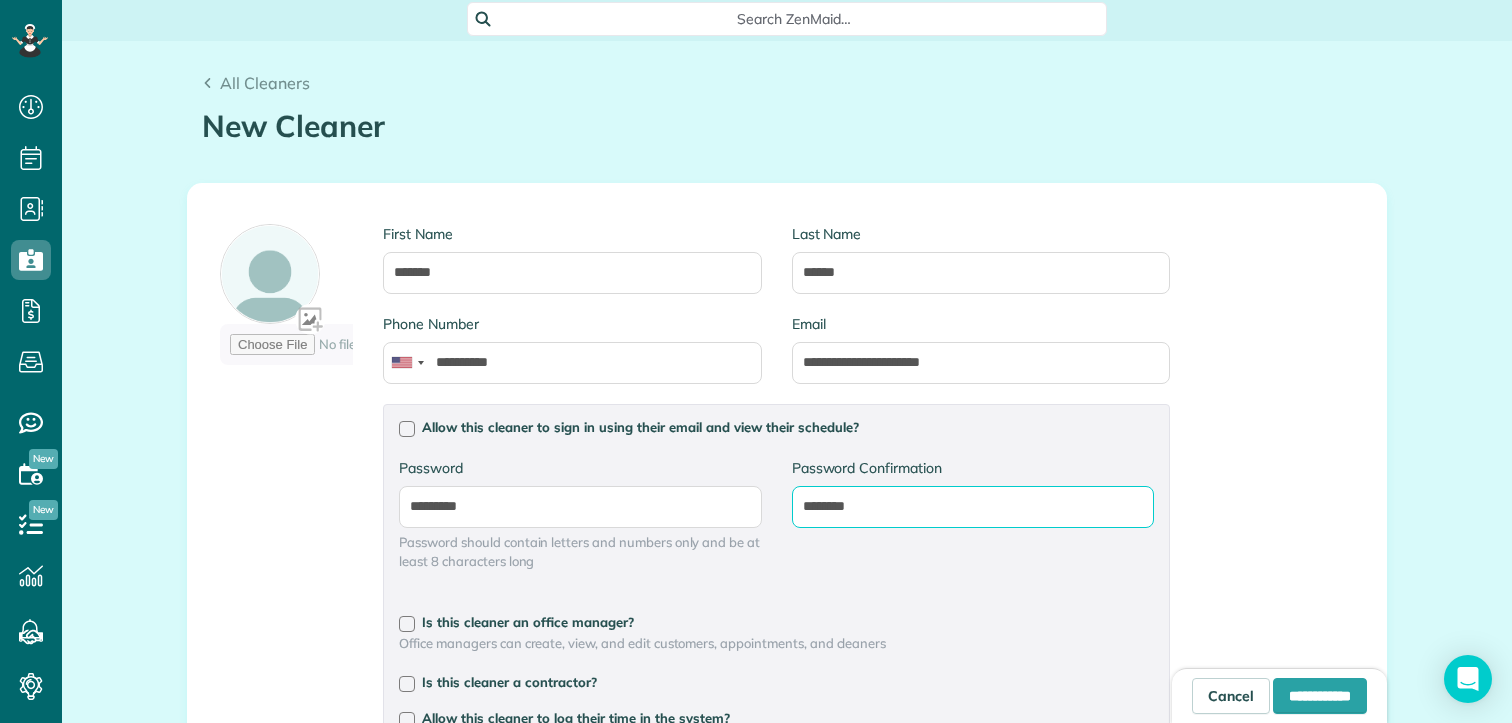 type on "********" 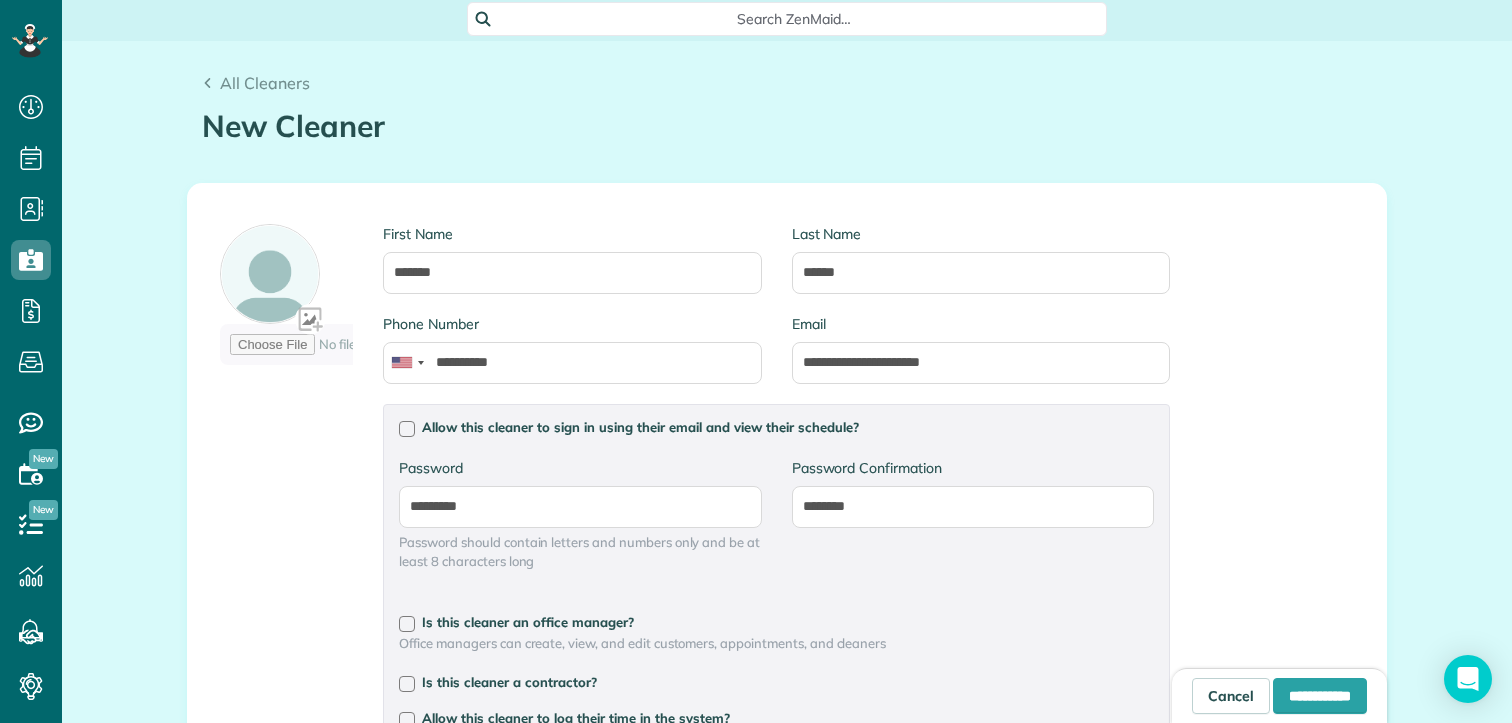 click on "Password
Password Confirmation
Password ********* Password should contain letters and numbers only and be at least 8 characters long
Password Confirmation ********" at bounding box center [776, 524] 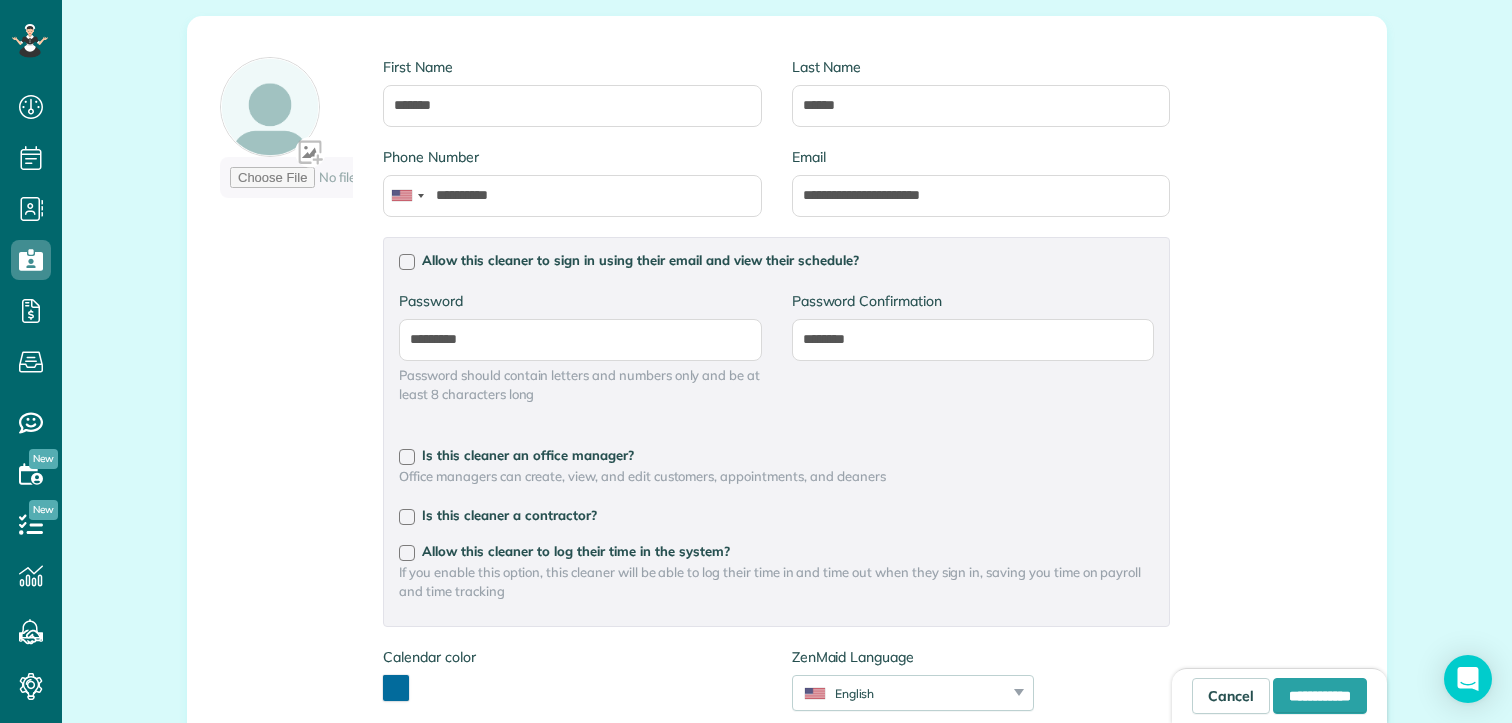 scroll, scrollTop: 281, scrollLeft: 0, axis: vertical 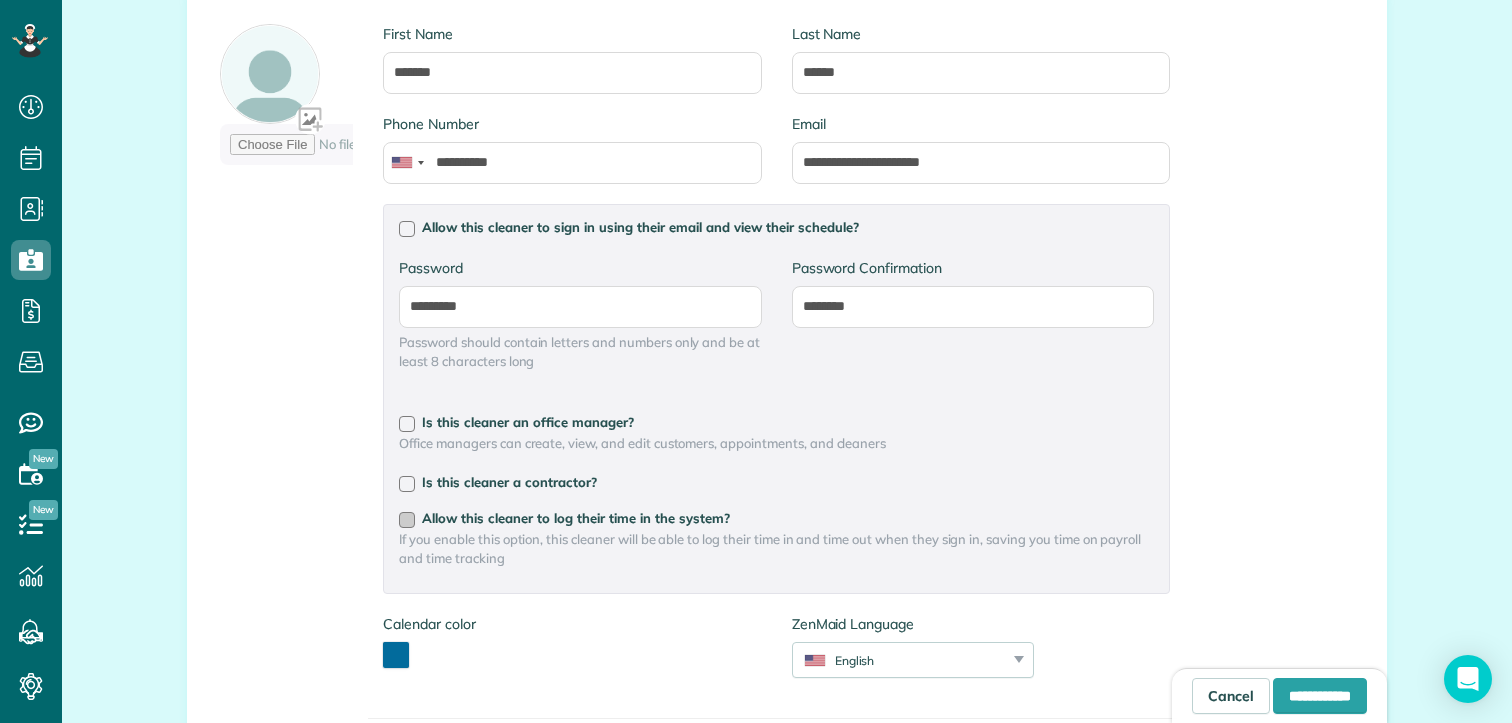 click at bounding box center (407, 520) 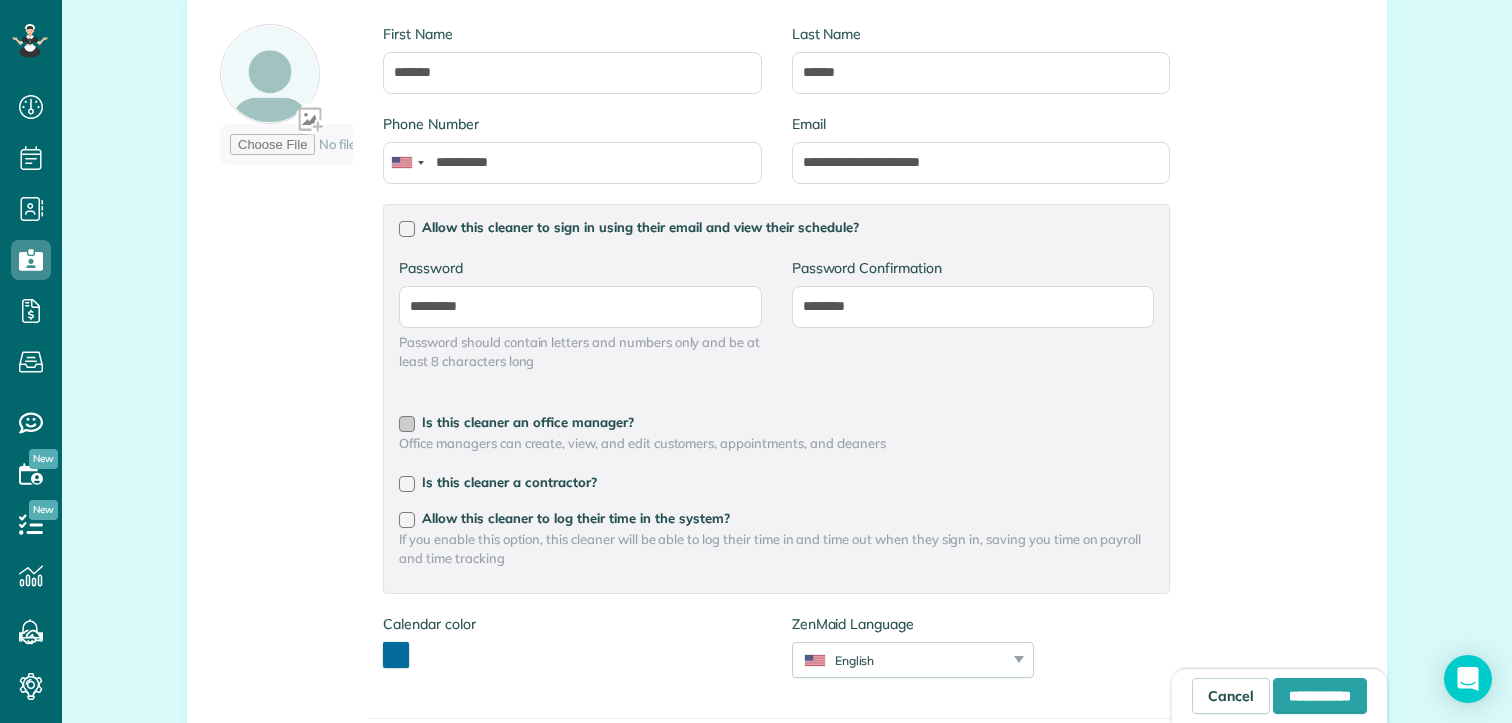 click at bounding box center (407, 424) 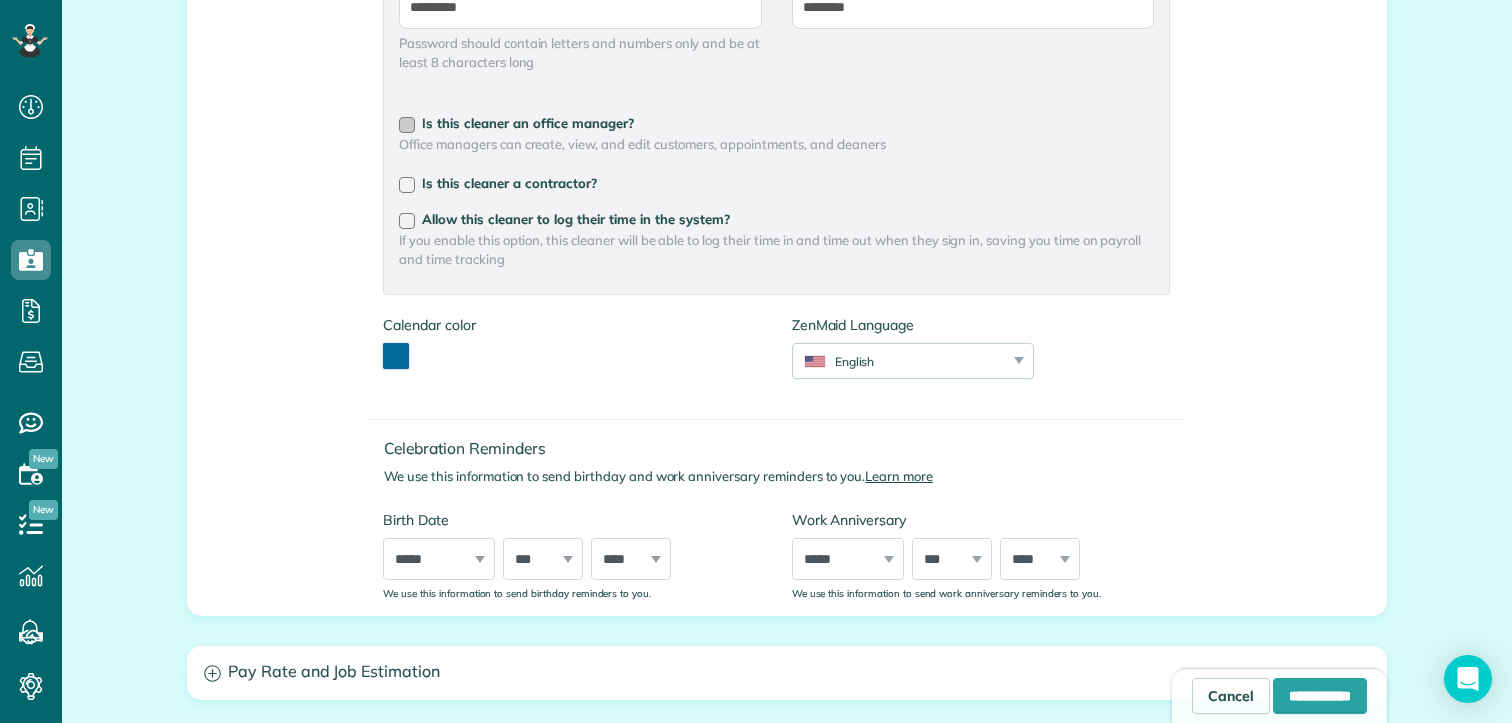 scroll, scrollTop: 581, scrollLeft: 0, axis: vertical 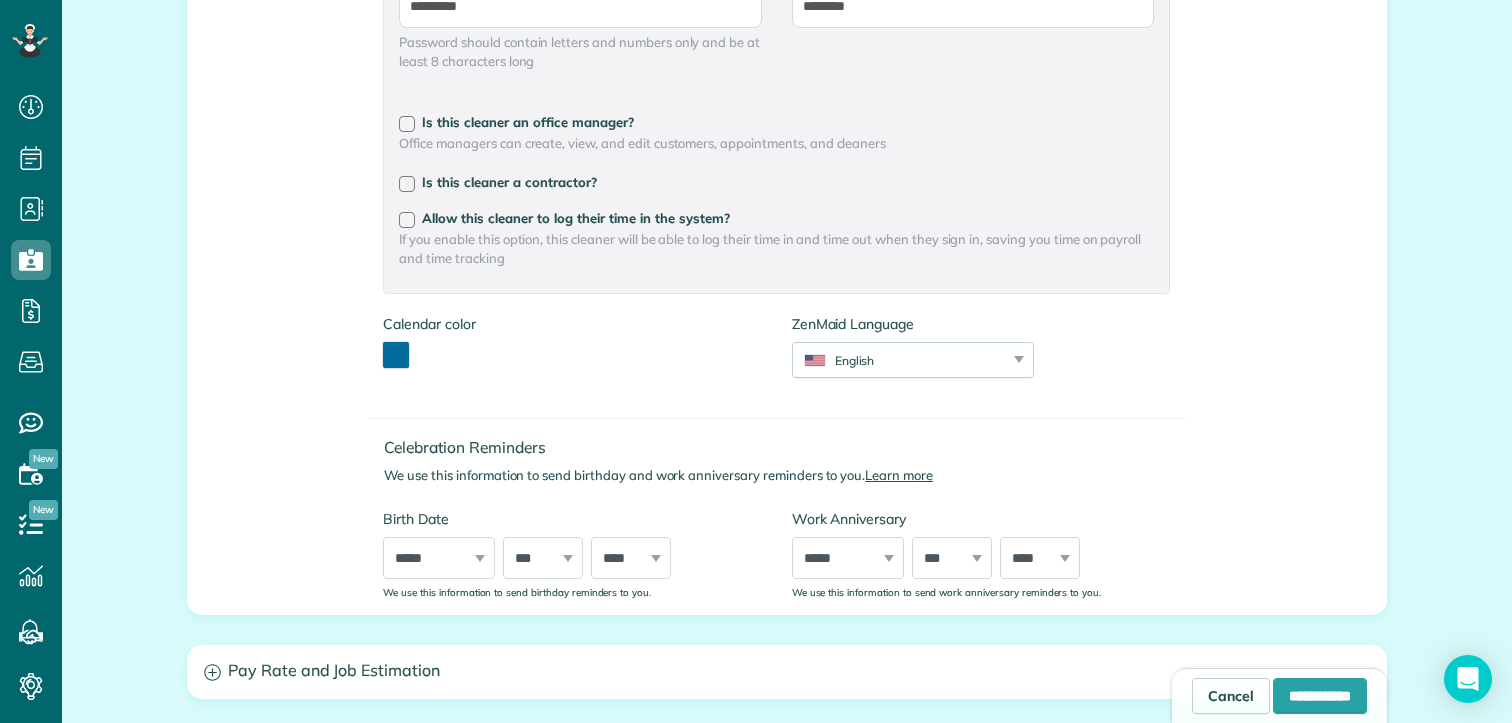 click on "Calendar color
*******" at bounding box center [429, 341] 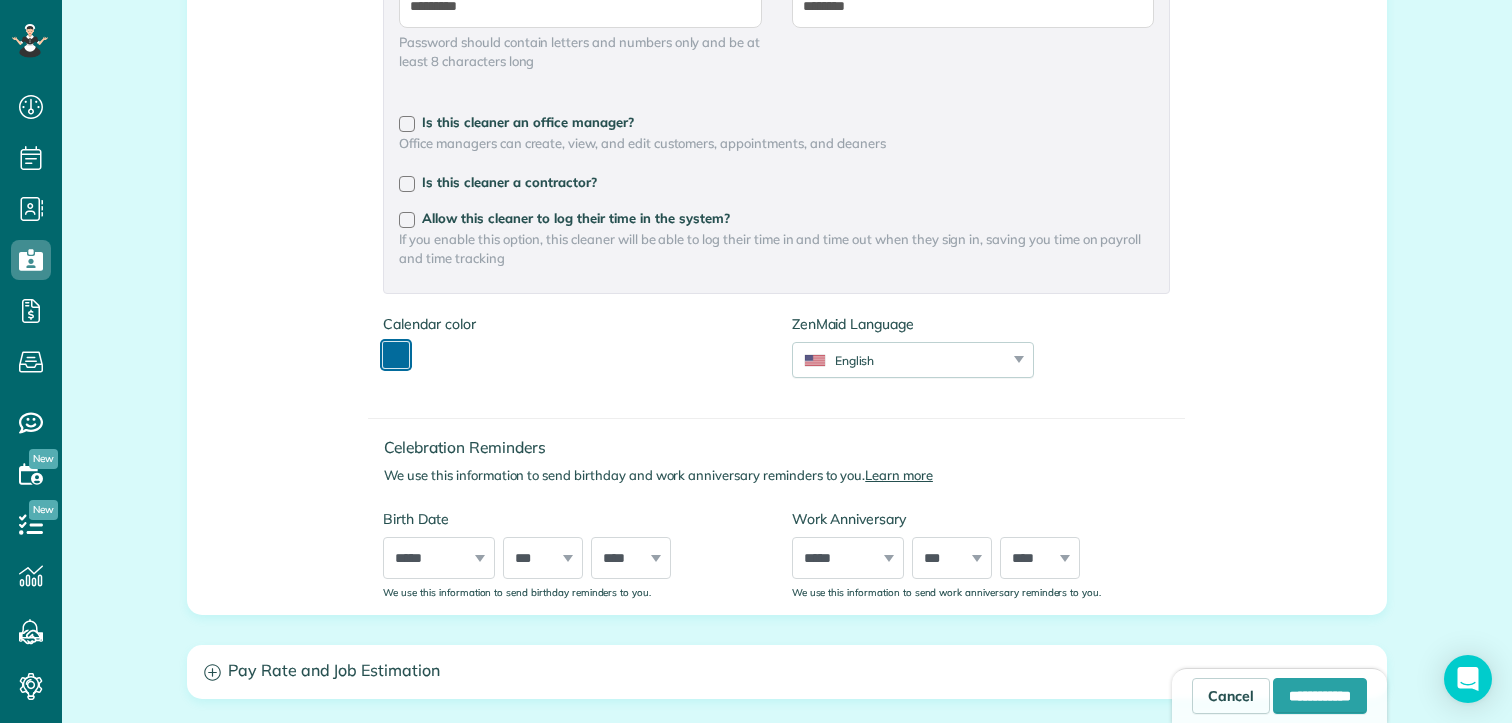 click at bounding box center [396, 355] 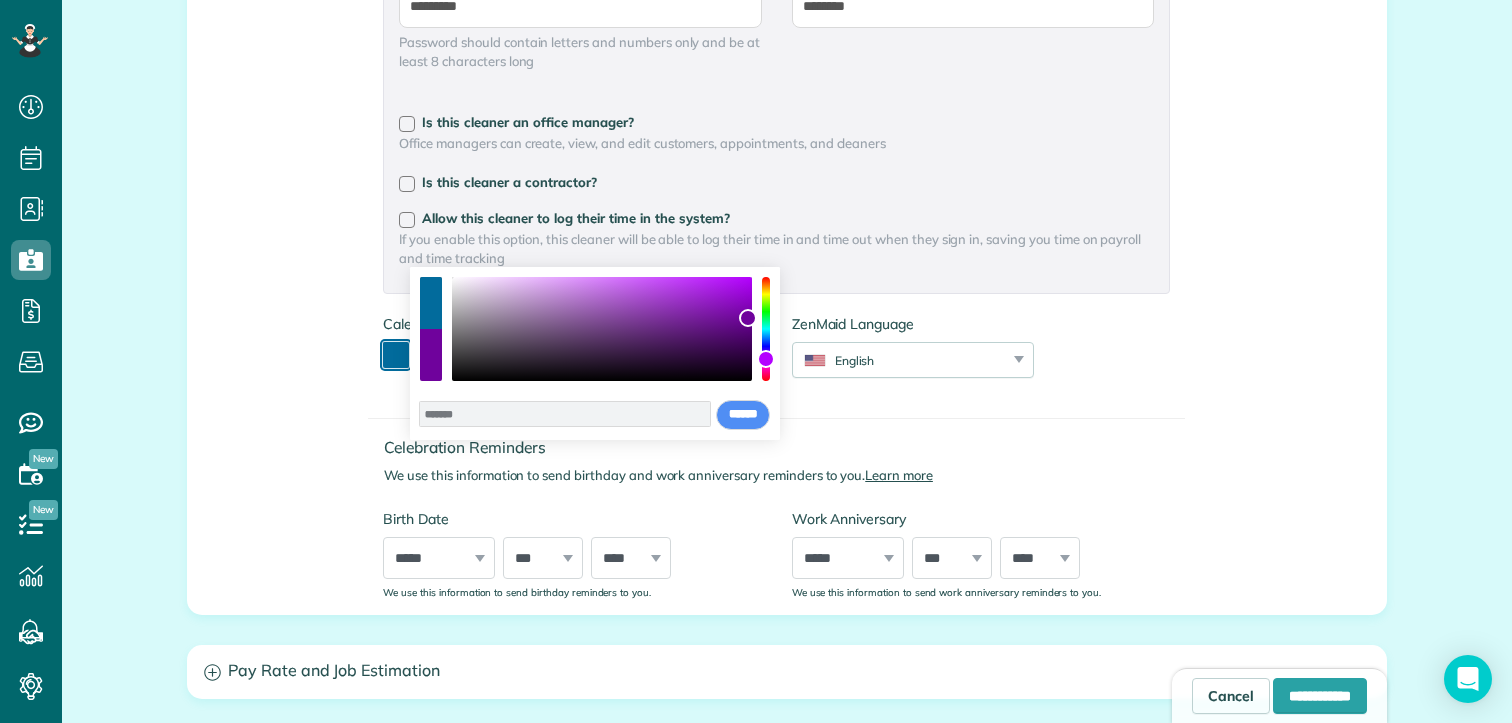 drag, startPoint x: 765, startPoint y: 341, endPoint x: 768, endPoint y: 359, distance: 18.248287 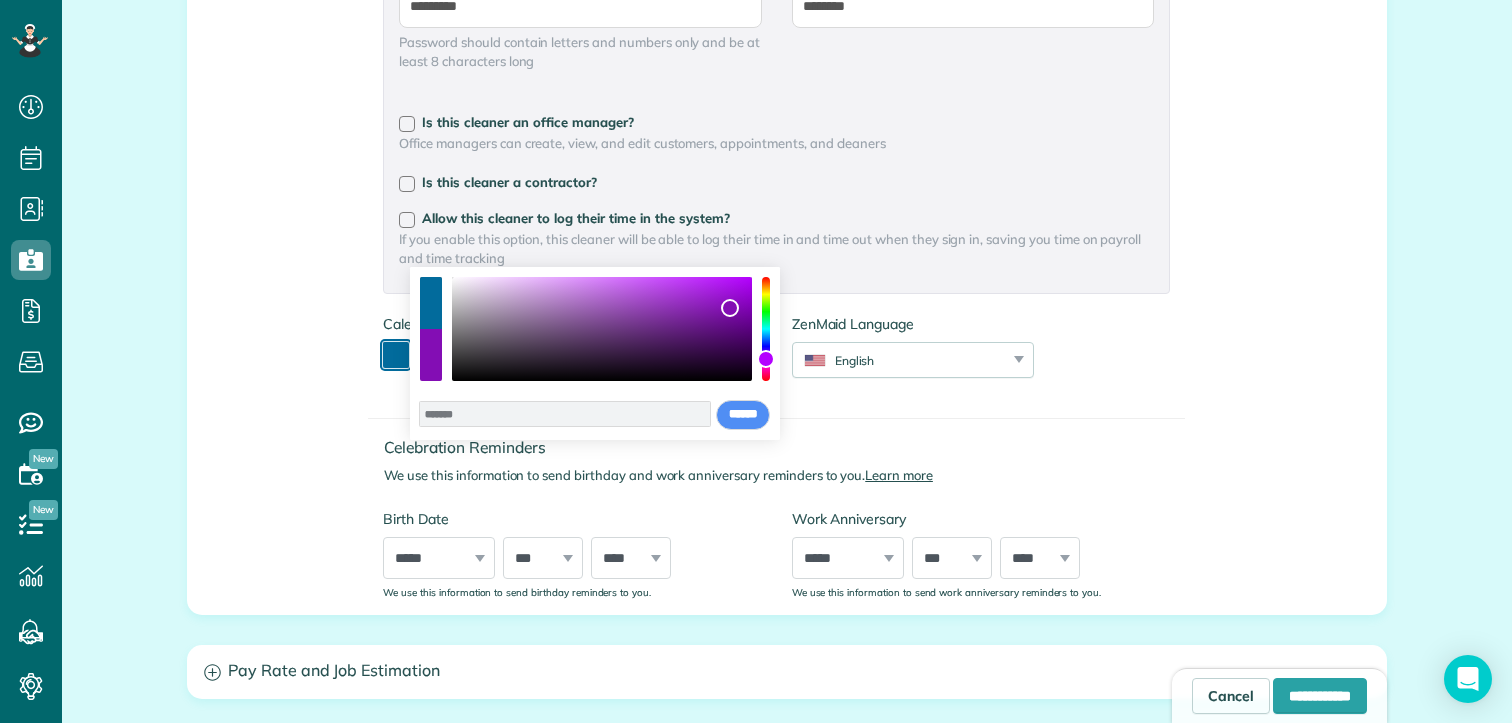 drag, startPoint x: 745, startPoint y: 324, endPoint x: 730, endPoint y: 308, distance: 21.931713 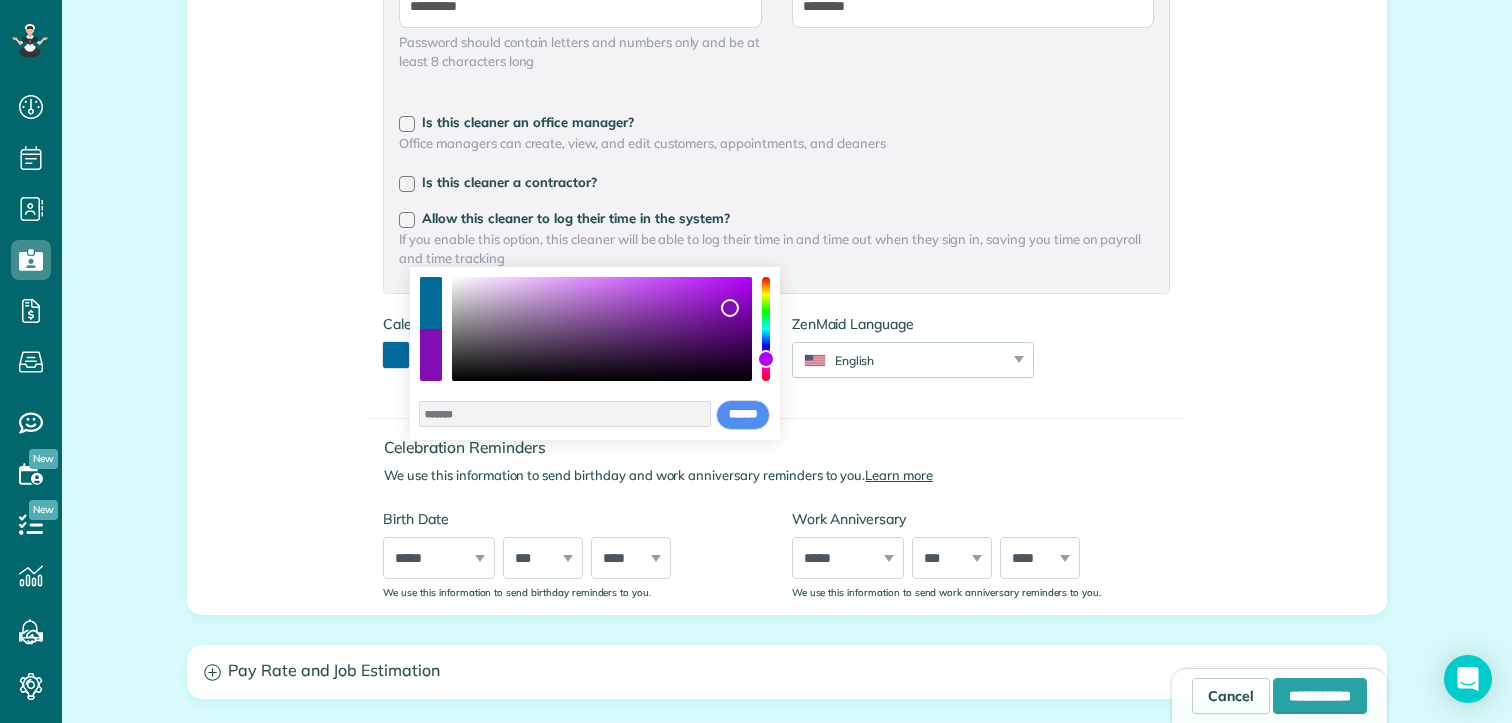 click on "Celebration Reminders
We use this information to send birthday and work anniversary reminders to you.
Learn more
Birth Date
*****
*******
********
*****
*****
***
****
****
******
*********
*******
********
********
***
*
*
*
*
*
*
*
*
*
**
**
**
**
**
**
**
**
**
**
**
**
**
**
**
**
**
**
**
**
**
**
****
****
****
****
****
****
****
****
****
****
****
****
****
****
****
****
****
****
****
****
****
****
****
****
****
****
****
****
****
****
****
****
****
****
****
****
****
****
****
****
****
****
****
****
****
****
****
****
****
****
****
****
****
****
****
****
****
****
****
****
****
****
****
****
****
****
****
****
****
****
****
****" at bounding box center [776, 498] 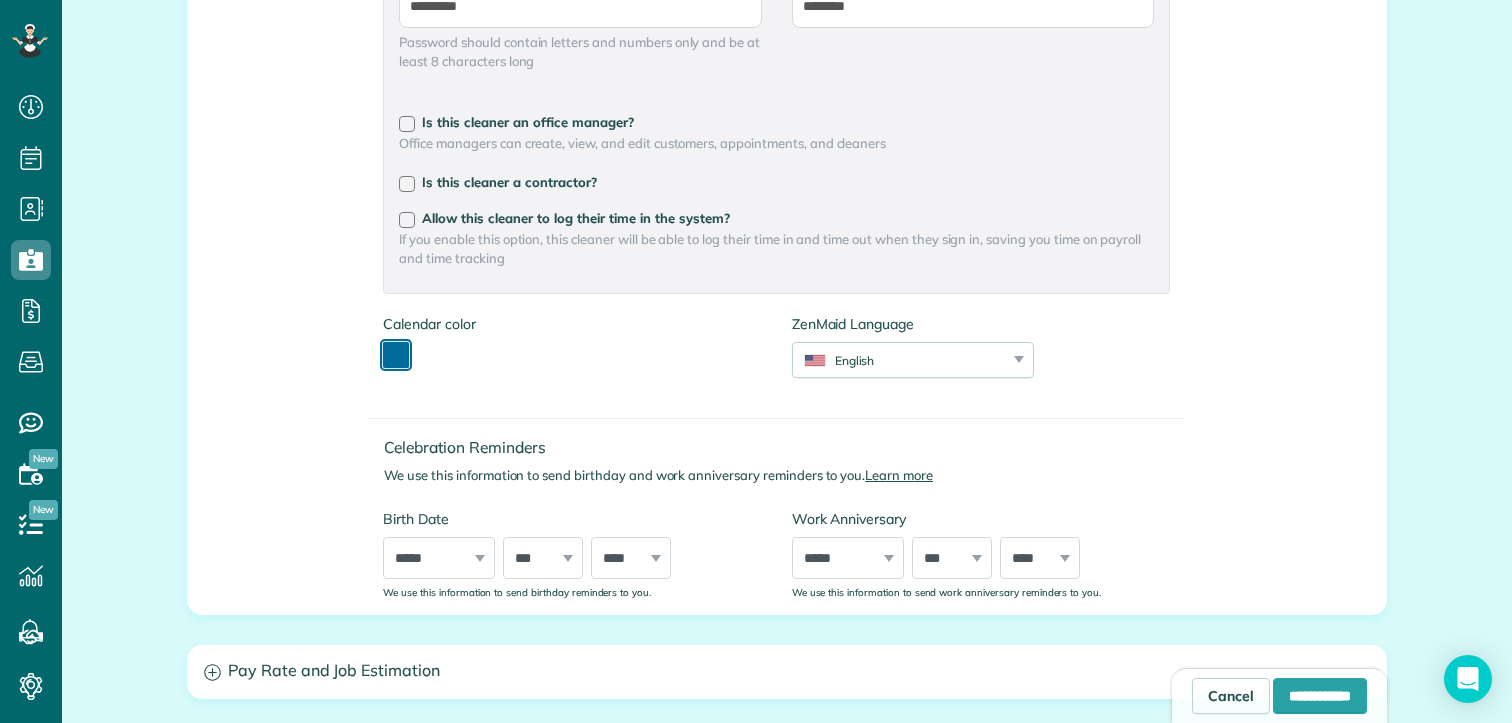 click at bounding box center (396, 355) 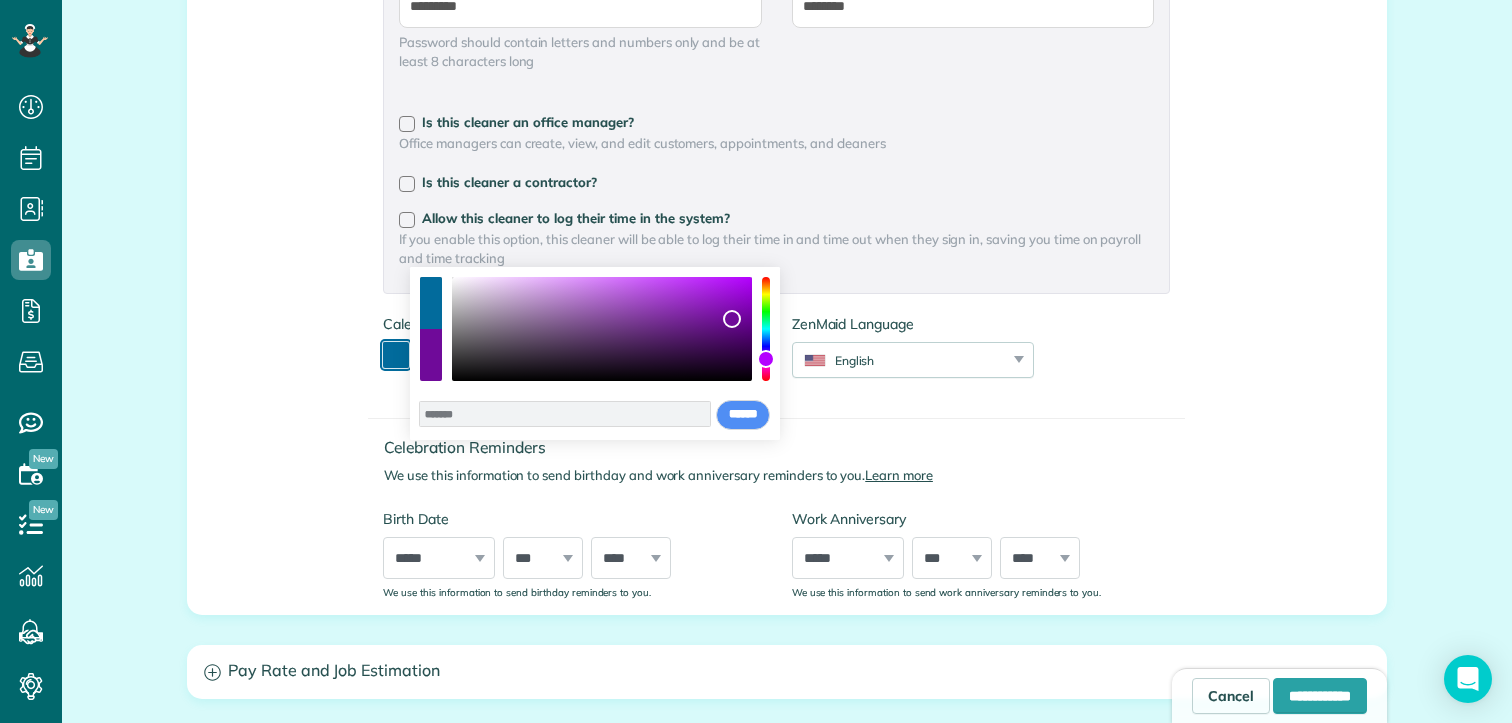click at bounding box center [602, 329] 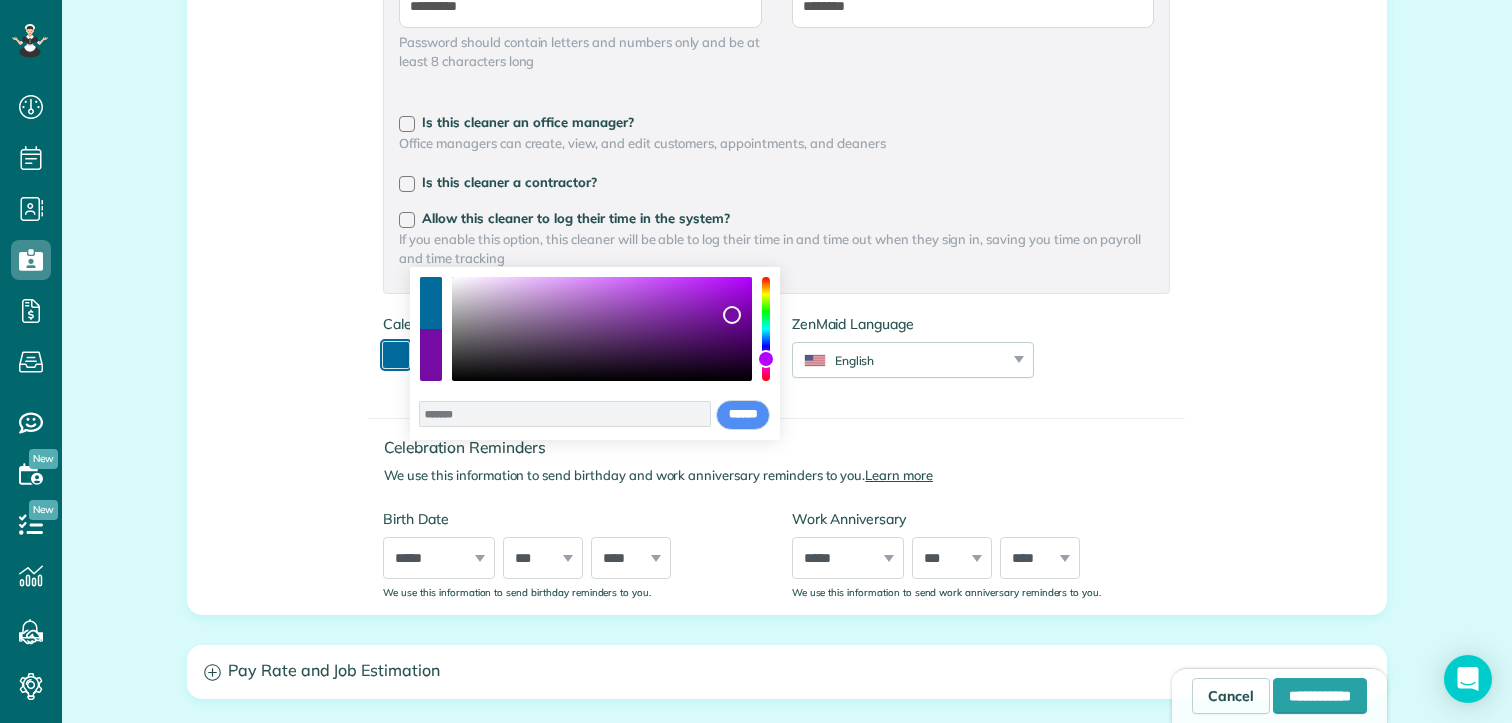 click at bounding box center (732, 315) 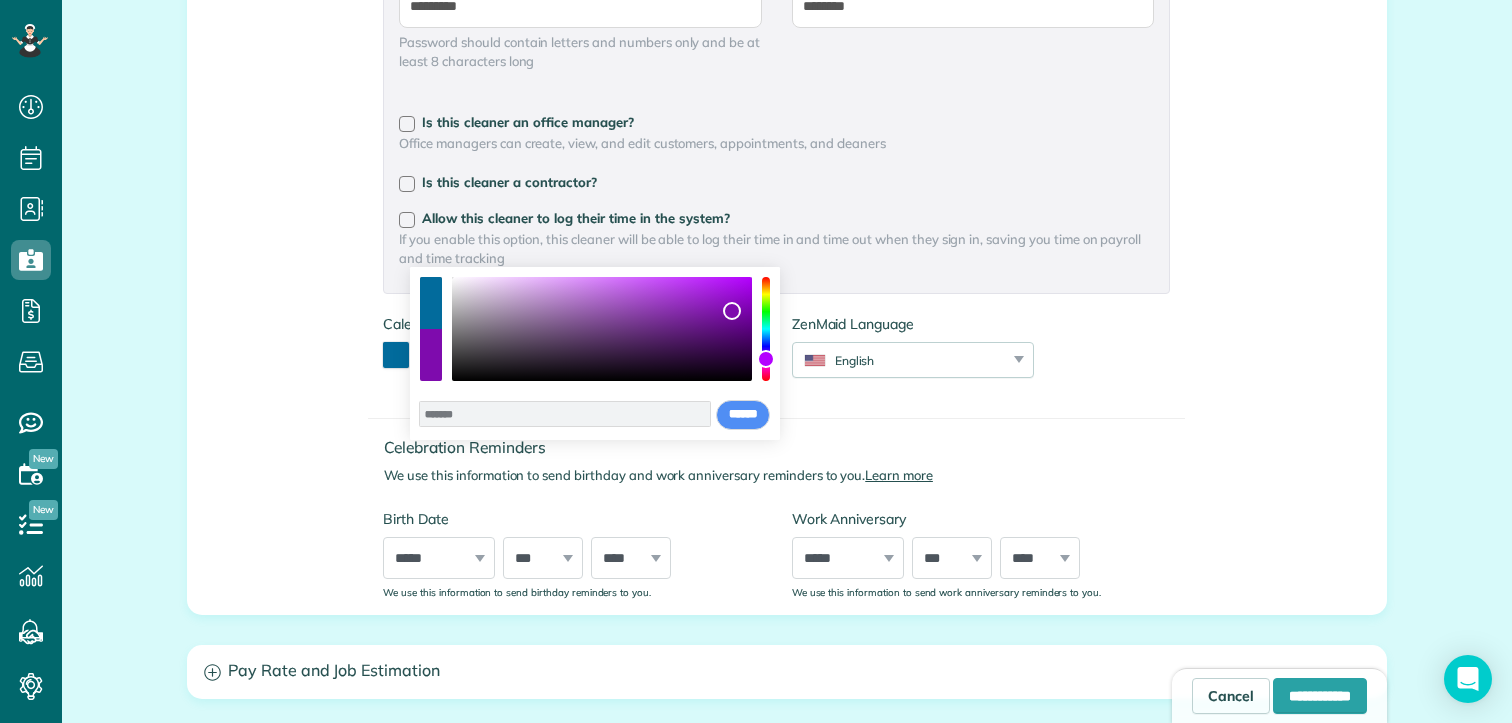 click at bounding box center (431, 355) 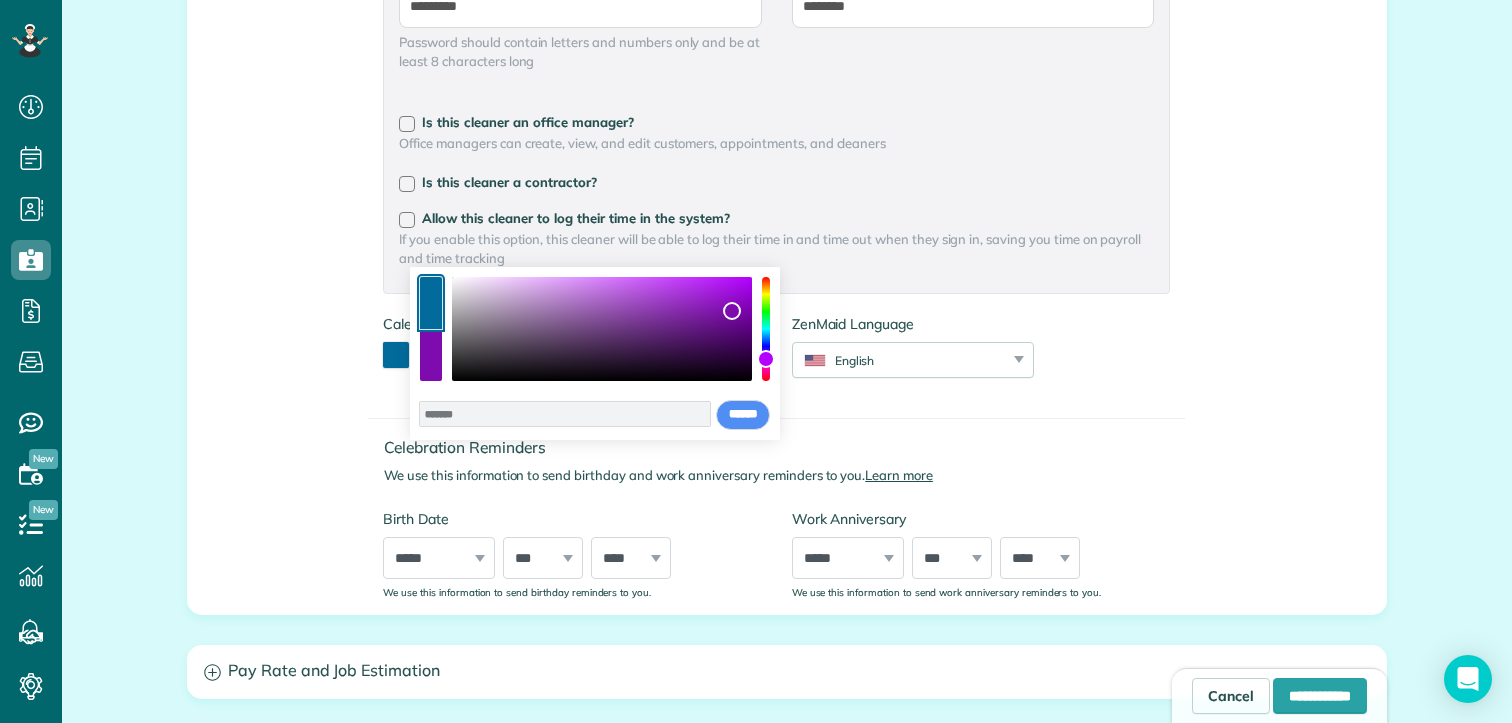 click at bounding box center [431, 303] 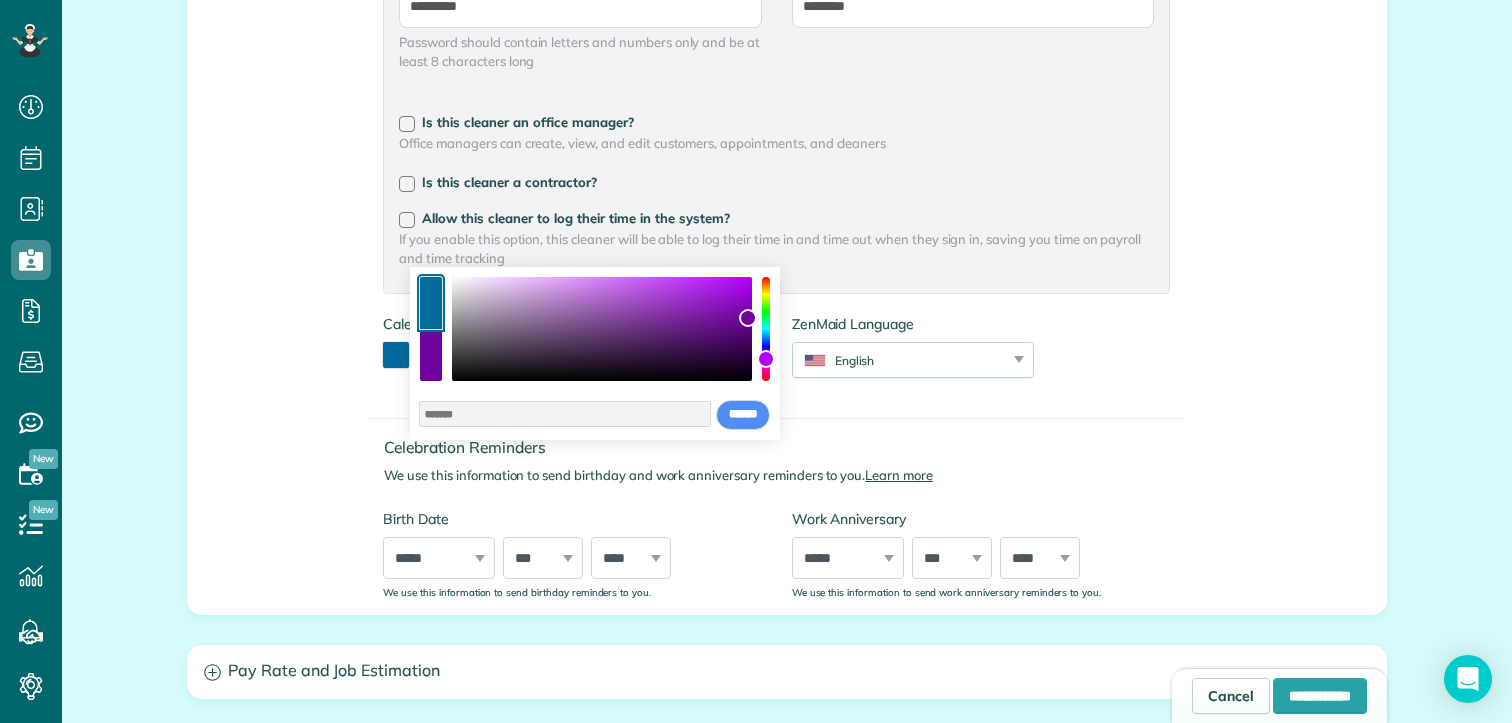 drag, startPoint x: 764, startPoint y: 339, endPoint x: 743, endPoint y: 339, distance: 21 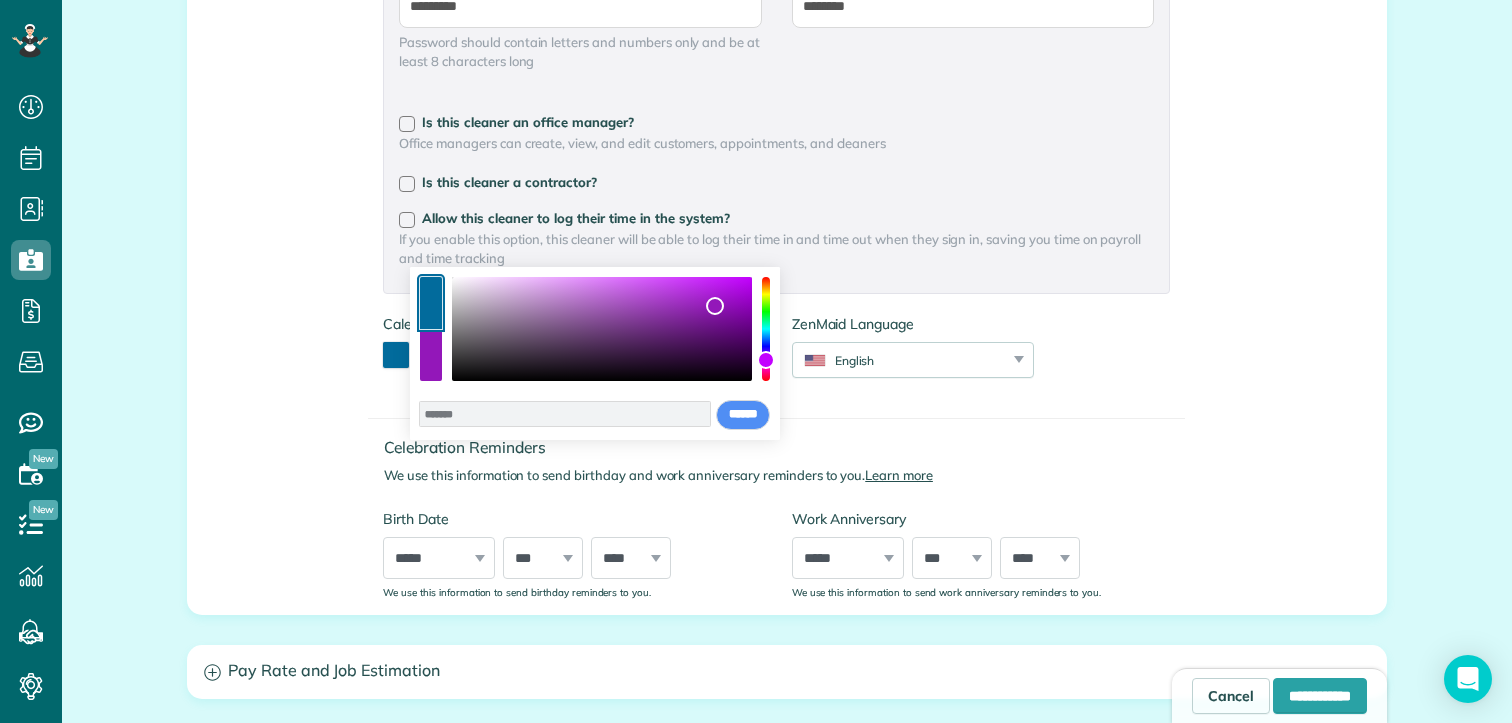 type on "*******" 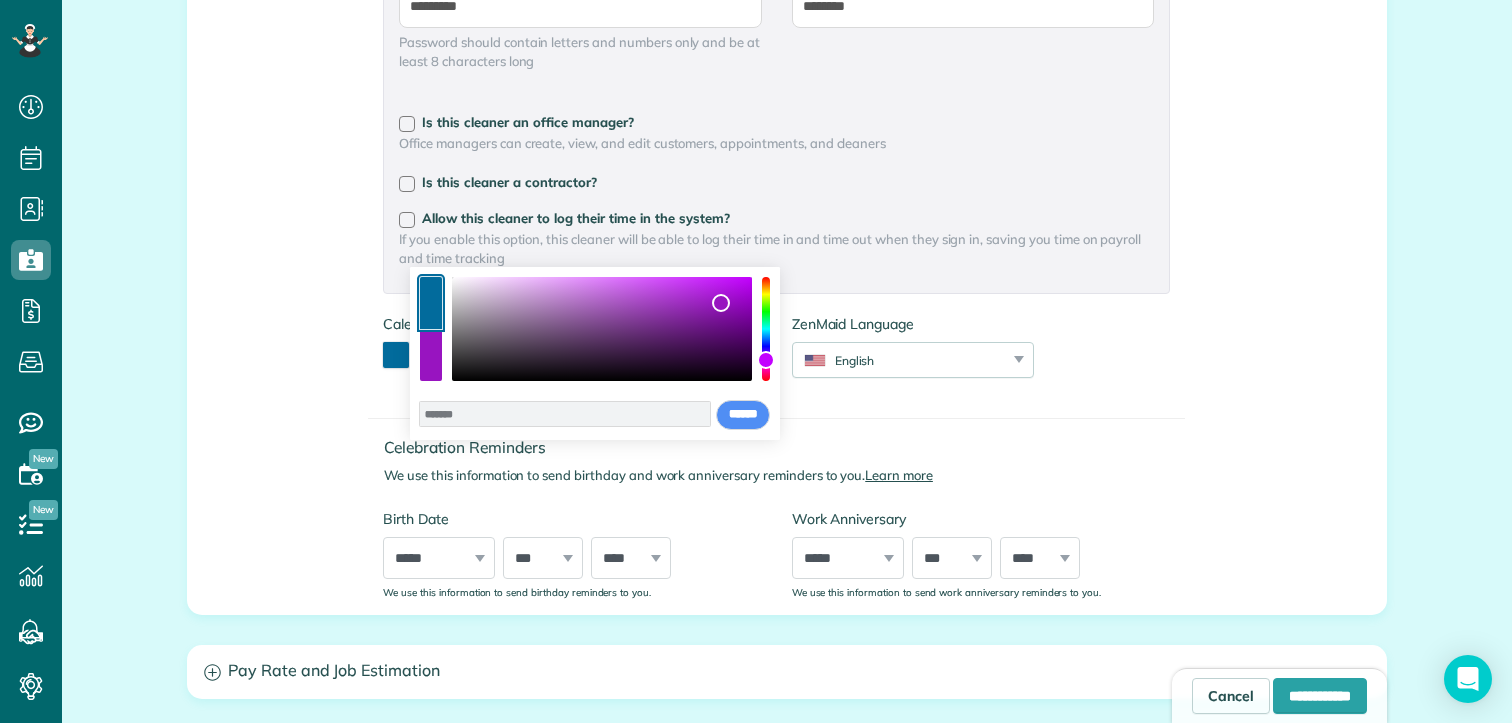 drag, startPoint x: 744, startPoint y: 321, endPoint x: 721, endPoint y: 303, distance: 29.206163 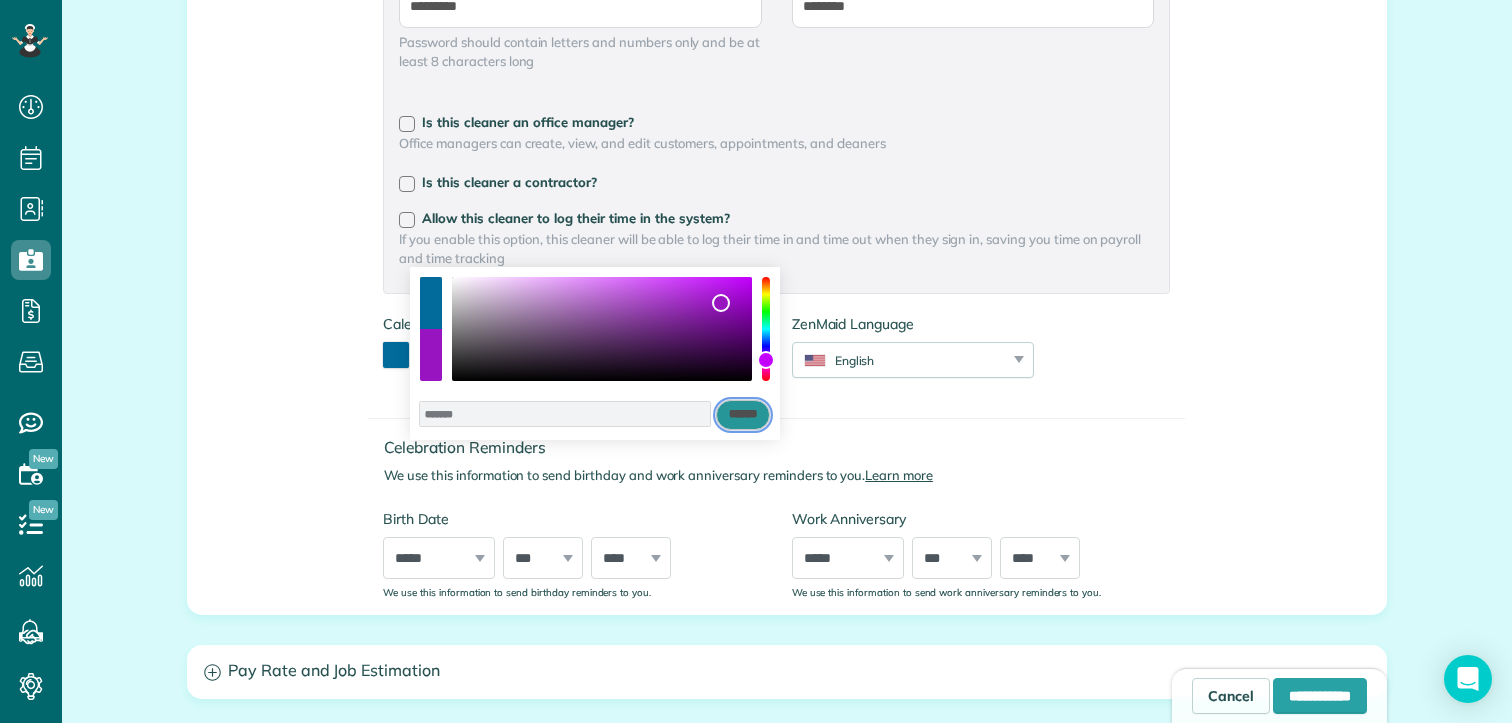 click on "******" at bounding box center (743, 415) 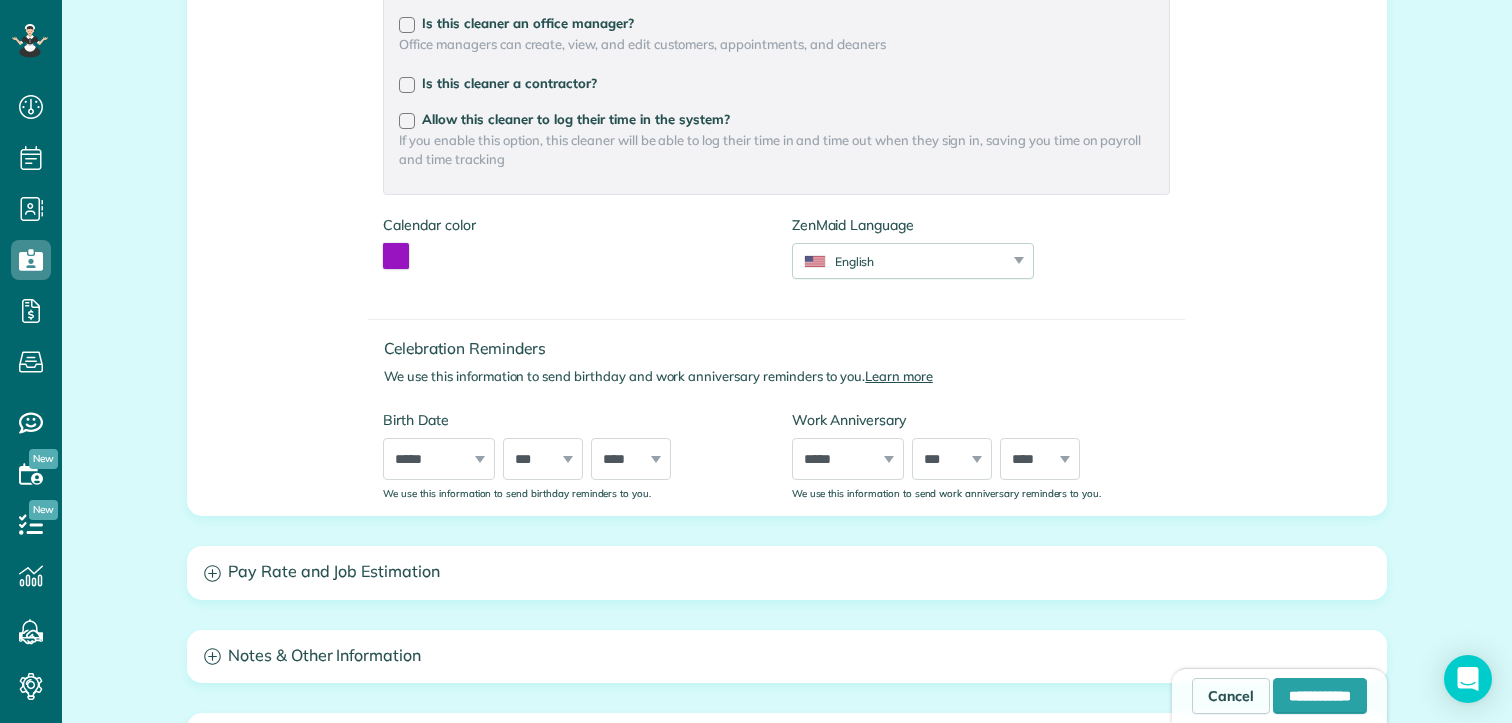 scroll, scrollTop: 681, scrollLeft: 0, axis: vertical 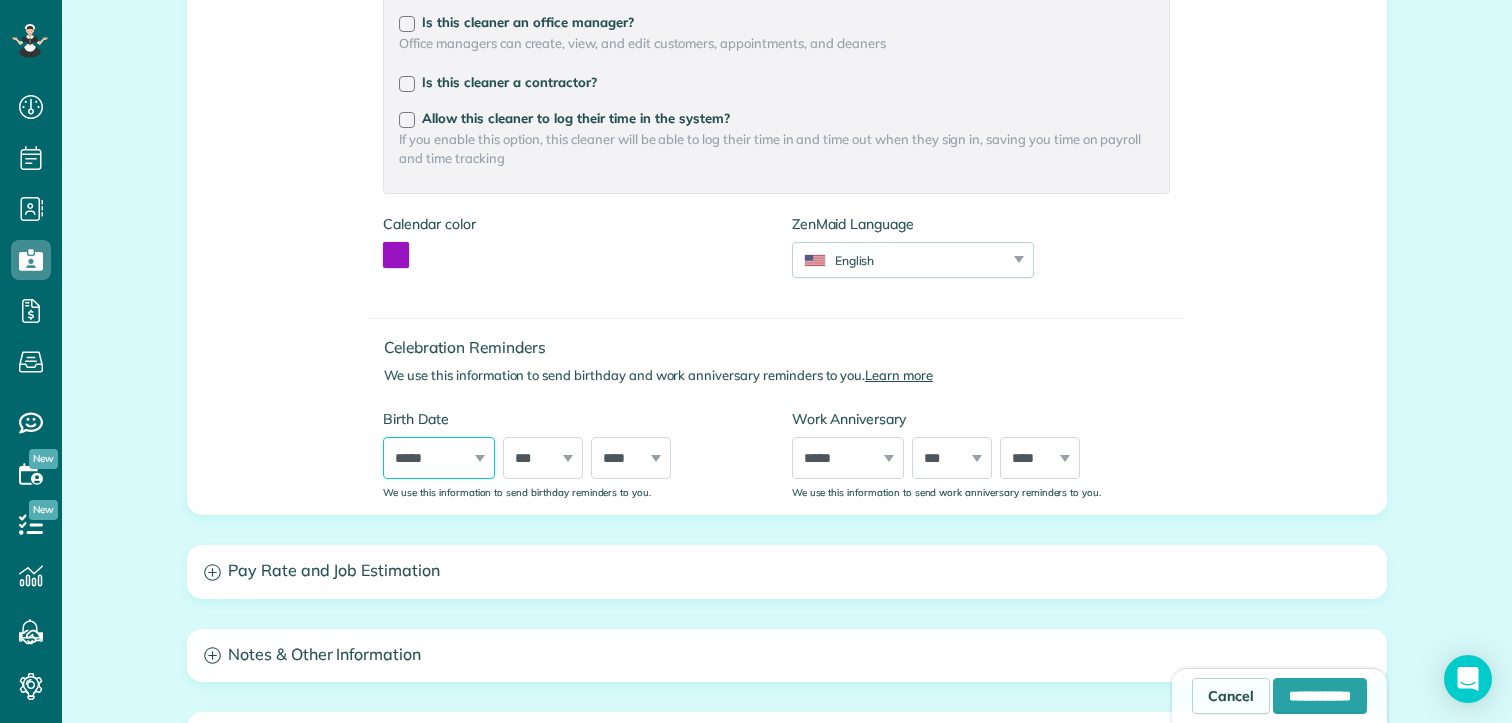 click on "*****
*******
********
*****
*****
***
****
****
******
*********
*******
********
********" at bounding box center [439, 458] 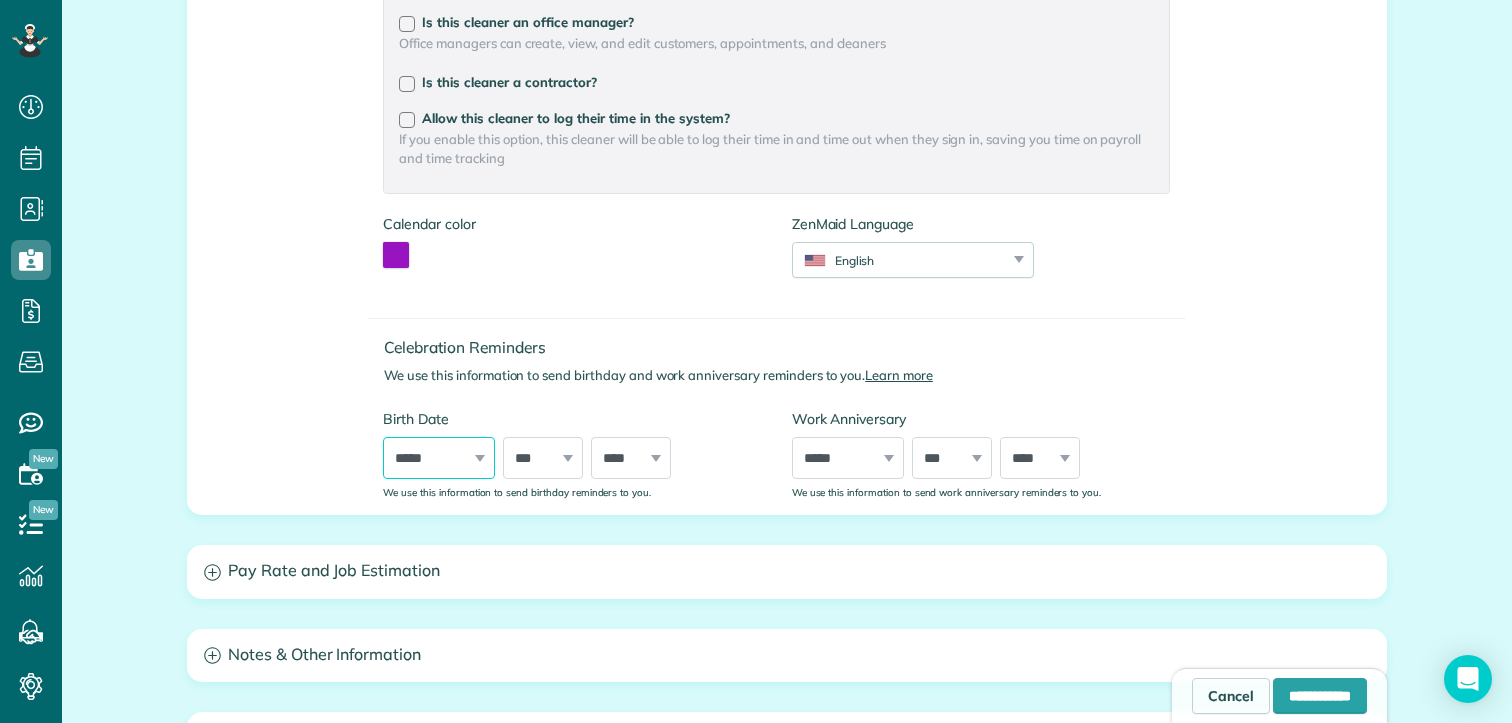 select on "*" 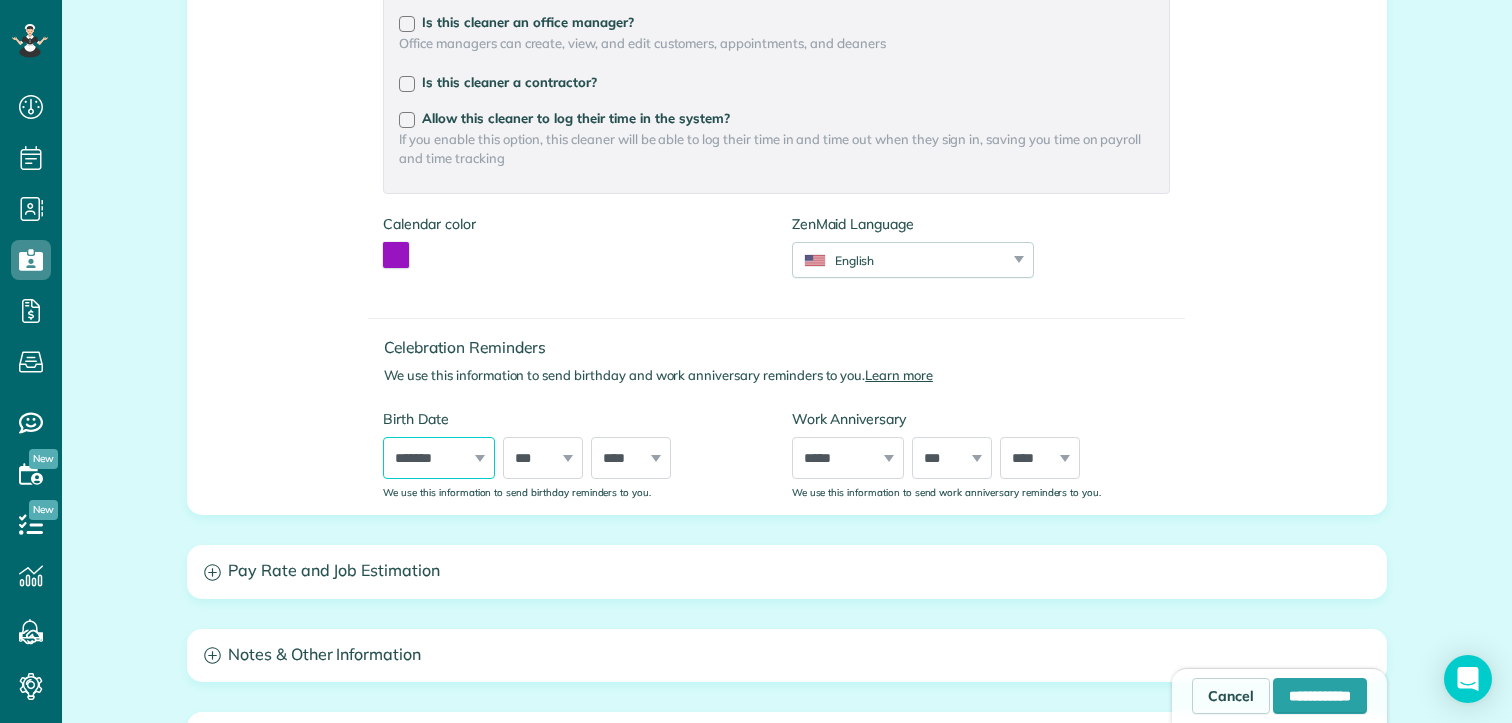 click on "*****
*******
********
*****
*****
***
****
****
******
*********
*******
********
********" at bounding box center (439, 458) 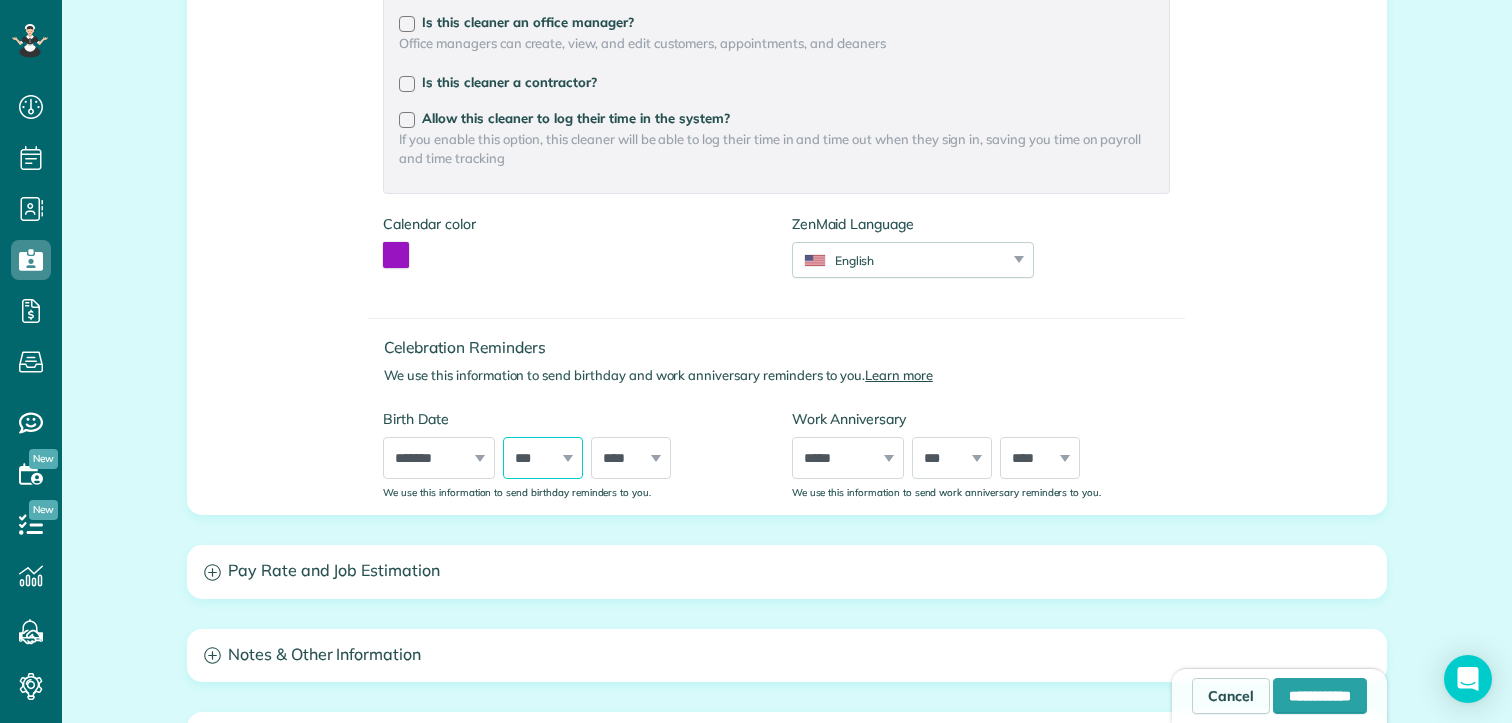 click on "***
*
*
*
*
*
*
*
*
*
**
**
**
**
**
**
**
**
**
**
**
**
**
**
**
**
**
**
**
**
**
**" at bounding box center [543, 458] 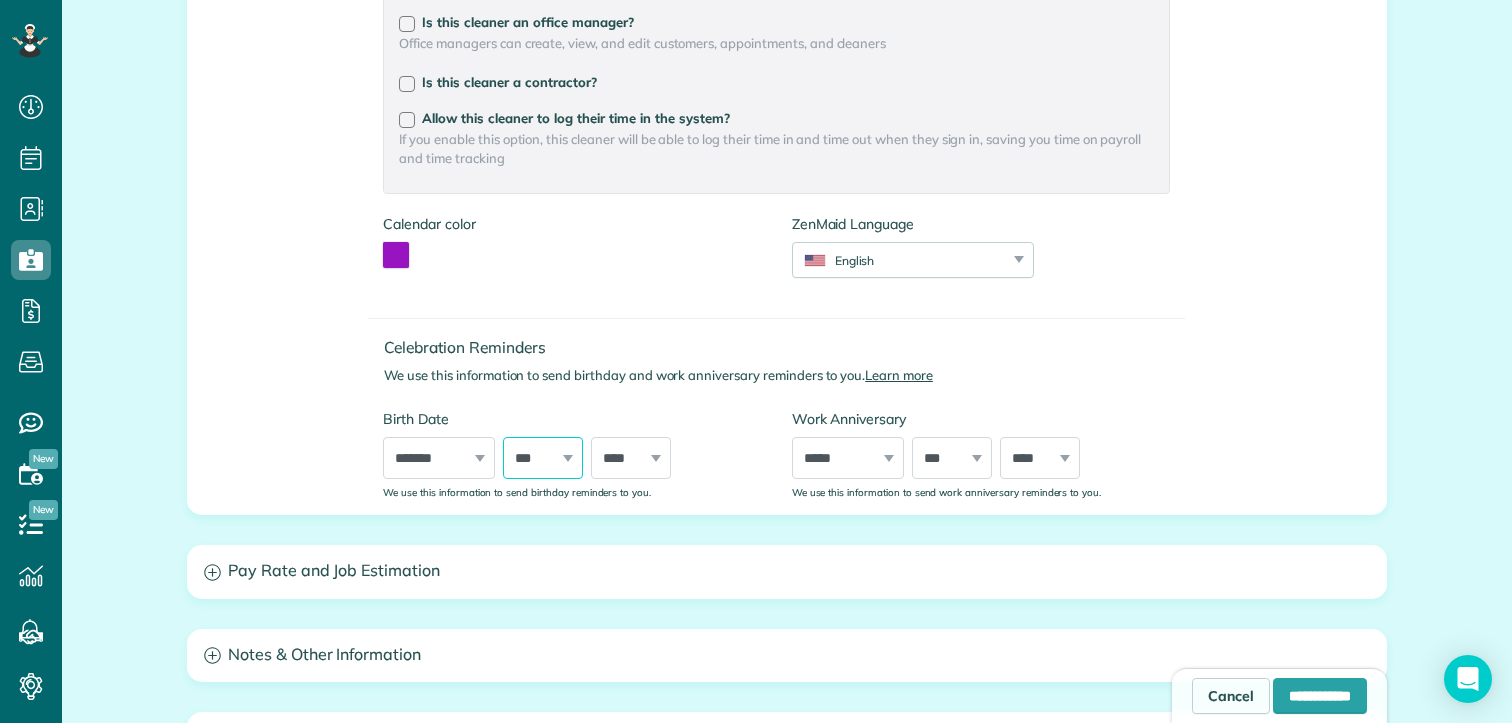 select on "**" 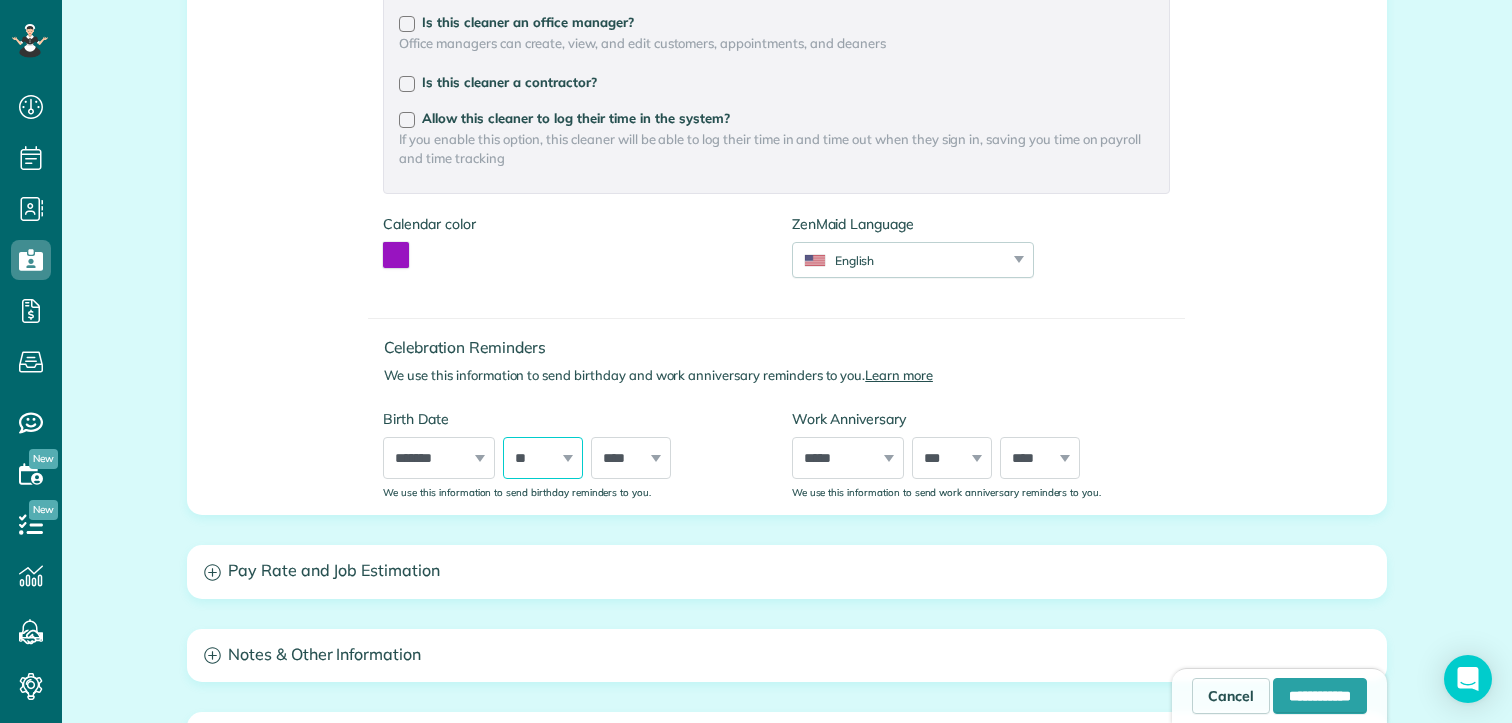 click on "***
*
*
*
*
*
*
*
*
*
**
**
**
**
**
**
**
**
**
**
**
**
**
**
**
**
**
**
**
**
**
**" at bounding box center [543, 458] 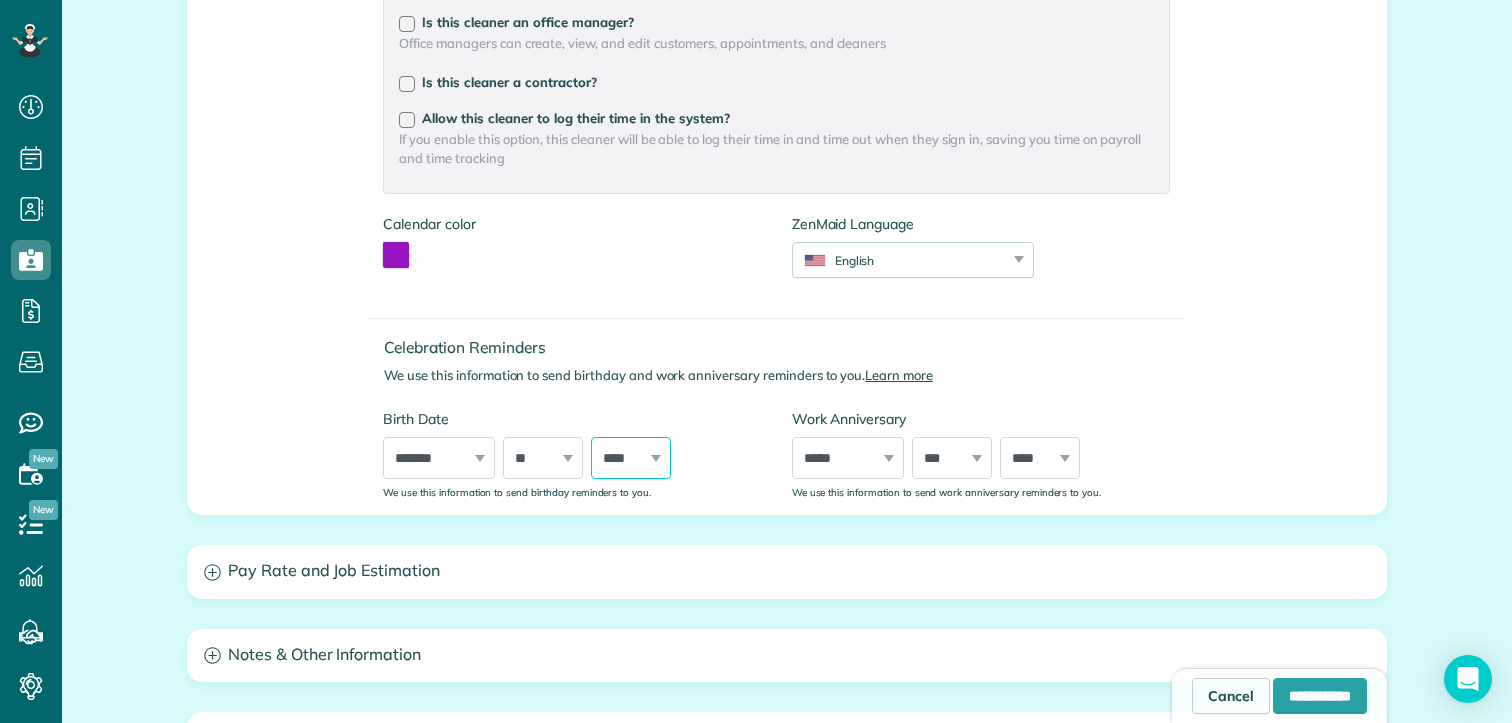click on "****
****
****
****
****
****
****
****
****
****
****
****
****
****
****
****
****
****
****
****
****
****
****
****
****
****
****
****
****
****
****
****
****
****
****
****
****
****
****
****
****
****
****
****
****
****
****
****
****
****
****
****
****
****
****
****
****
****
****
****
****
****
****
****
****
****
****
****
****
****
****
****
****
****
****
****
****
****
****
****" at bounding box center (631, 458) 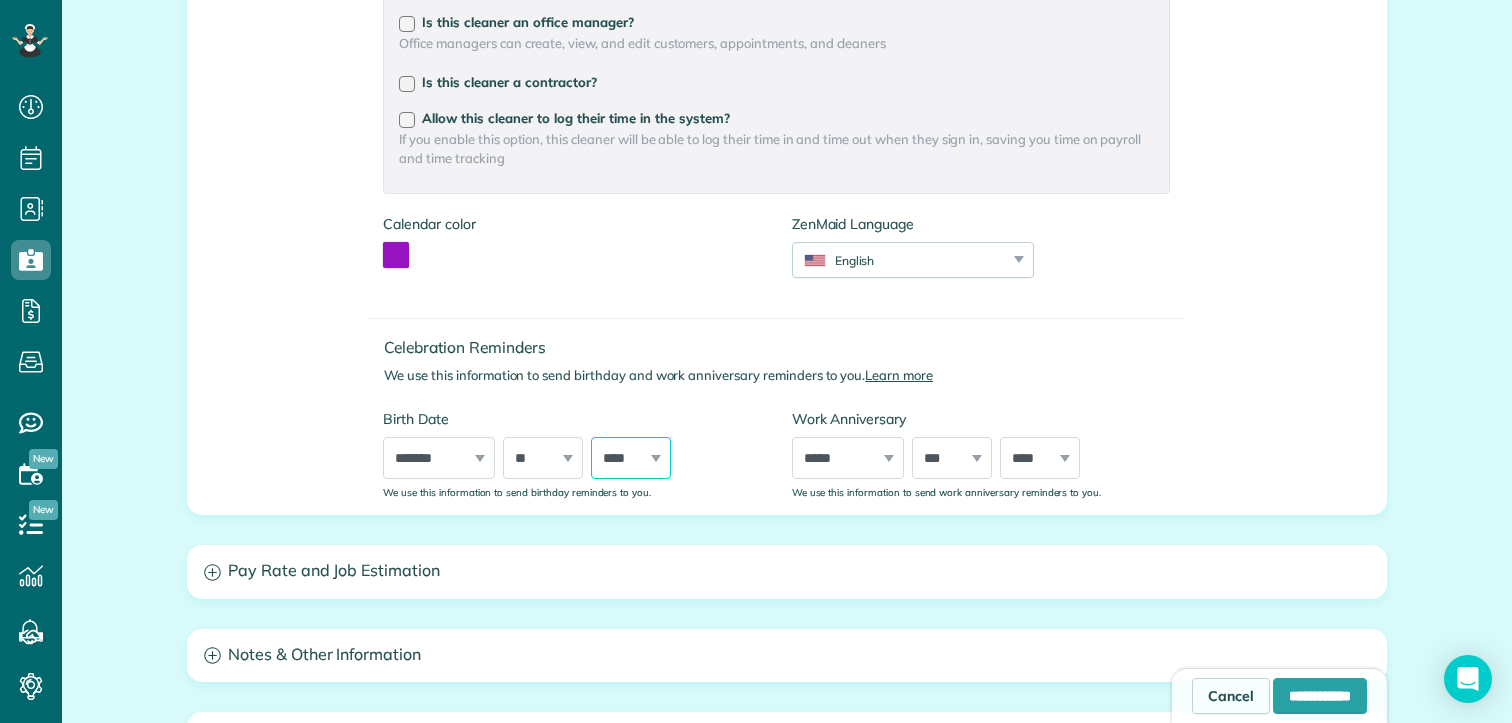 select on "****" 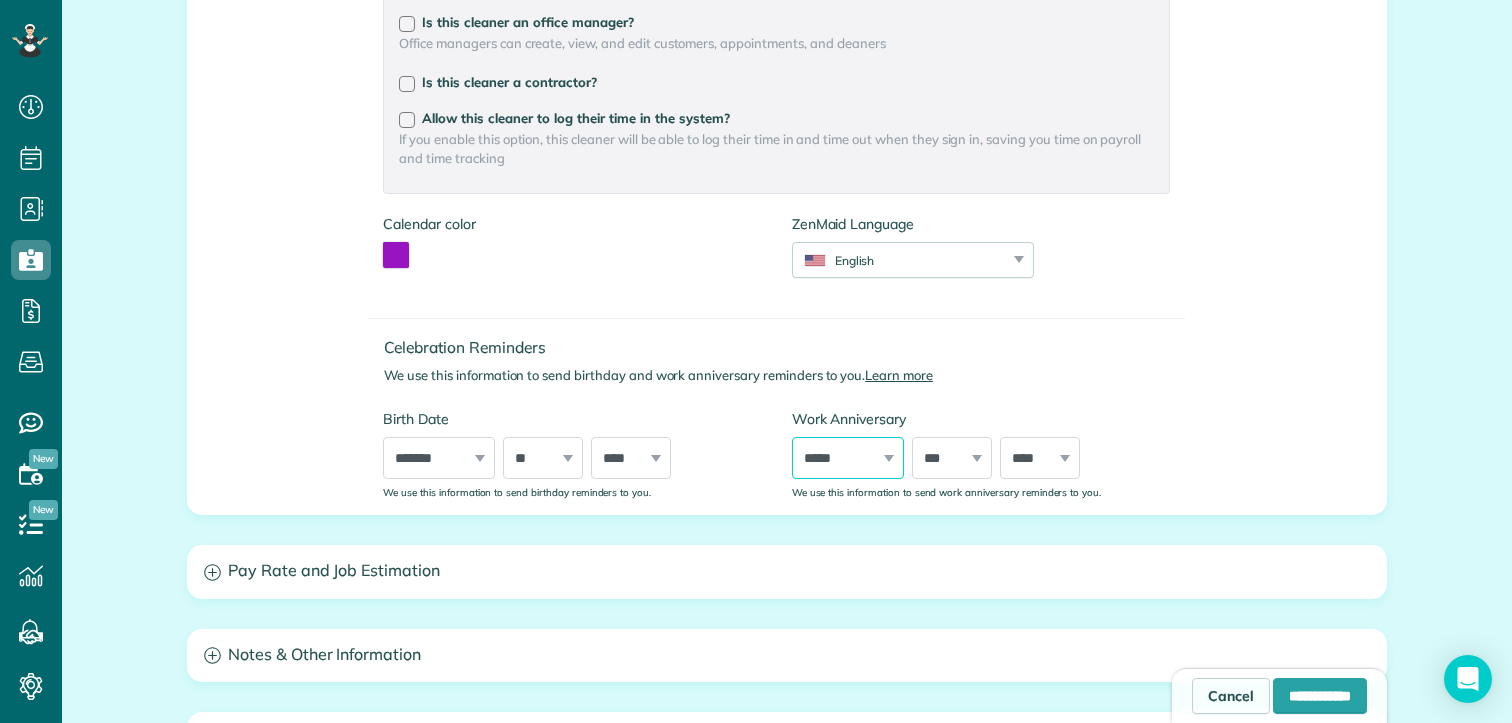 click on "*****
*******
********
*****
*****
***
****
****
******
*********
*******
********
********" at bounding box center (848, 458) 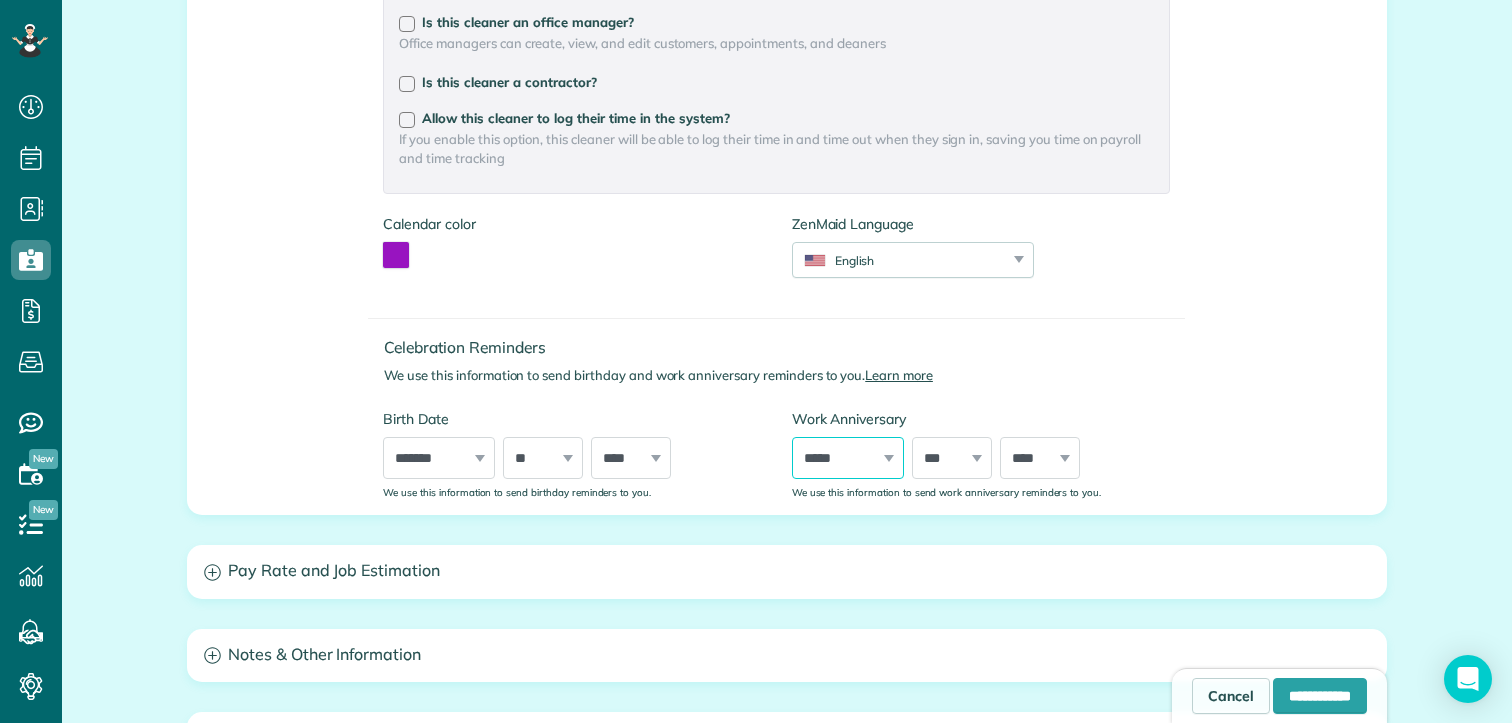 select on "*" 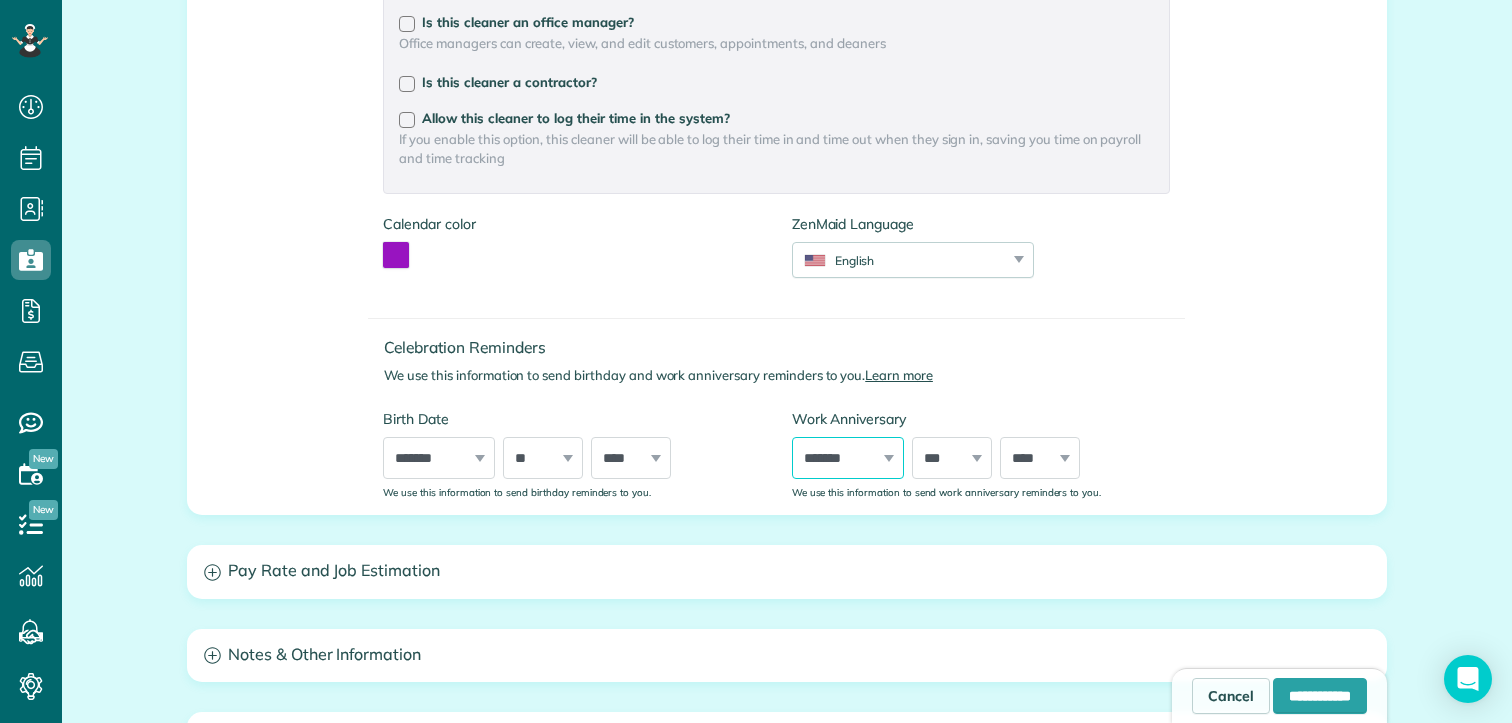 click on "*****
*******
********
*****
*****
***
****
****
******
*********
*******
********
********" at bounding box center (848, 458) 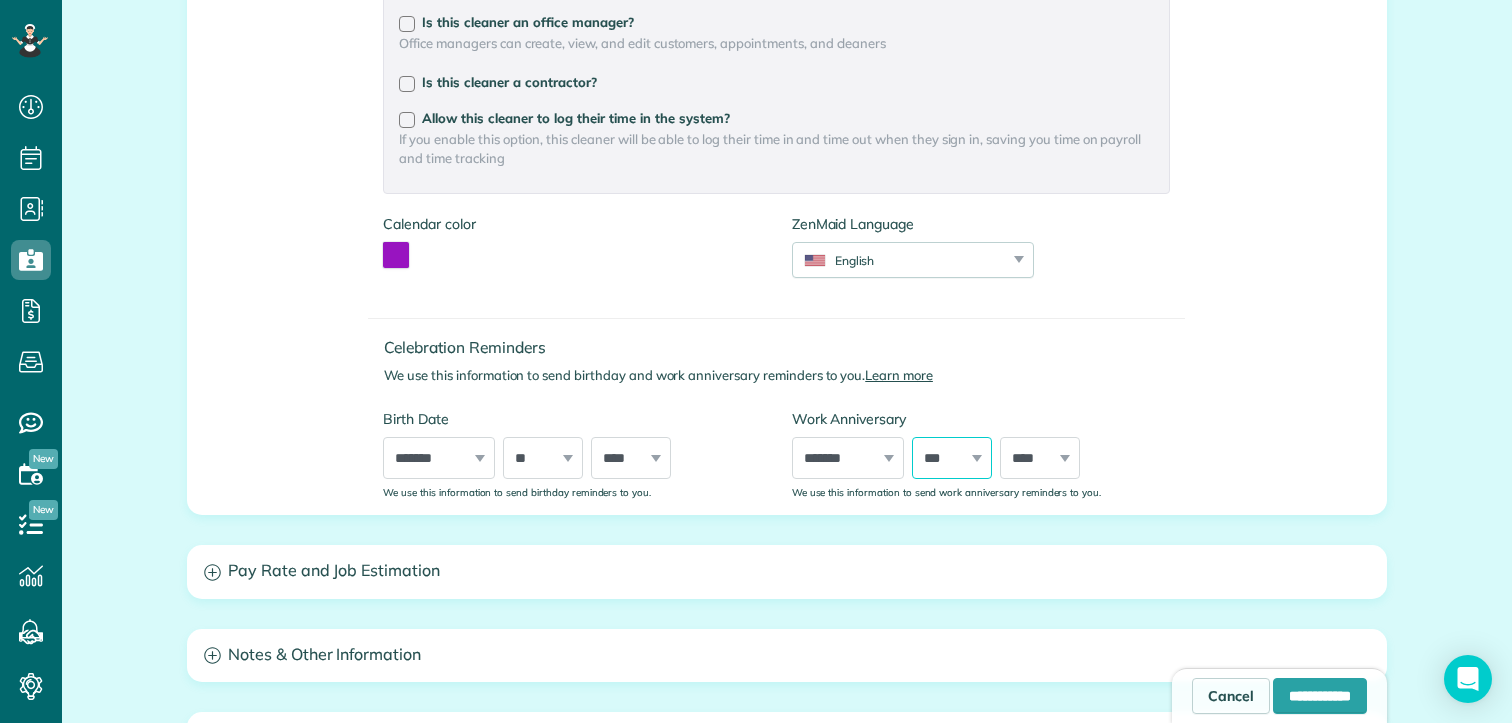 click on "***
*
*
*
*
*
*
*
*
*
**
**
**
**
**
**
**
**
**
**
**
**
**
**
**
**
**
**
**
**
**
**" at bounding box center (952, 458) 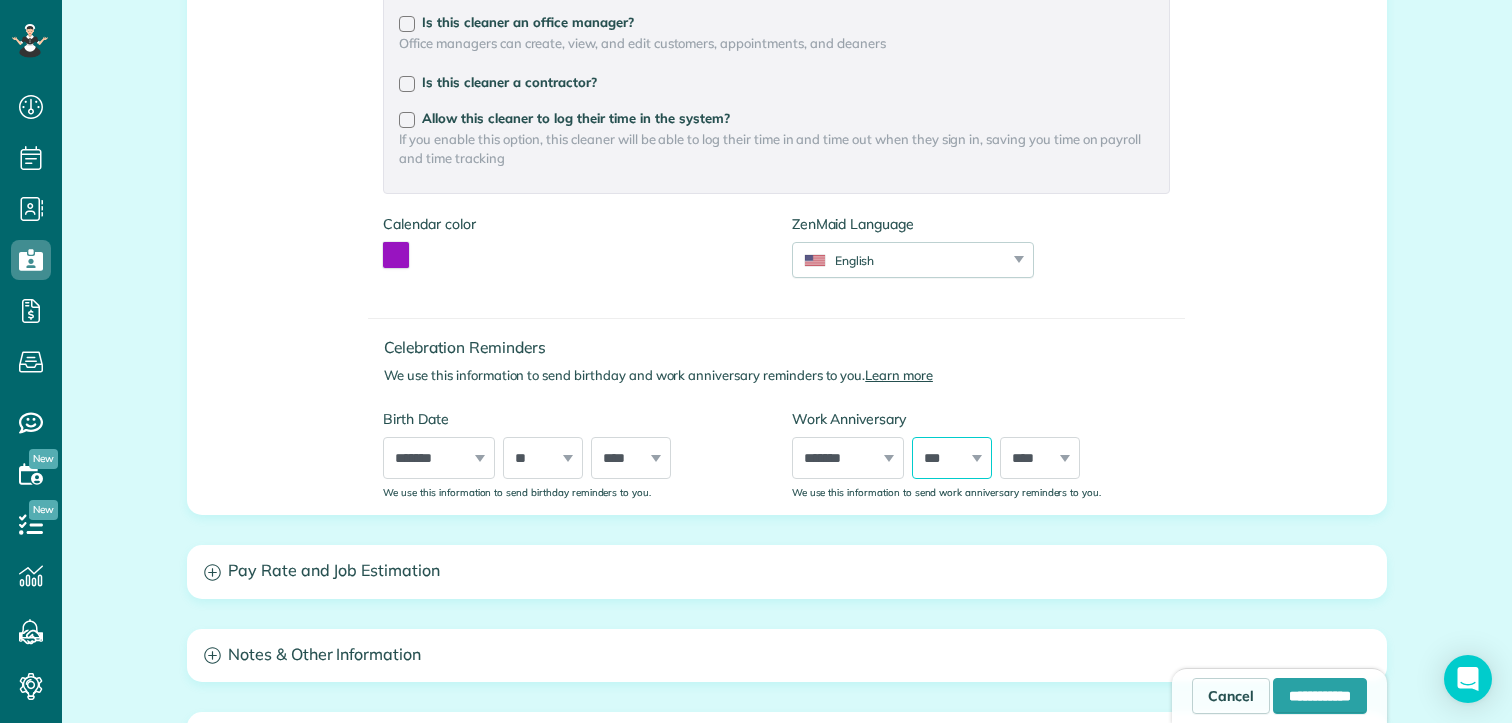 select on "*" 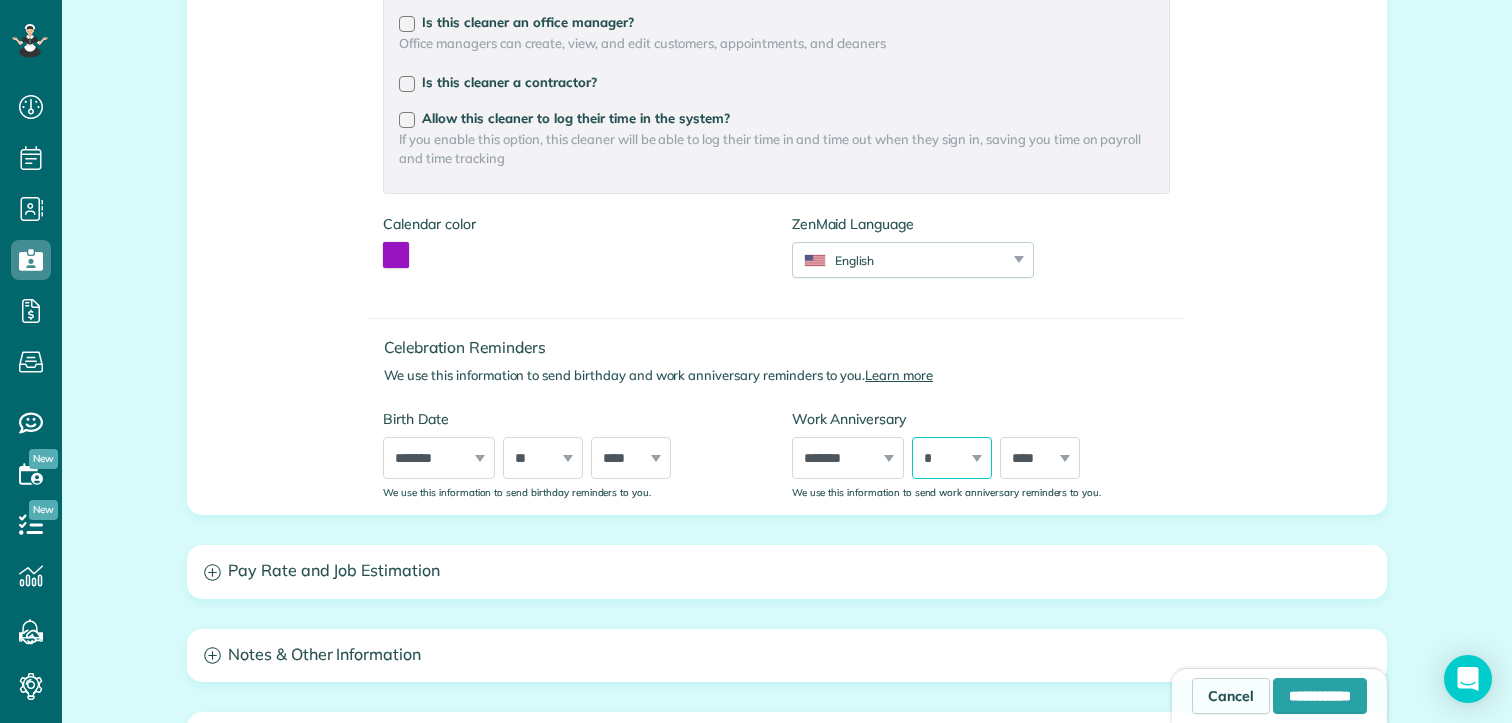 click on "***
*
*
*
*
*
*
*
*
*
**
**
**
**
**
**
**
**
**
**
**
**
**
**
**
**
**
**
**
**
**
**" at bounding box center [952, 458] 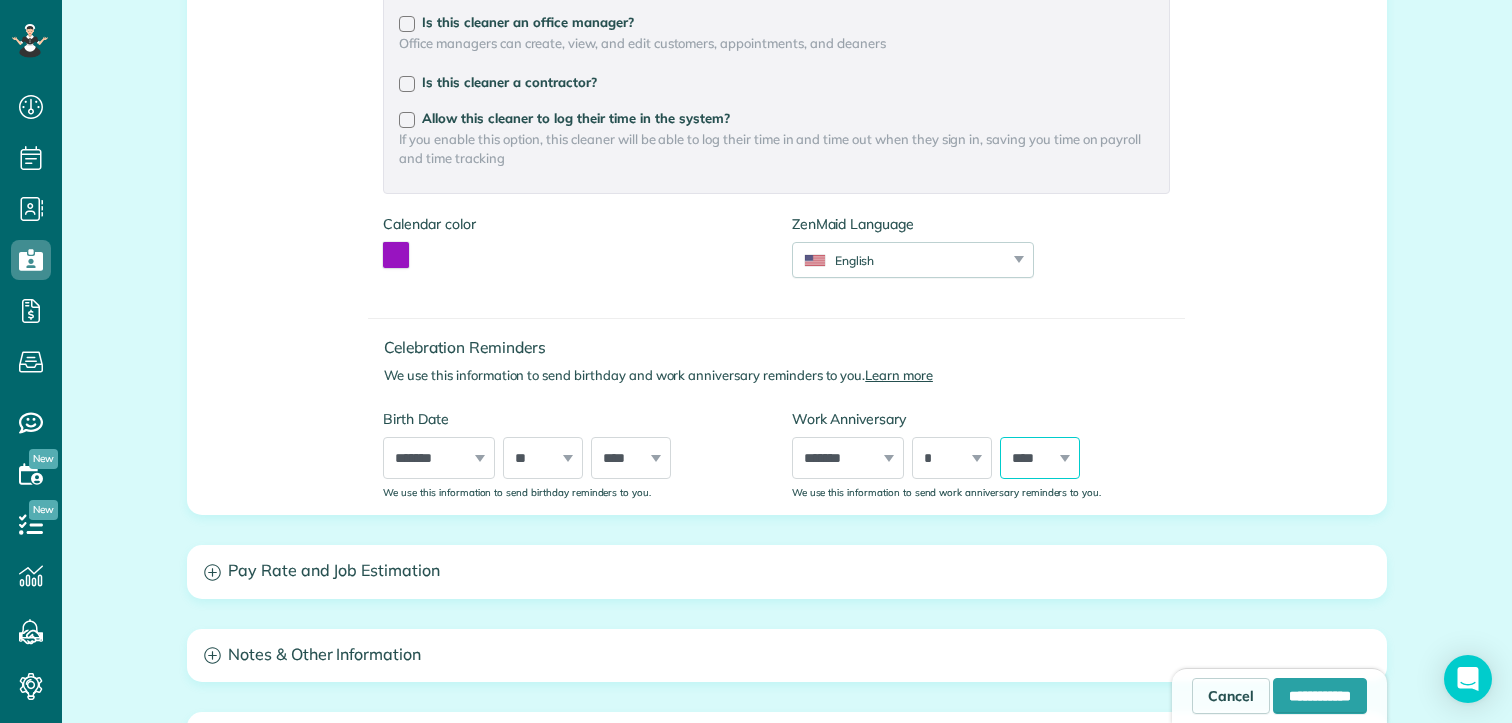 click on "****
****
****
****
****
****
****
****
****
****
****
****
****
****
****
****
****
****
****
****
****
****
****
****
****
****
****
****
****
****
****
****
****
****
****
****
****
****
****
****
****
****
****
****
****
****
****
****
****
****
****
****
****" at bounding box center (1040, 458) 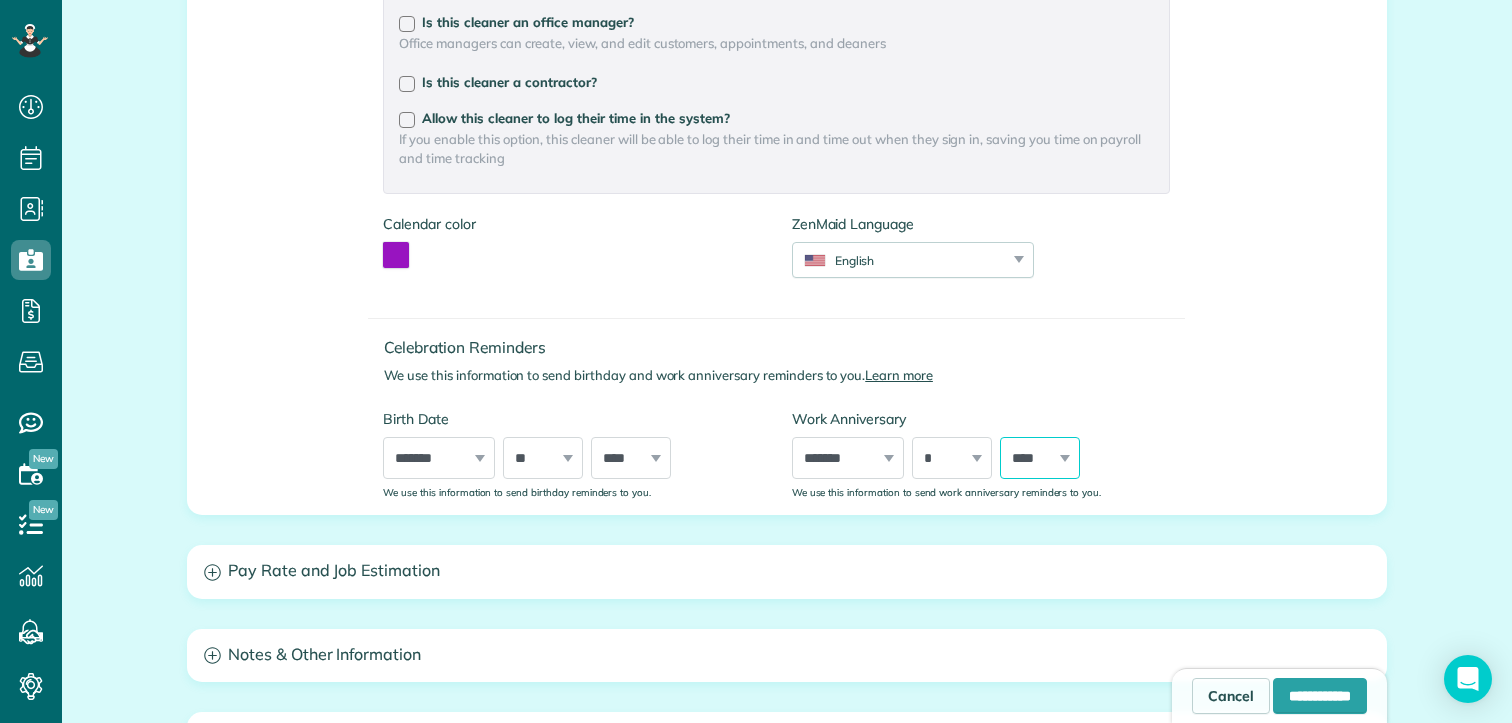 select on "****" 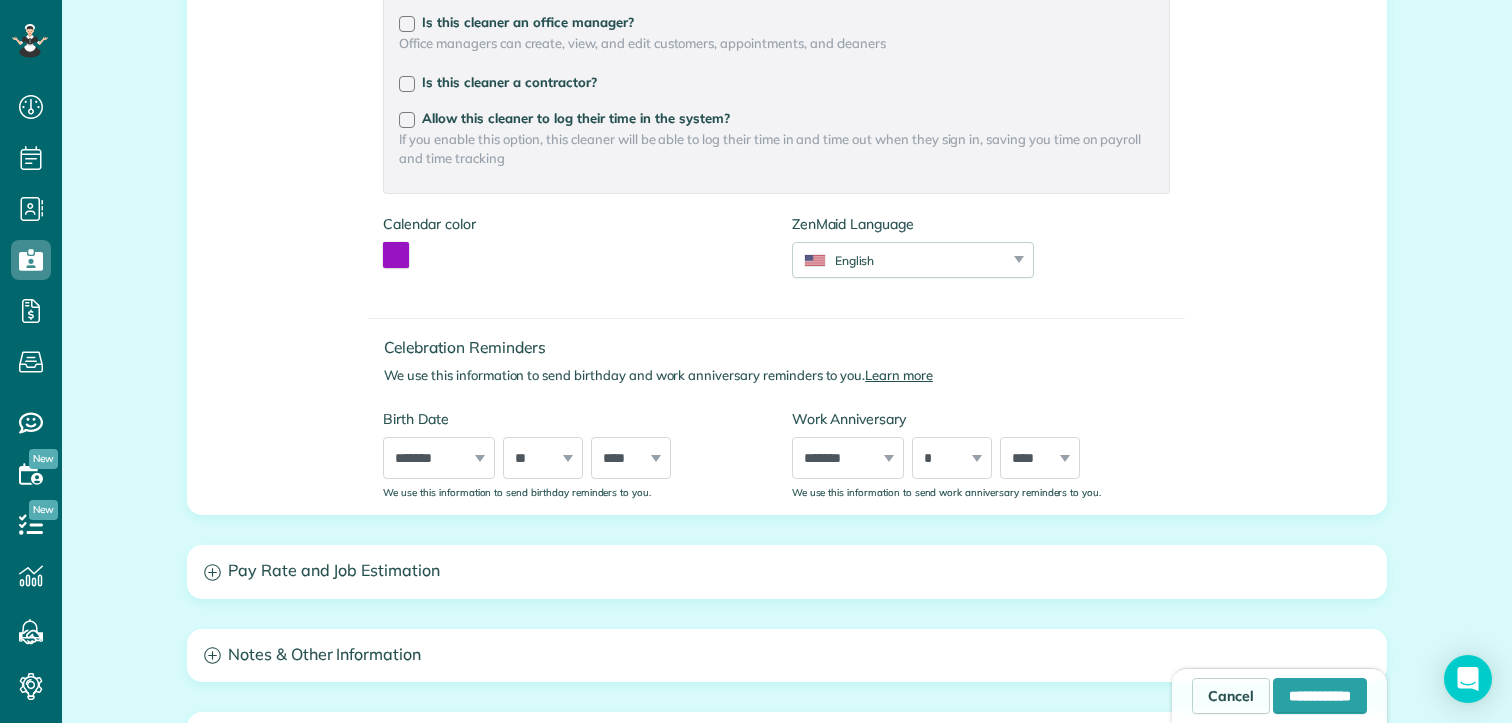 click on "We use this information to send birthday and work anniversary reminders to you.
Learn more" at bounding box center (784, 375) 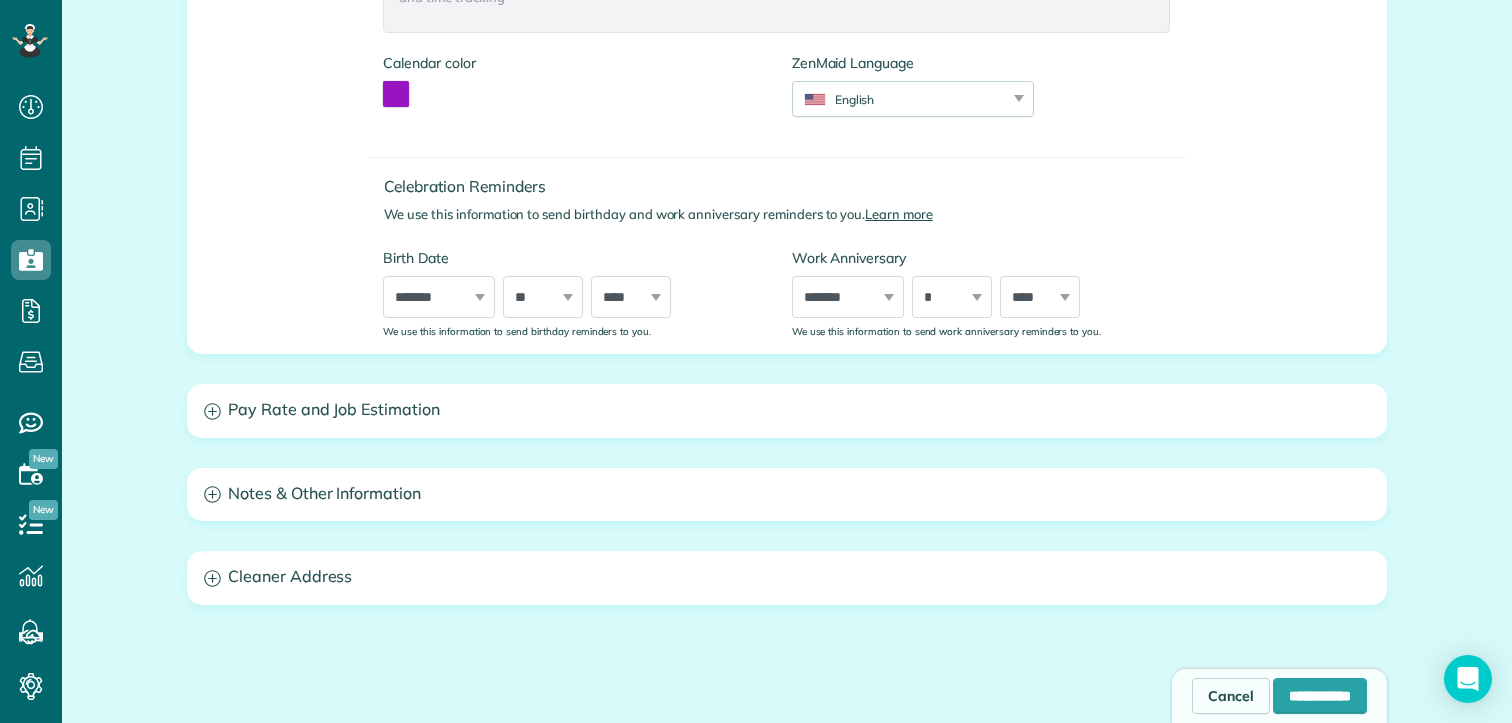 scroll, scrollTop: 991, scrollLeft: 0, axis: vertical 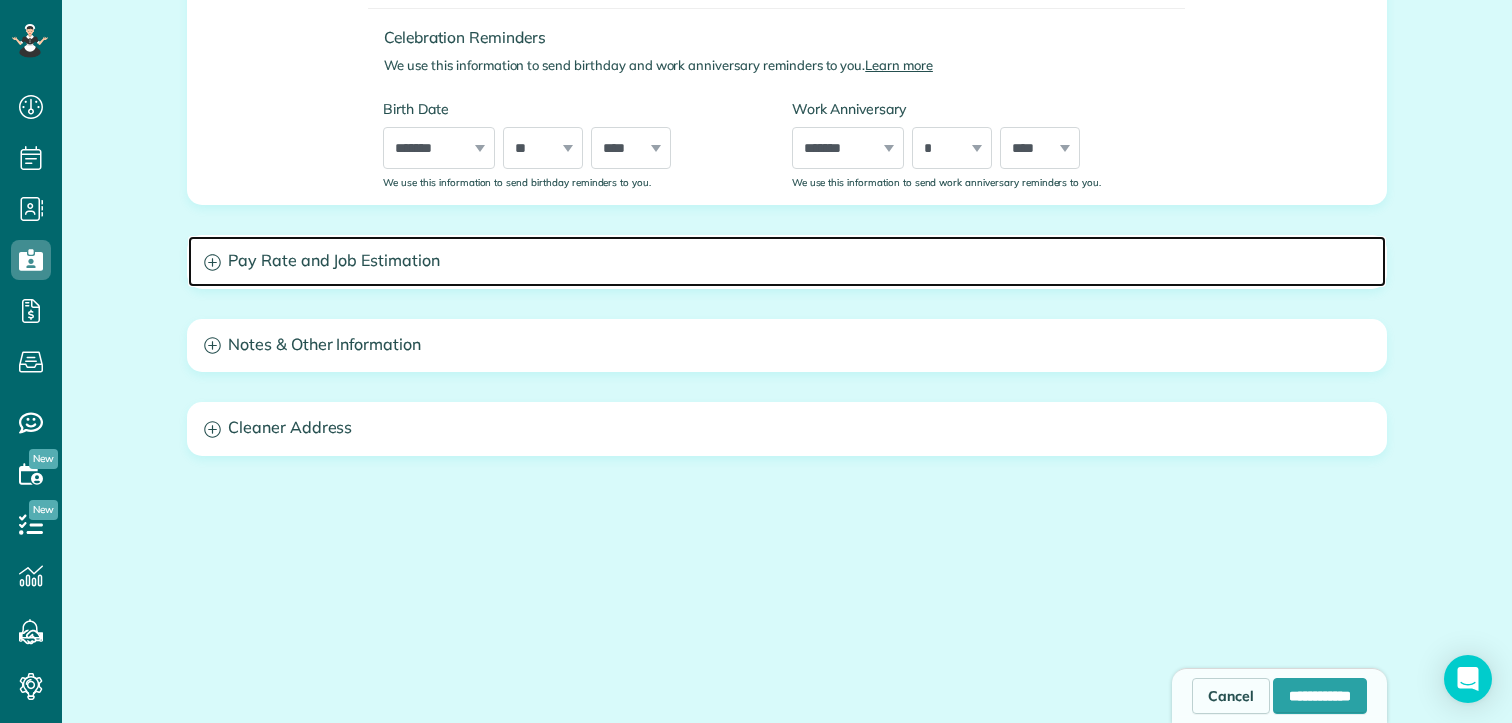click on "Pay Rate and Job Estimation" at bounding box center (787, 261) 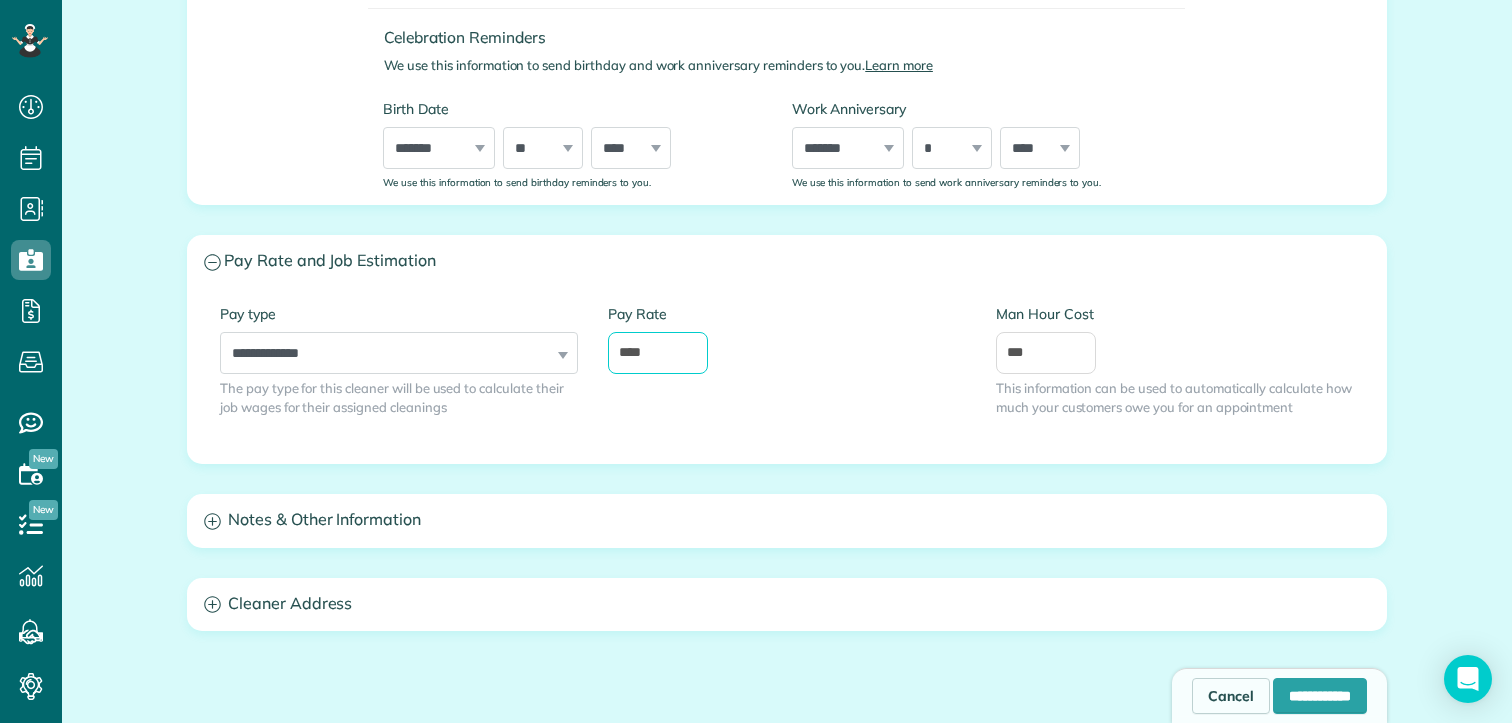 click on "****" at bounding box center [658, 353] 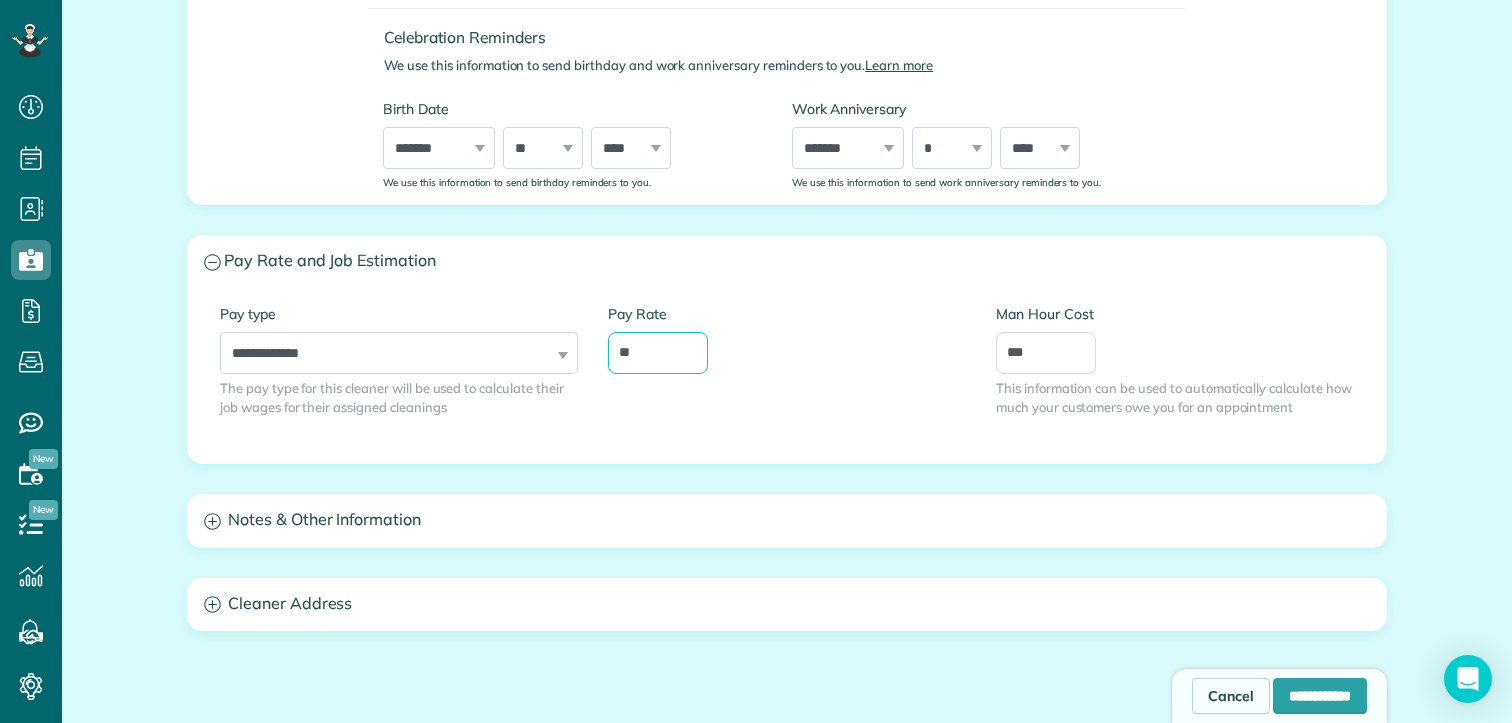 type on "**" 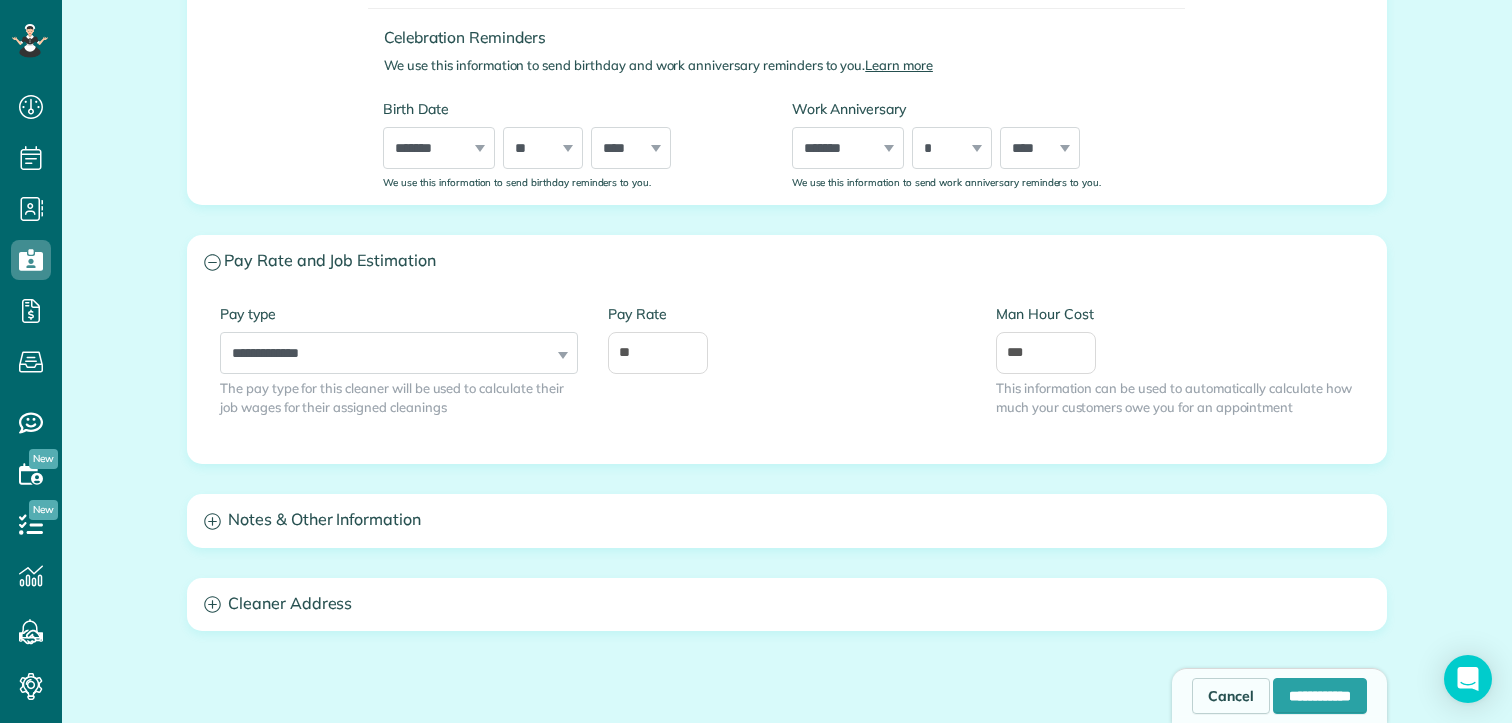 click on "Pay Rate **" at bounding box center (787, 339) 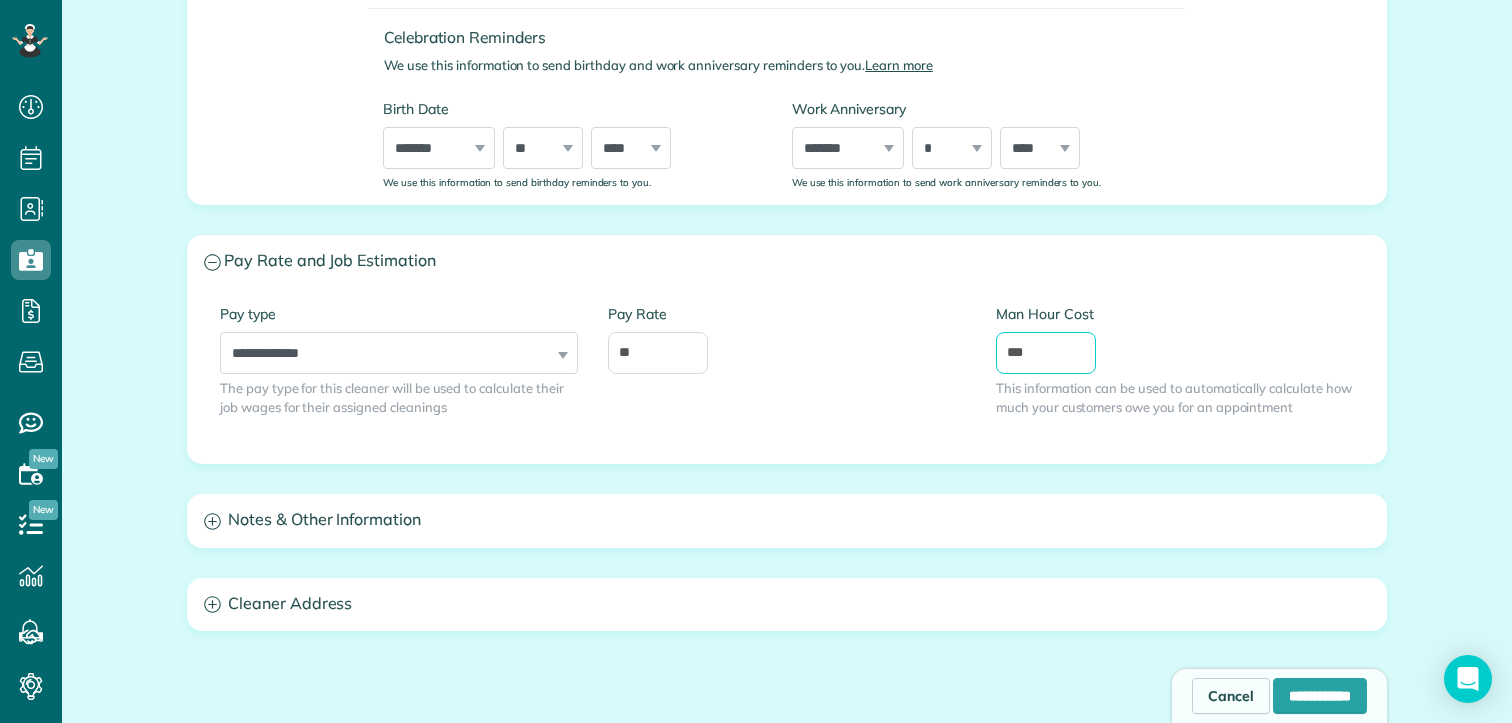 drag, startPoint x: 1014, startPoint y: 348, endPoint x: 1032, endPoint y: 350, distance: 18.110771 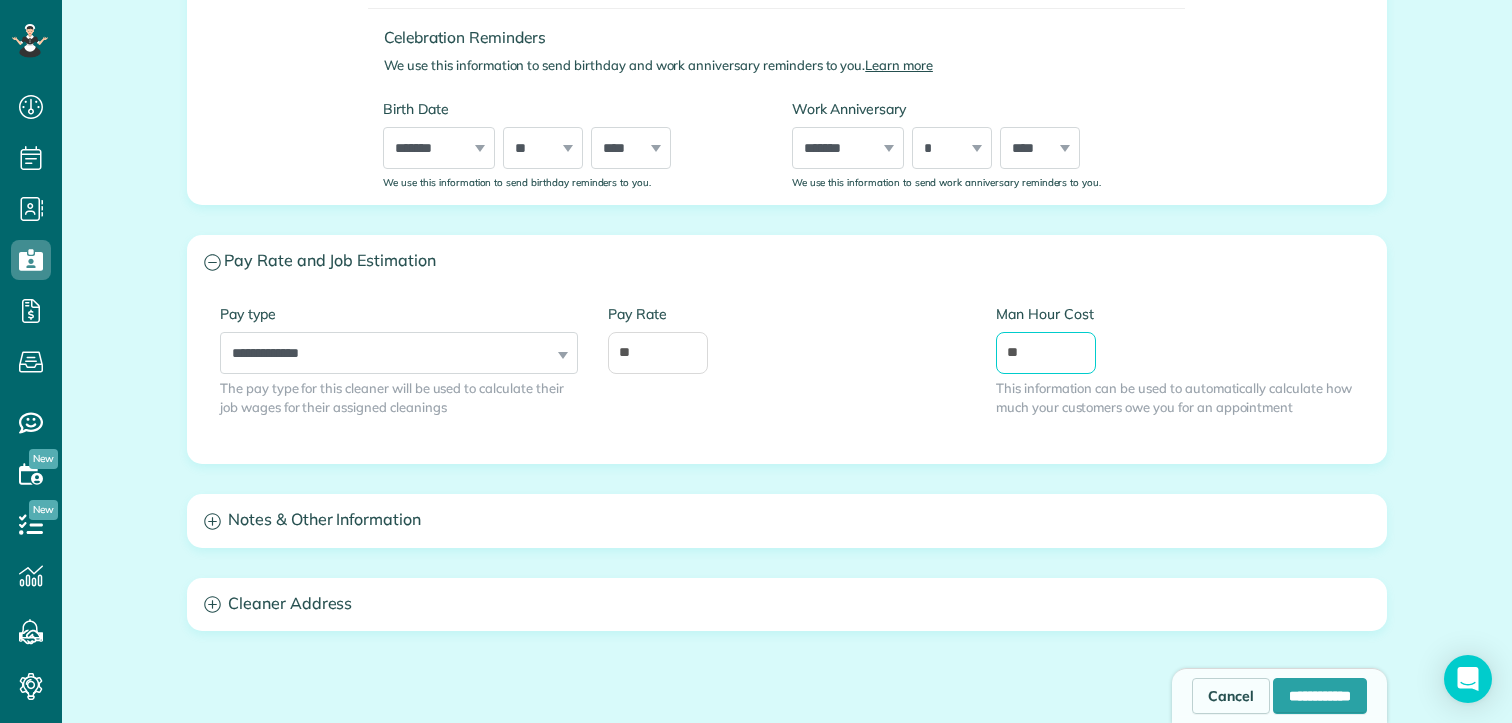 type on "**" 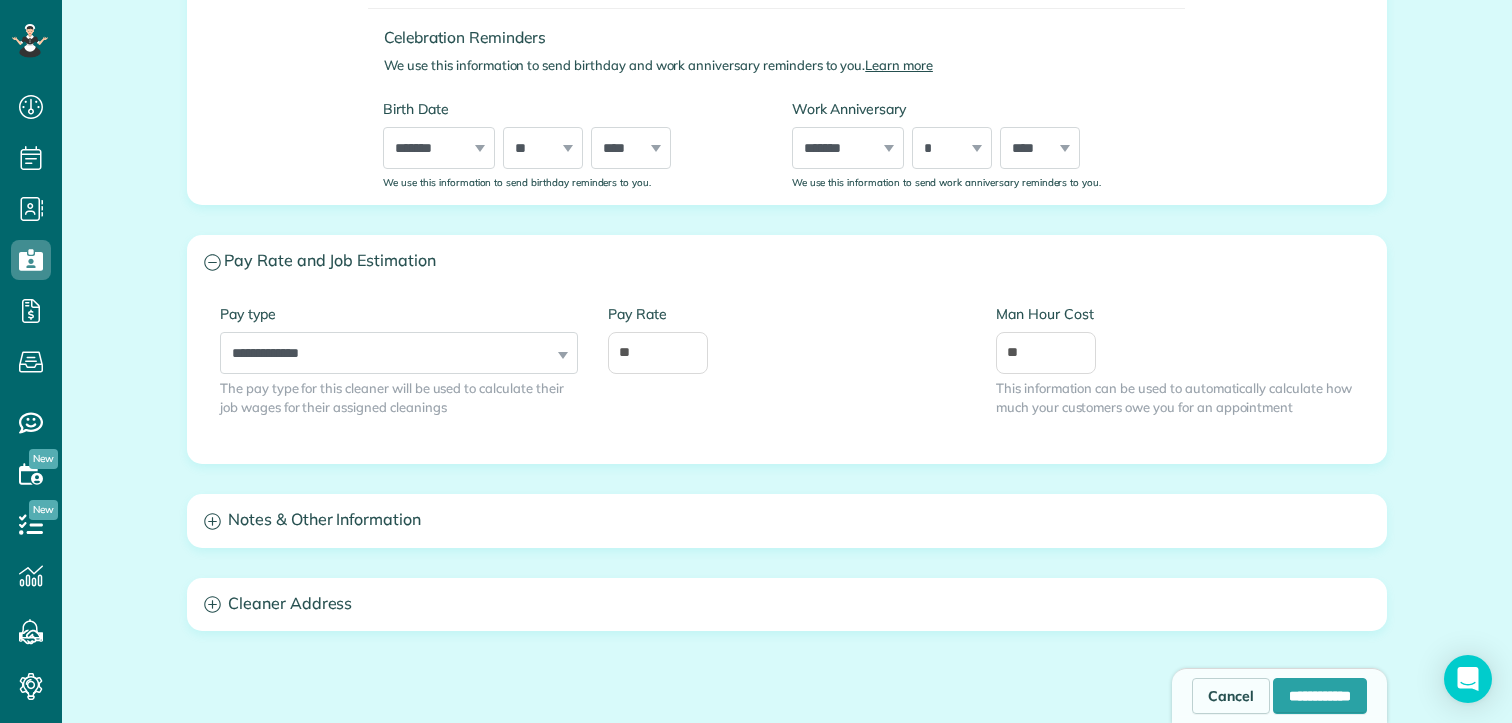 click on "Pay Rate **" at bounding box center (787, 339) 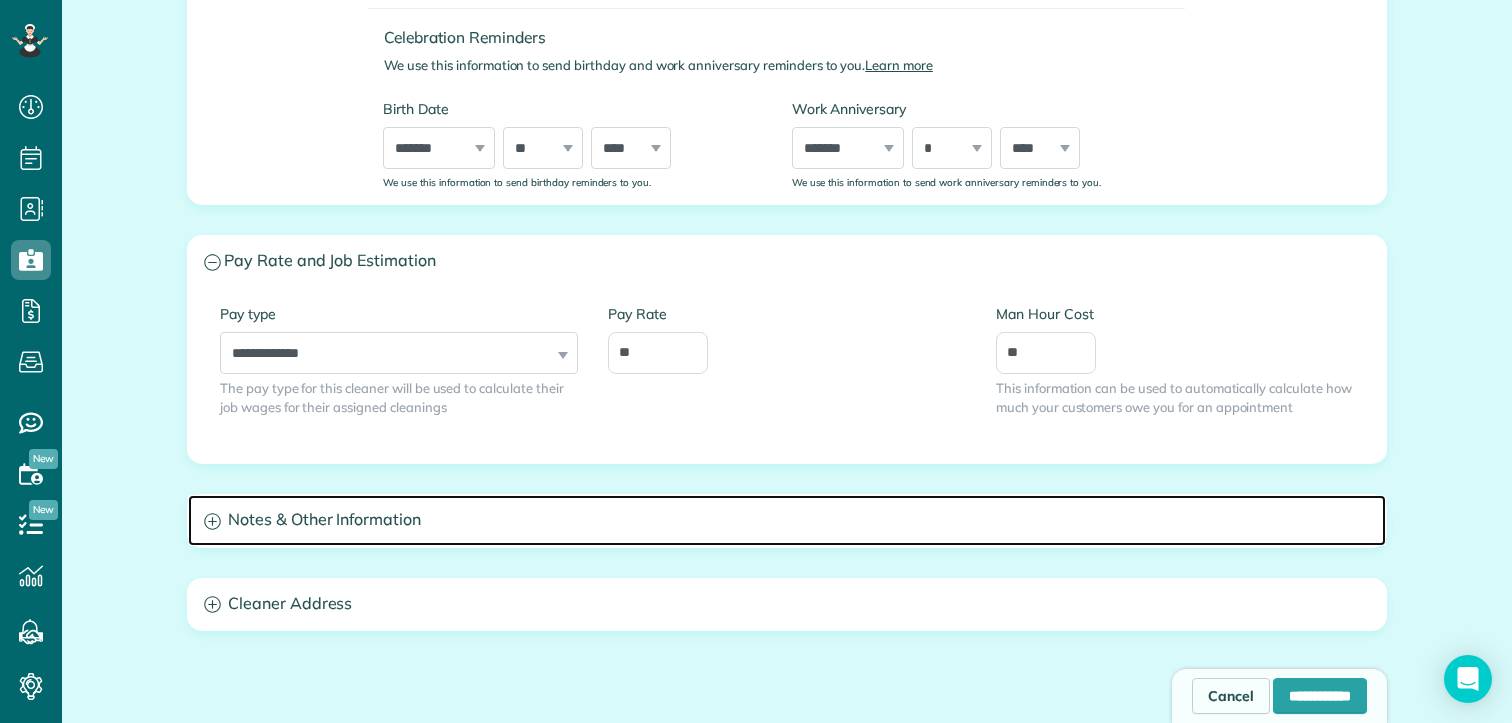click on "Notes & Other Information" at bounding box center (787, 520) 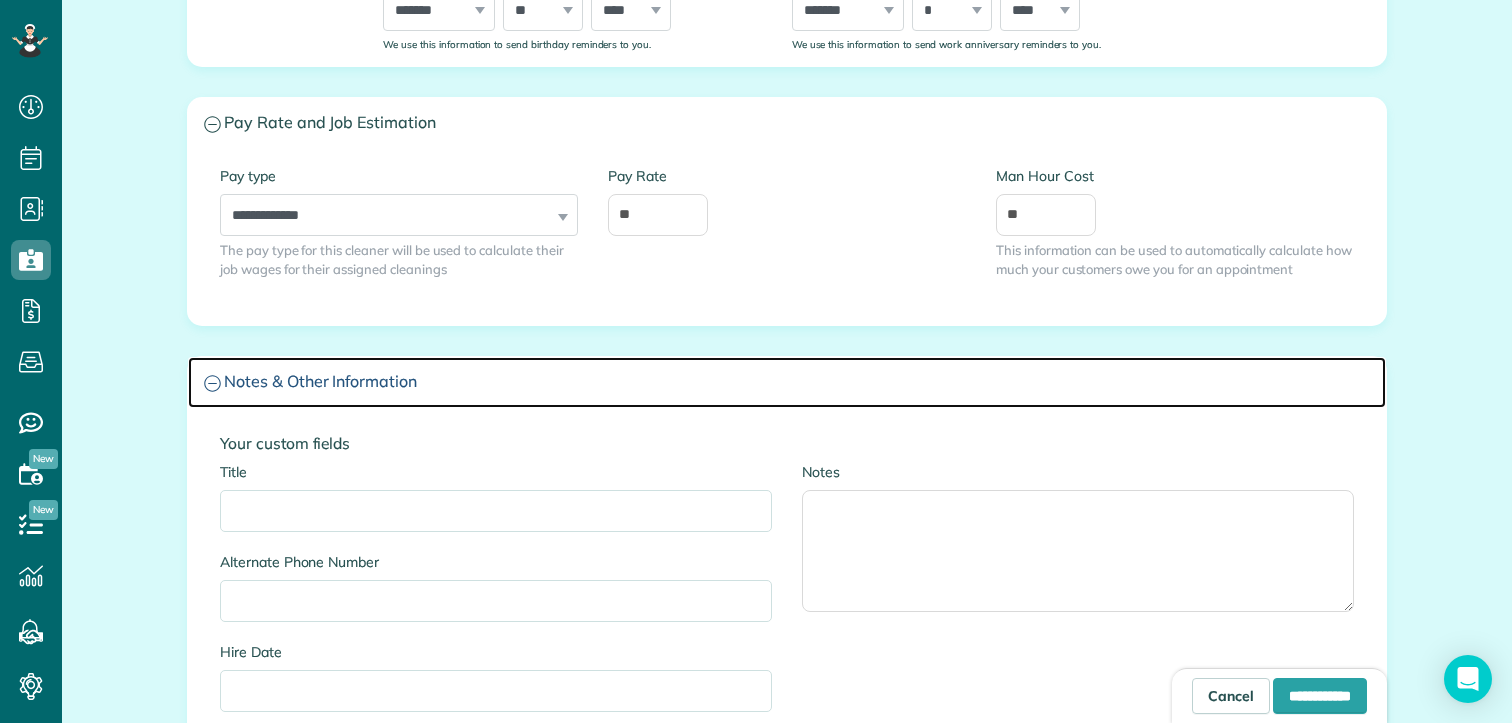 scroll, scrollTop: 1291, scrollLeft: 0, axis: vertical 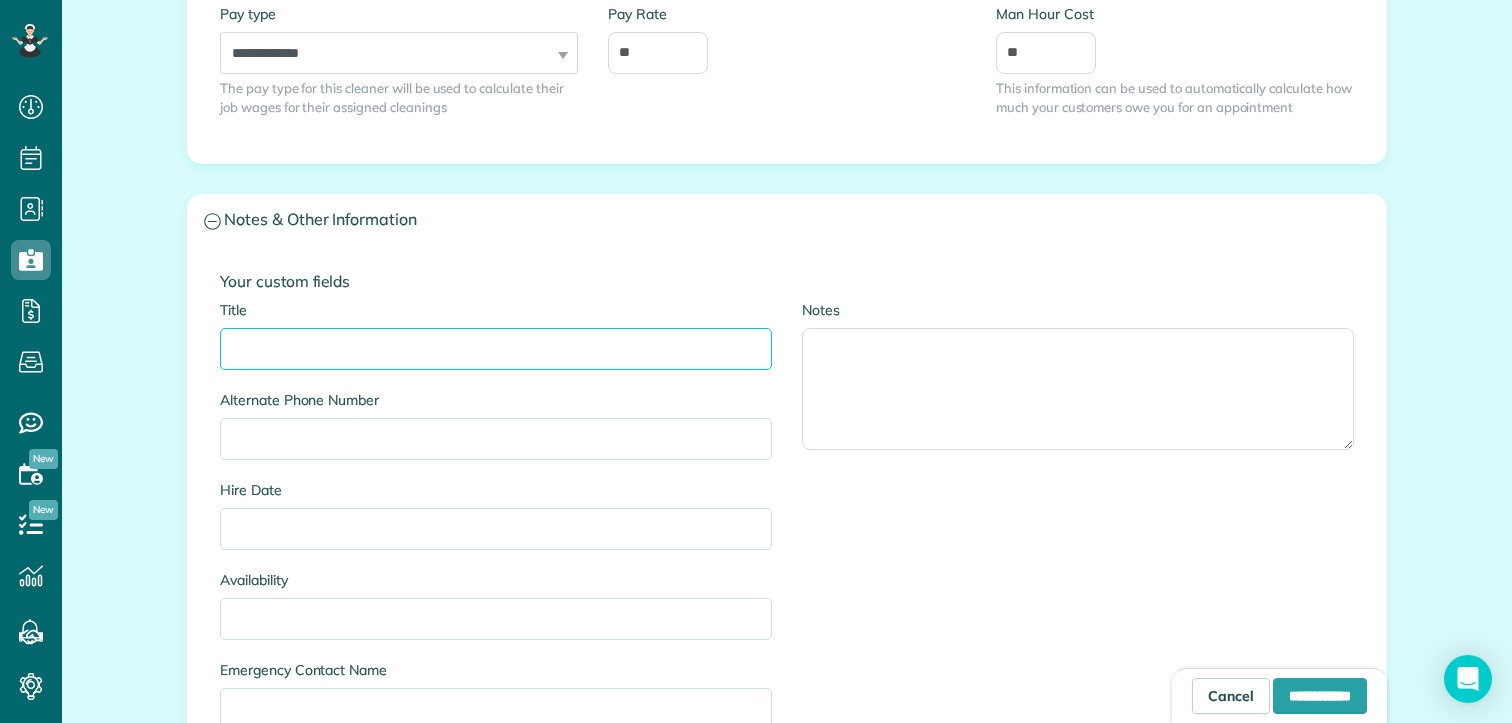 click on "Title" at bounding box center (496, 349) 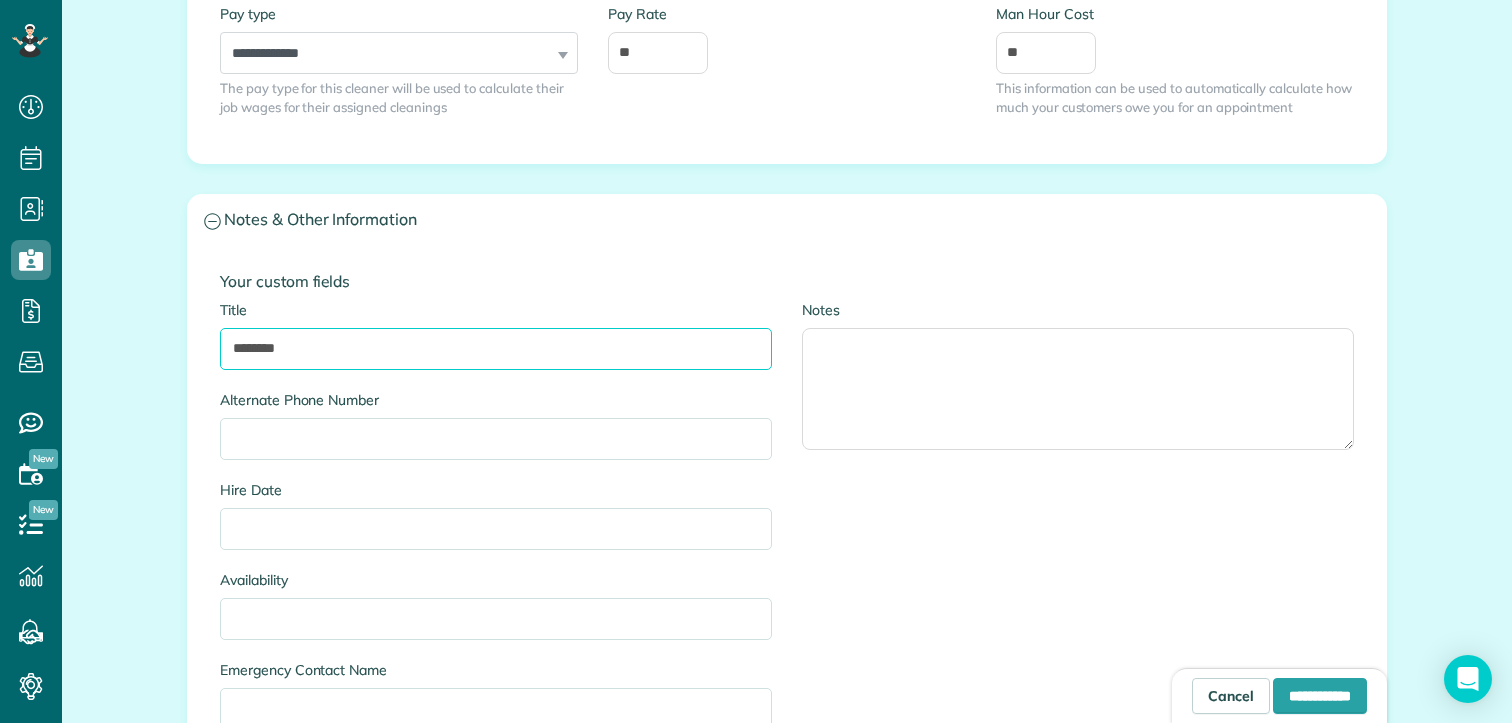 type on "********" 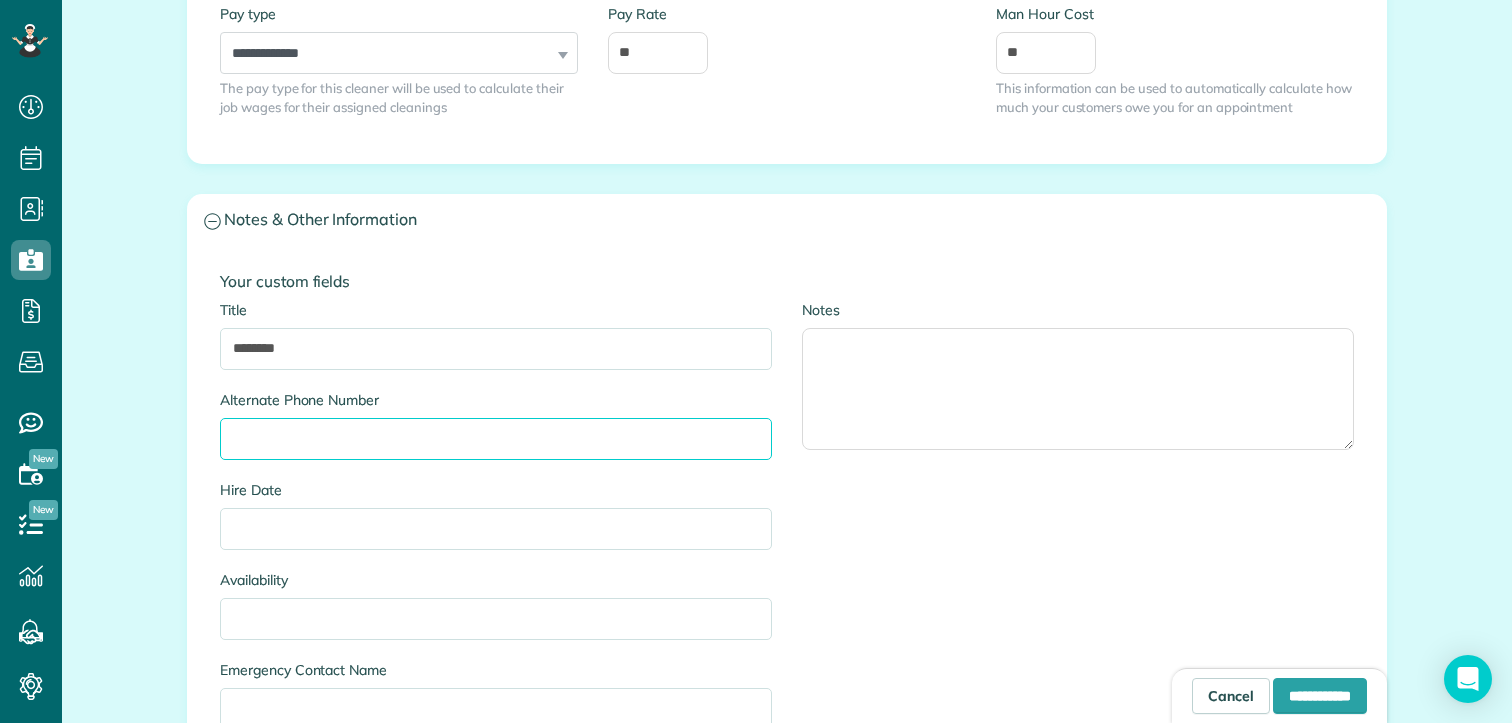 click on "Alternate Phone Number" at bounding box center [496, 439] 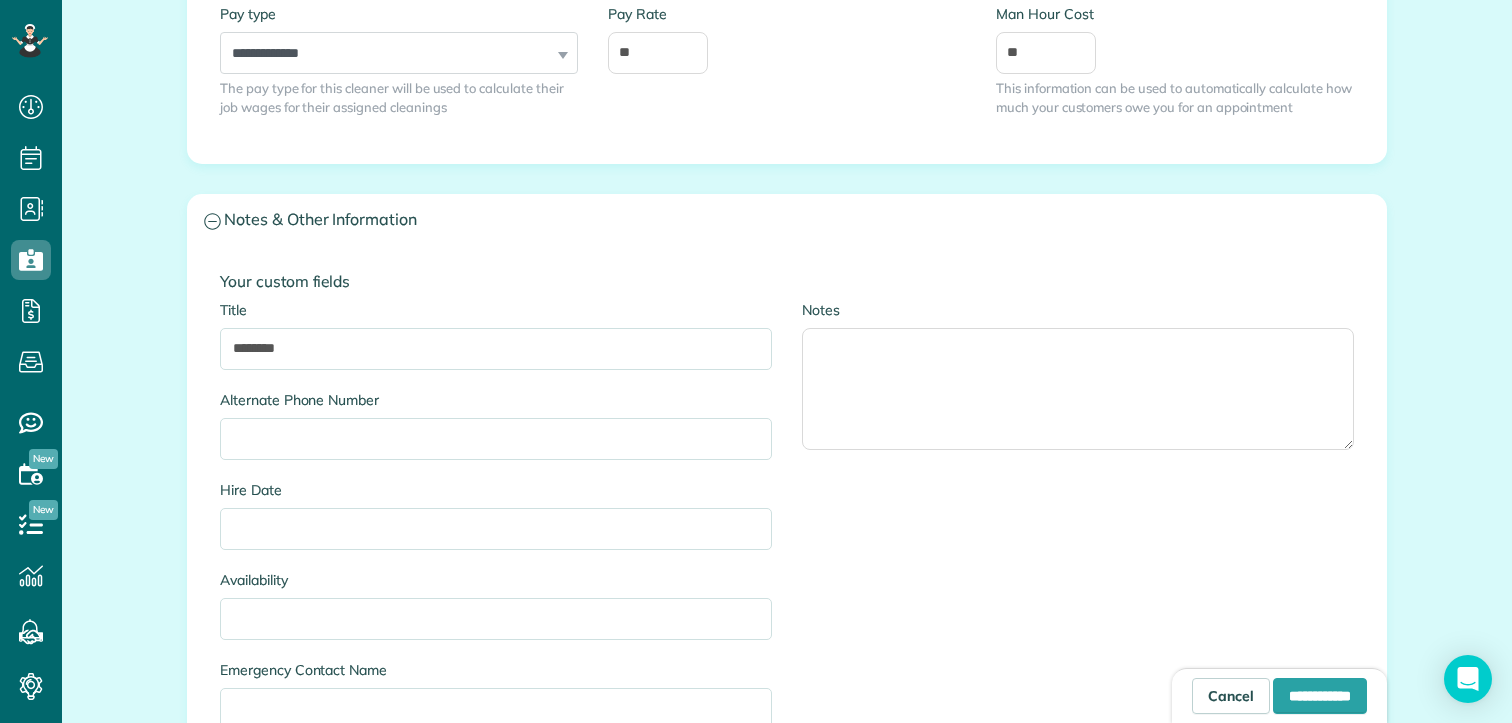 click on "Your custom fields
Title ********
Alternate Phone Number
Hire Date
Availability
Emergency Contact Name
Emergency Contact Phone **
SSN
Notes" at bounding box center [787, 596] 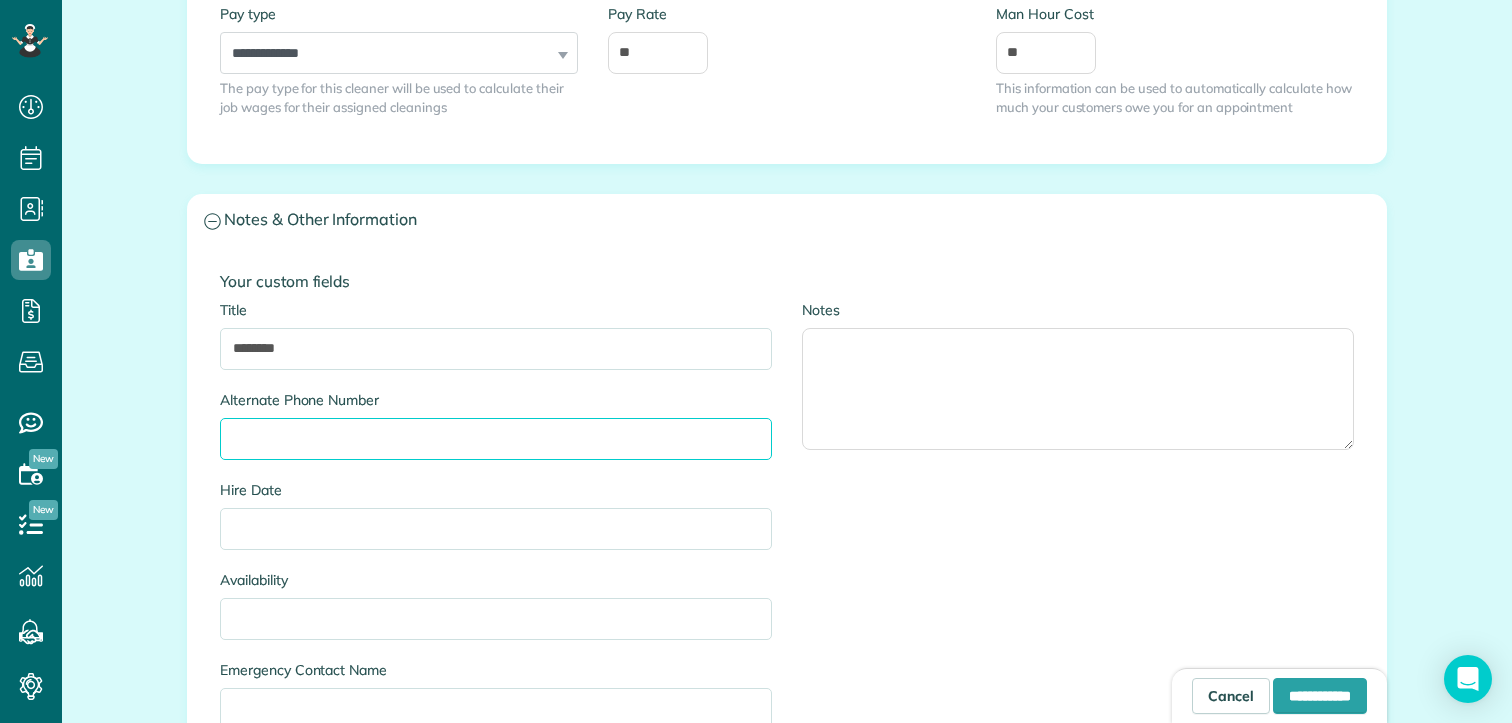 click on "Alternate Phone Number" at bounding box center (496, 439) 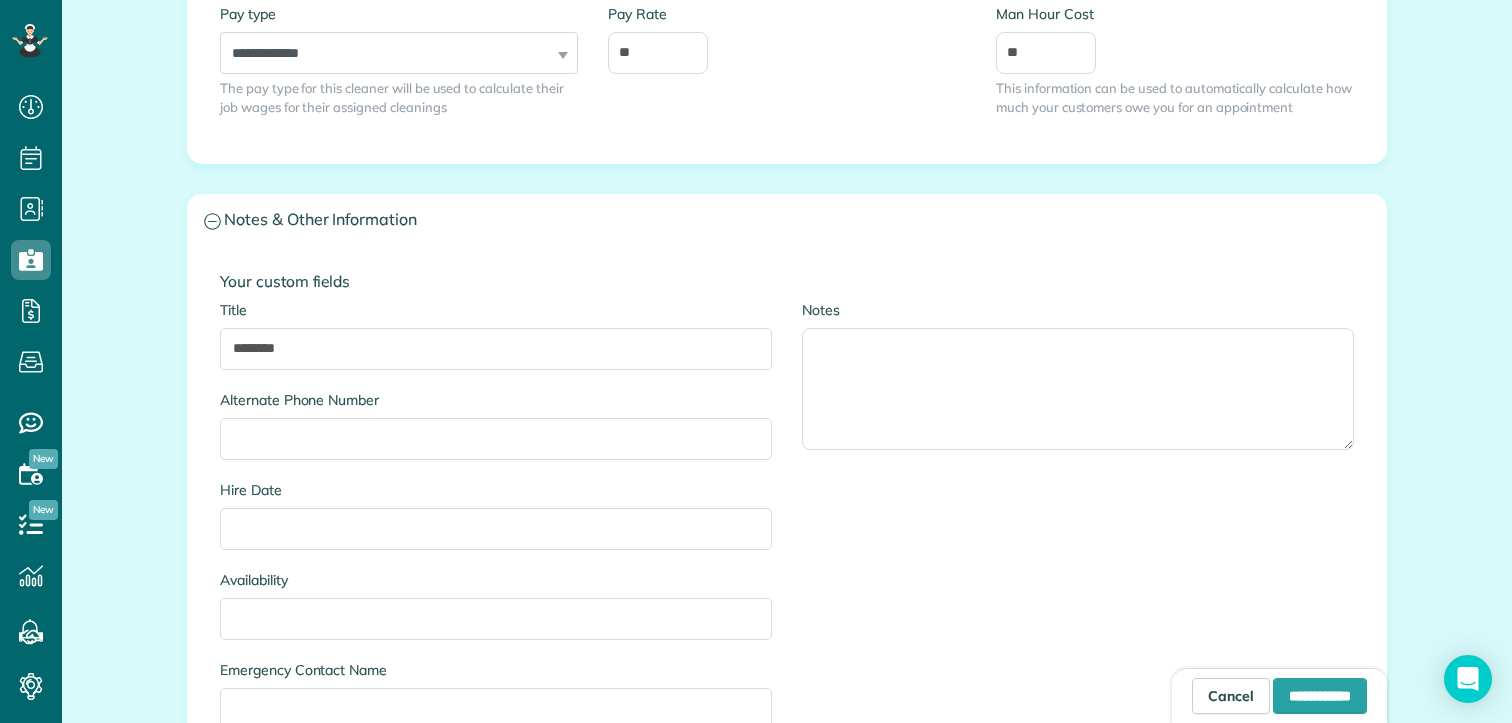 click on "Title ********
Alternate Phone Number
Hire Date
Availability
Emergency Contact Name
Emergency Contact Phone **
SSN" at bounding box center (496, 615) 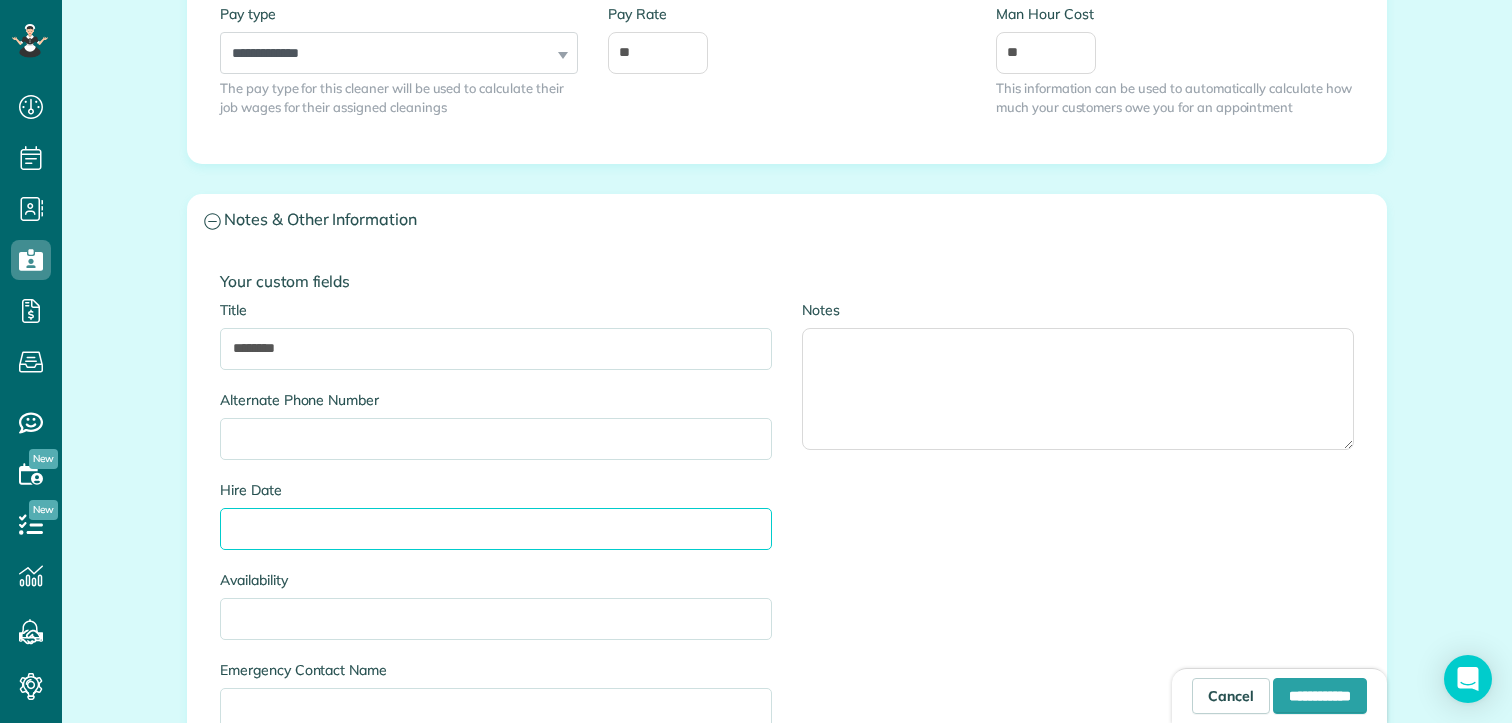 click on "Hire Date" at bounding box center (496, 529) 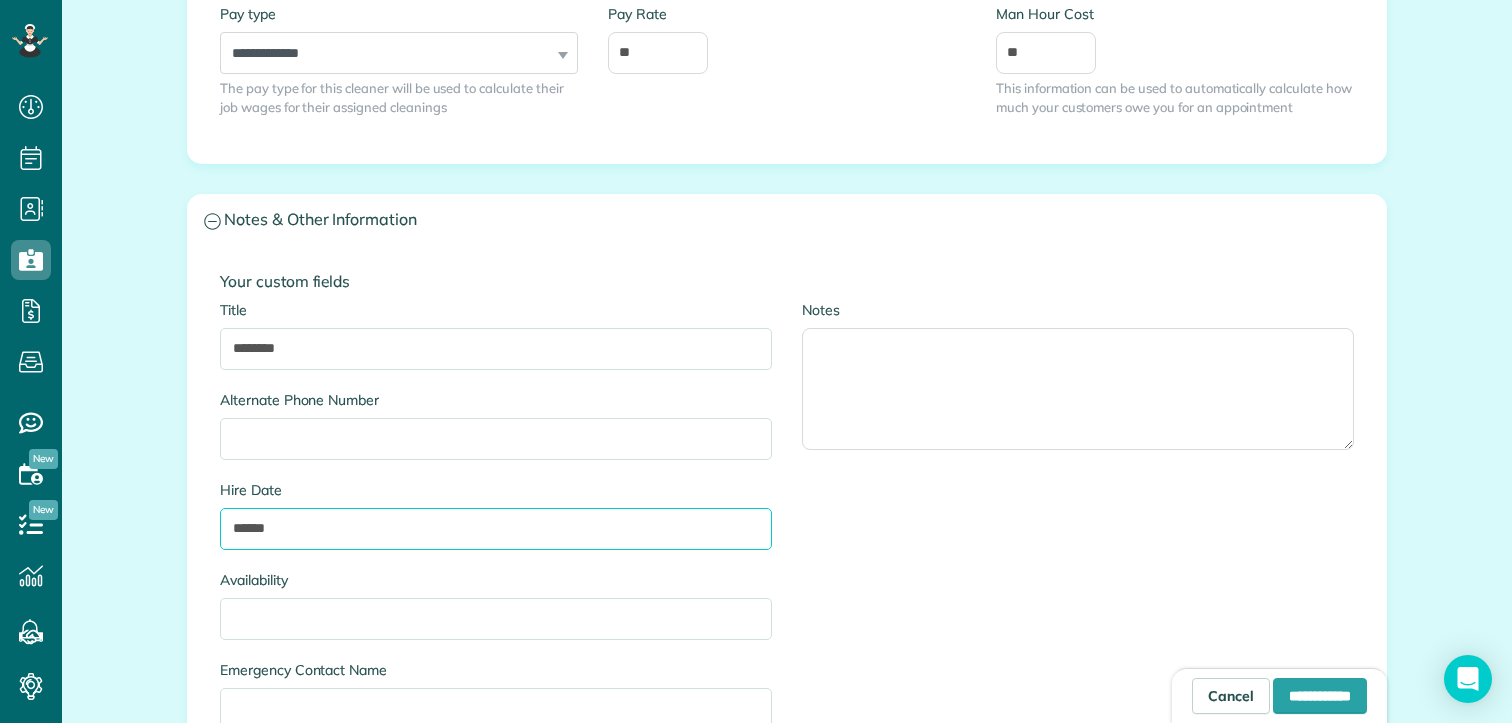 type on "******" 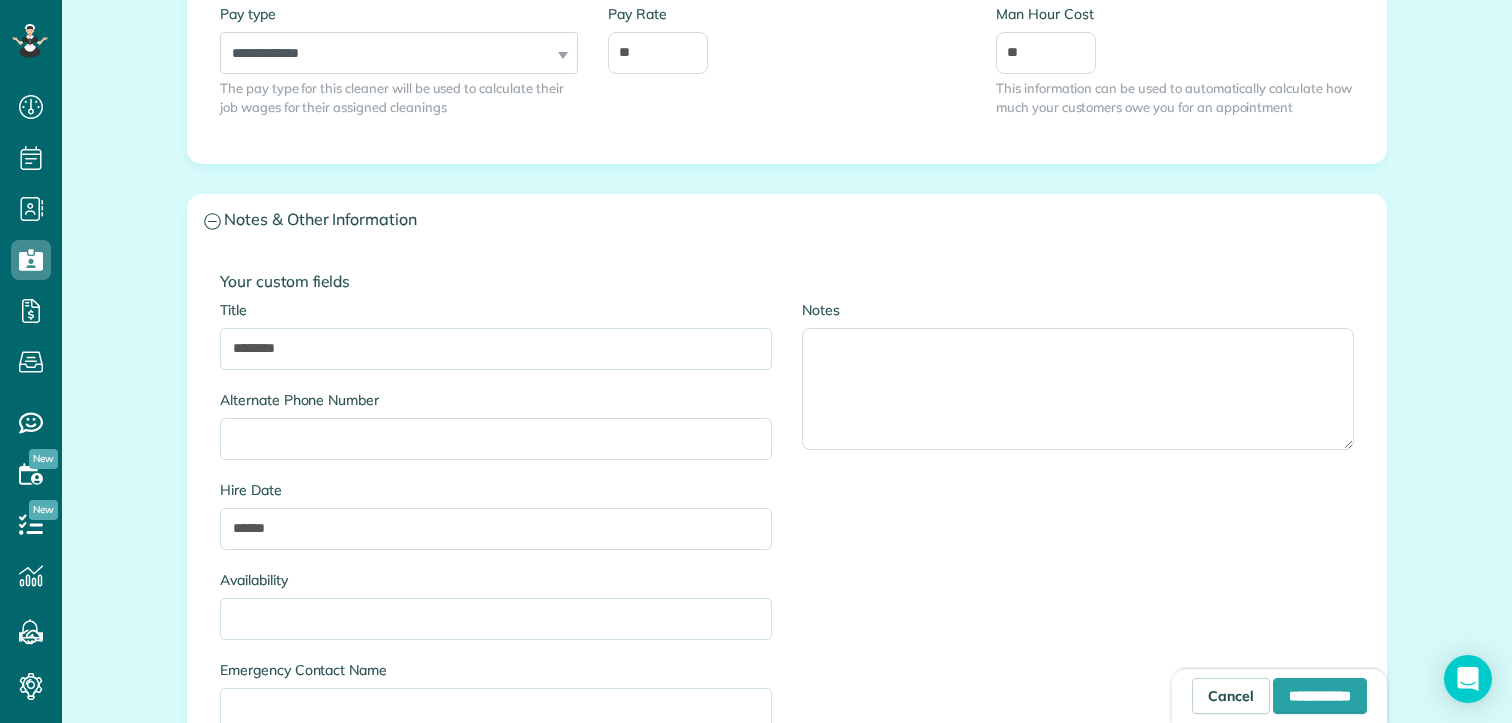 click on "Title ********
Alternate Phone Number
Hire Date ******
Availability
Emergency Contact Name
Emergency Contact Phone **
SSN" at bounding box center (496, 615) 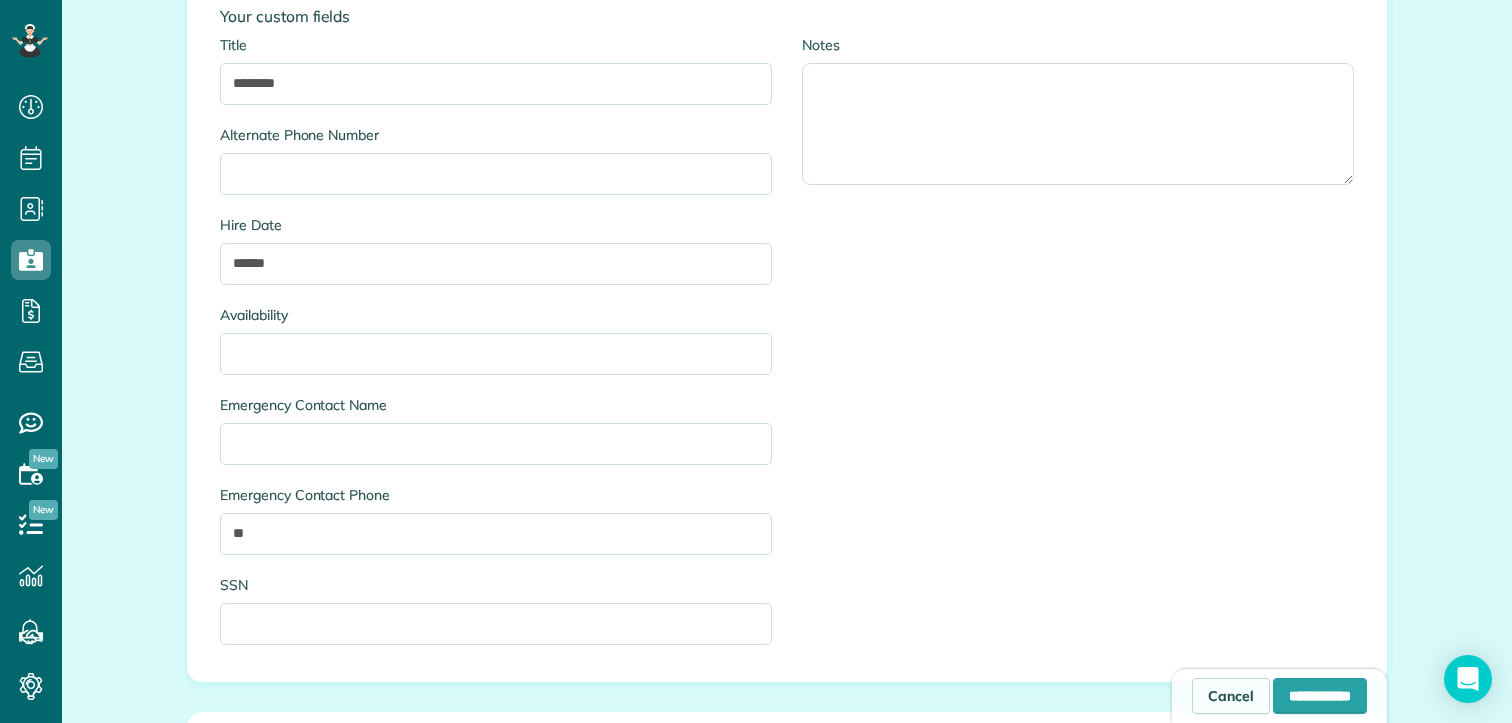 scroll, scrollTop: 1591, scrollLeft: 0, axis: vertical 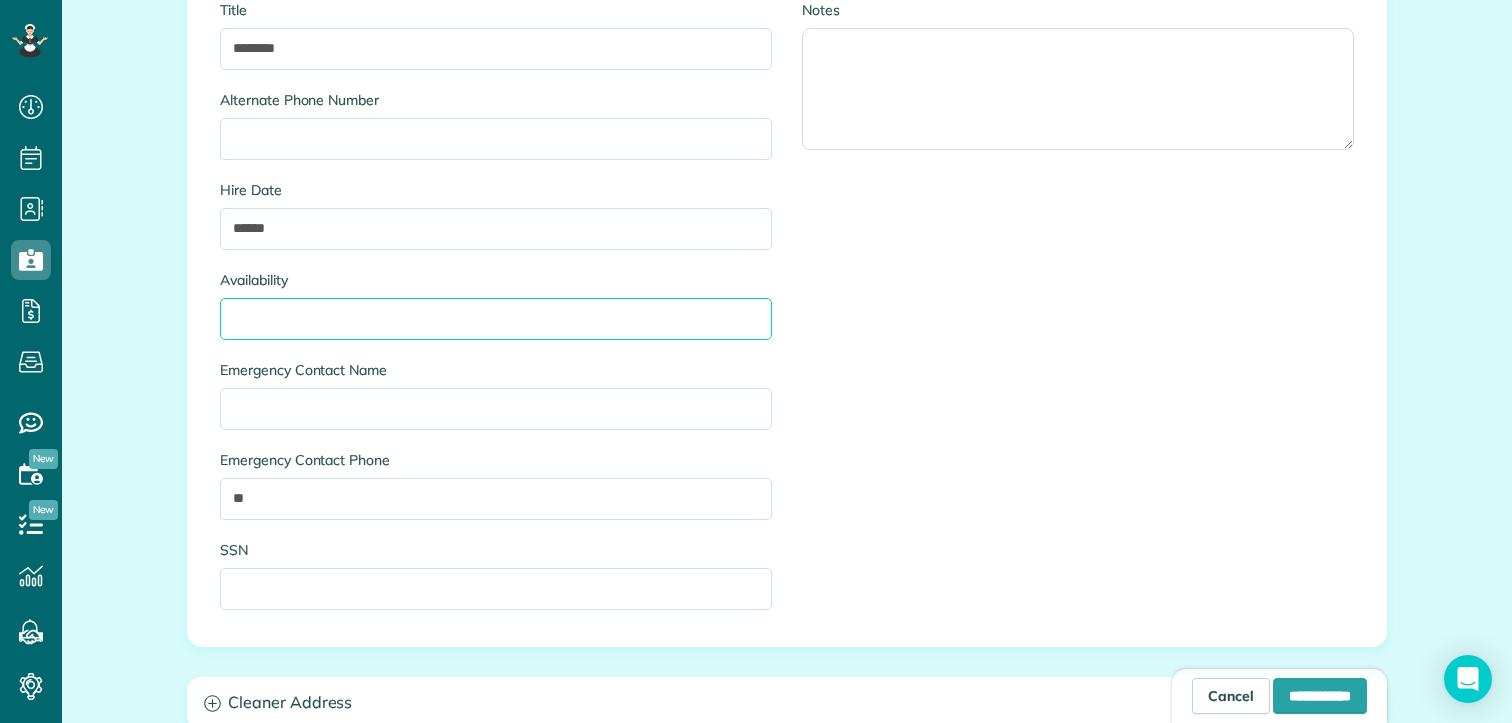 click on "Availability" at bounding box center [496, 319] 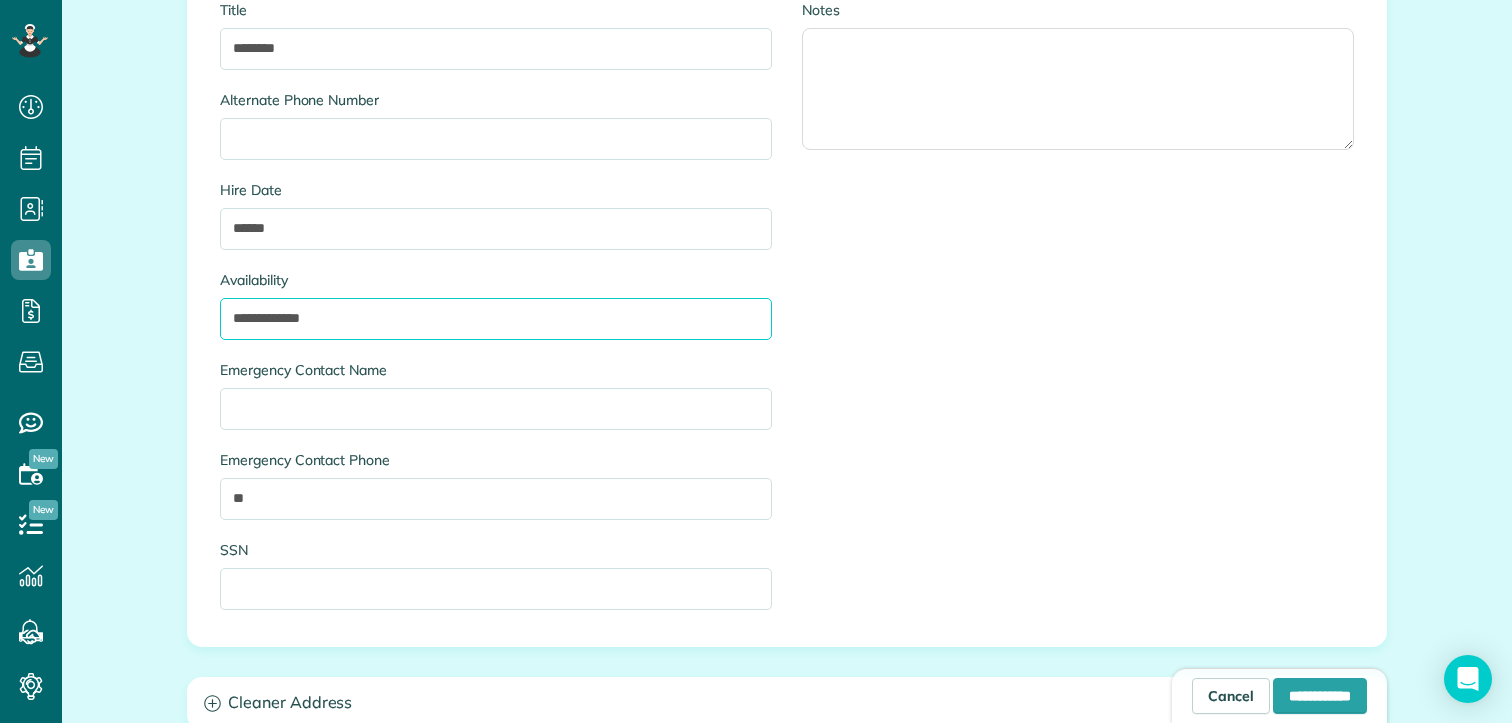 type on "**********" 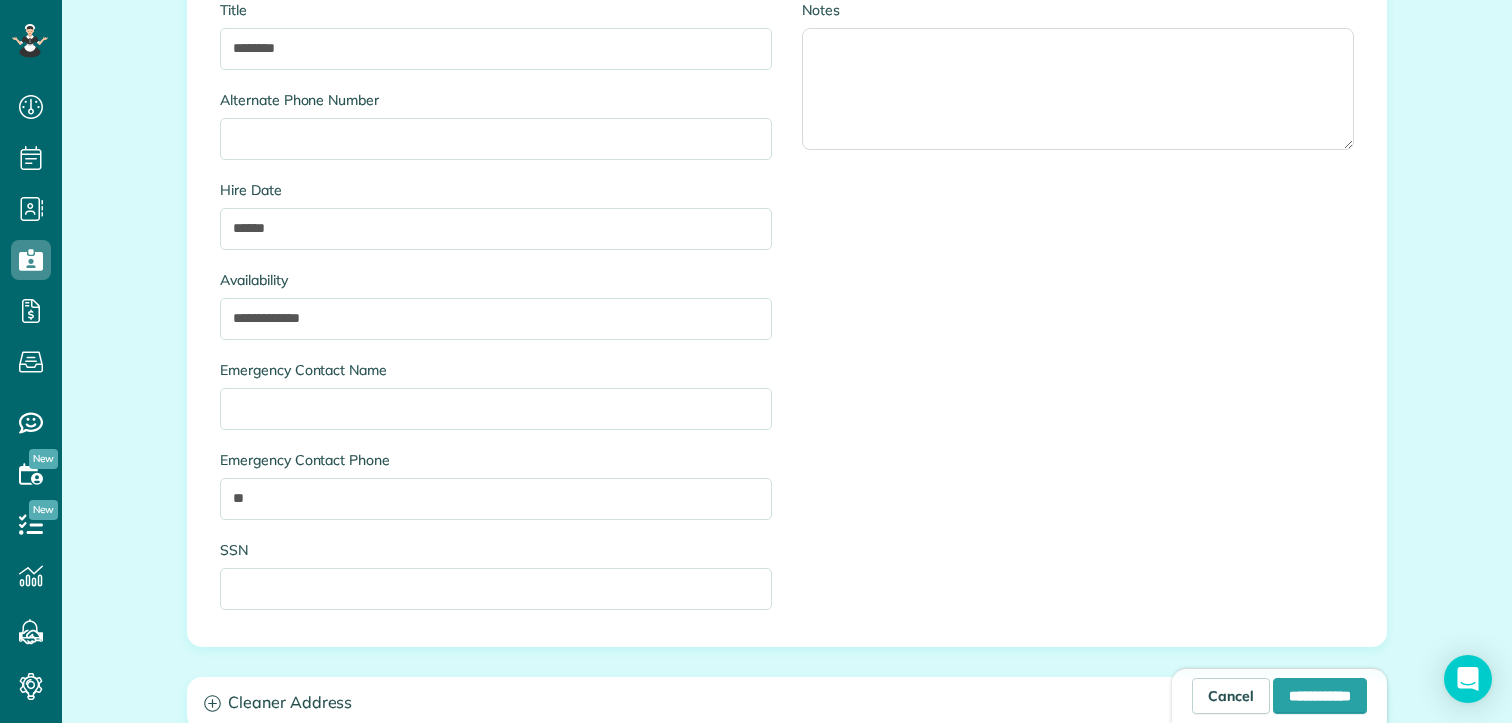 click on "Emergency Contact Name" at bounding box center [496, 395] 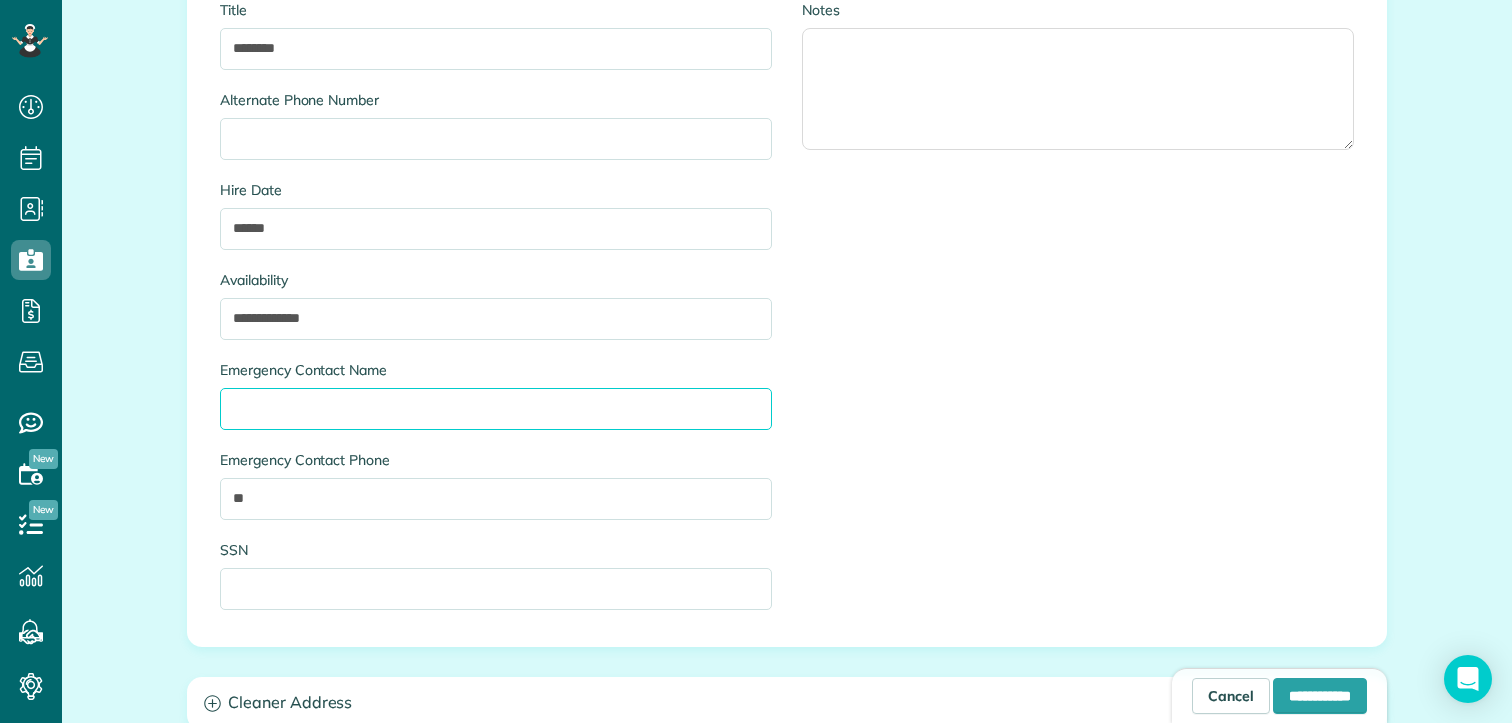 click on "Emergency Contact Name" at bounding box center [496, 409] 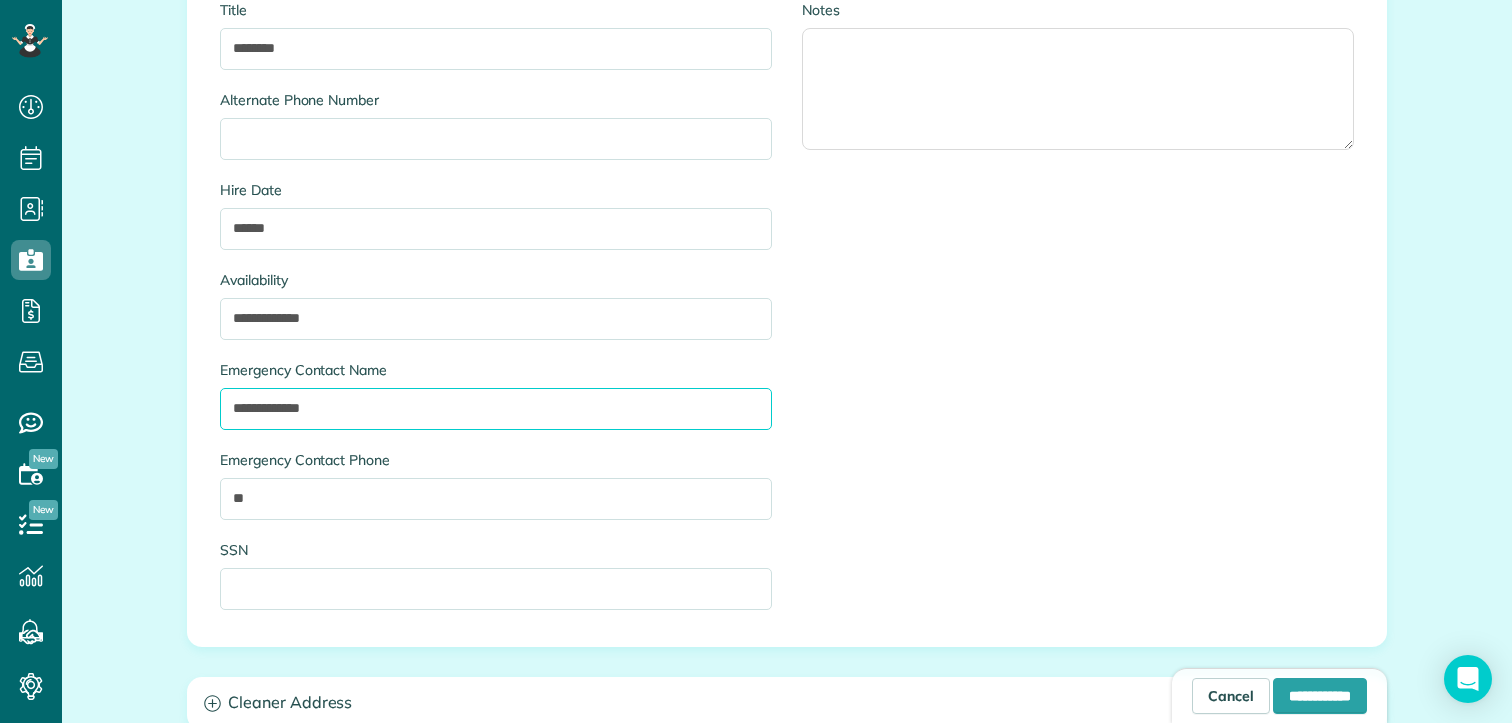 type on "**********" 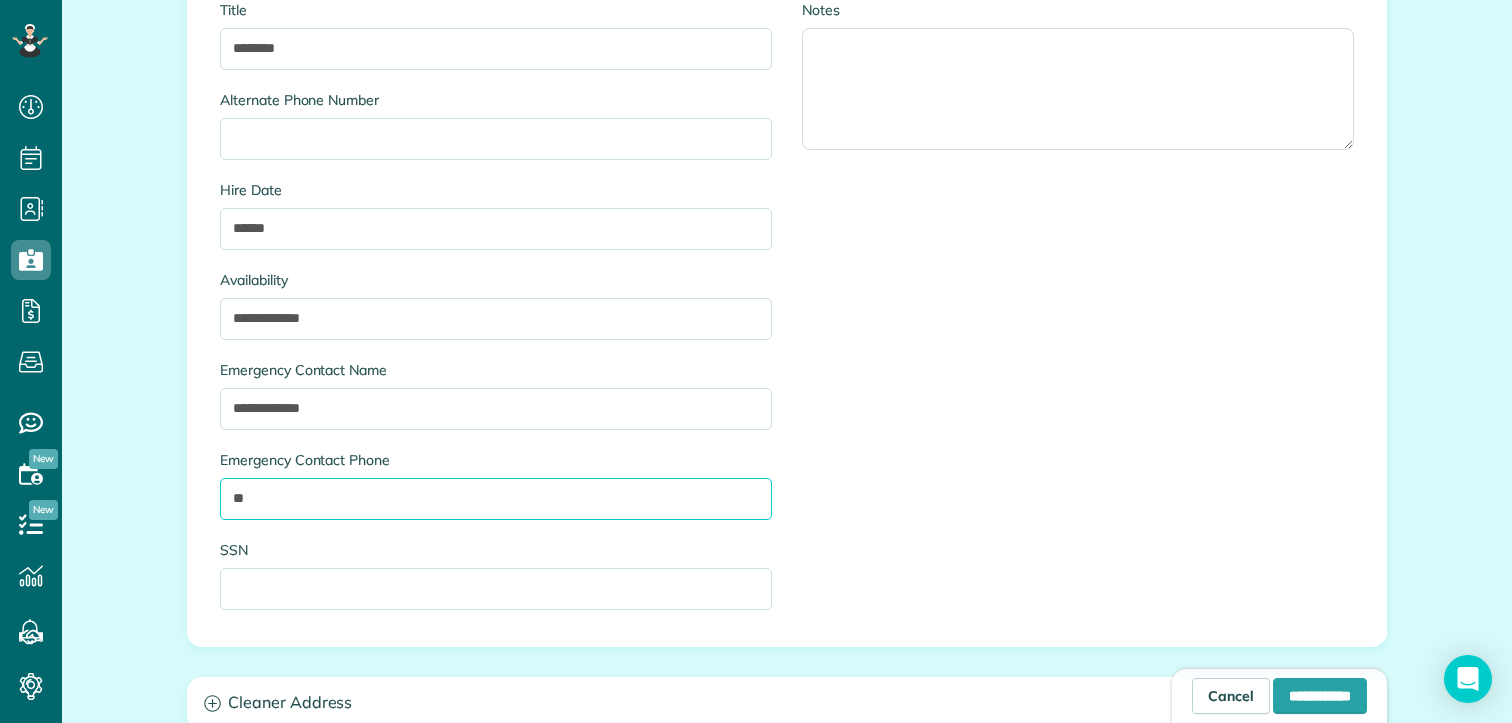 click on "**" at bounding box center (496, 499) 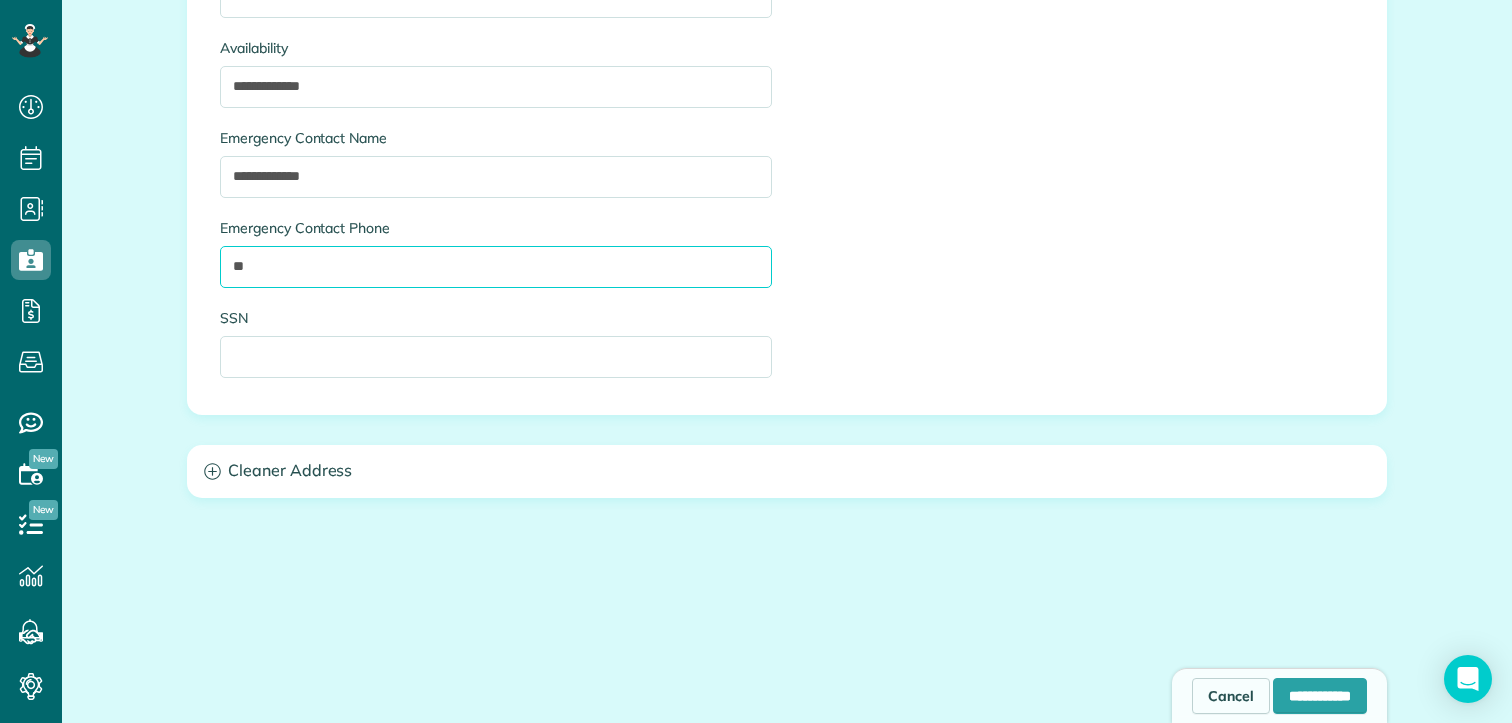 scroll, scrollTop: 1865, scrollLeft: 0, axis: vertical 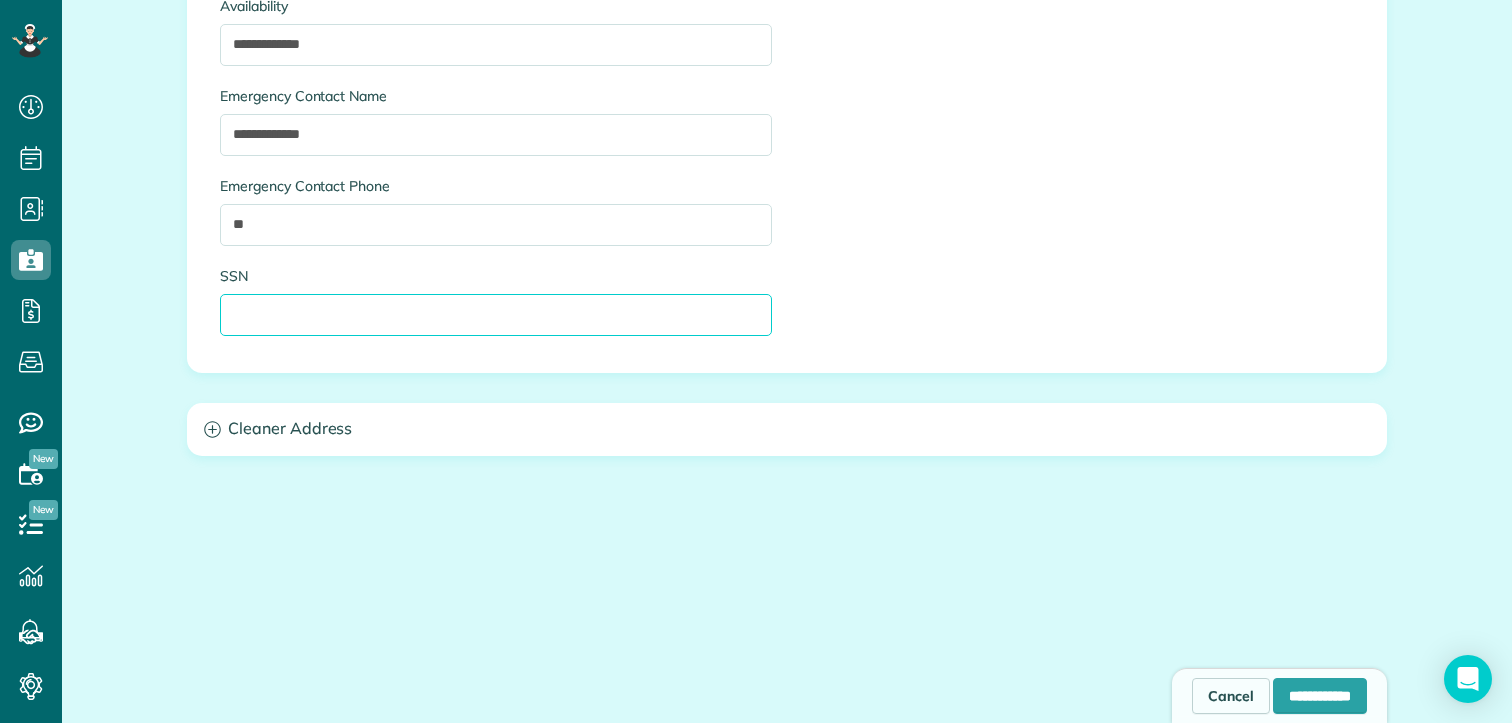 click on "SSN" at bounding box center (496, 315) 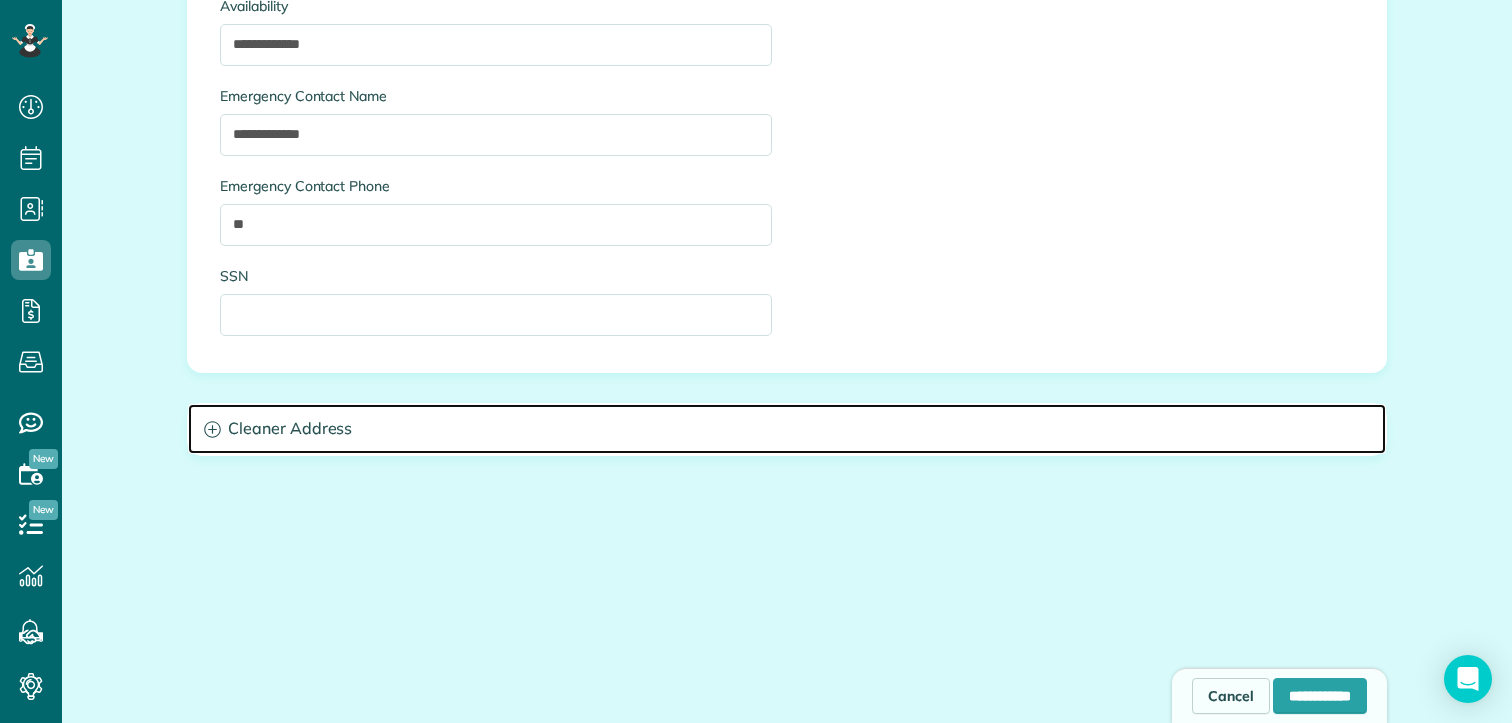 click on "Cleaner Address" at bounding box center (787, 429) 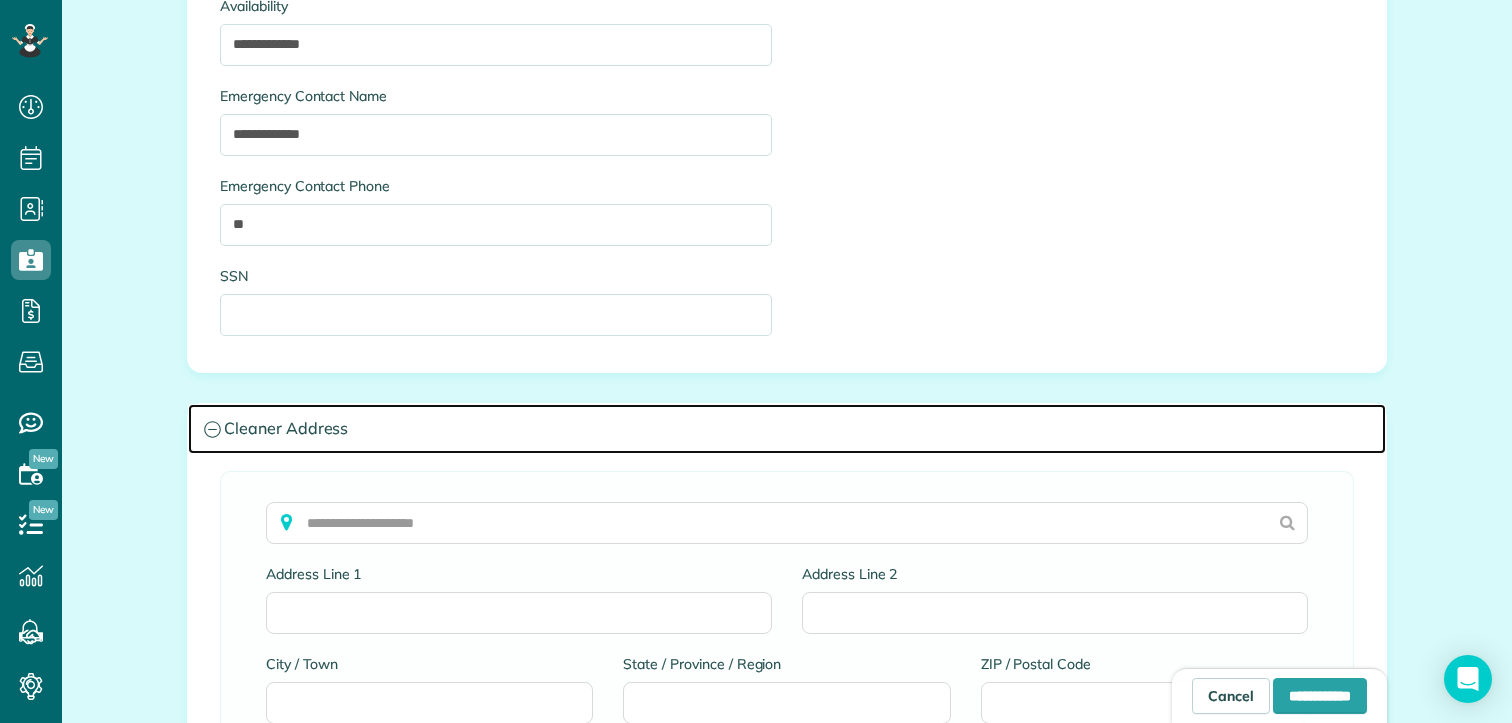 scroll, scrollTop: 1965, scrollLeft: 0, axis: vertical 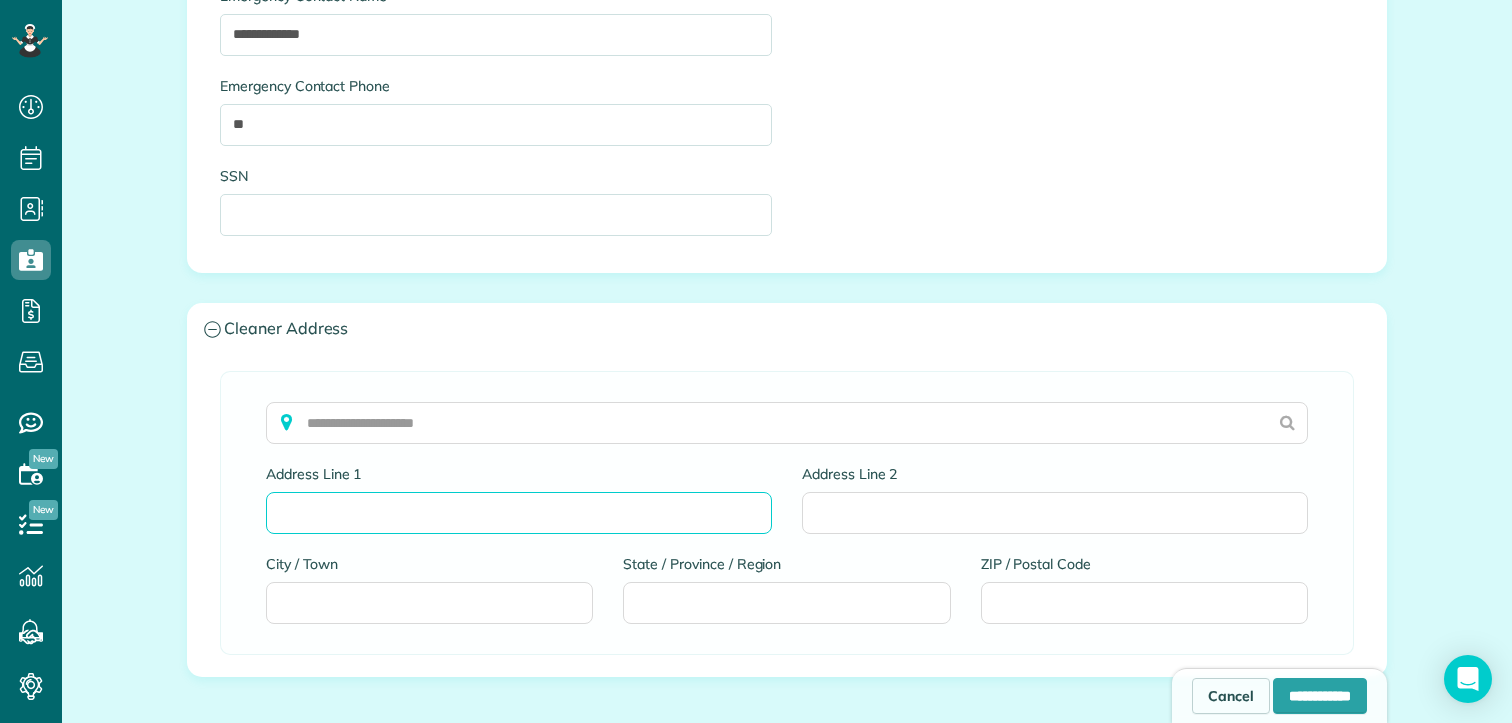 click on "Address Line 1" at bounding box center [519, 513] 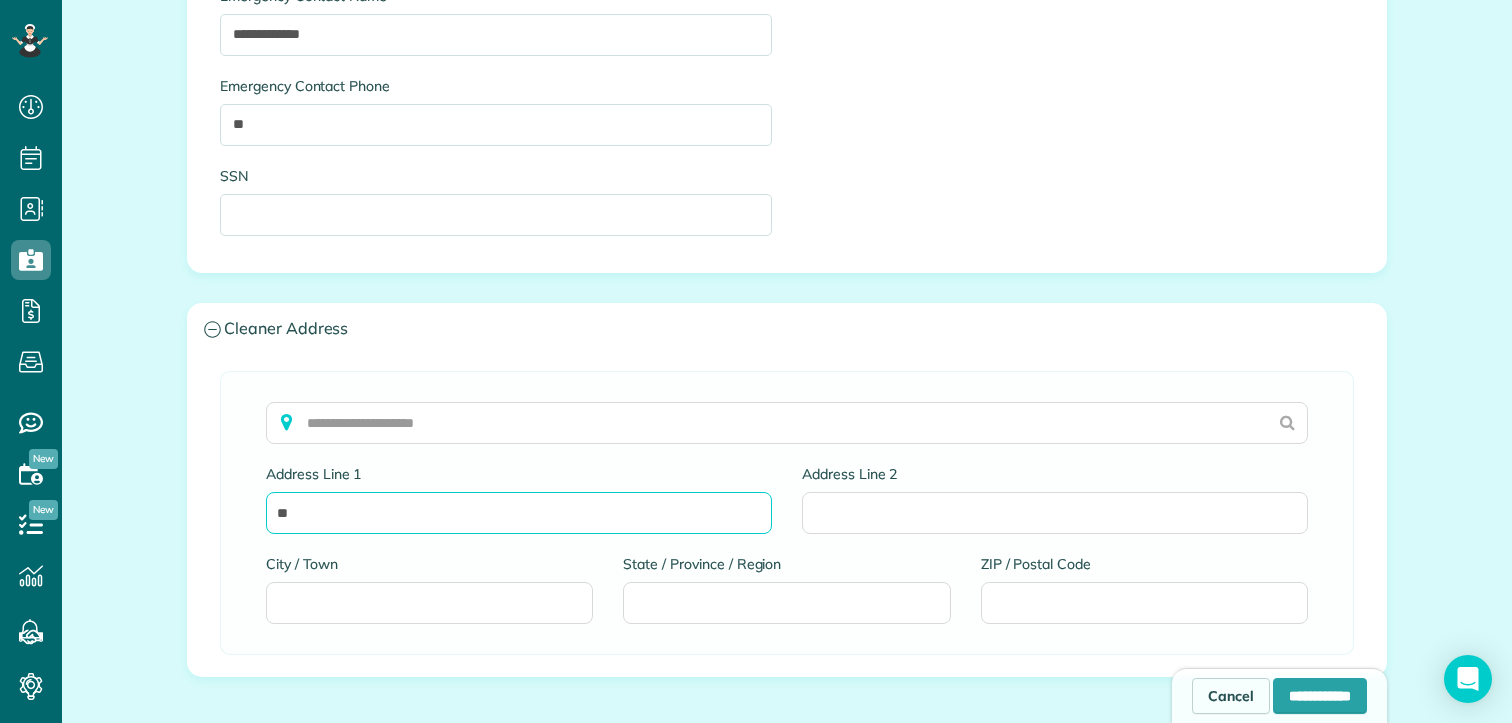 type on "*" 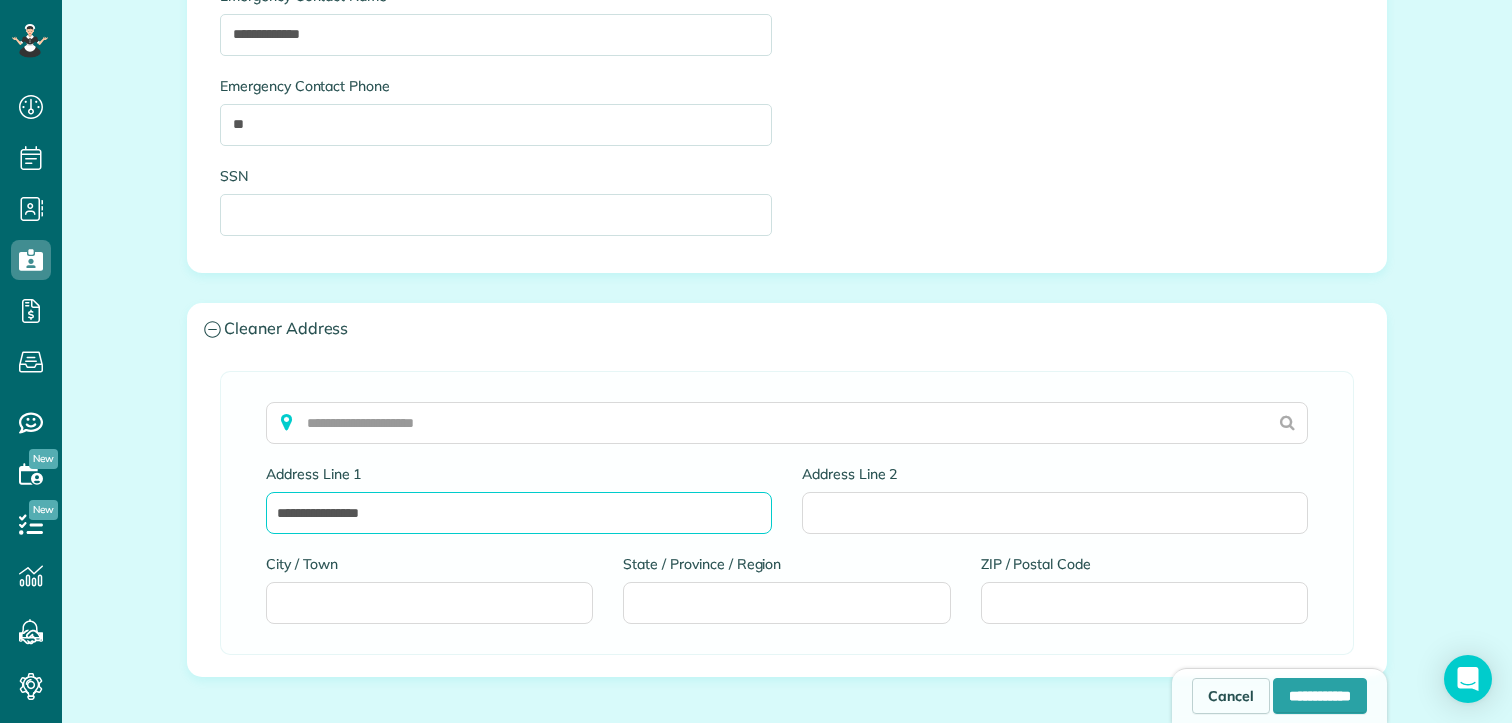 type on "**********" 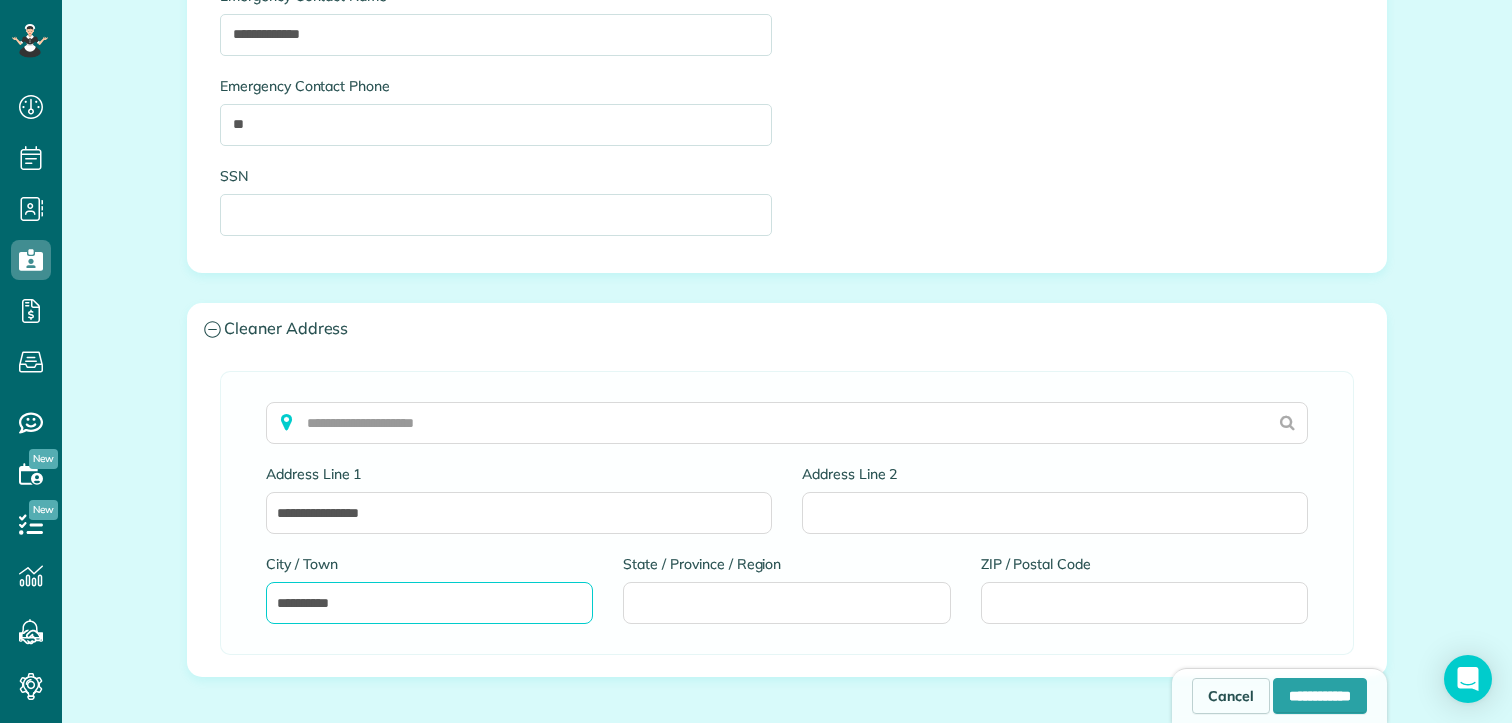 click on "**********" at bounding box center (429, 603) 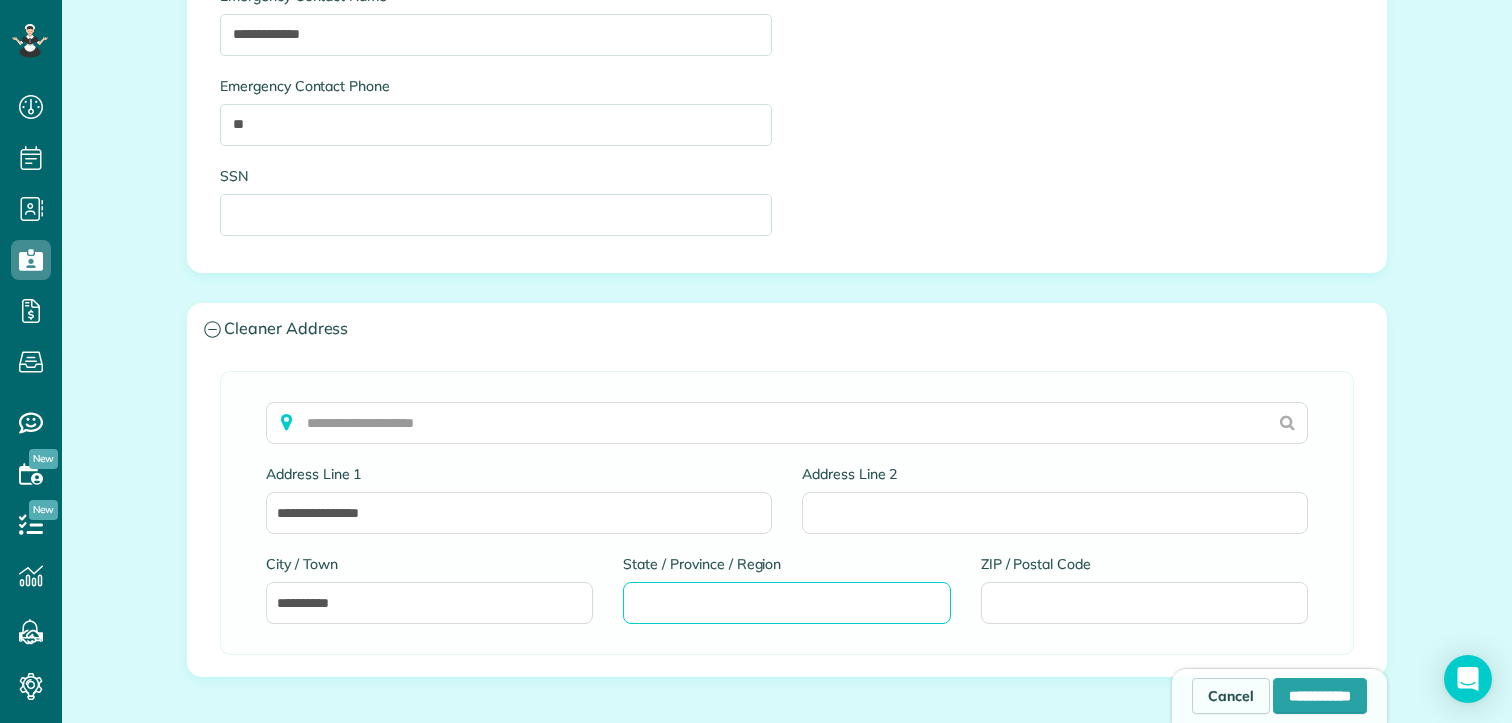 click on "State / Province / Region" at bounding box center (786, 603) 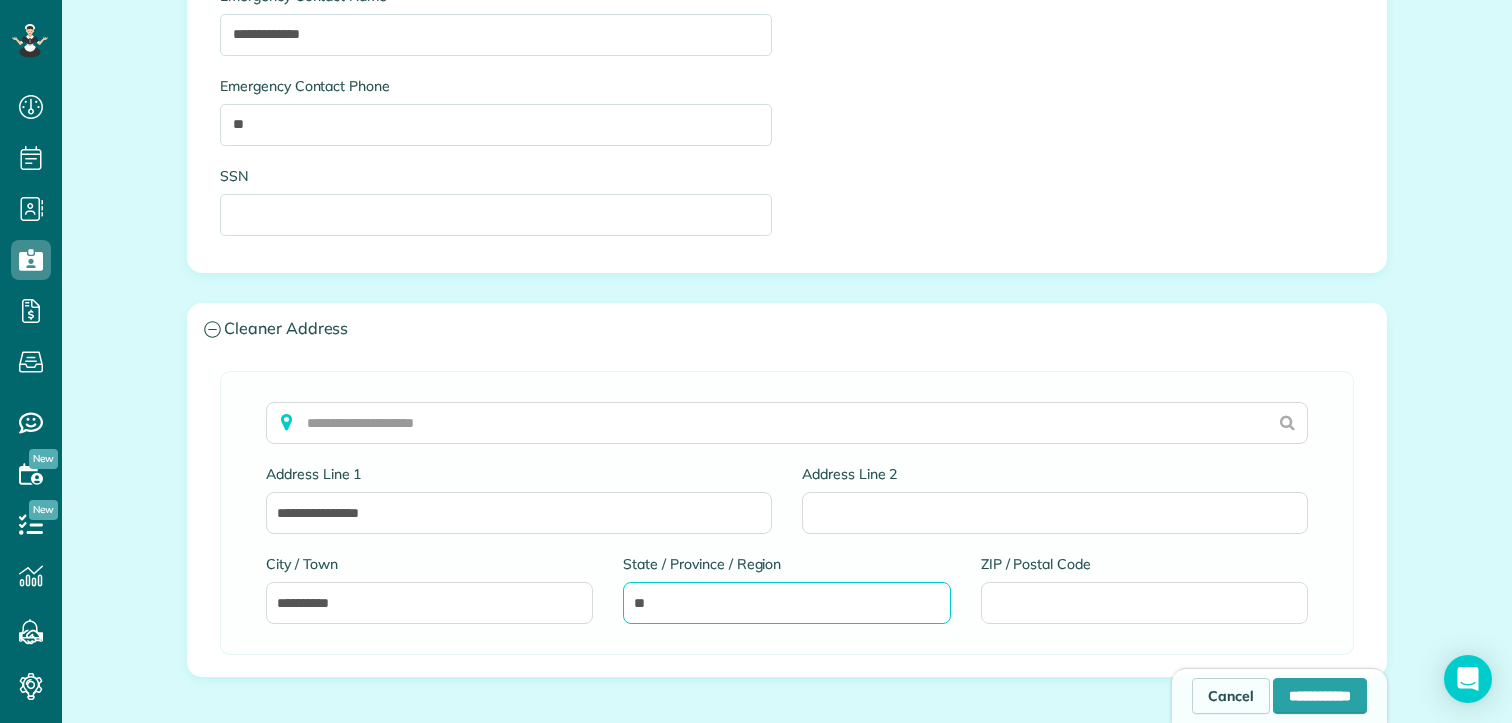 type on "**" 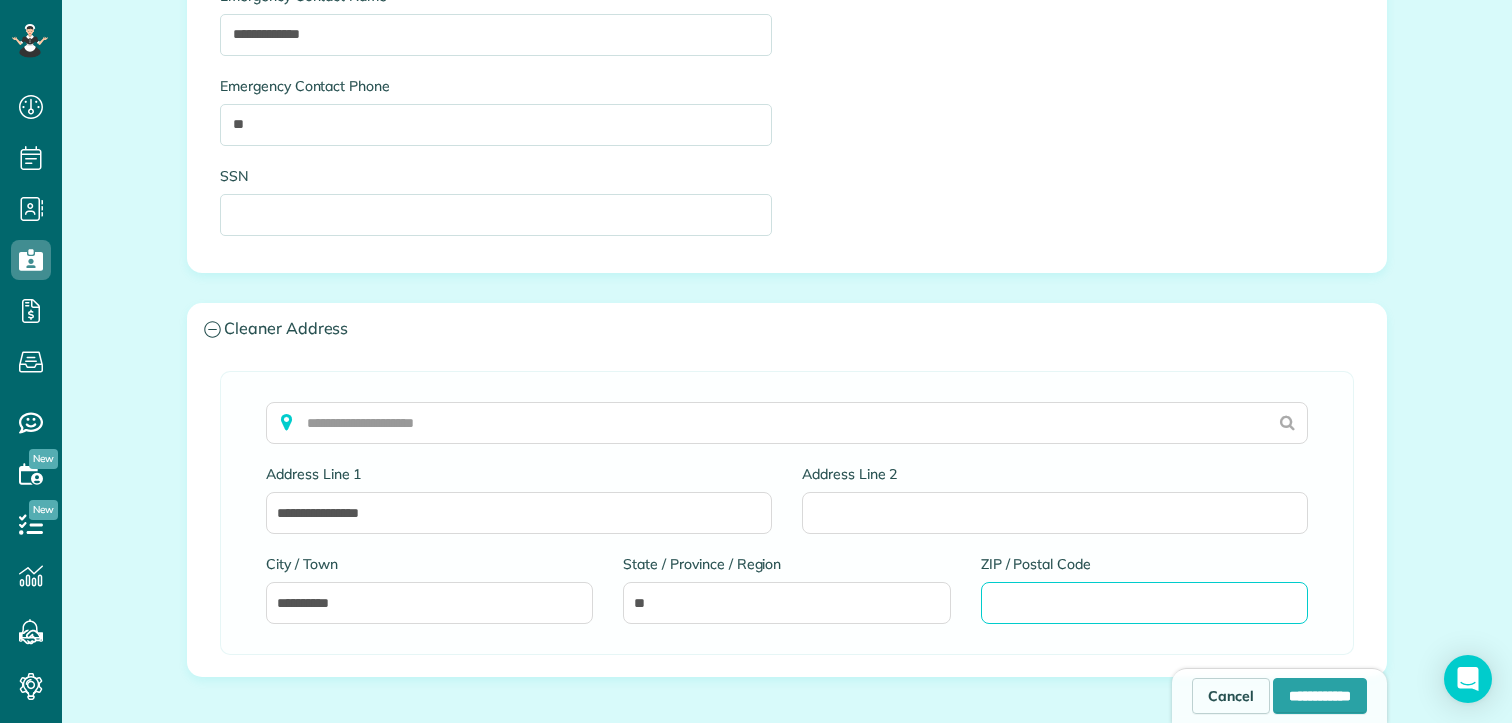 click on "ZIP / Postal Code" at bounding box center [1144, 603] 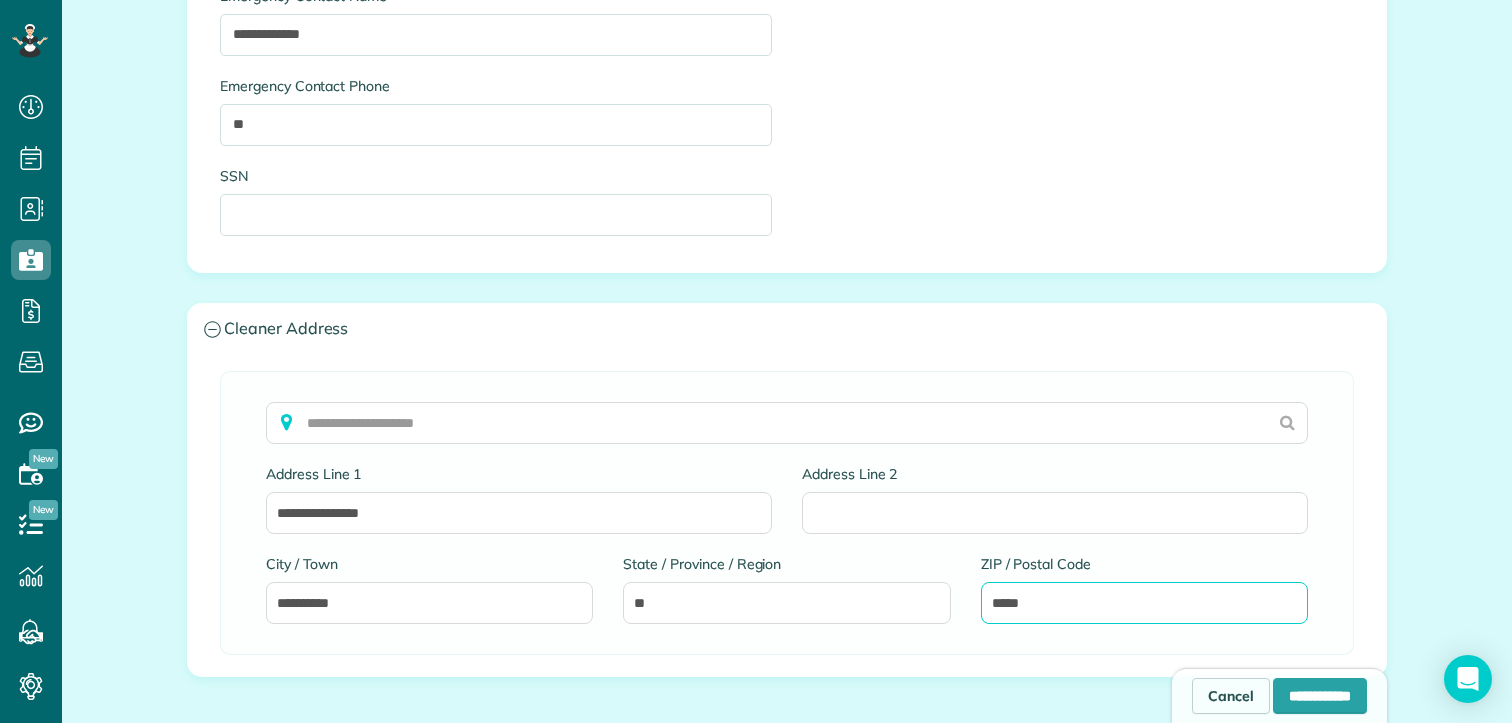 type on "*****" 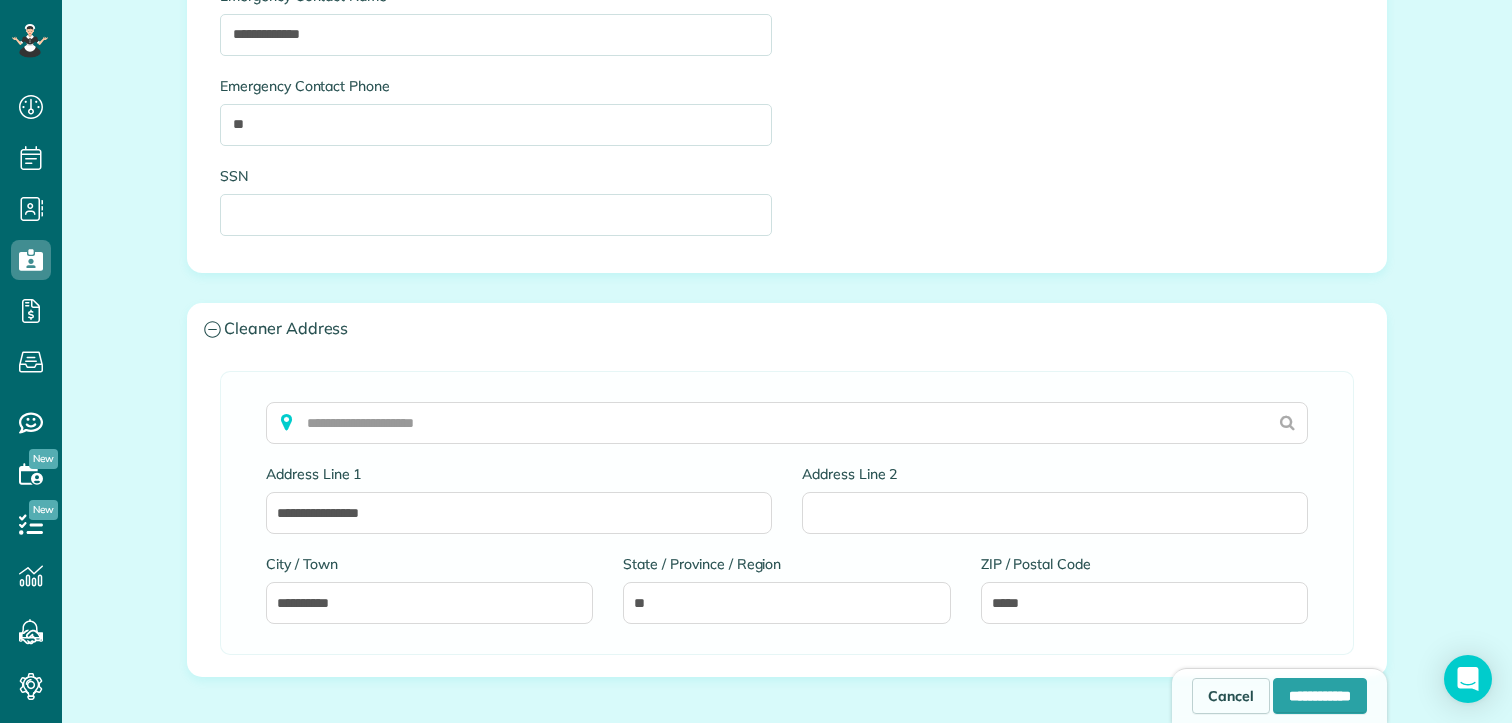 click on "**********" at bounding box center (787, 513) 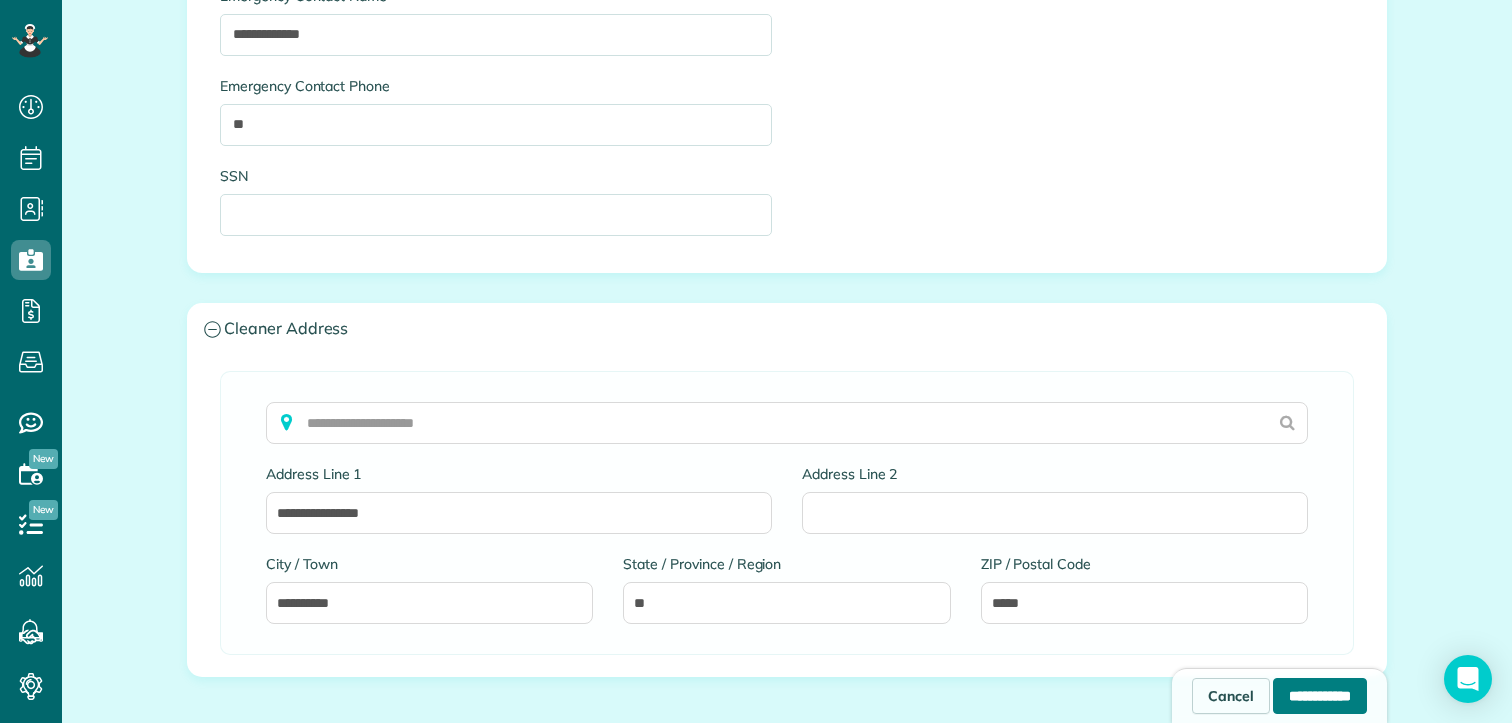 click on "**********" at bounding box center [1320, 696] 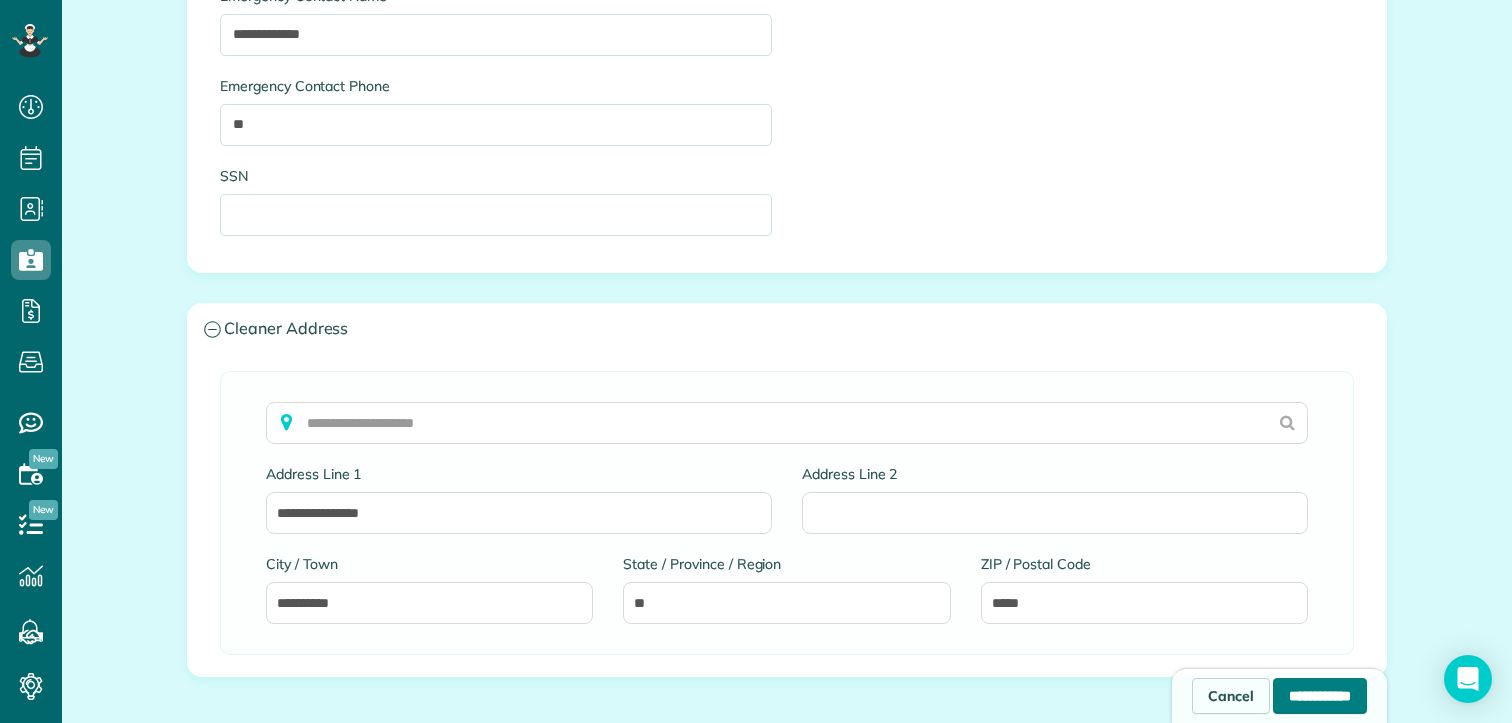 type on "**********" 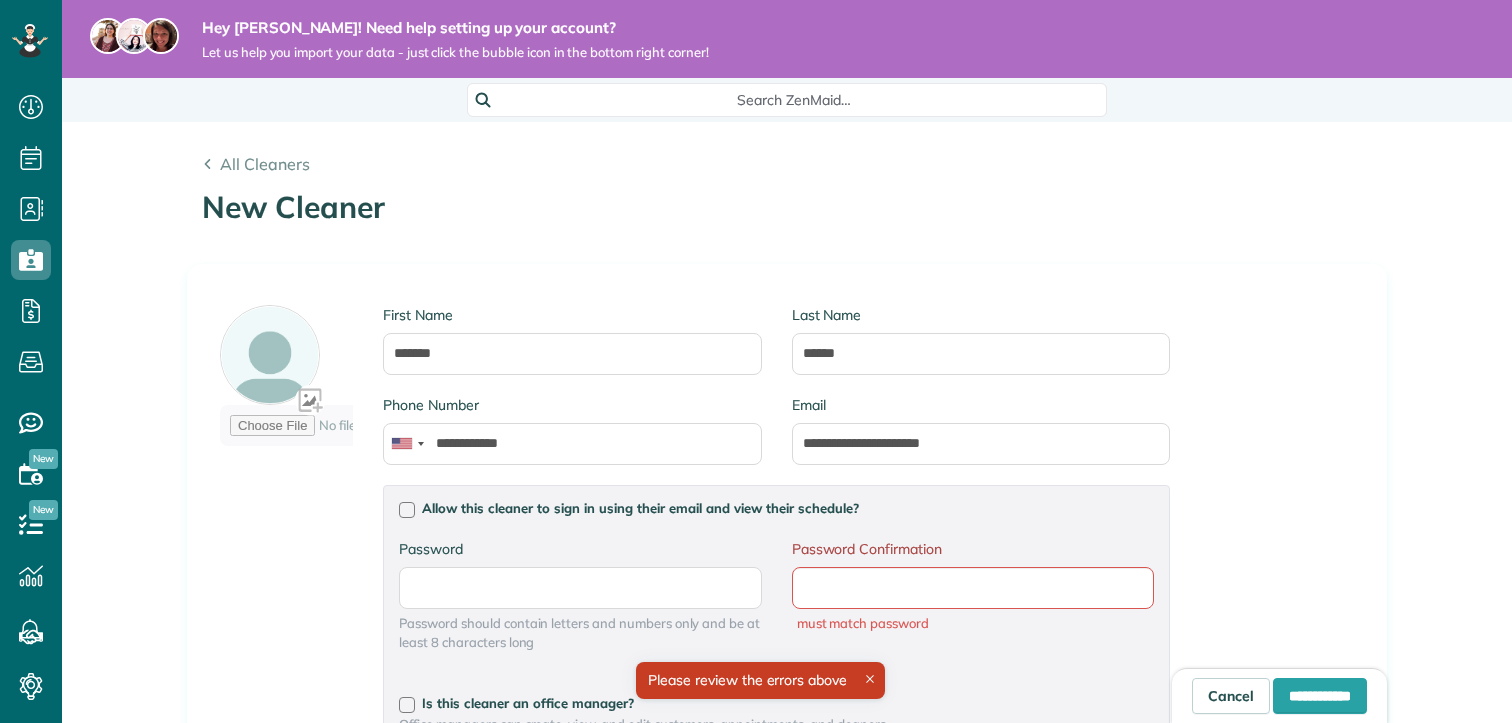 scroll, scrollTop: 0, scrollLeft: 0, axis: both 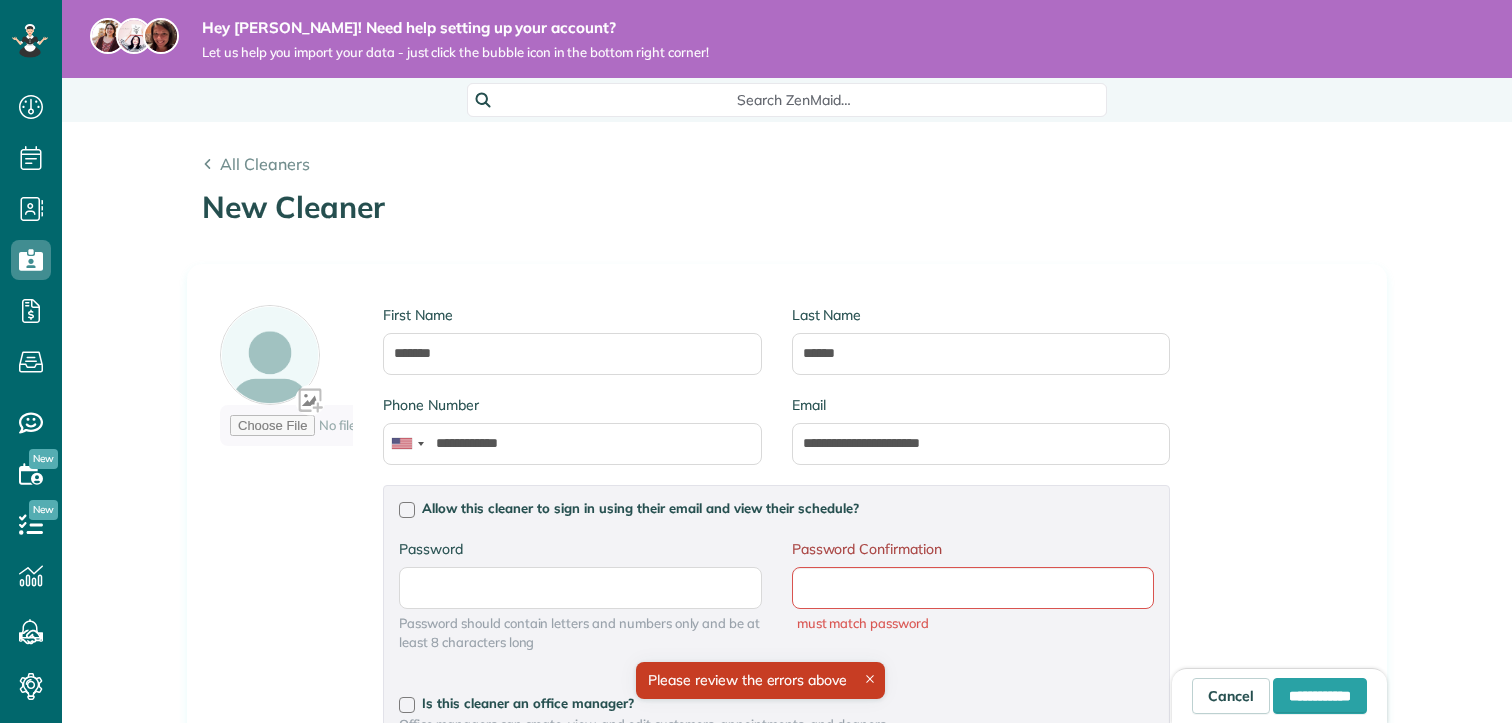 type on "**********" 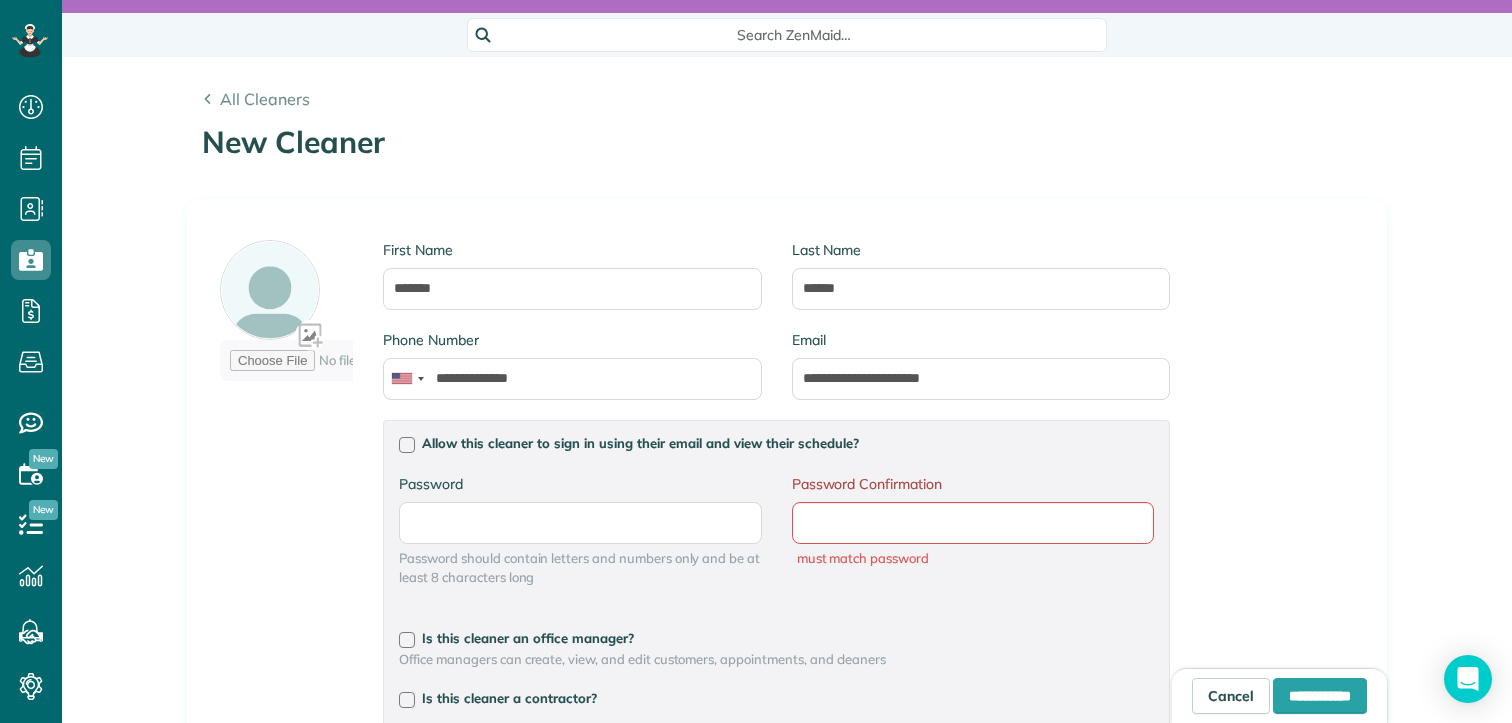 scroll, scrollTop: 100, scrollLeft: 0, axis: vertical 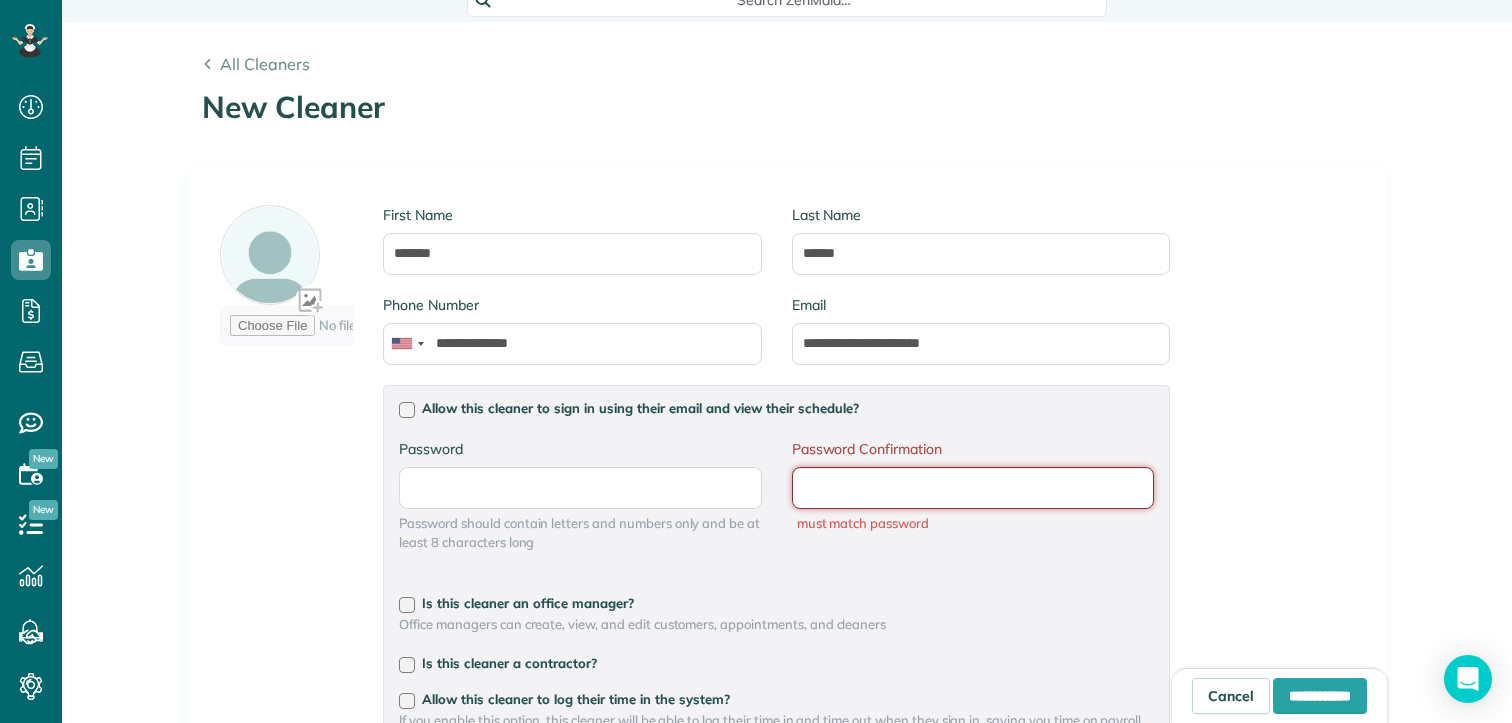 click on "Password Confirmation" at bounding box center (0, 0) 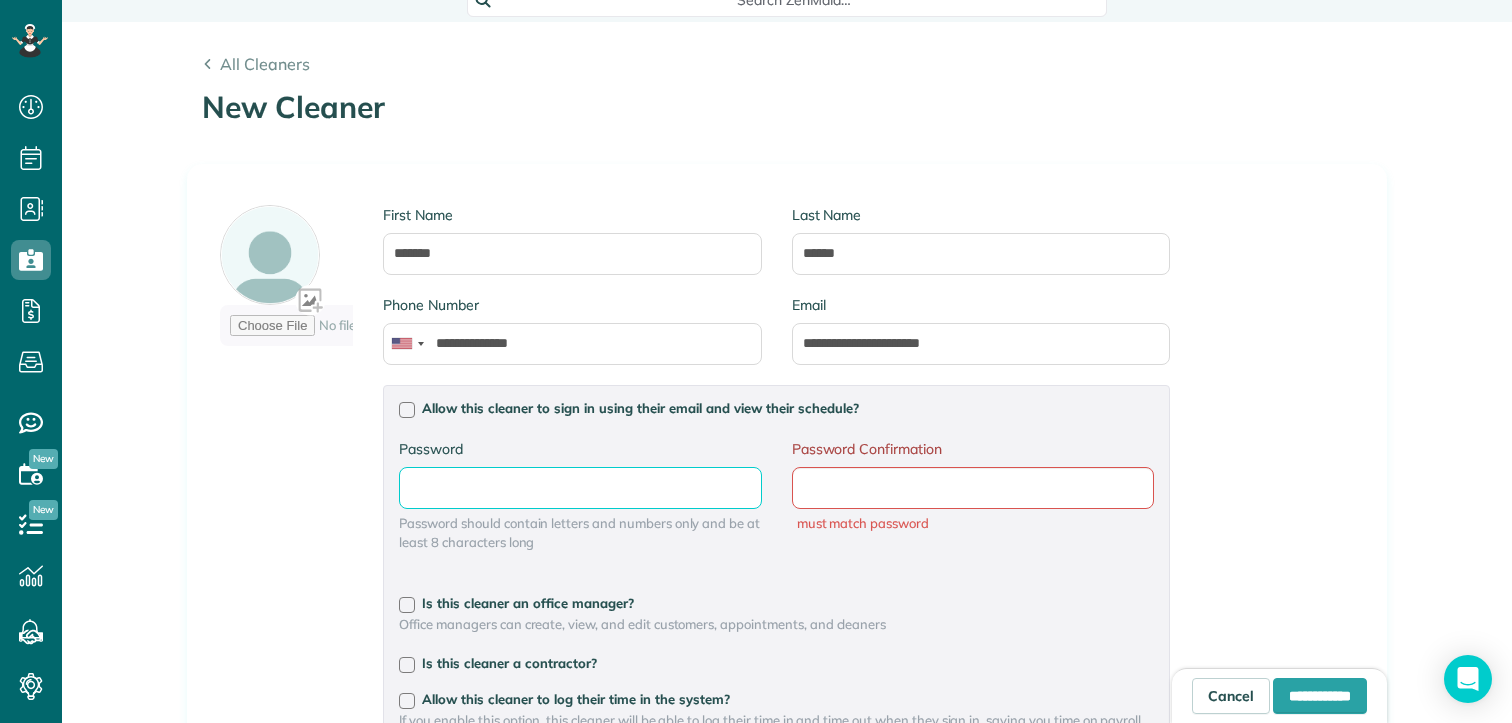click on "Password" at bounding box center [0, 0] 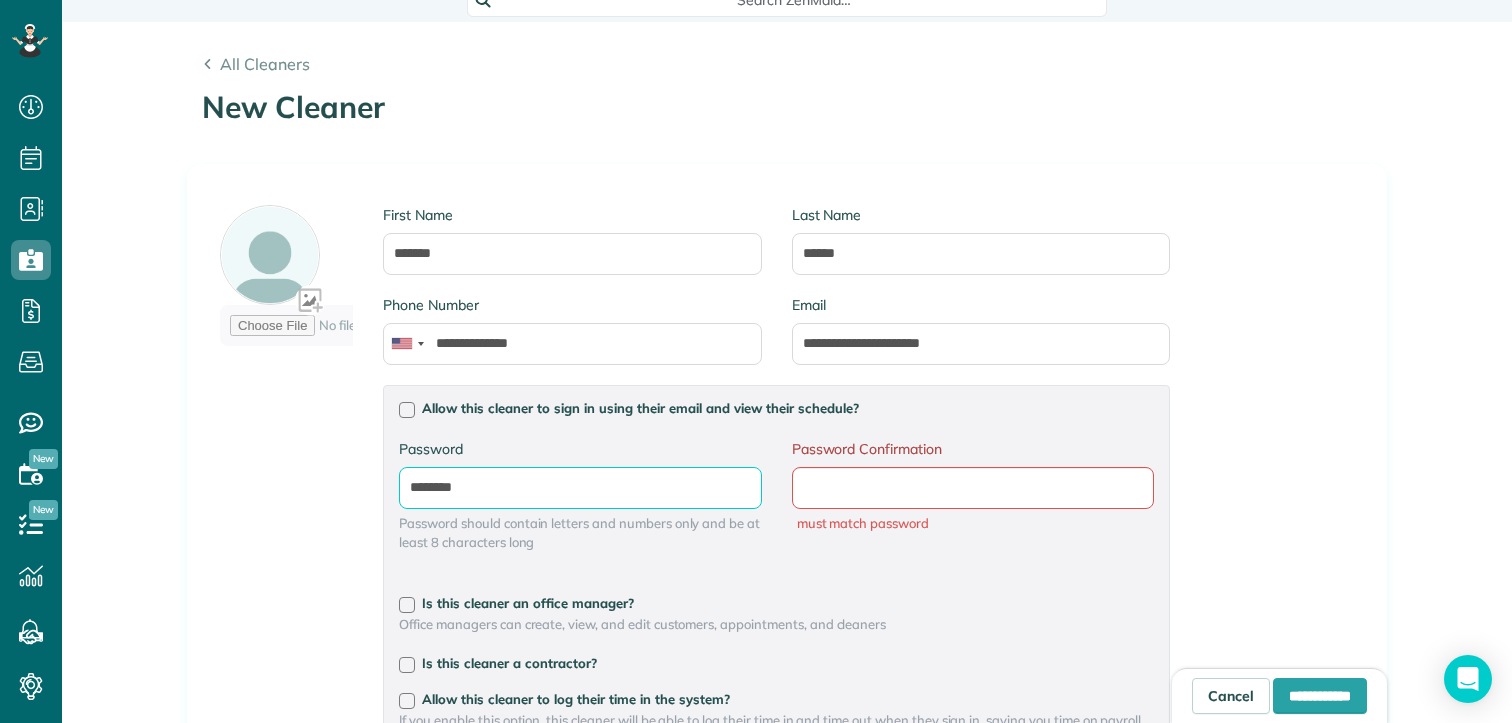 type on "********" 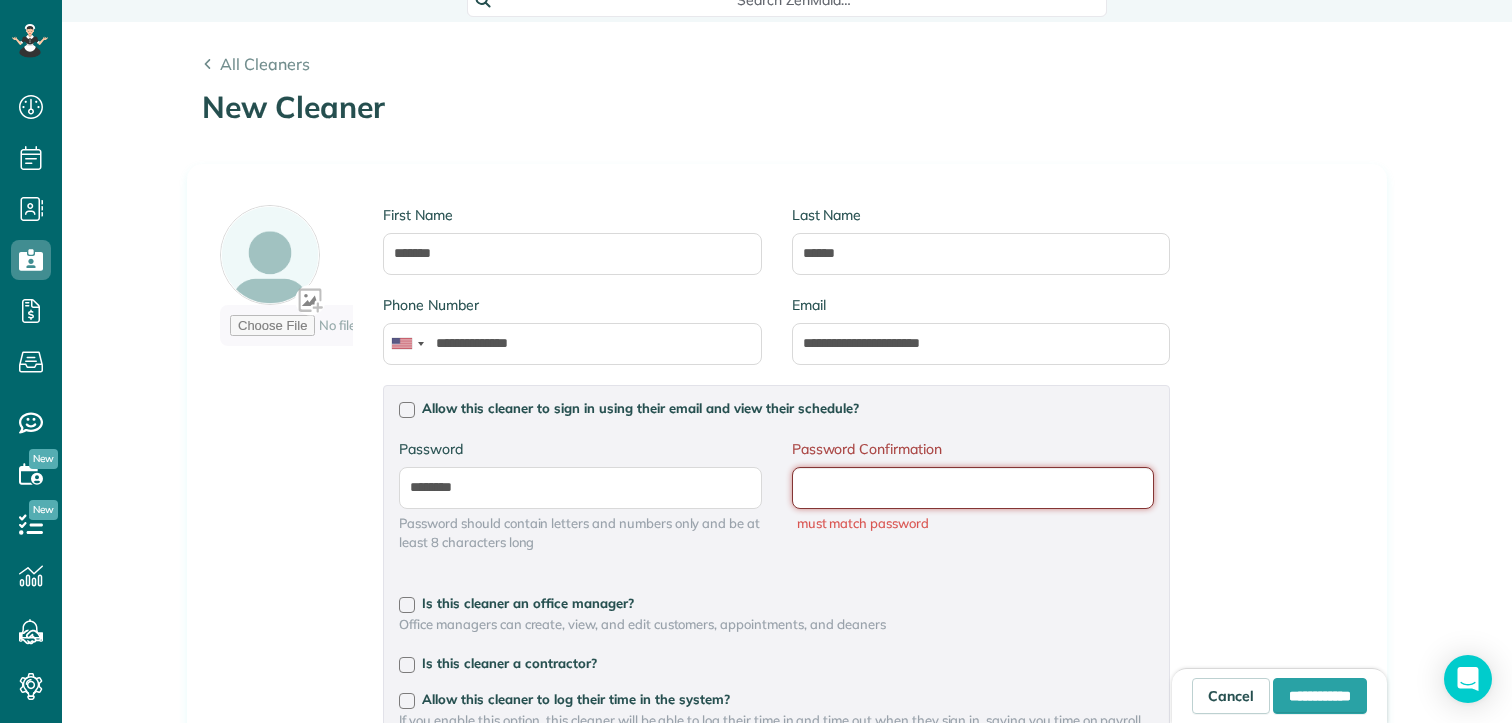 click on "Password Confirmation" at bounding box center (0, 0) 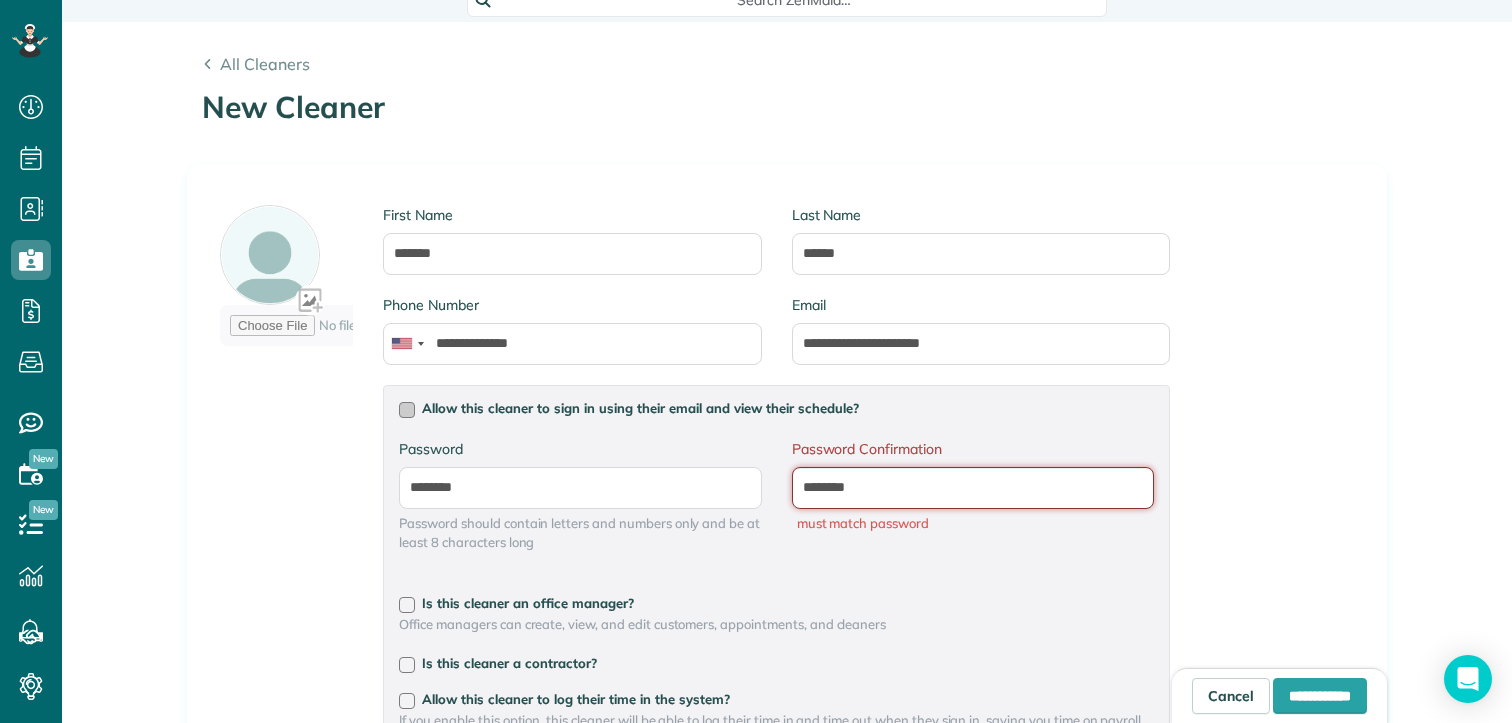 type on "********" 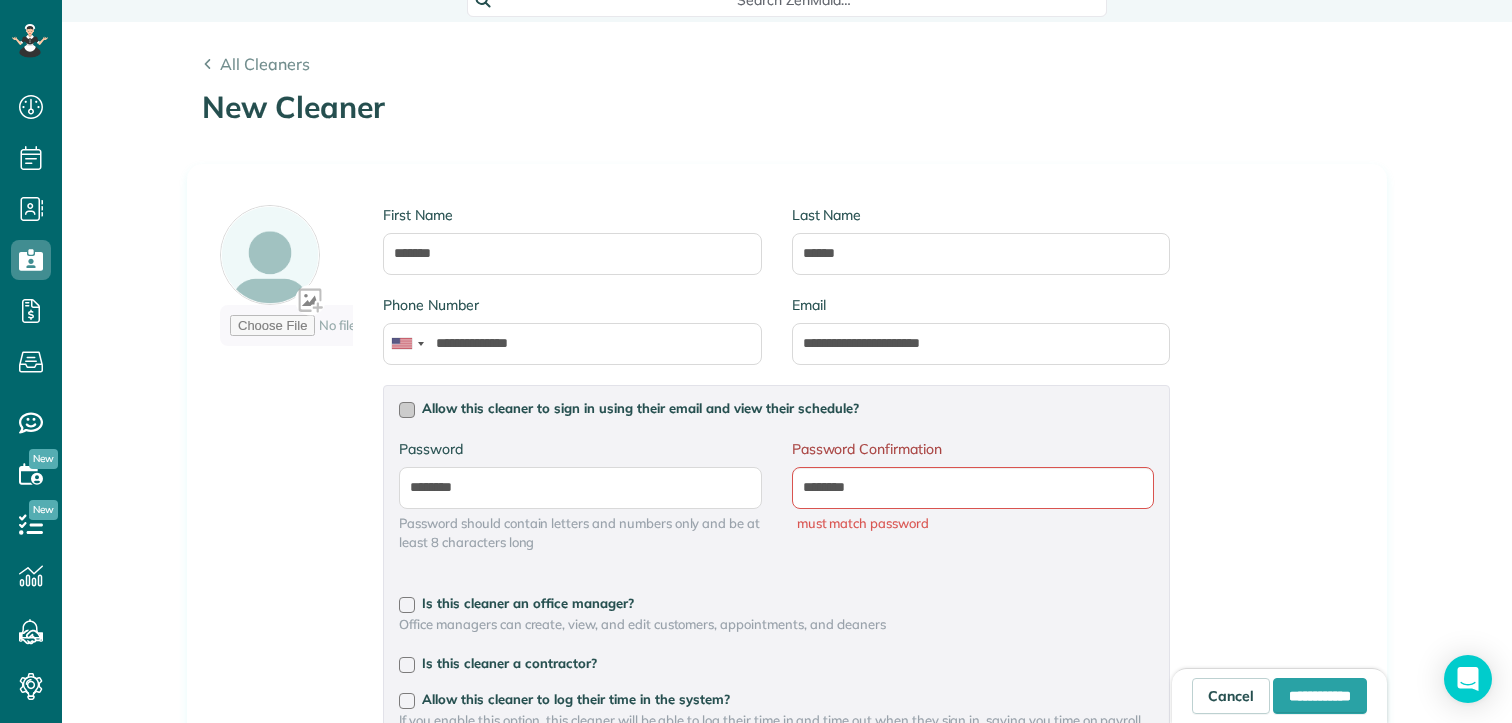 click on "Allow this cleaner to sign in using their email and view their schedule?" at bounding box center [776, 408] 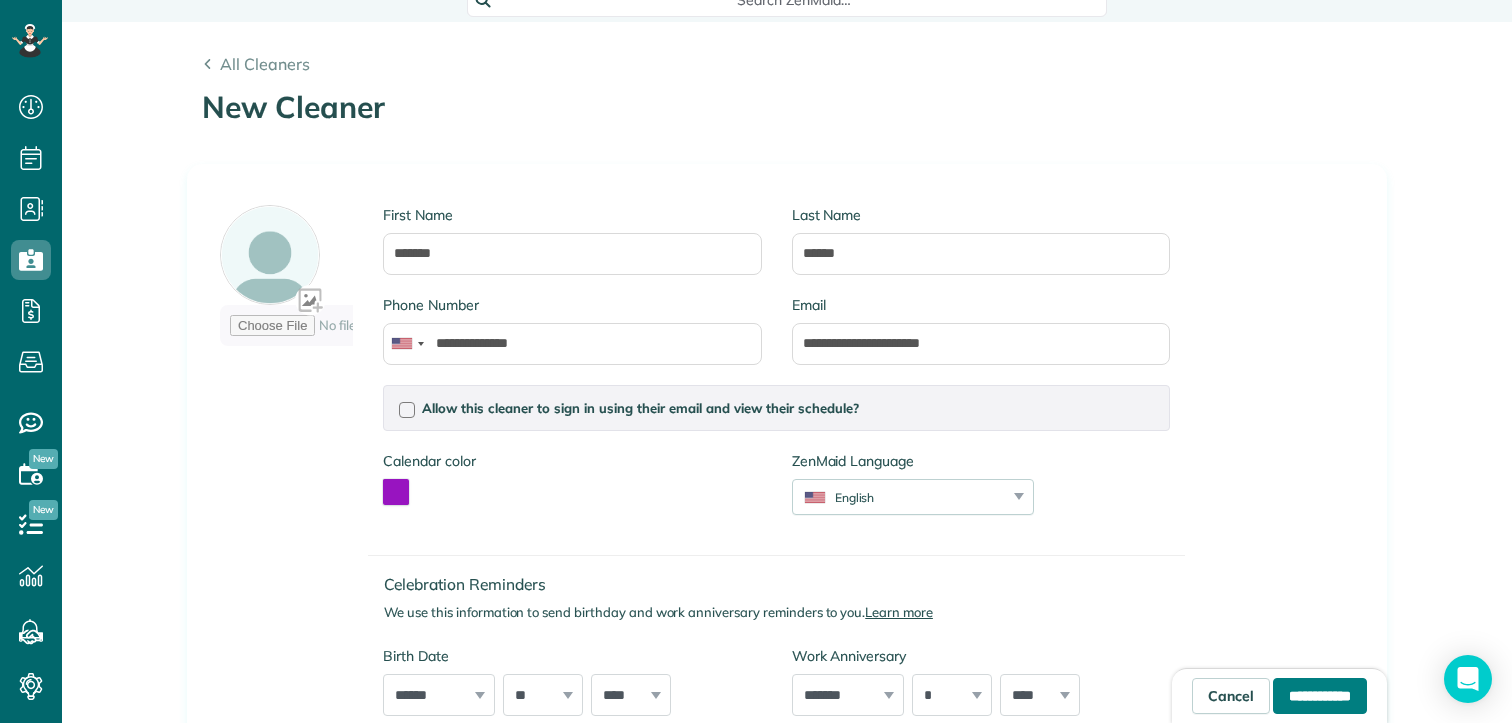 click on "**********" at bounding box center [1320, 696] 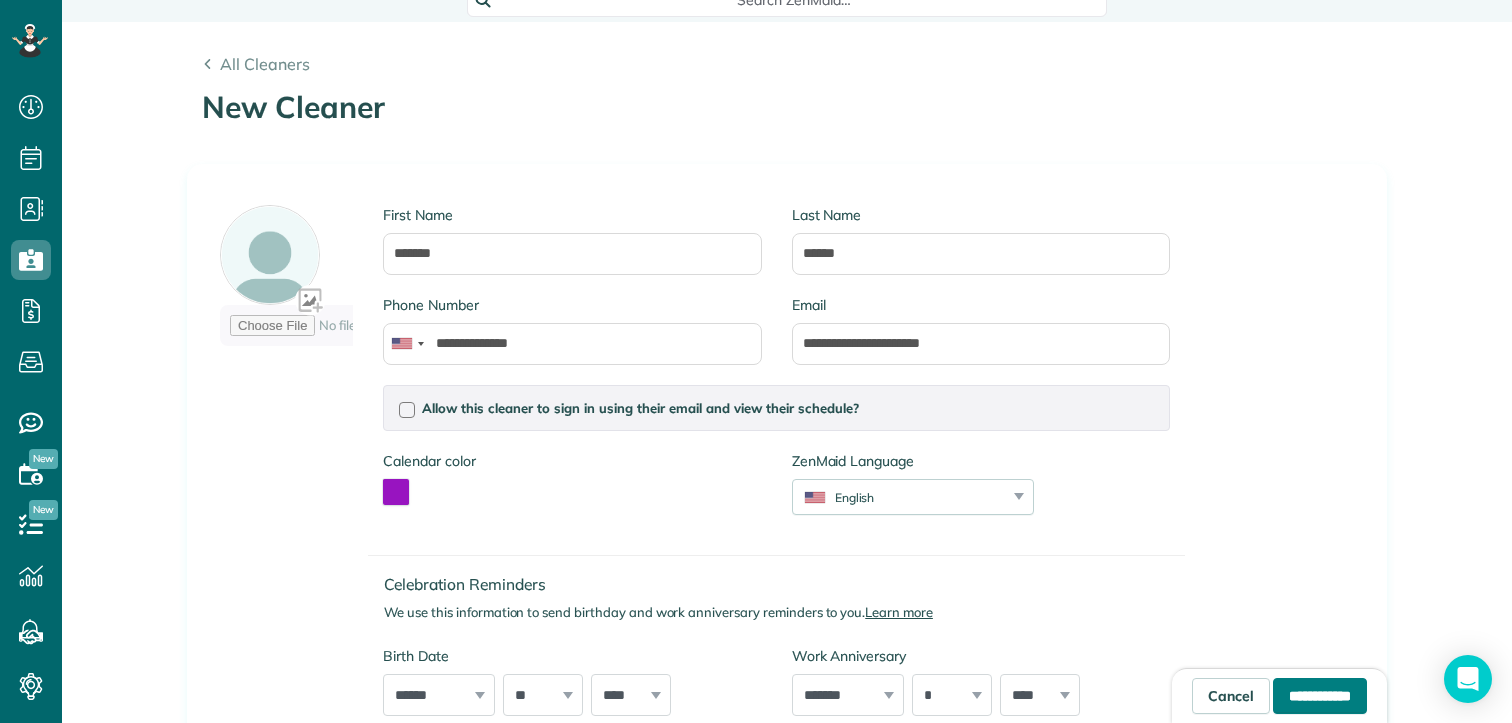 type on "**********" 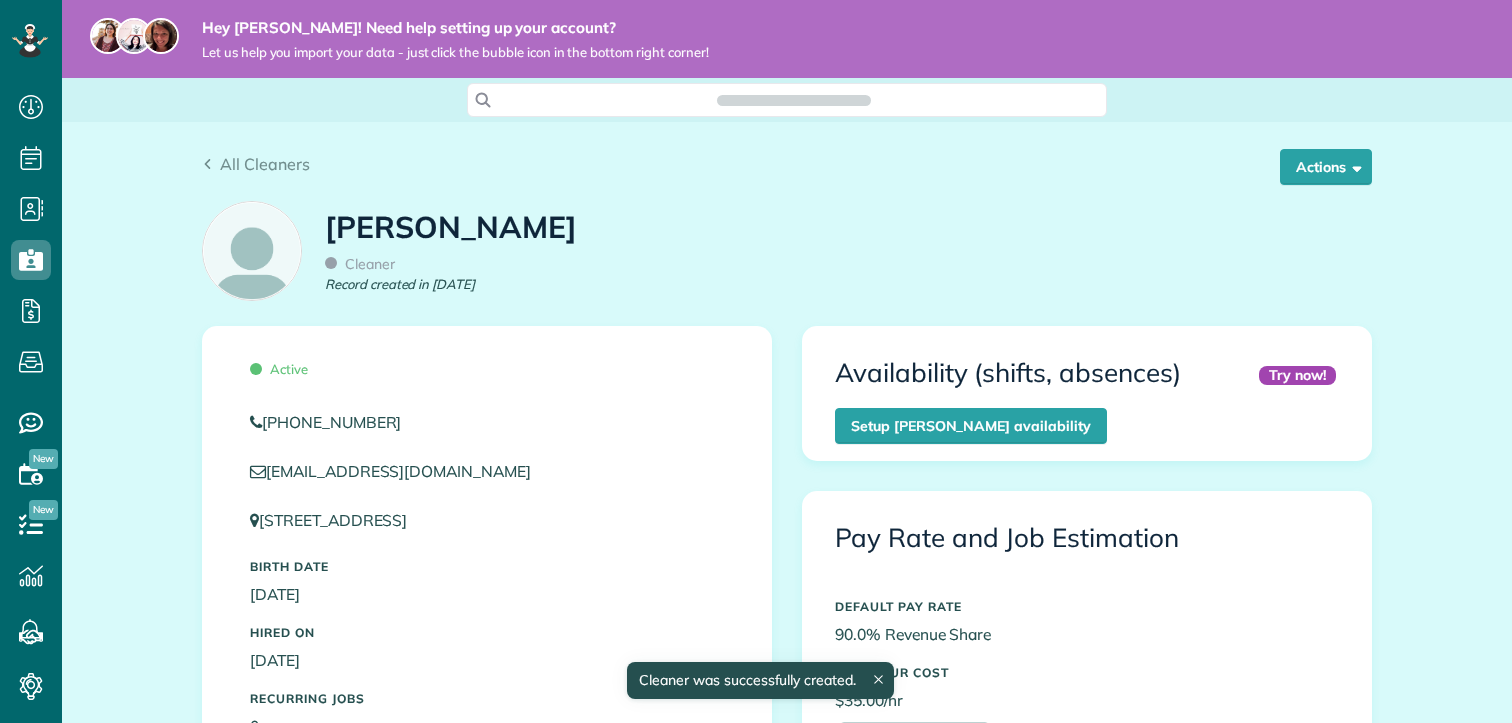 scroll, scrollTop: 0, scrollLeft: 0, axis: both 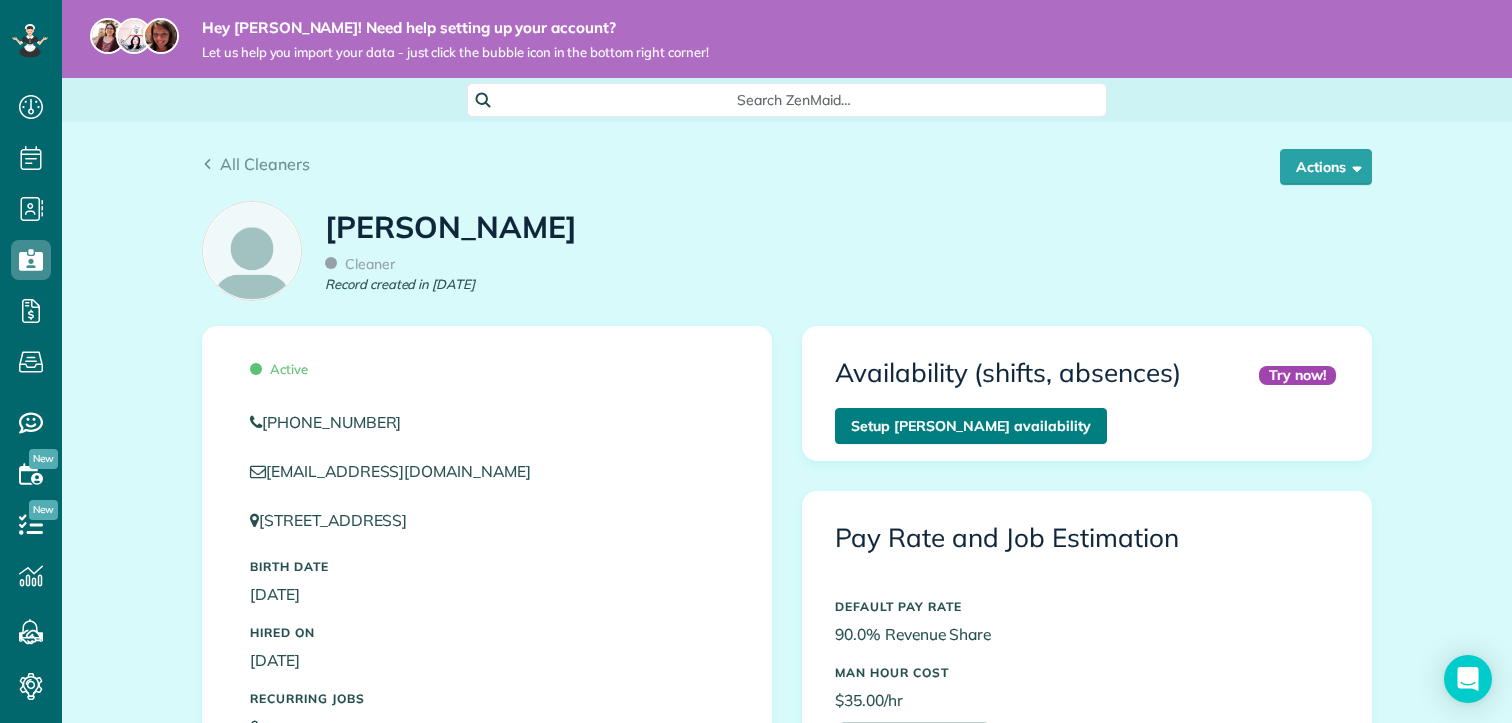 click on "Setup Kaytlin Ramsey’s availability" at bounding box center [971, 426] 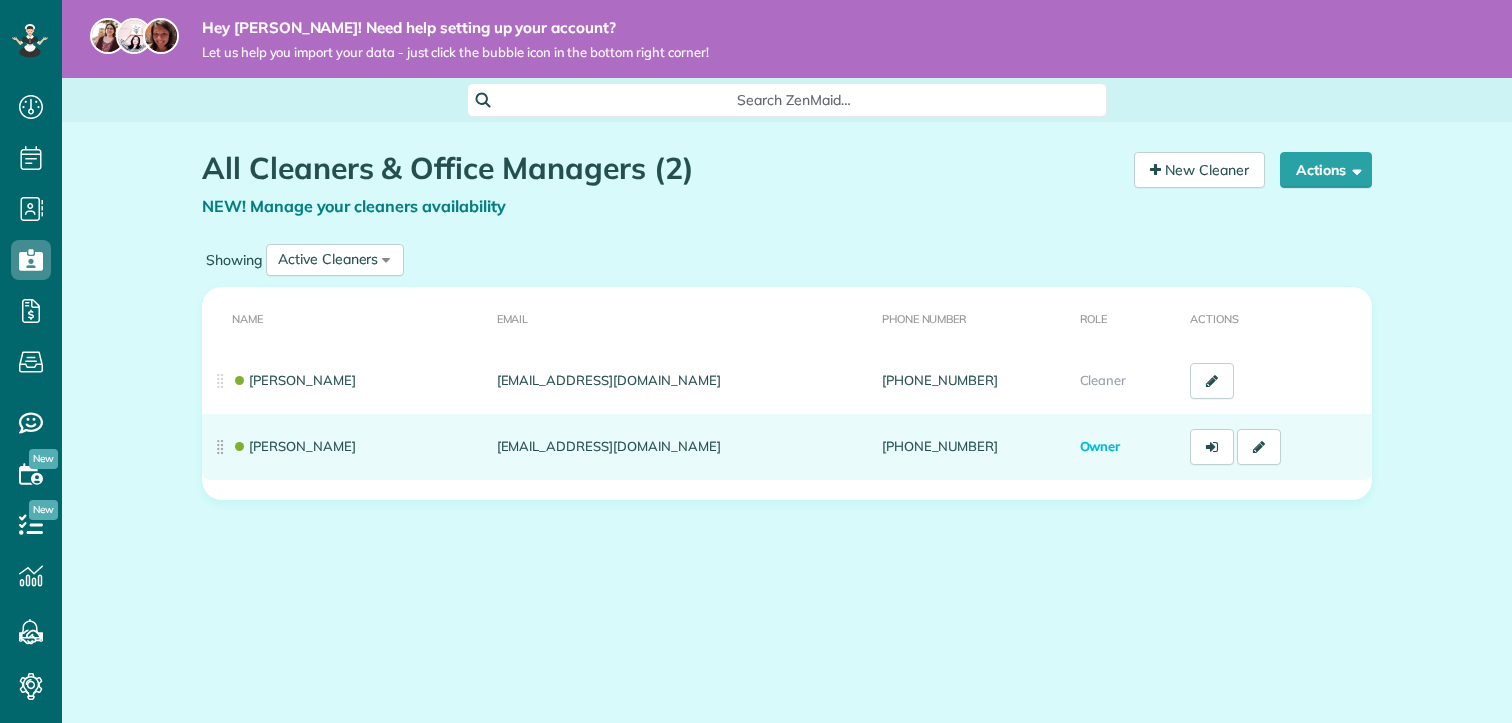 scroll, scrollTop: 0, scrollLeft: 0, axis: both 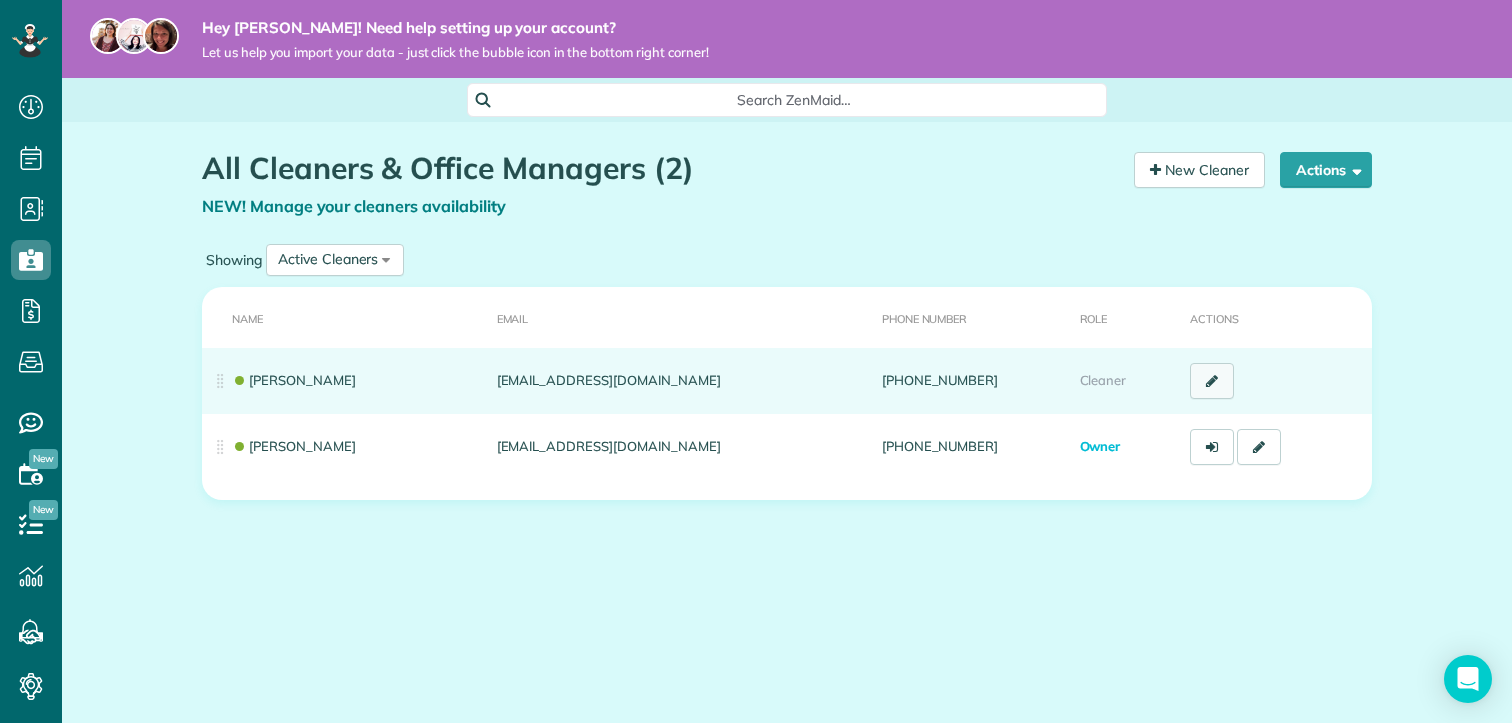 click at bounding box center (1212, 381) 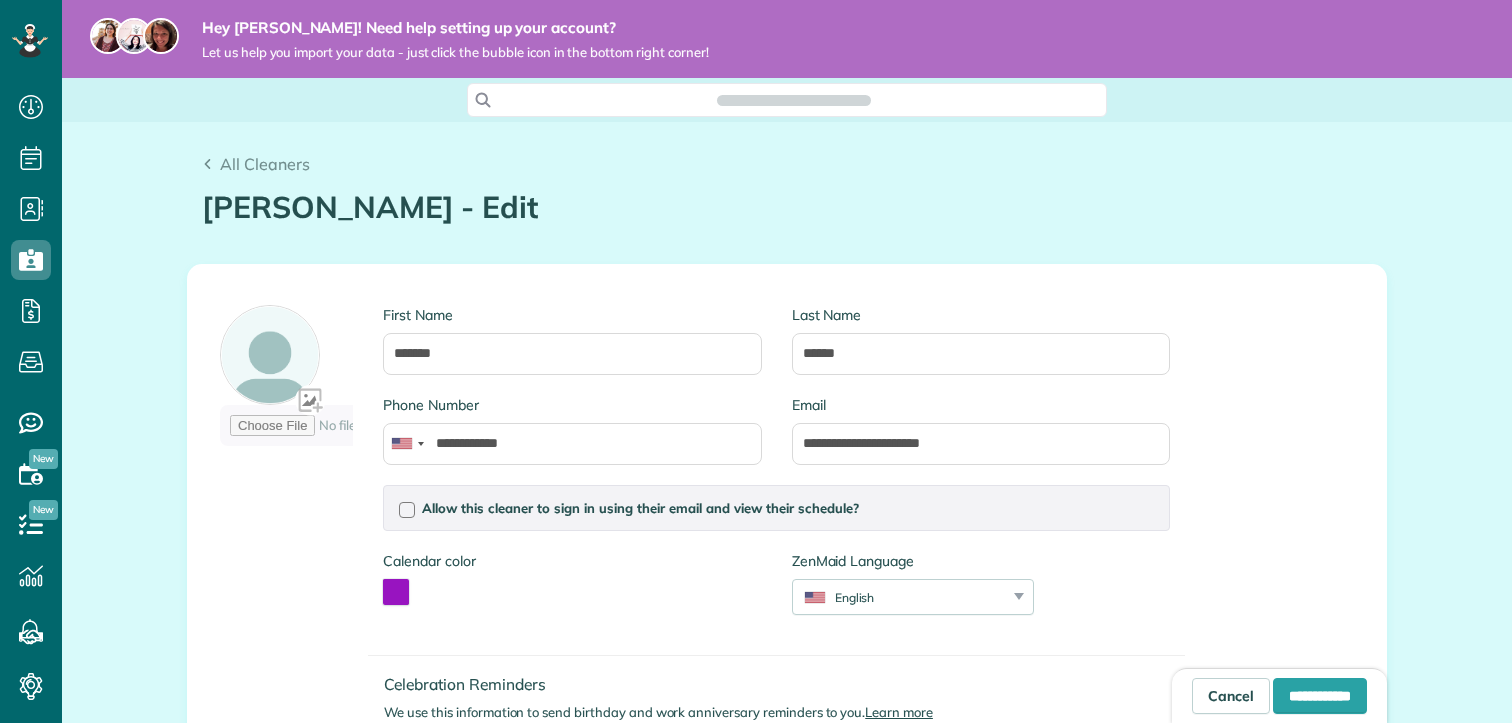 scroll, scrollTop: 0, scrollLeft: 0, axis: both 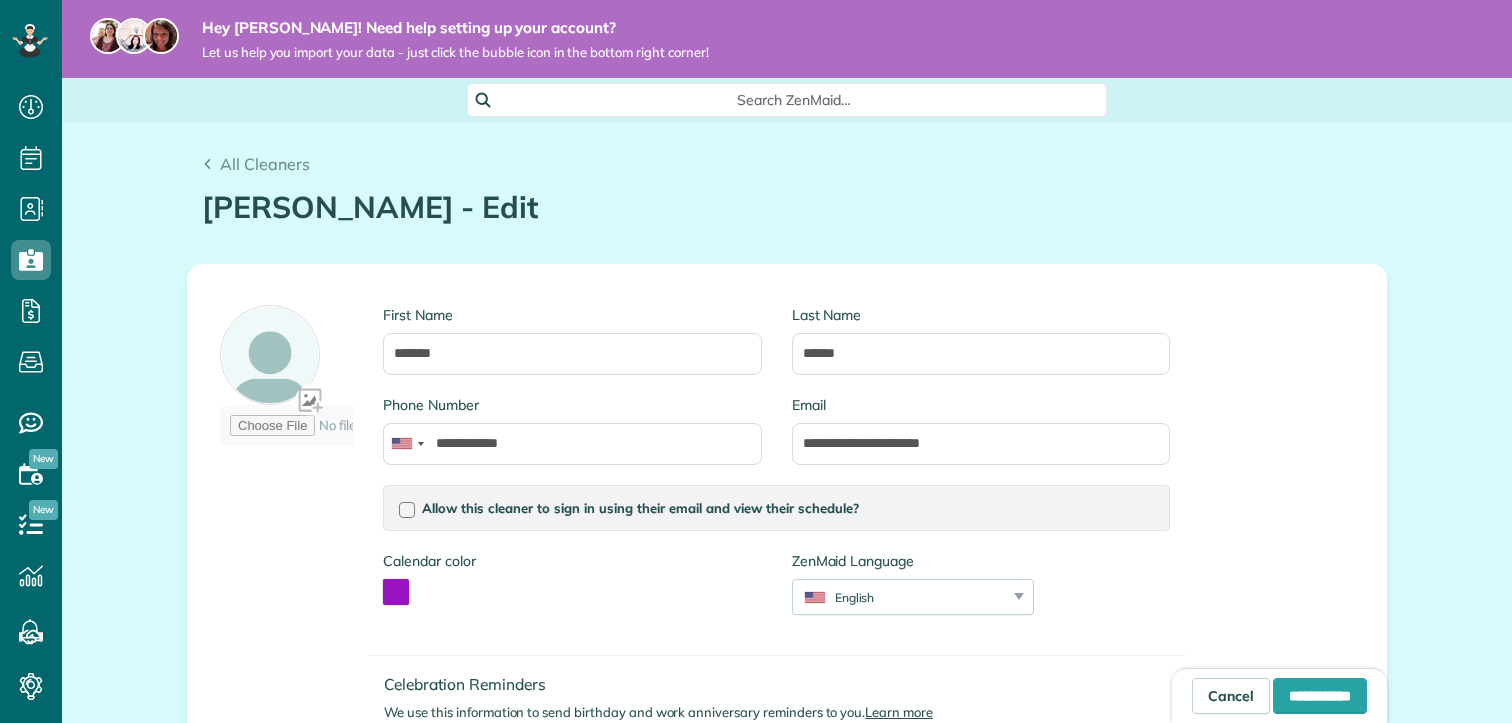 type on "**********" 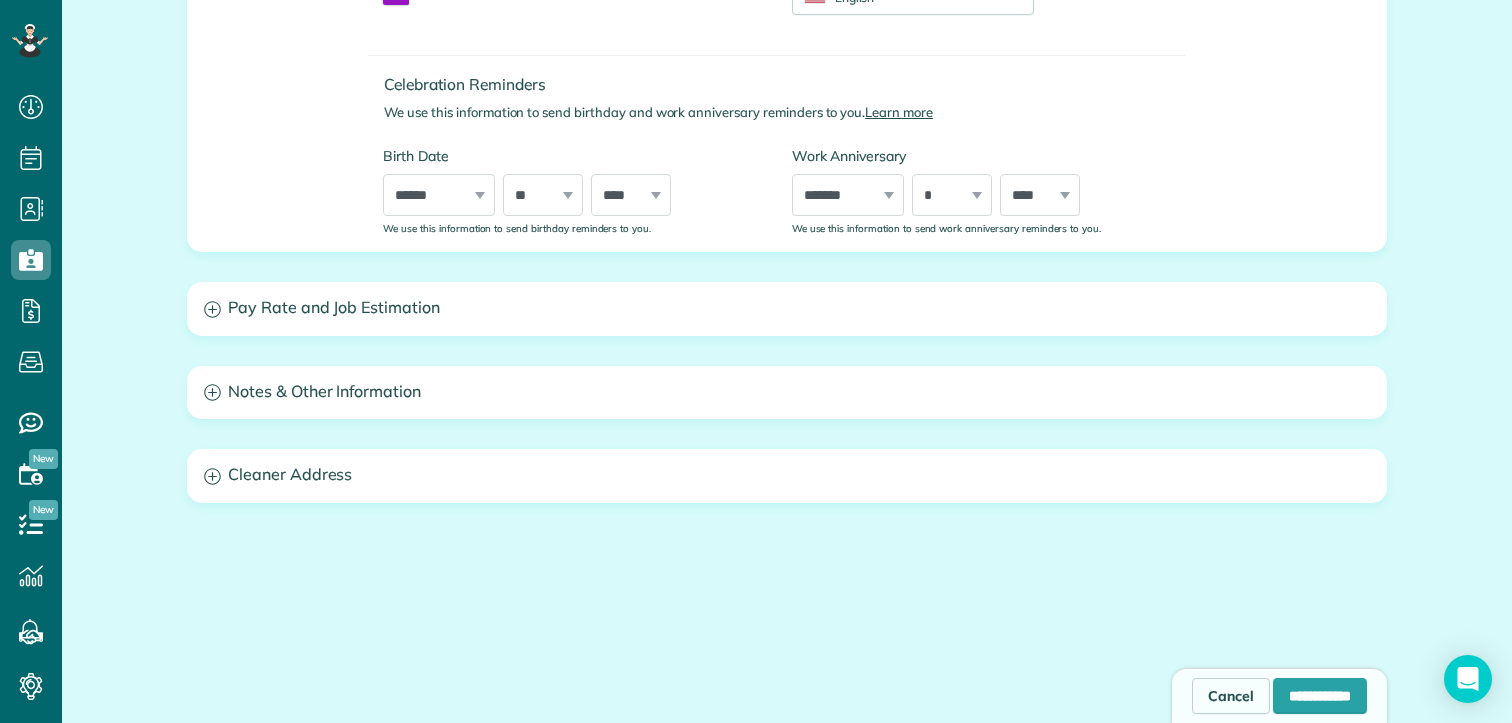 scroll, scrollTop: 0, scrollLeft: 0, axis: both 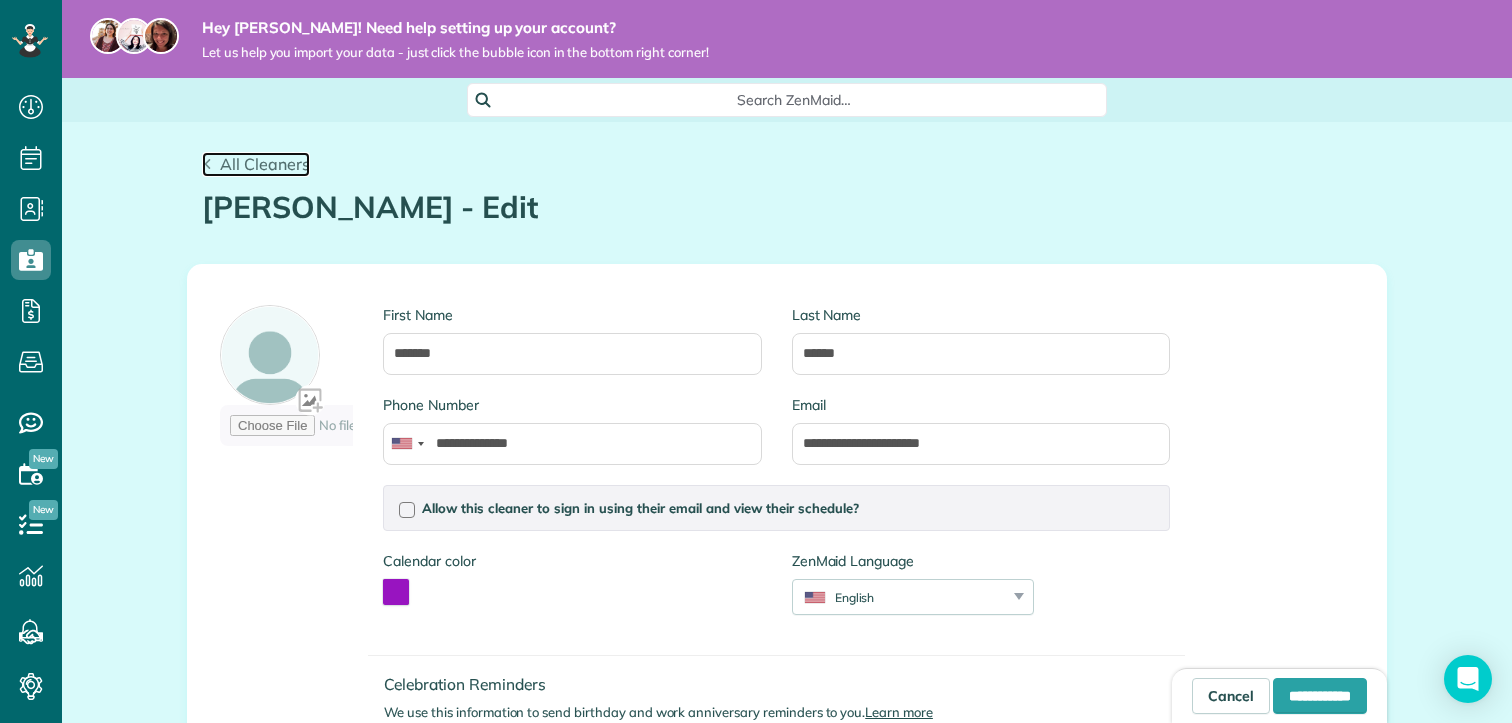 click on "All Cleaners" at bounding box center [265, 164] 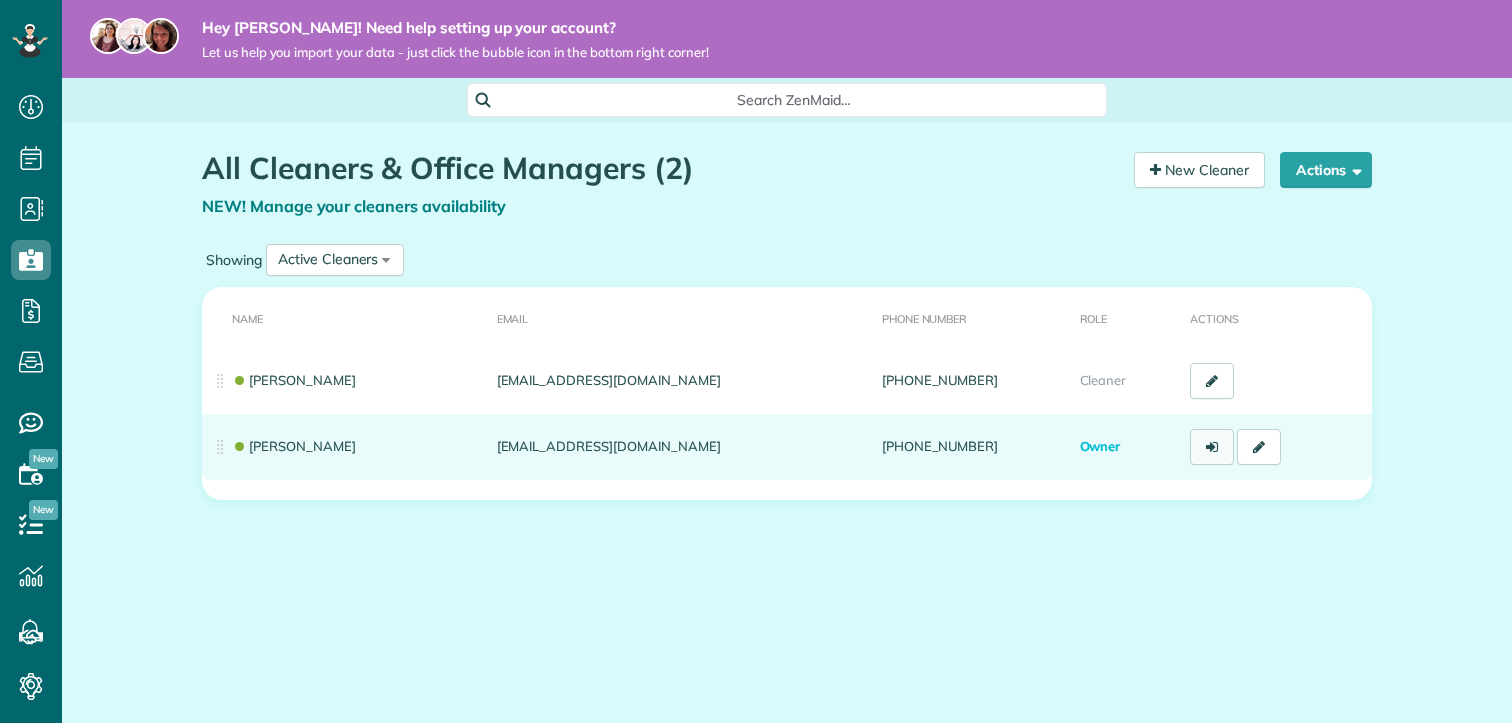 scroll, scrollTop: 0, scrollLeft: 0, axis: both 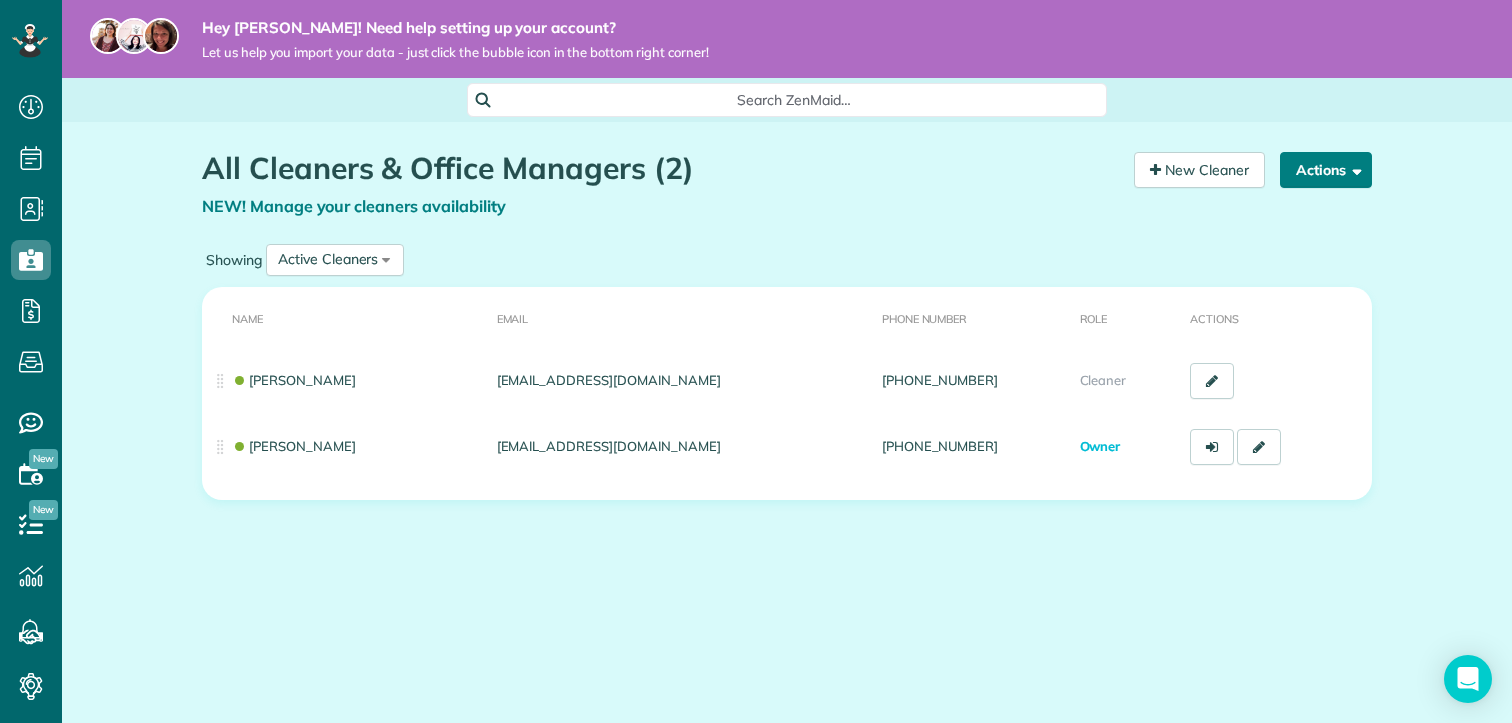 click at bounding box center [1353, 169] 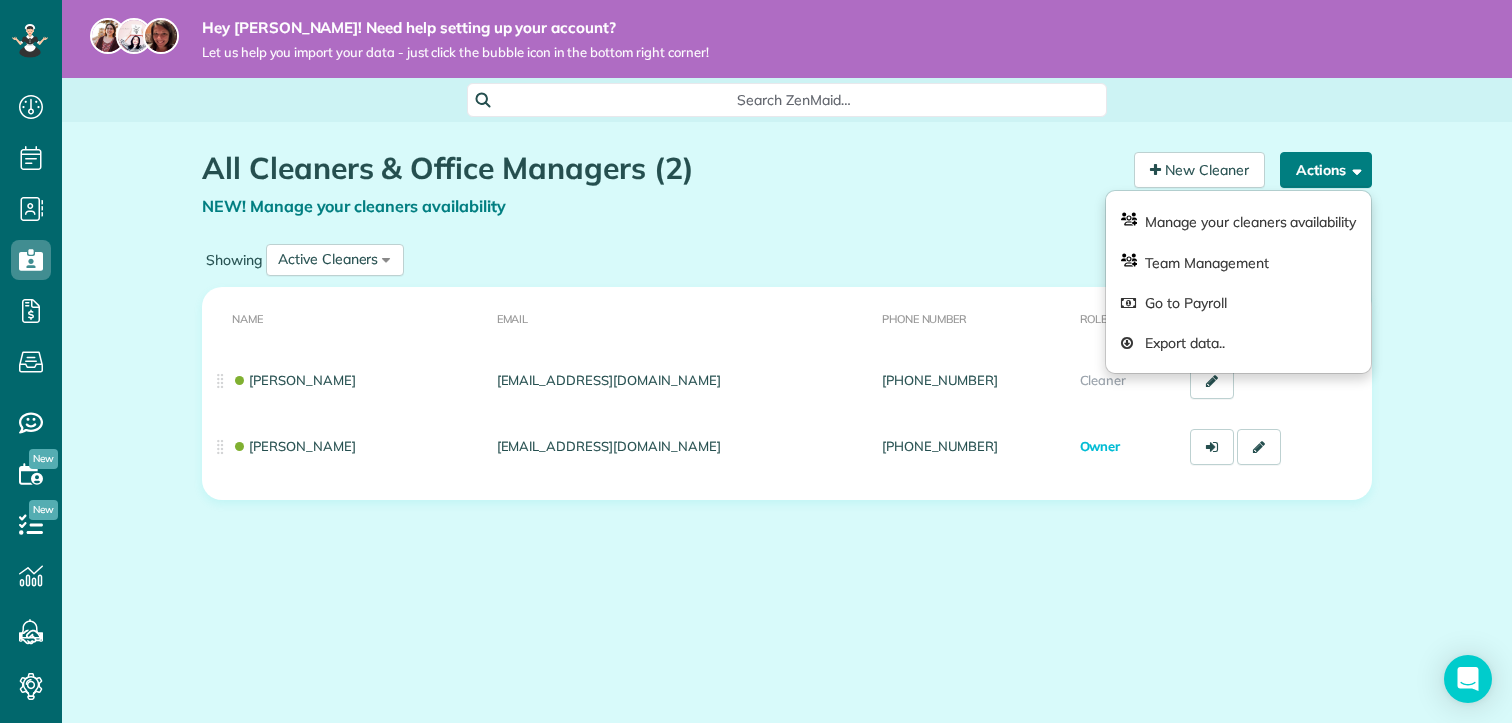 click at bounding box center (1353, 169) 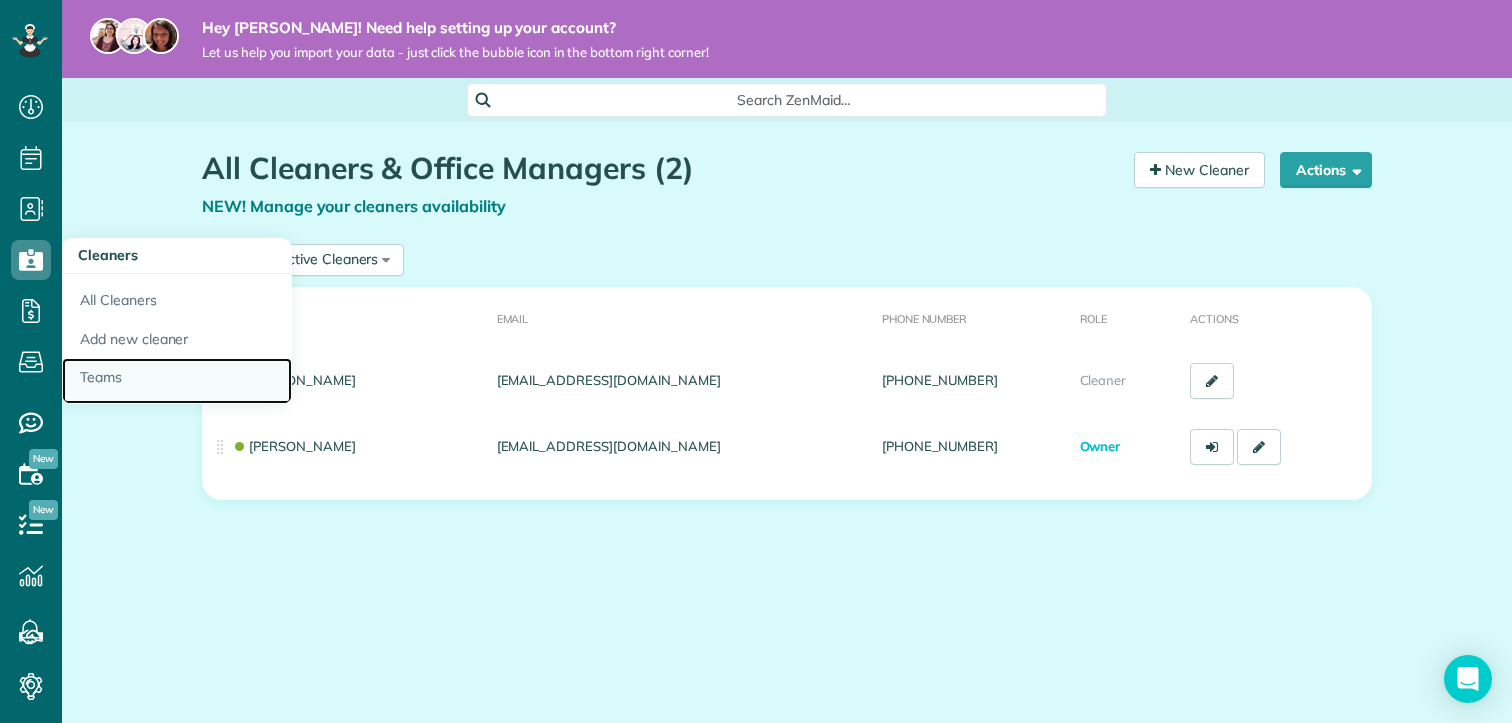 click on "Teams" at bounding box center [177, 381] 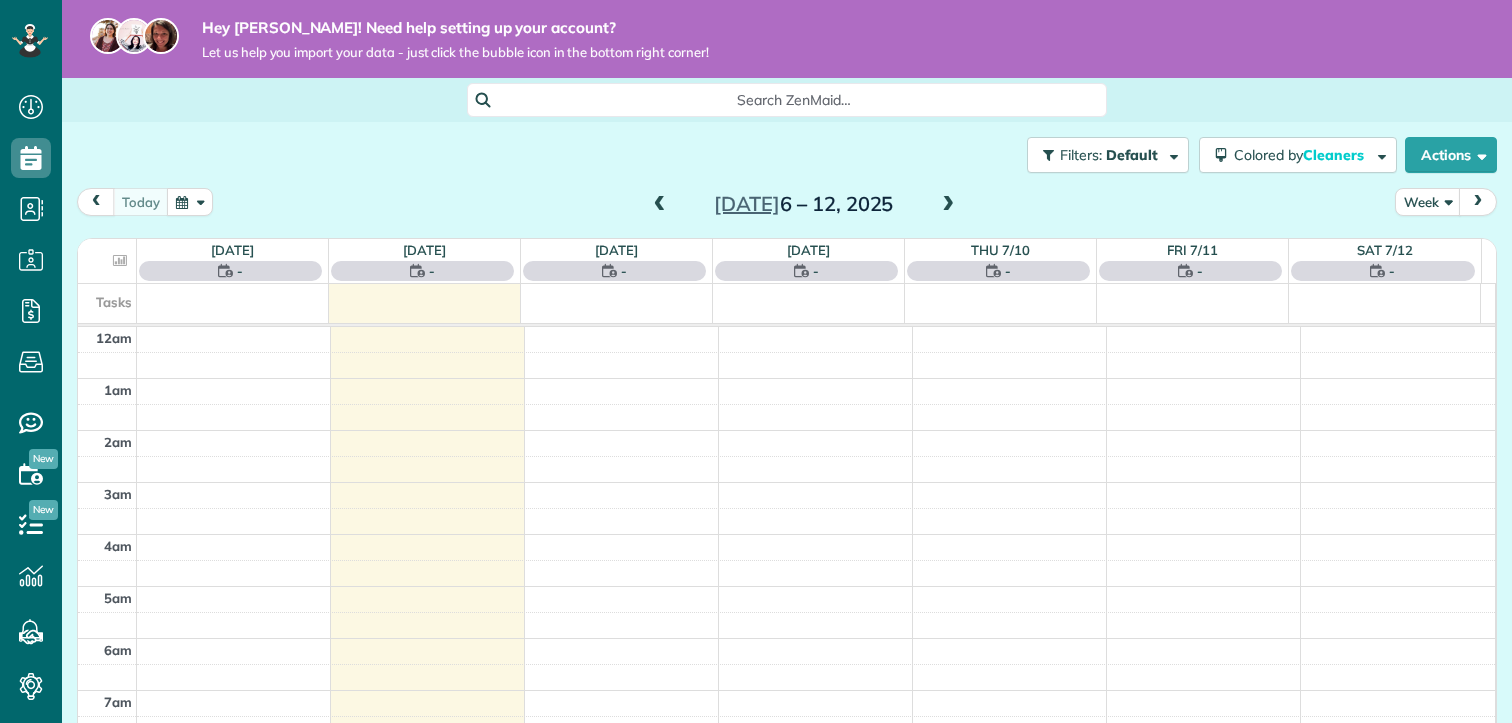 scroll, scrollTop: 0, scrollLeft: 0, axis: both 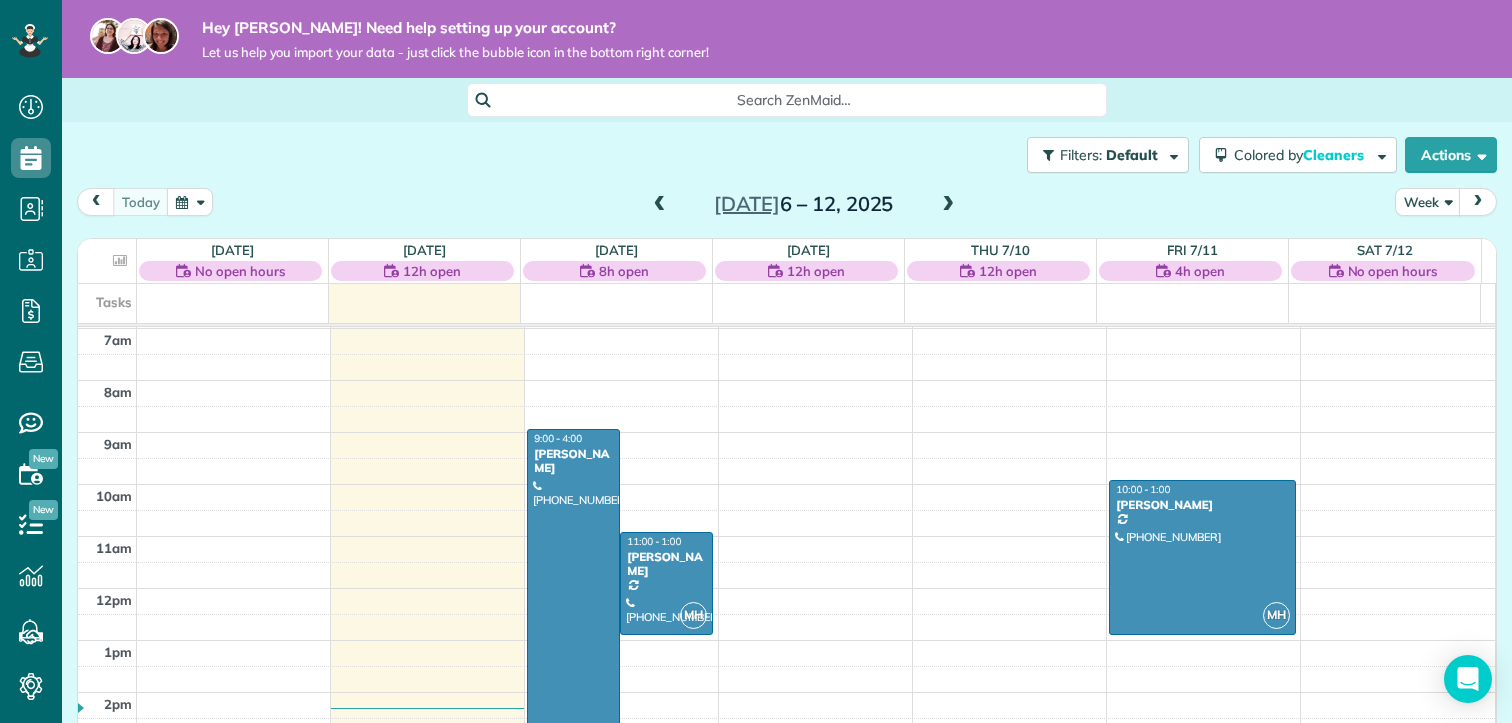 click at bounding box center (573, 609) 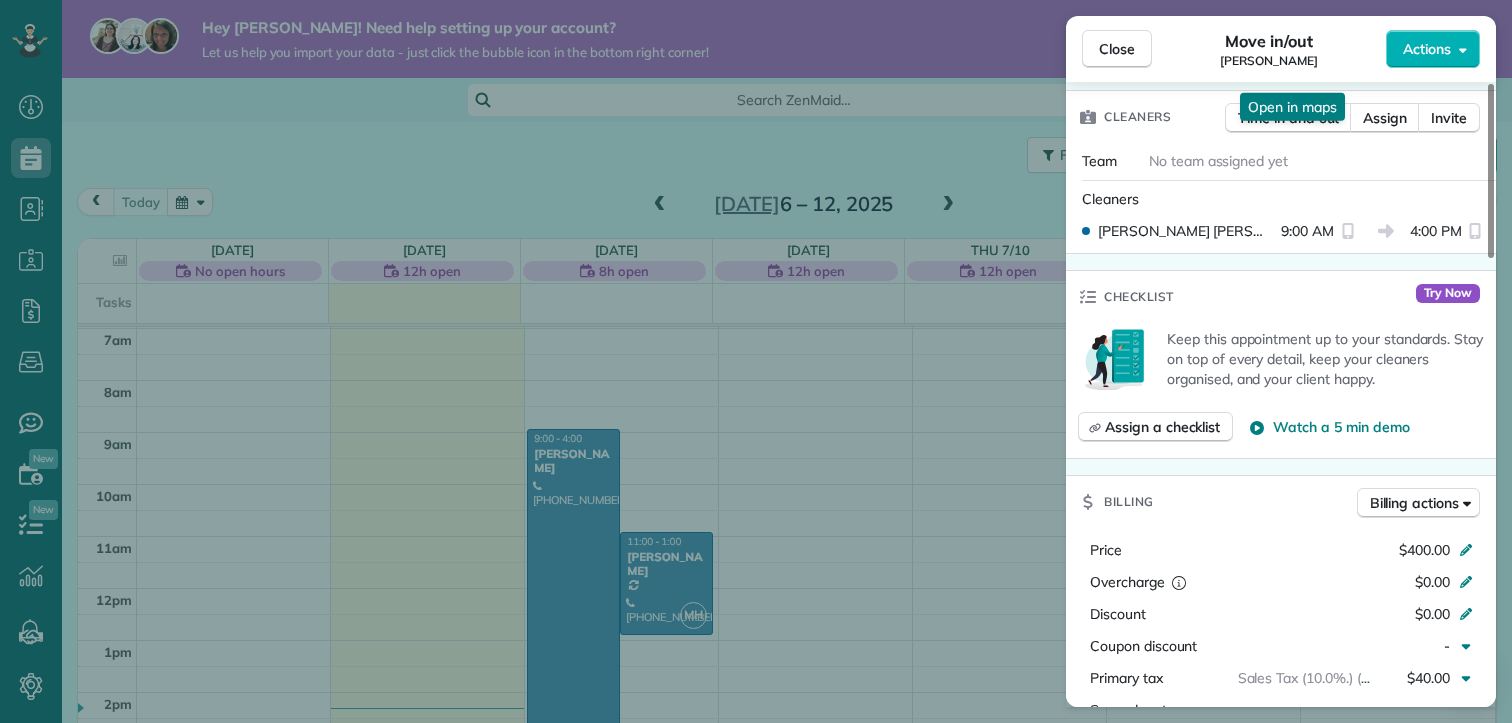 scroll, scrollTop: 500, scrollLeft: 0, axis: vertical 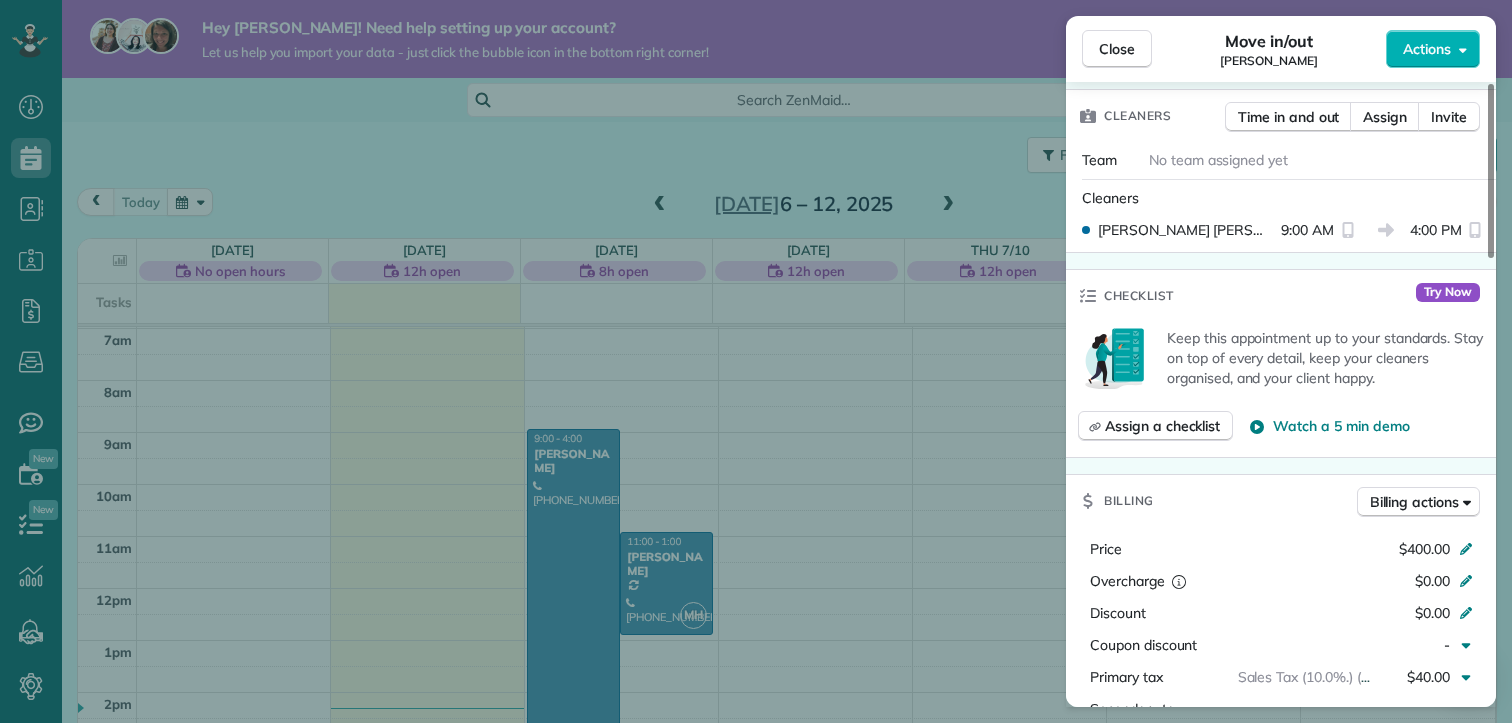 click on "No team assigned yet" at bounding box center (1218, 160) 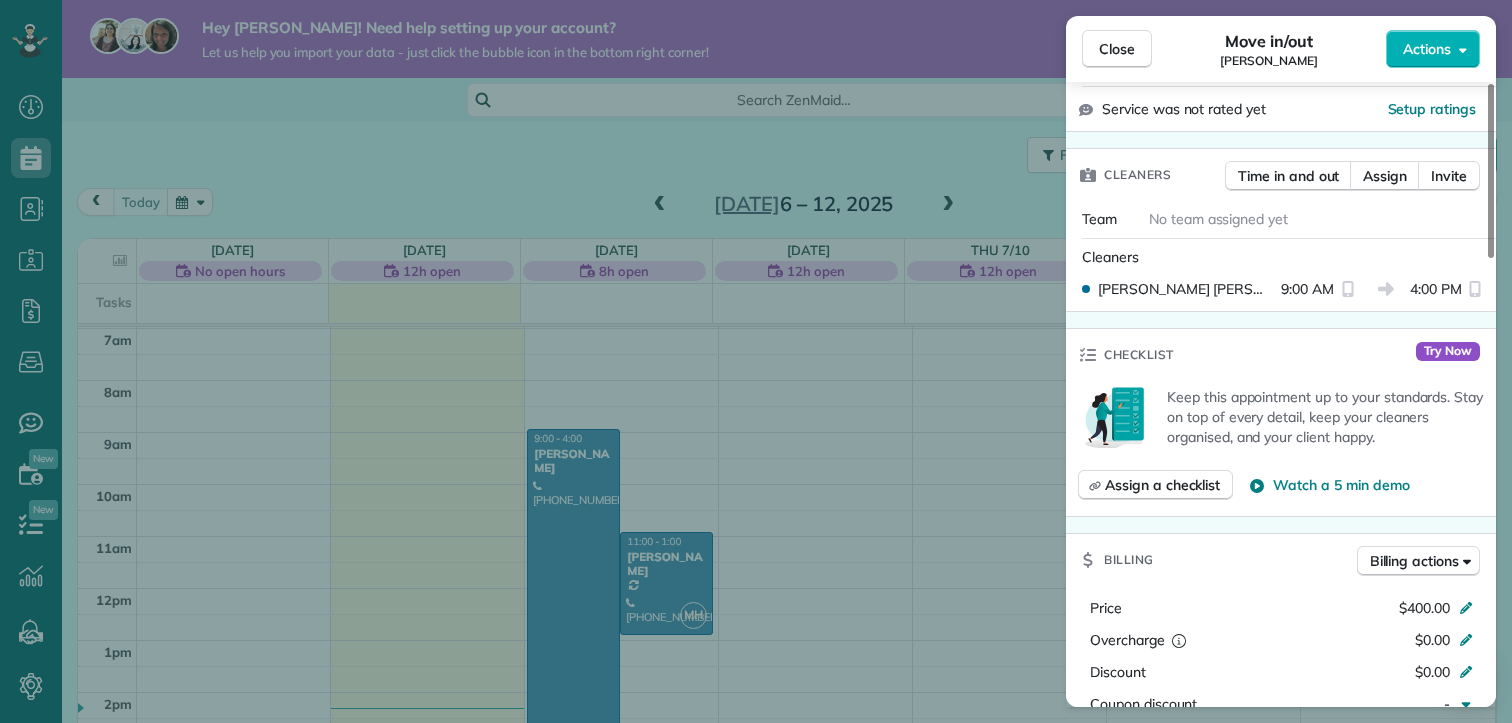scroll, scrollTop: 400, scrollLeft: 0, axis: vertical 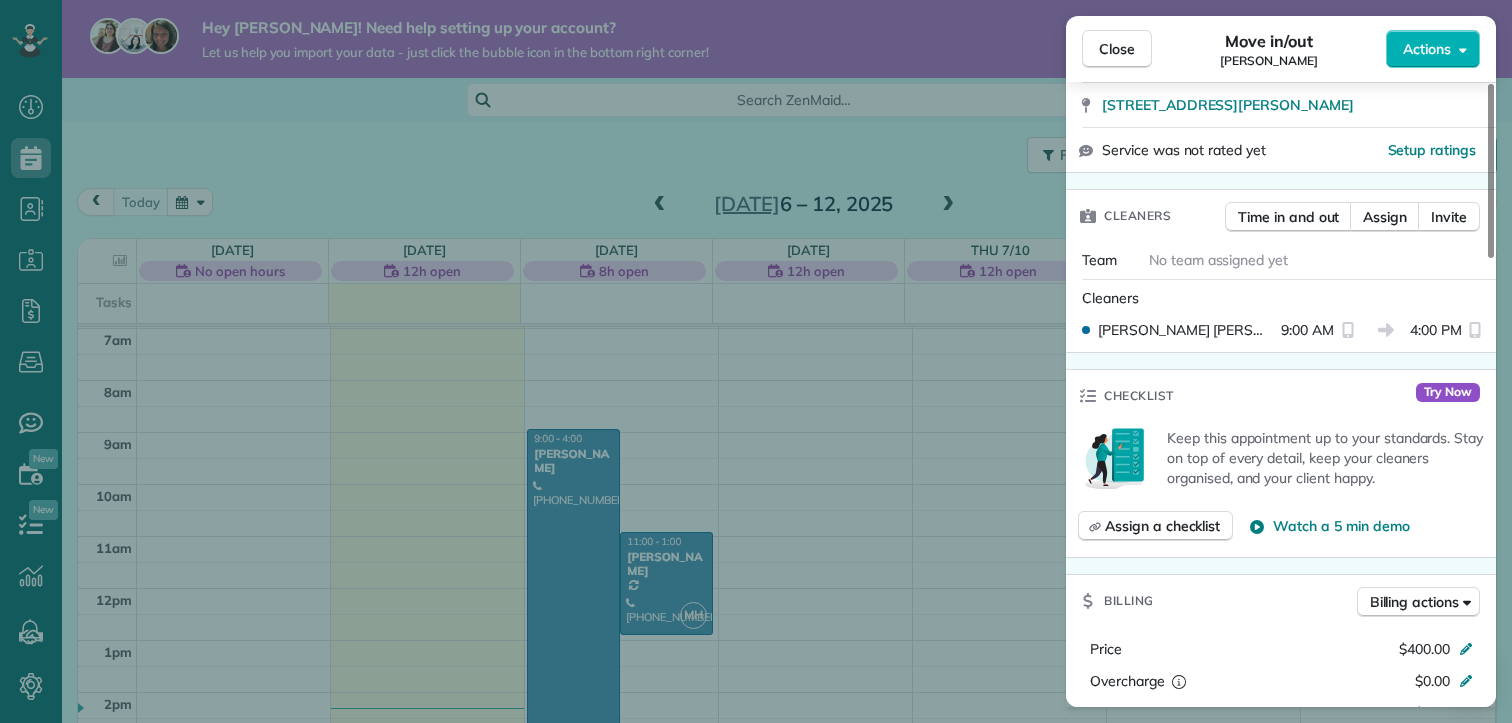 click on "Megan   Hughes 9:00 AM 4:00 PM" at bounding box center (1281, 330) 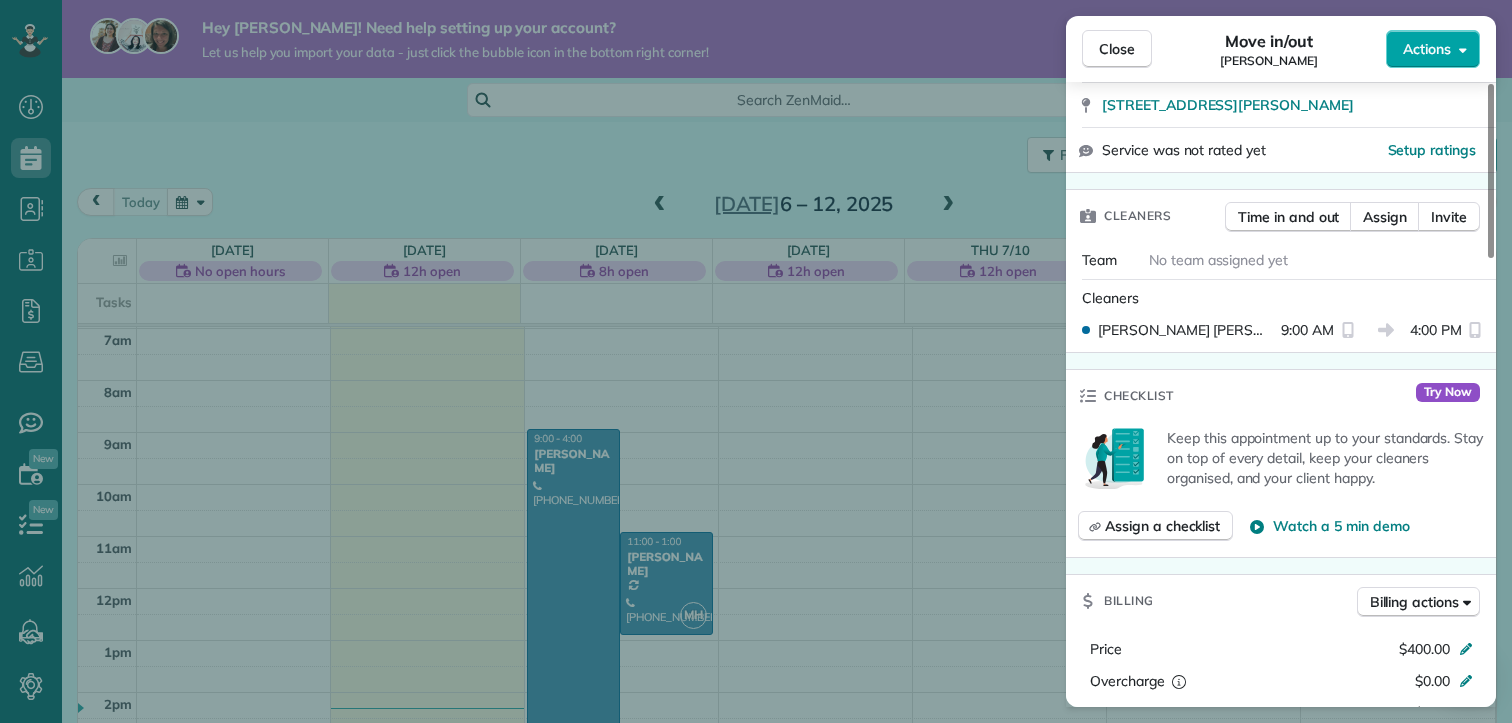 click on "Actions" at bounding box center [1427, 49] 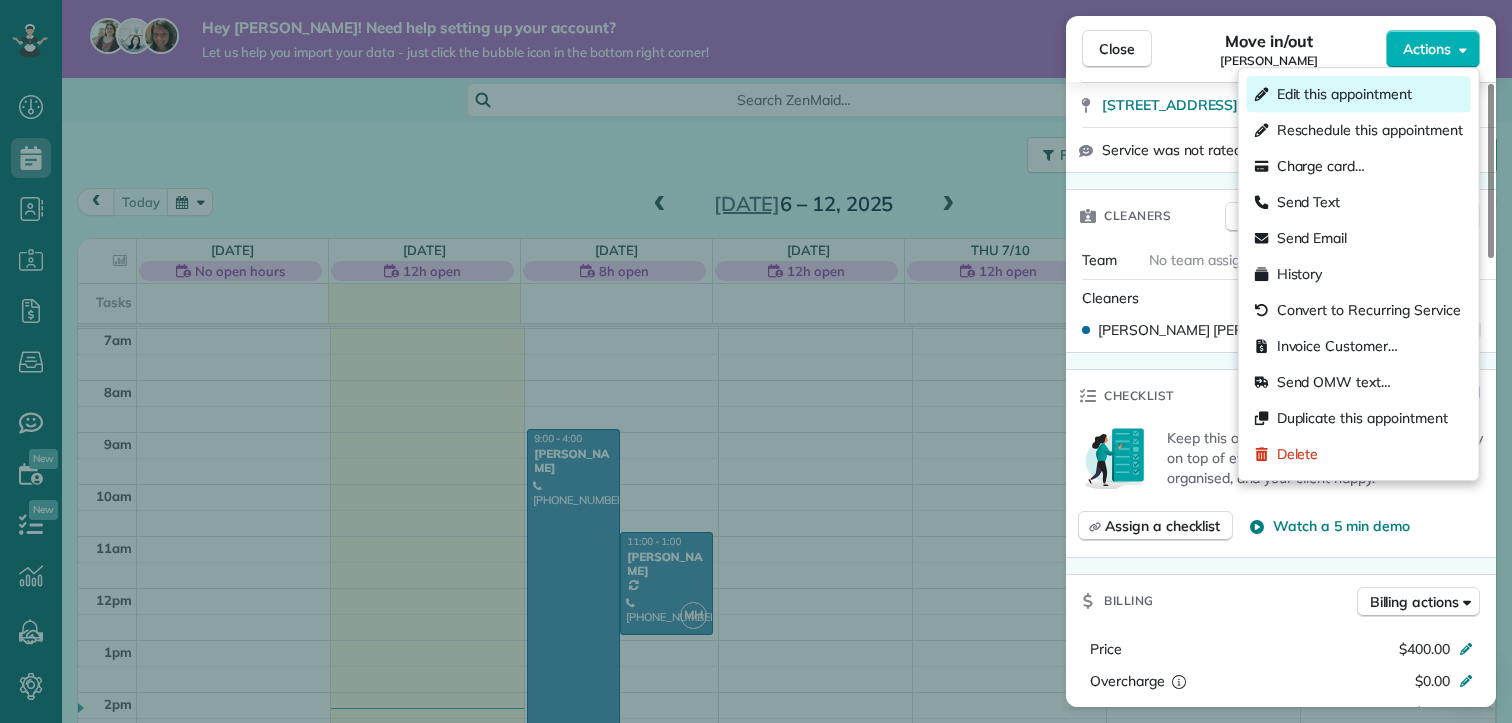 click on "Edit this appointment" at bounding box center (1344, 94) 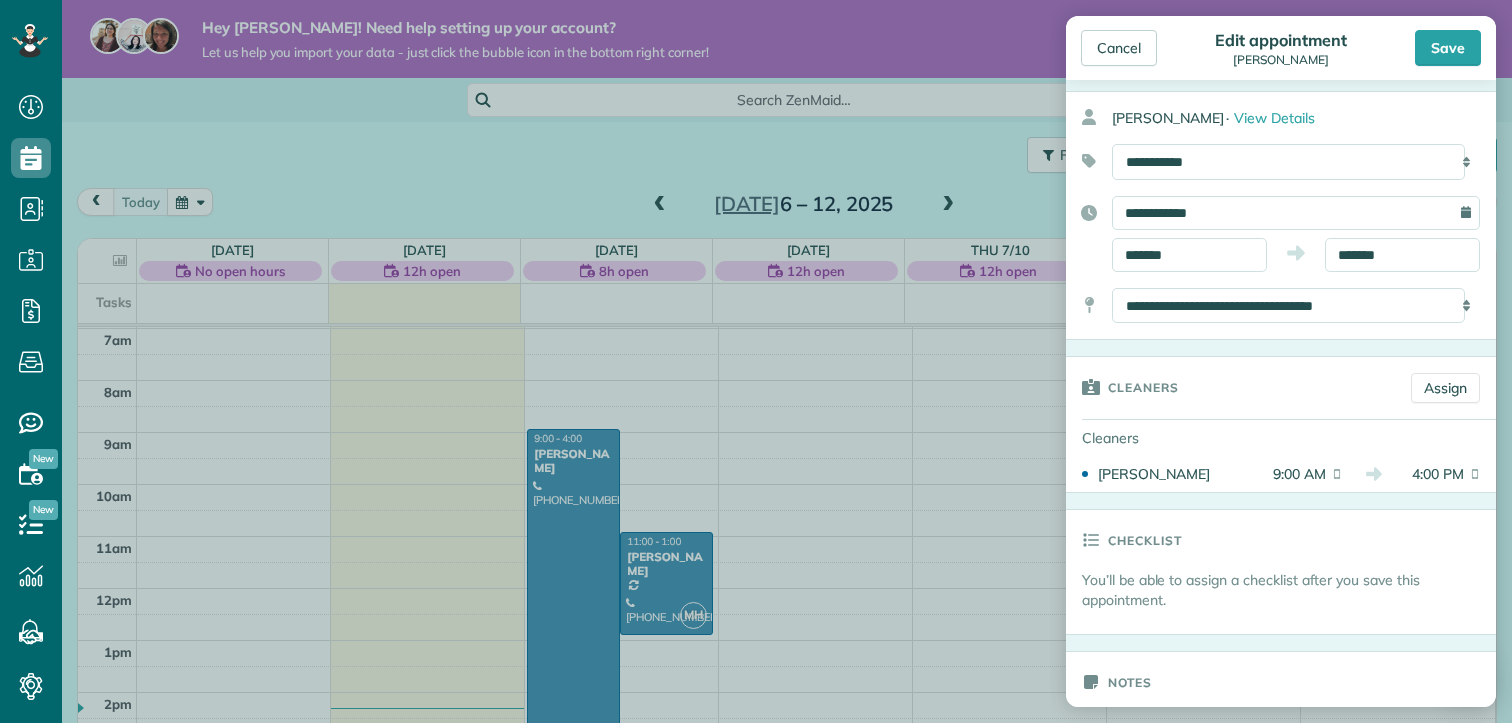 scroll, scrollTop: 200, scrollLeft: 0, axis: vertical 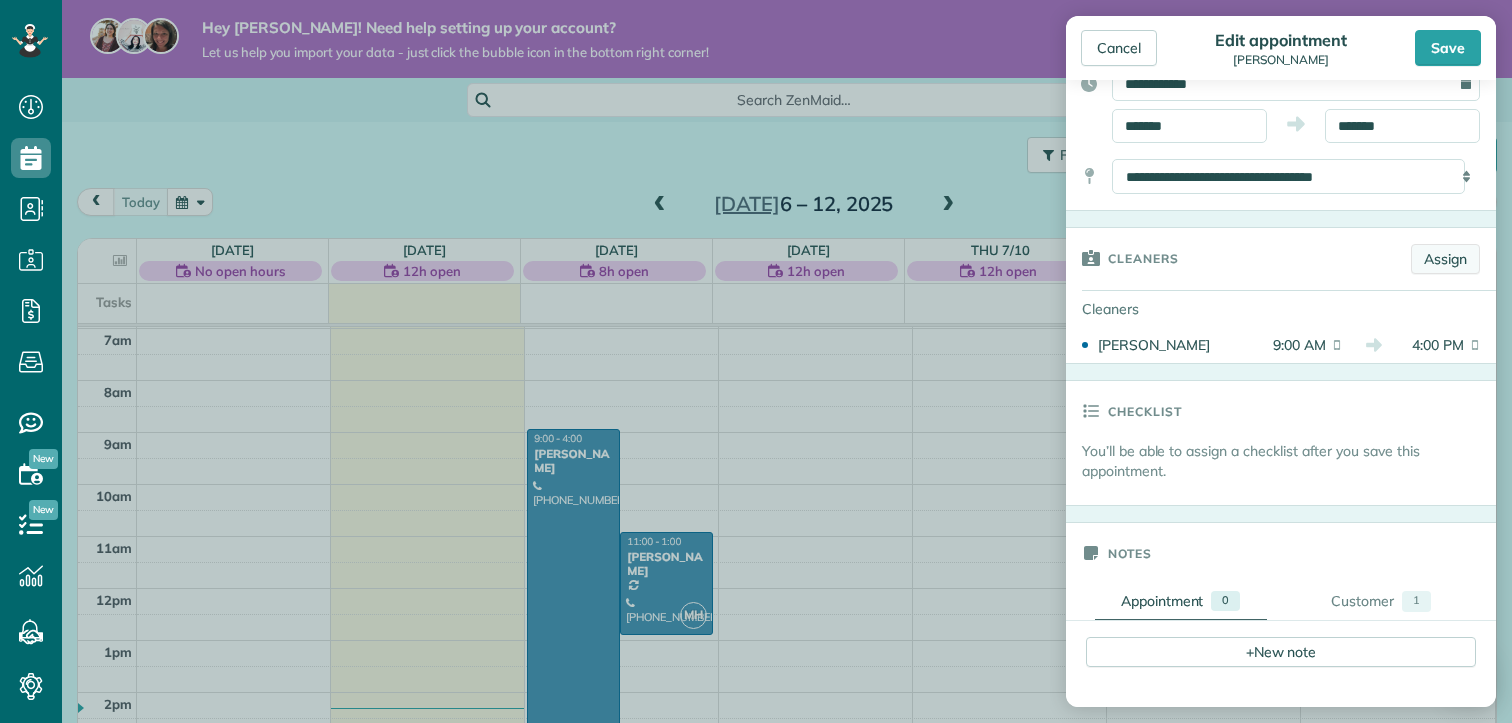 click on "Assign" at bounding box center (1445, 259) 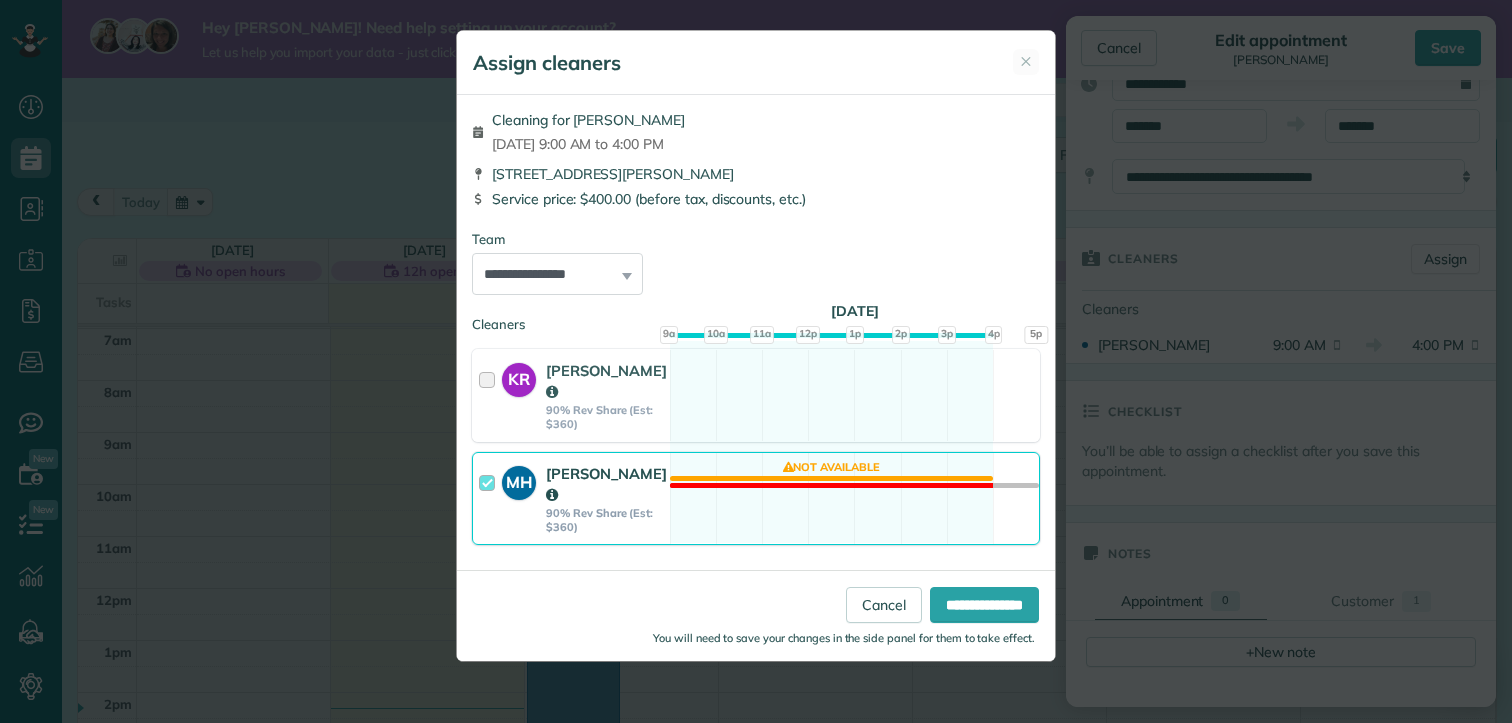 click at bounding box center (490, 498) 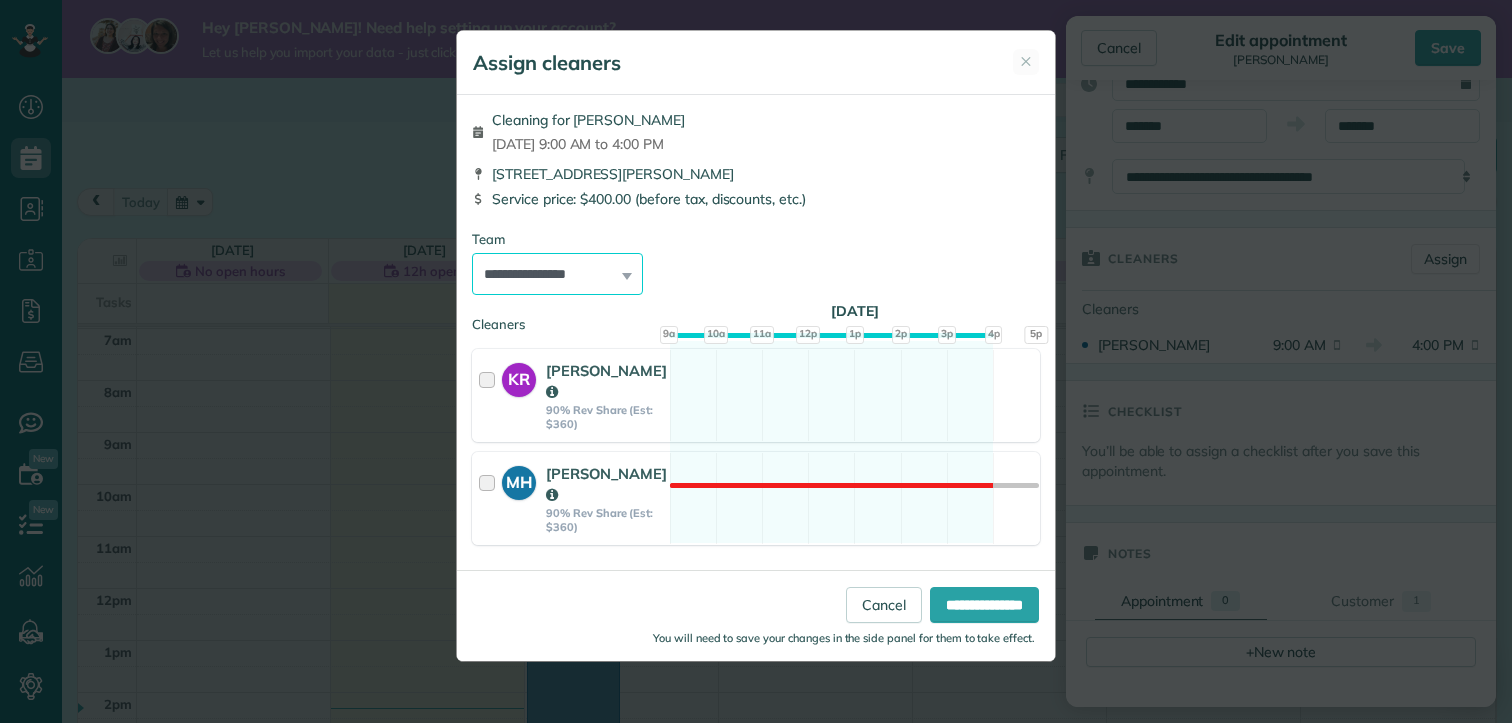 click on "**********" at bounding box center (557, 274) 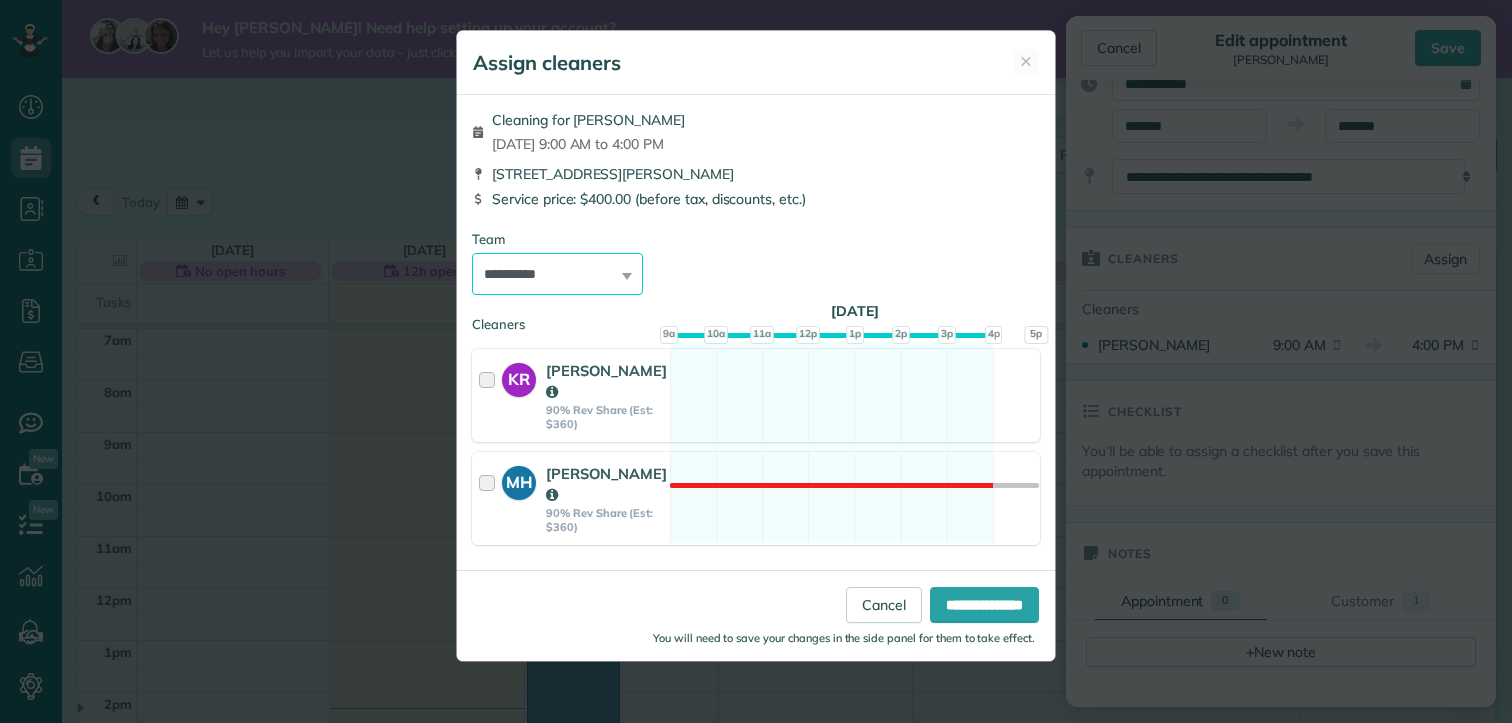 click on "**********" at bounding box center (557, 274) 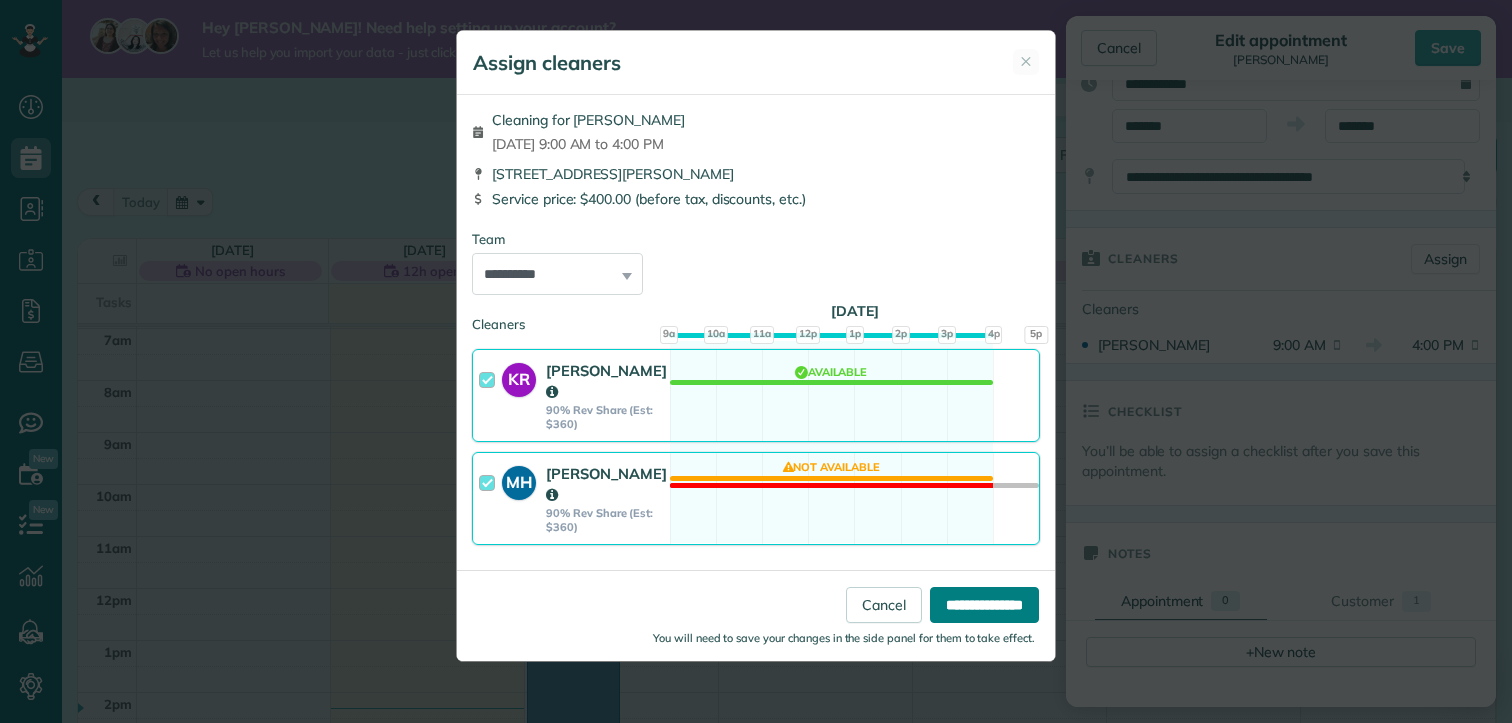 click on "**********" at bounding box center (984, 605) 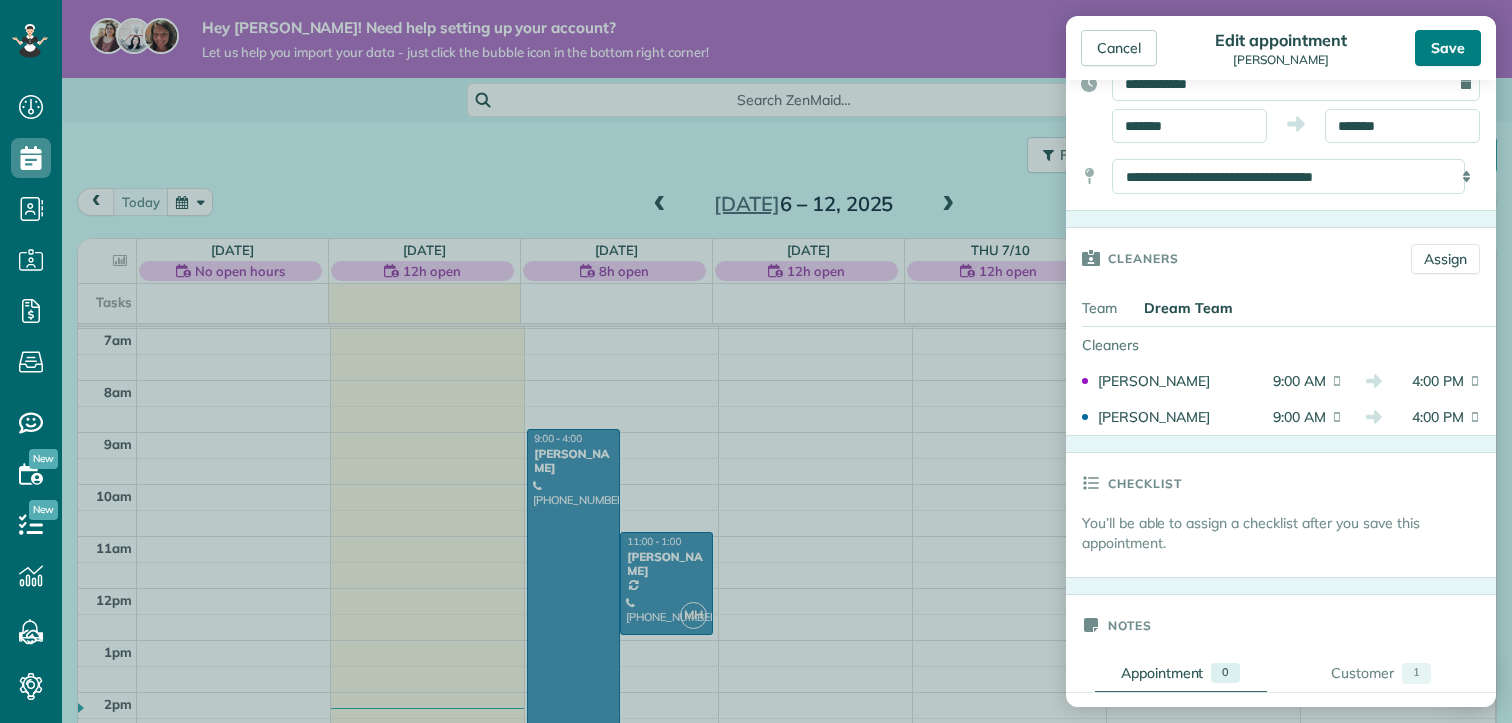 click on "Save" at bounding box center (1448, 48) 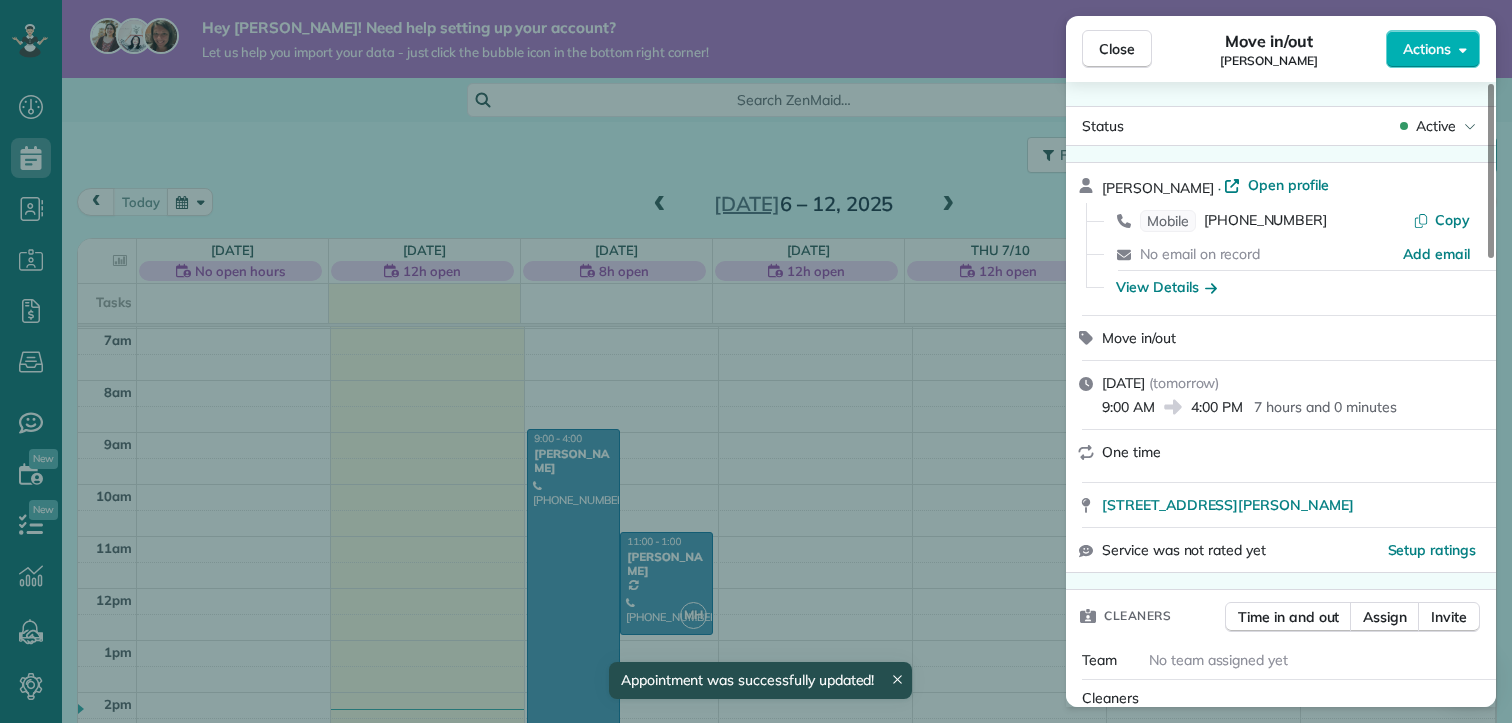 click on "Close" at bounding box center (1117, 49) 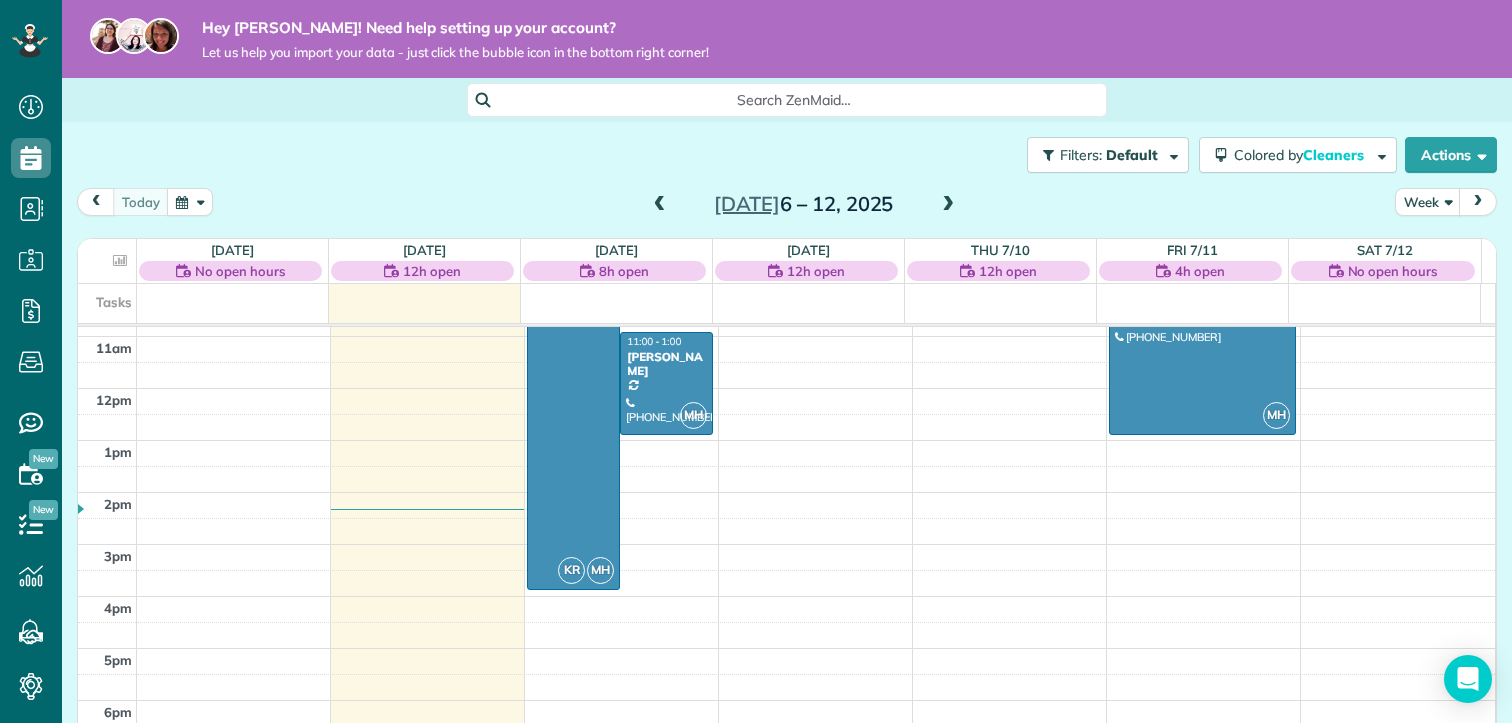 scroll, scrollTop: 462, scrollLeft: 0, axis: vertical 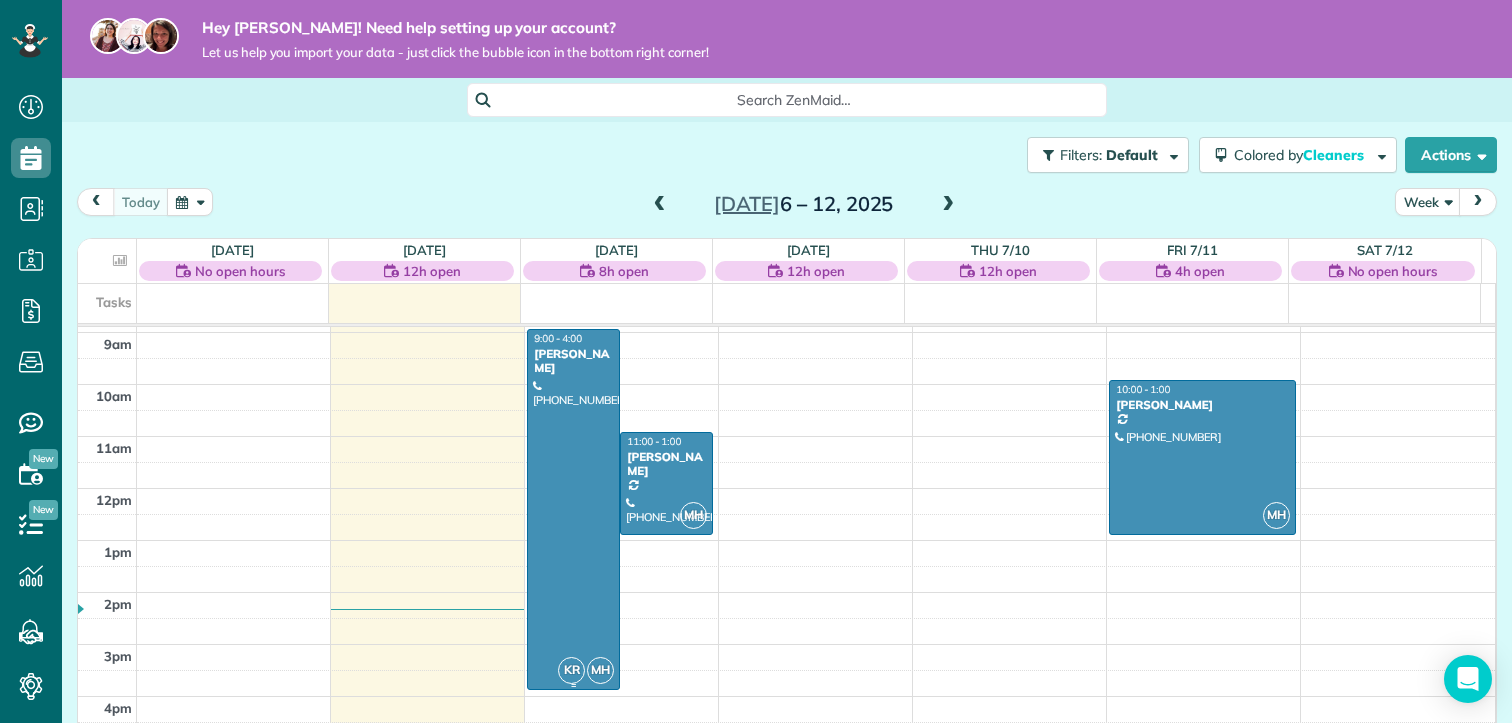 click at bounding box center (573, 509) 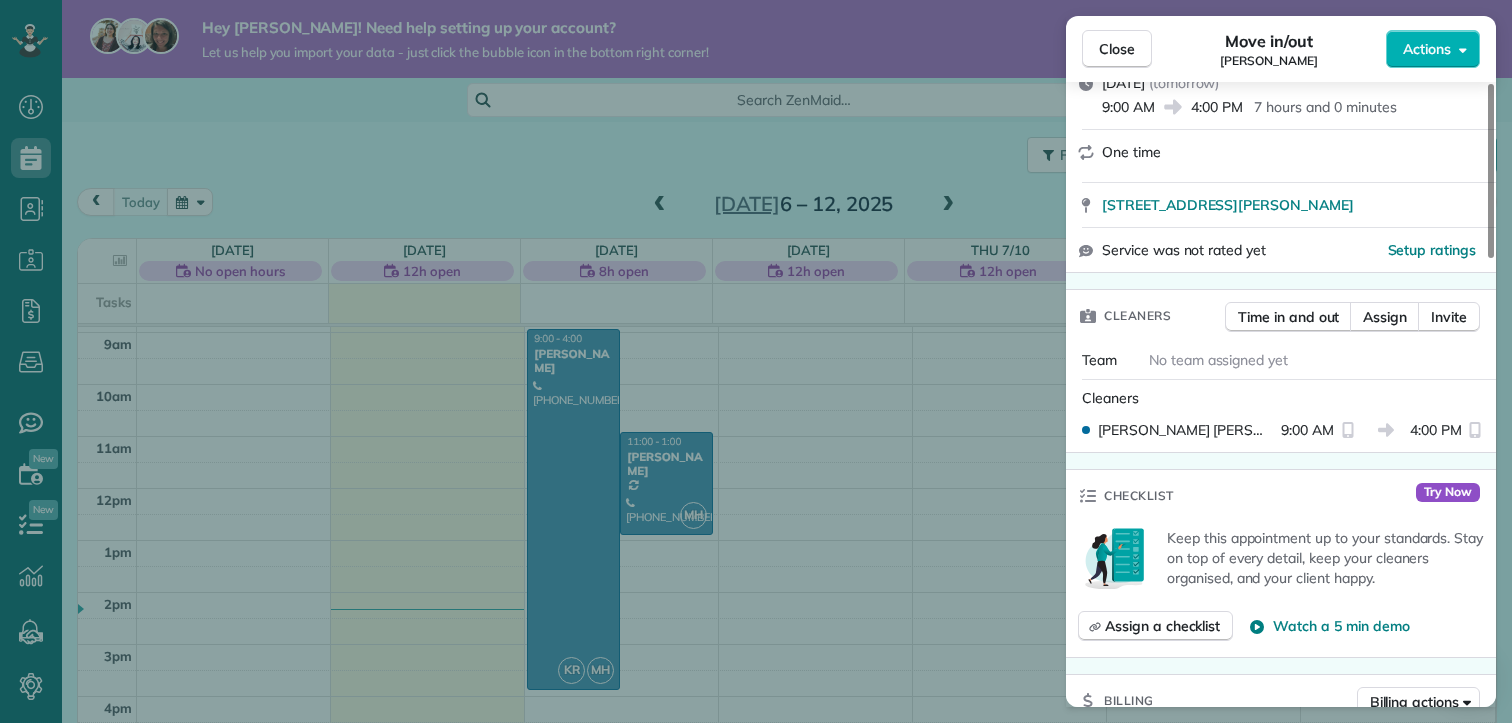 scroll, scrollTop: 300, scrollLeft: 0, axis: vertical 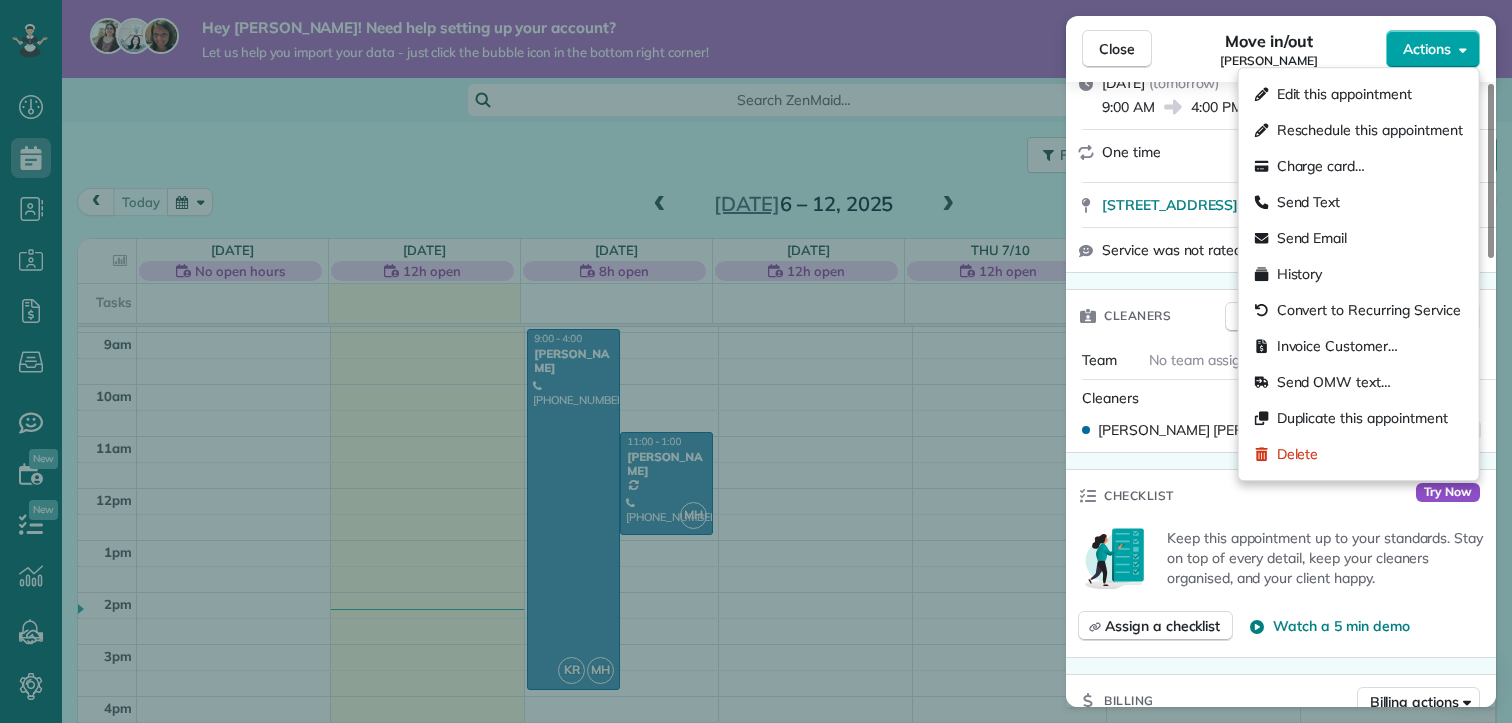 click on "Actions" at bounding box center [1427, 49] 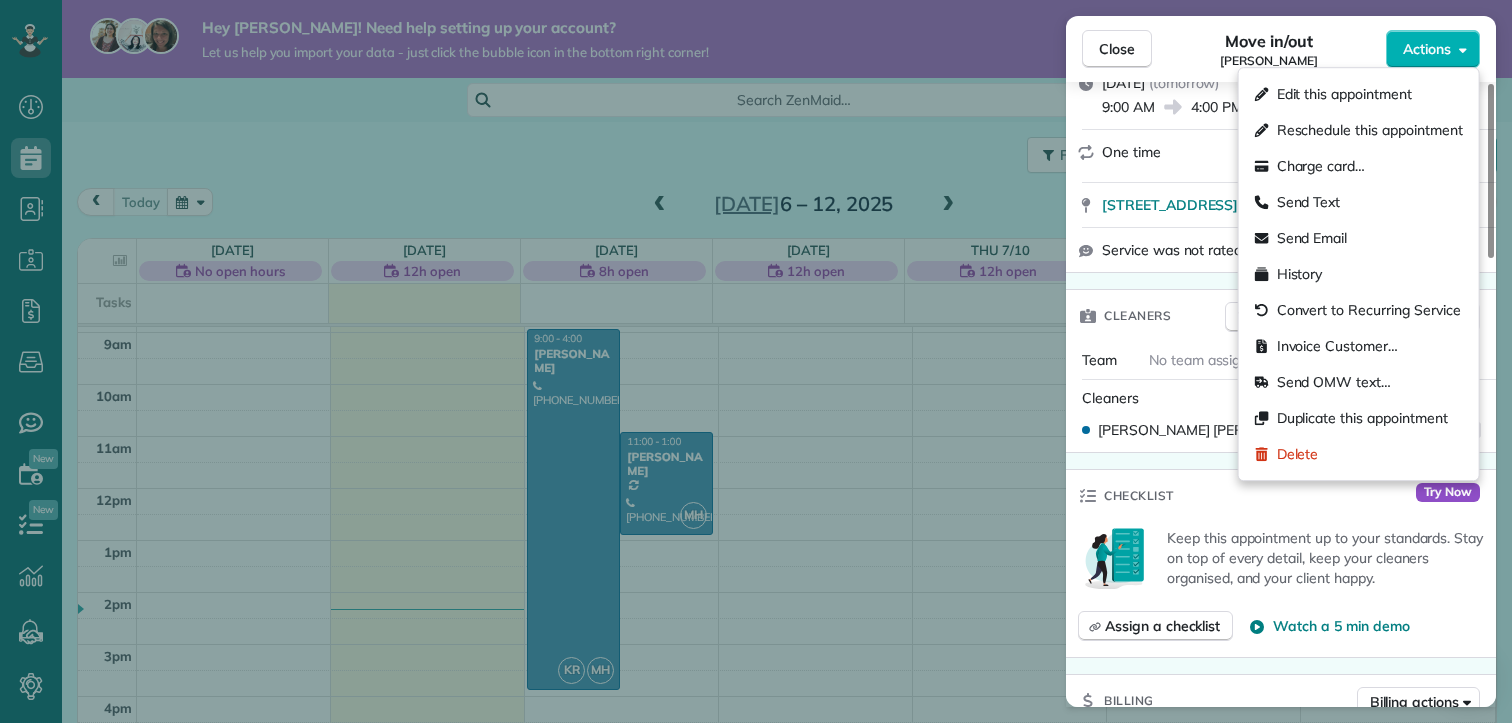 click on "Edit this appointment" at bounding box center (1344, 94) 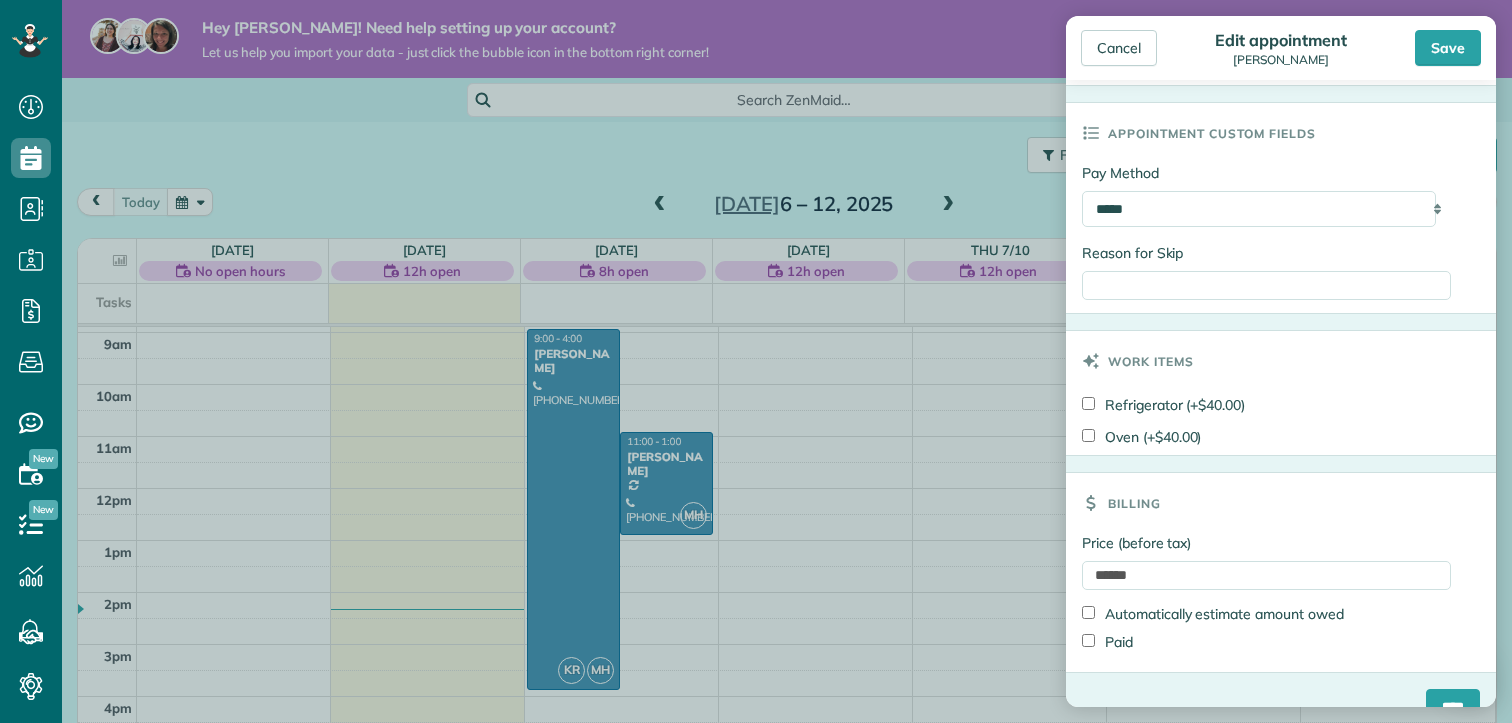 scroll, scrollTop: 970, scrollLeft: 0, axis: vertical 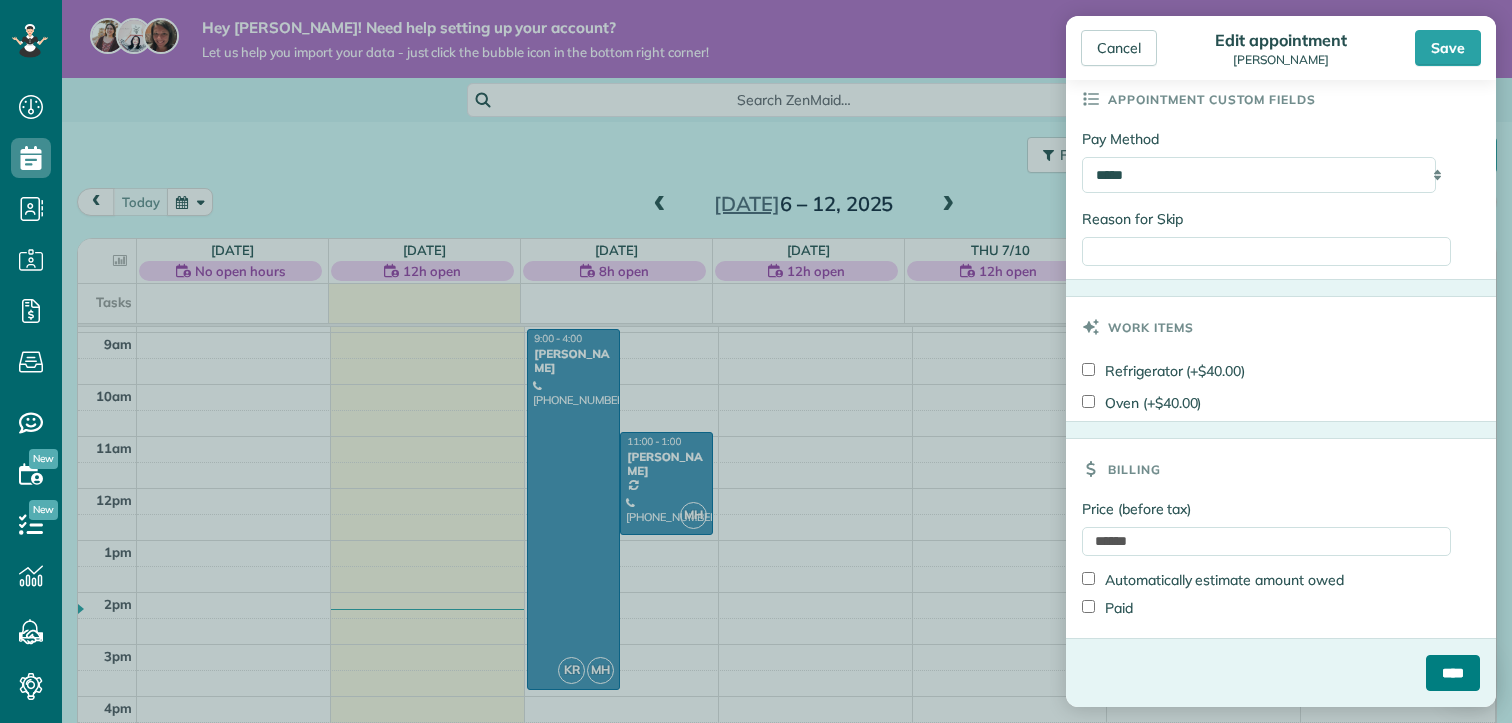 click on "****" at bounding box center [1453, 673] 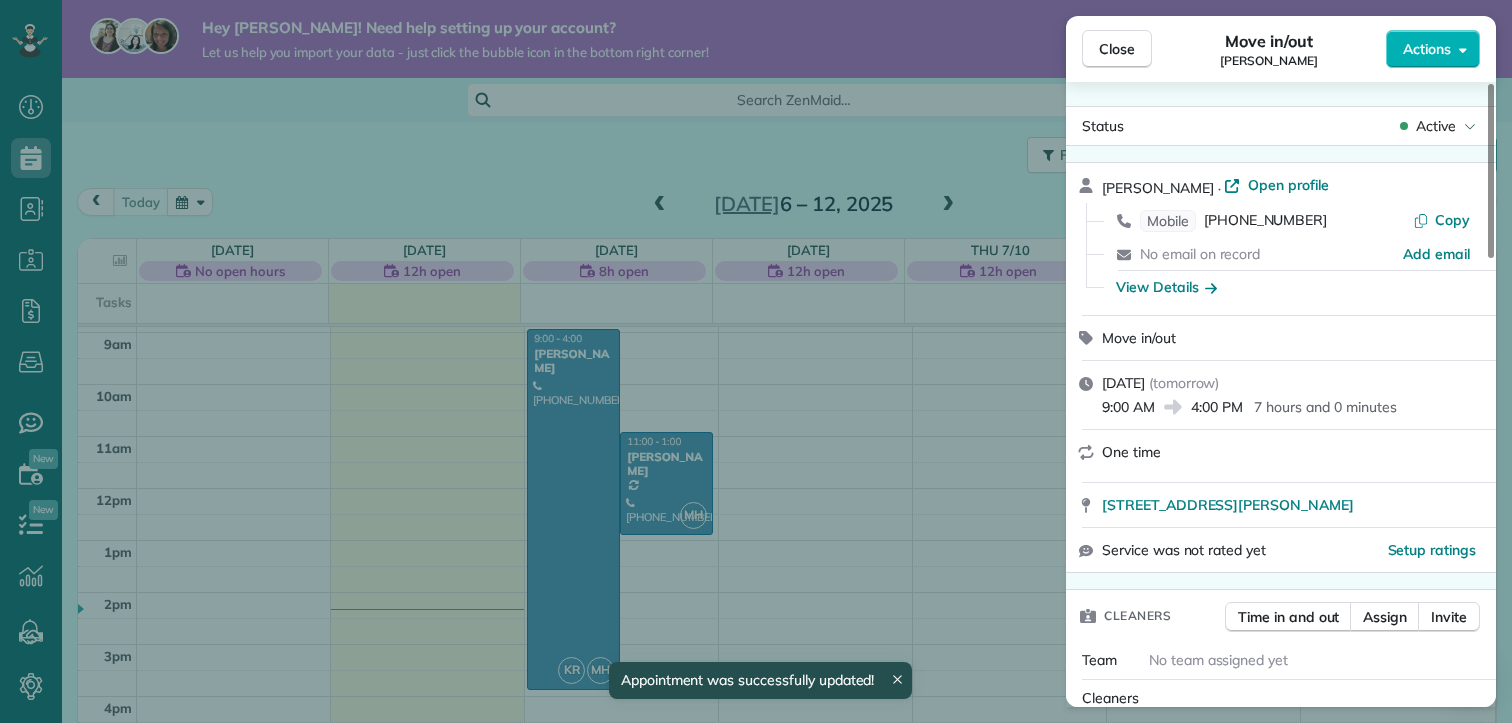click 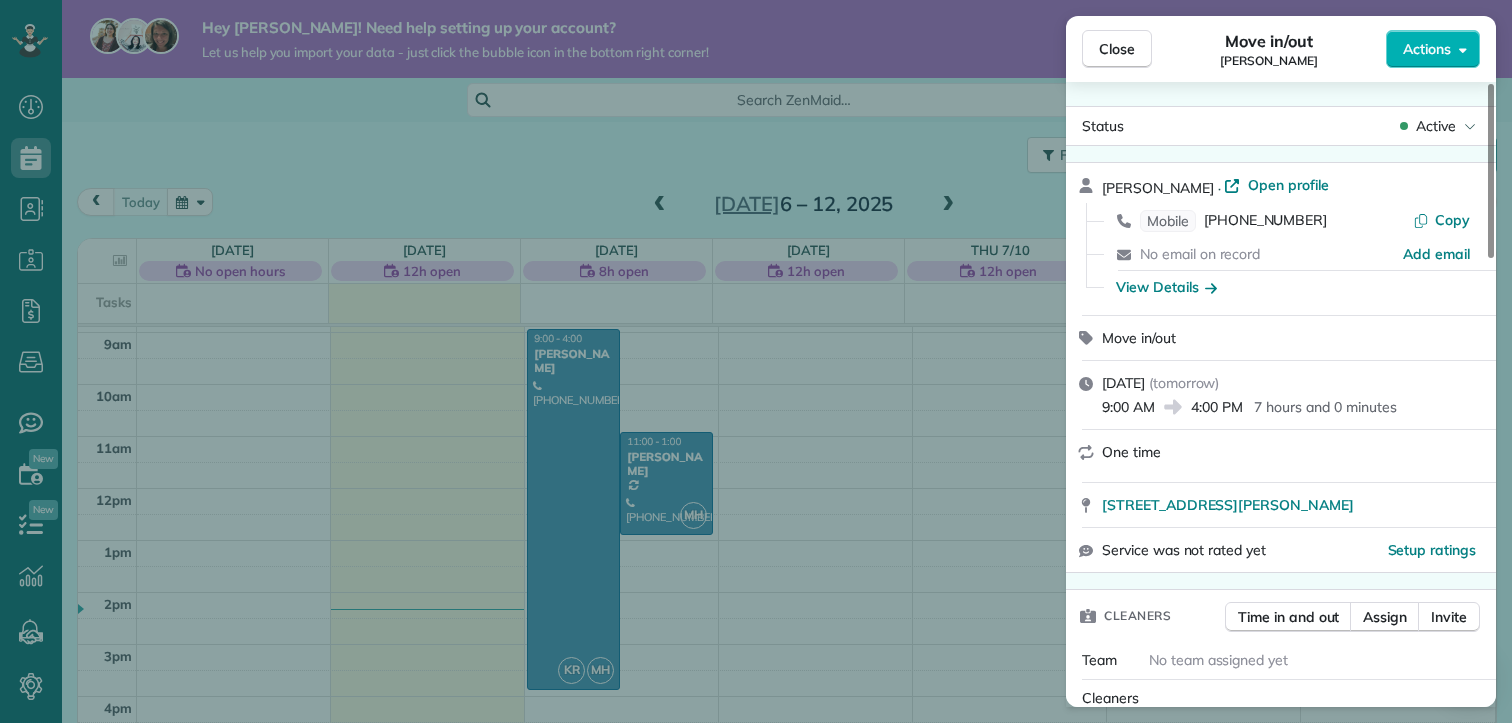 click on "Close Move in/out Beth Christian Actions Status Active Beth Christian · Open profile Mobile (870) 307-1820 Copy No email on record Add email View Details Move in/out Tuesday, July 08, 2025 ( tomorrow ) 9:00 AM 4:00 PM 7 hours and 0 minutes One time 300 Morris Avenue Batesville AR 72501 Service was not rated yet Setup ratings Cleaners Time in and out Assign Invite Team No team assigned yet Cleaners Megan   Hughes 9:00 AM 4:00 PM Checklist Try Now Keep this appointment up to your standards. Stay on top of every detail, keep your cleaners organised, and your client happy. Assign a checklist Watch a 5 min demo Billing Billing actions Price $400.00 Overcharge $0.00 Discount $0.00 Coupon discount - Primary tax Sales Tax (10.0%.) (10%) $40.00 Secondary tax - Total appointment price $440.00 Tips collected New feature! $0.00 Unpaid Mark as paid Total including tip $440.00 Get paid online in no-time! Send an invoice and reward your cleaners with tips Charge customer credit card Appointment custom fields - Pay Method 0" at bounding box center [756, 361] 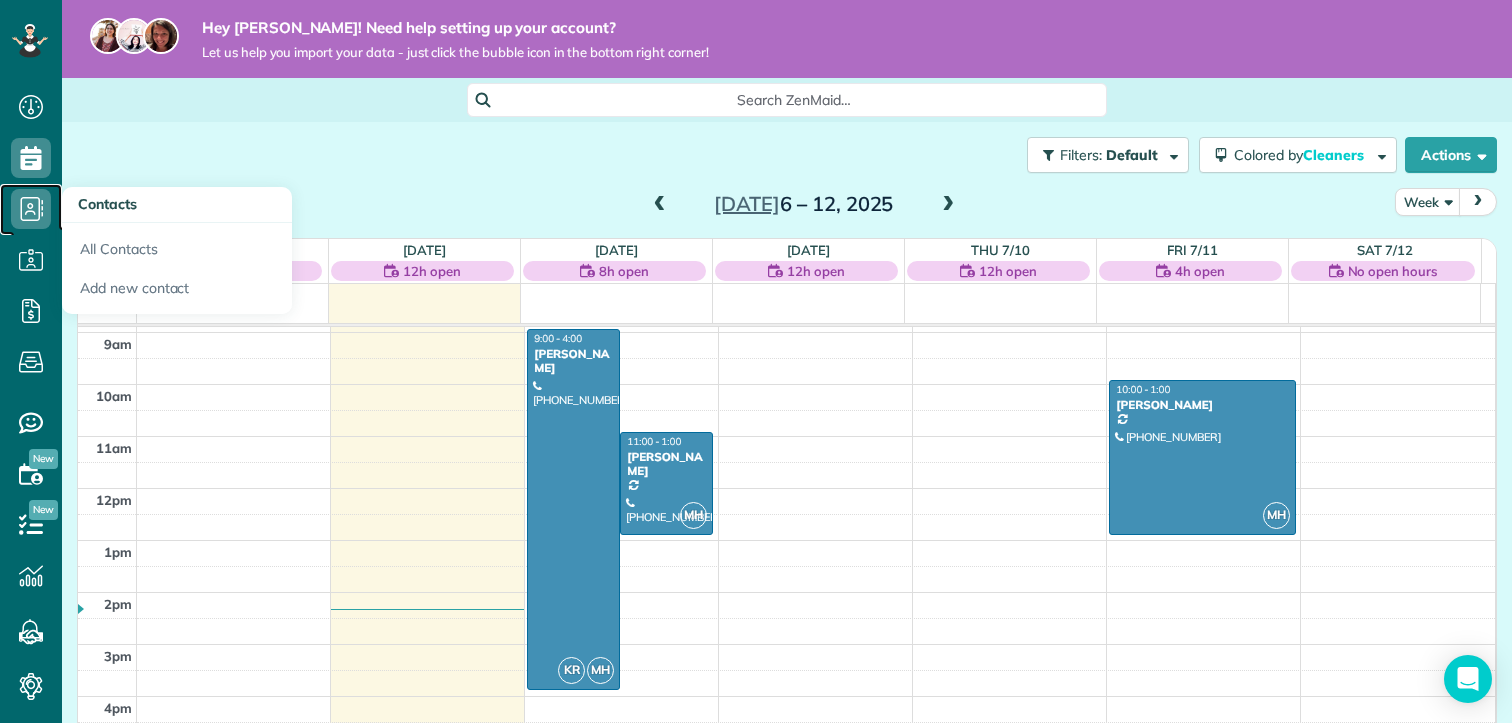 click 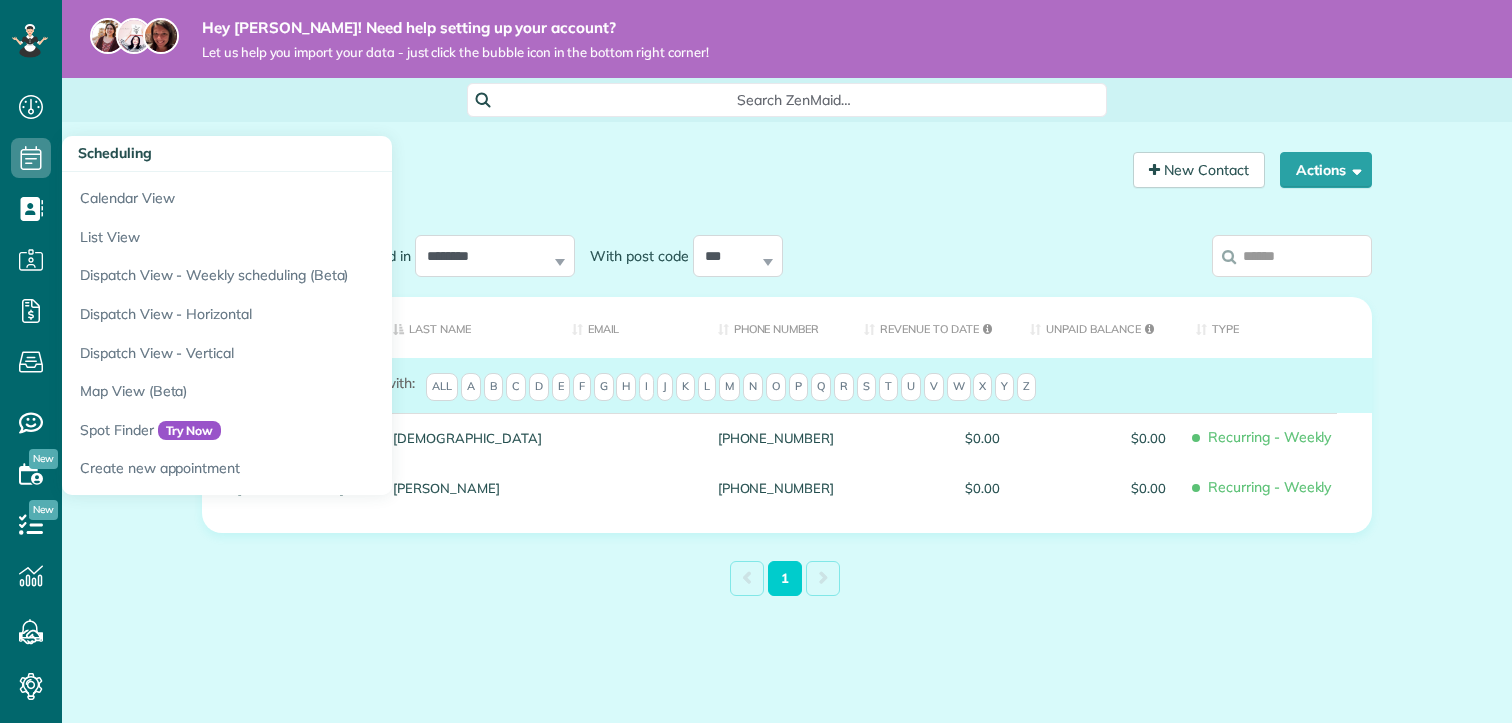 scroll, scrollTop: 0, scrollLeft: 0, axis: both 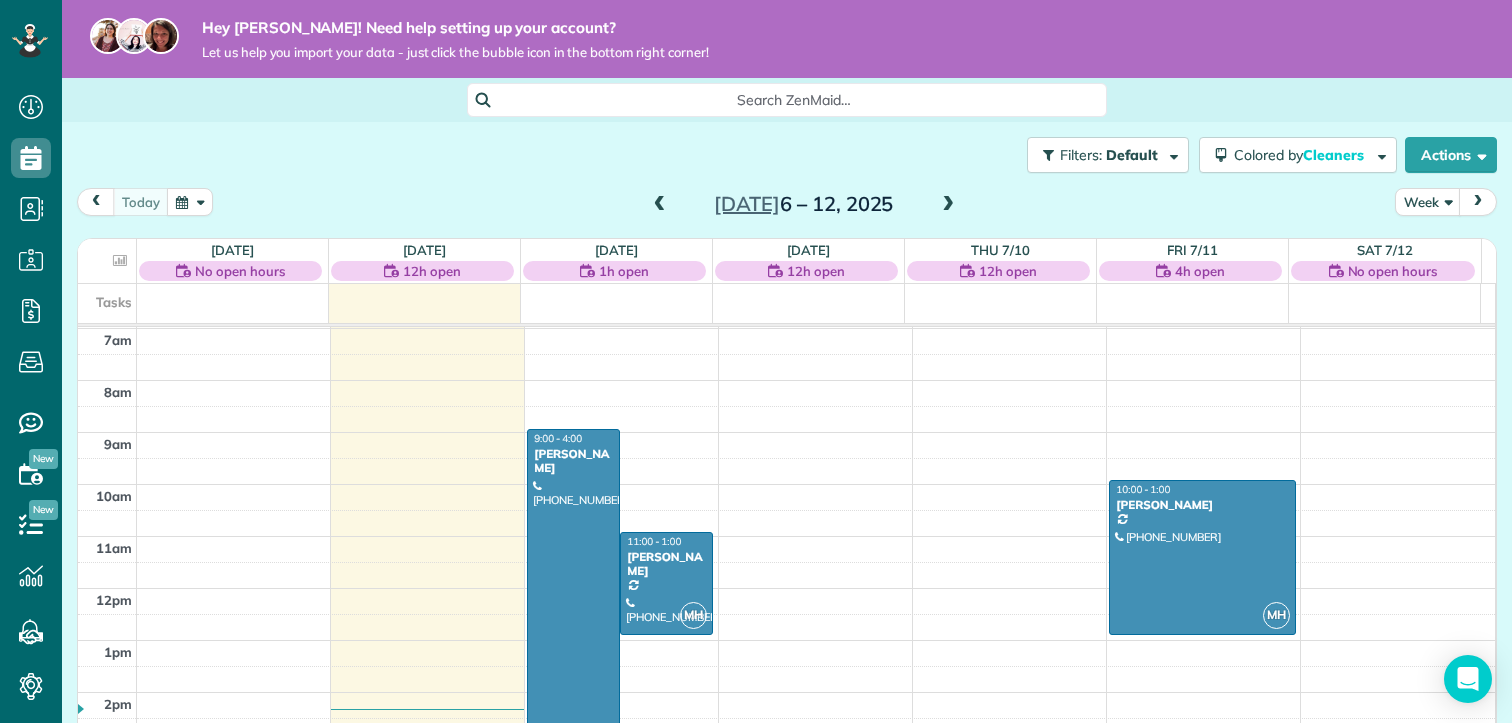 click at bounding box center (573, 609) 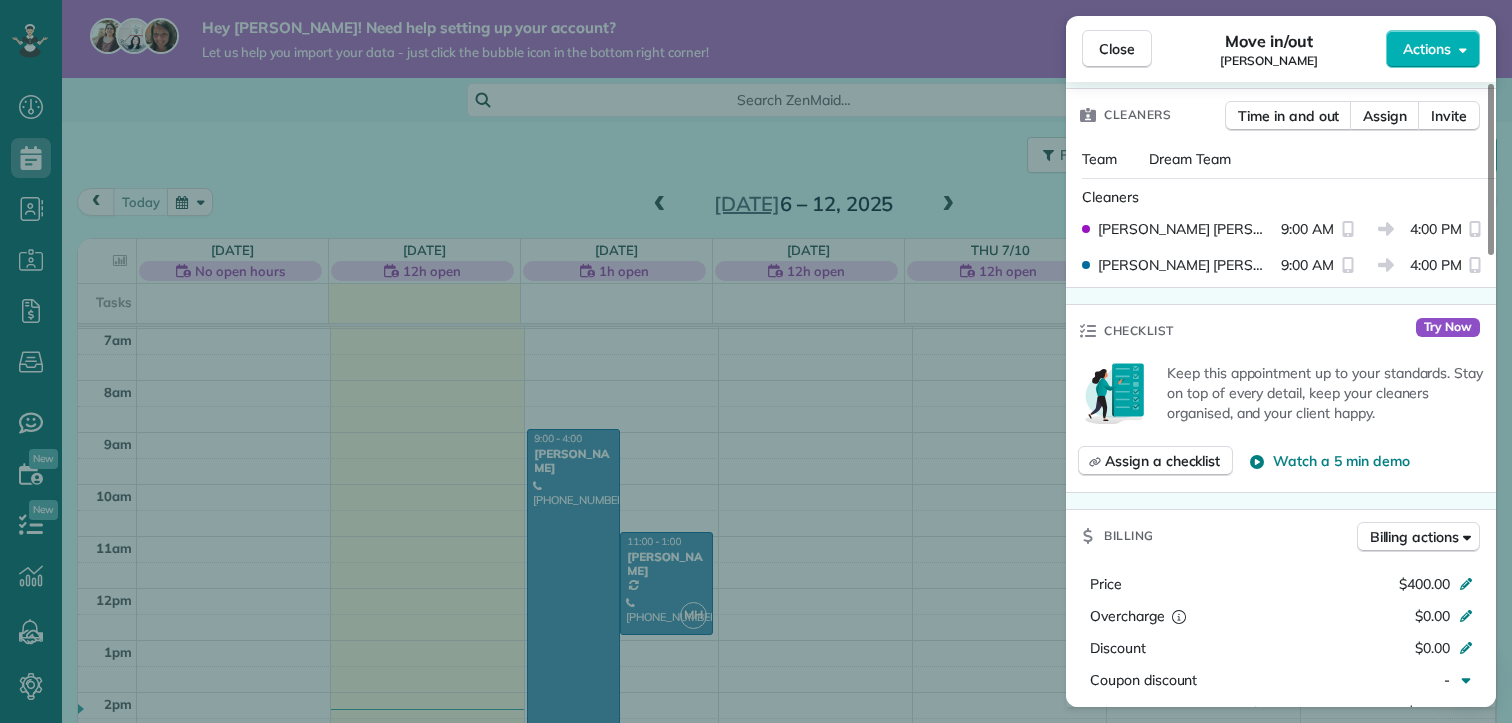 scroll, scrollTop: 600, scrollLeft: 0, axis: vertical 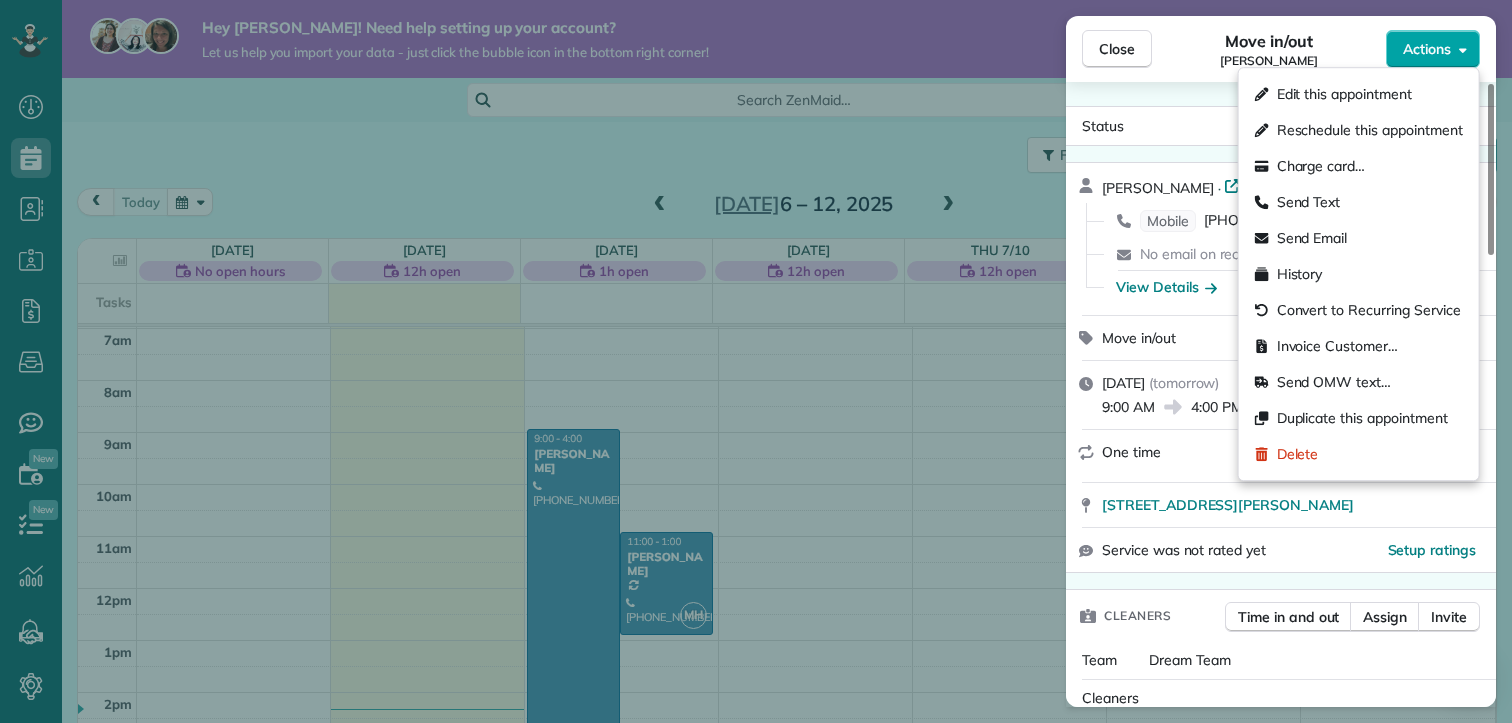 click on "Actions" at bounding box center [1433, 49] 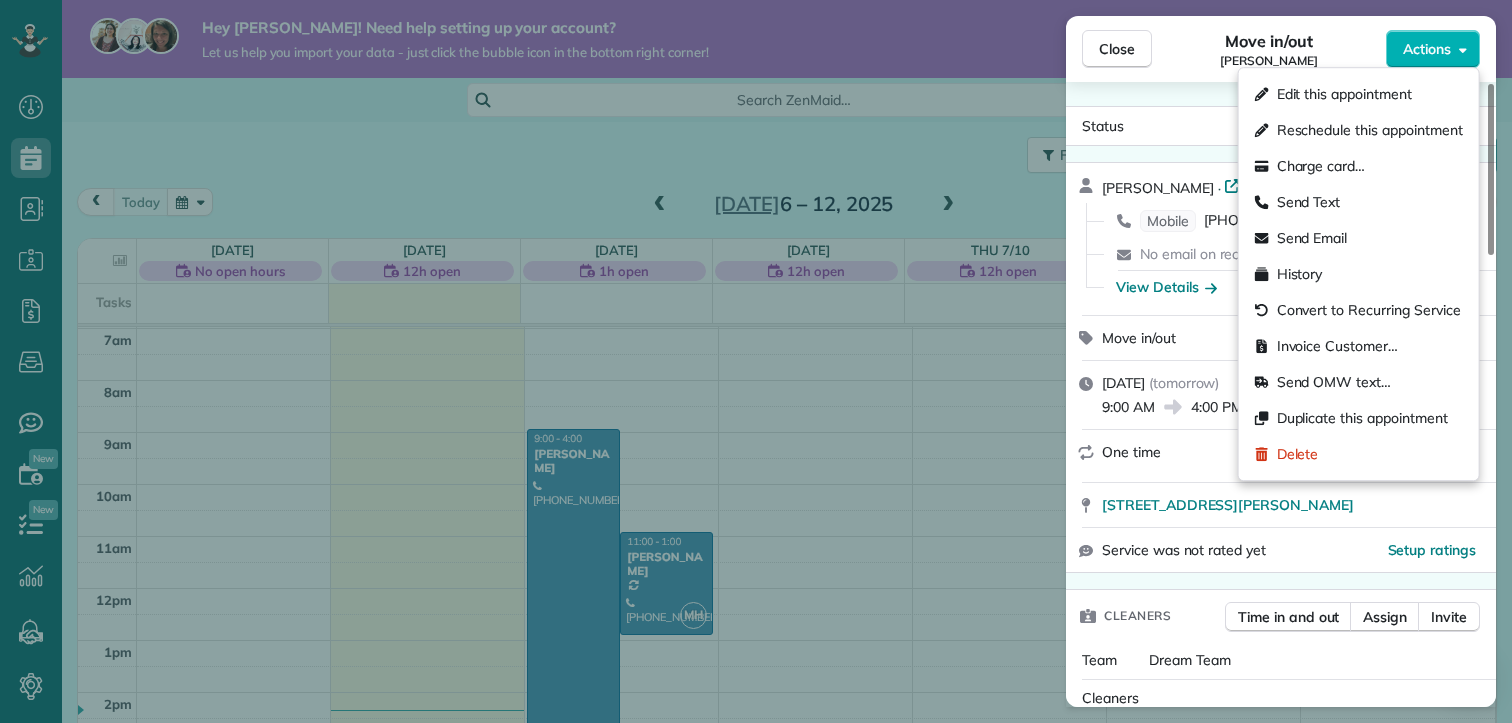 click on "Move in/out Beth Christian" at bounding box center (1269, 49) 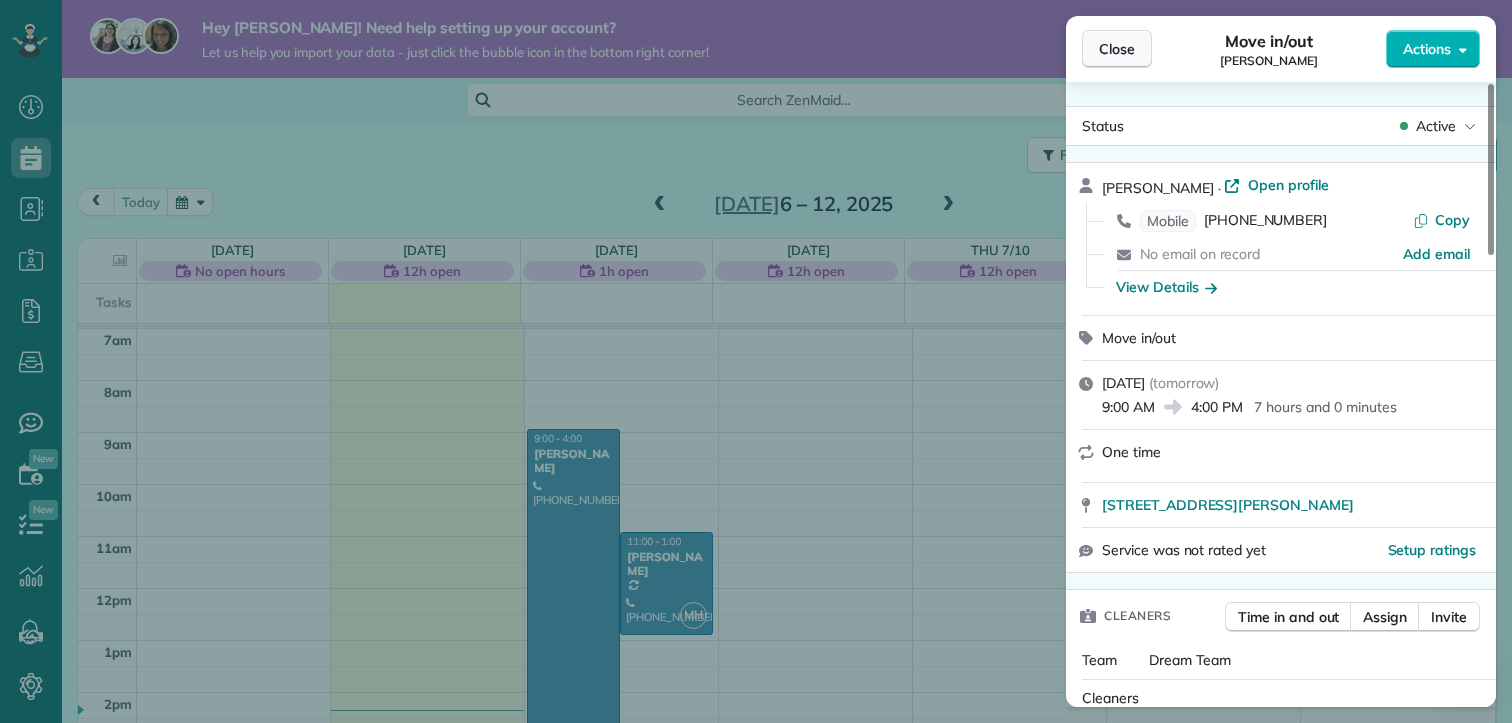 click on "Close" at bounding box center (1117, 49) 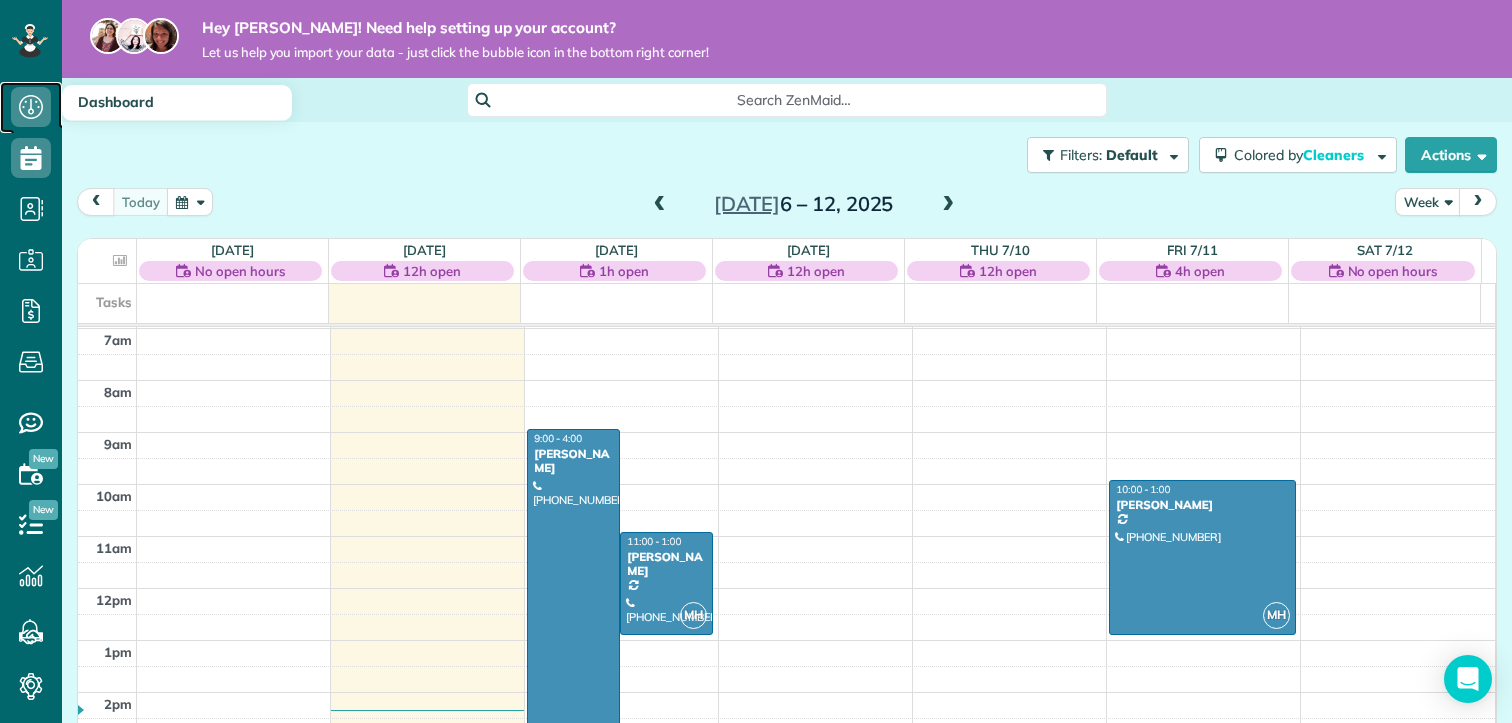 click 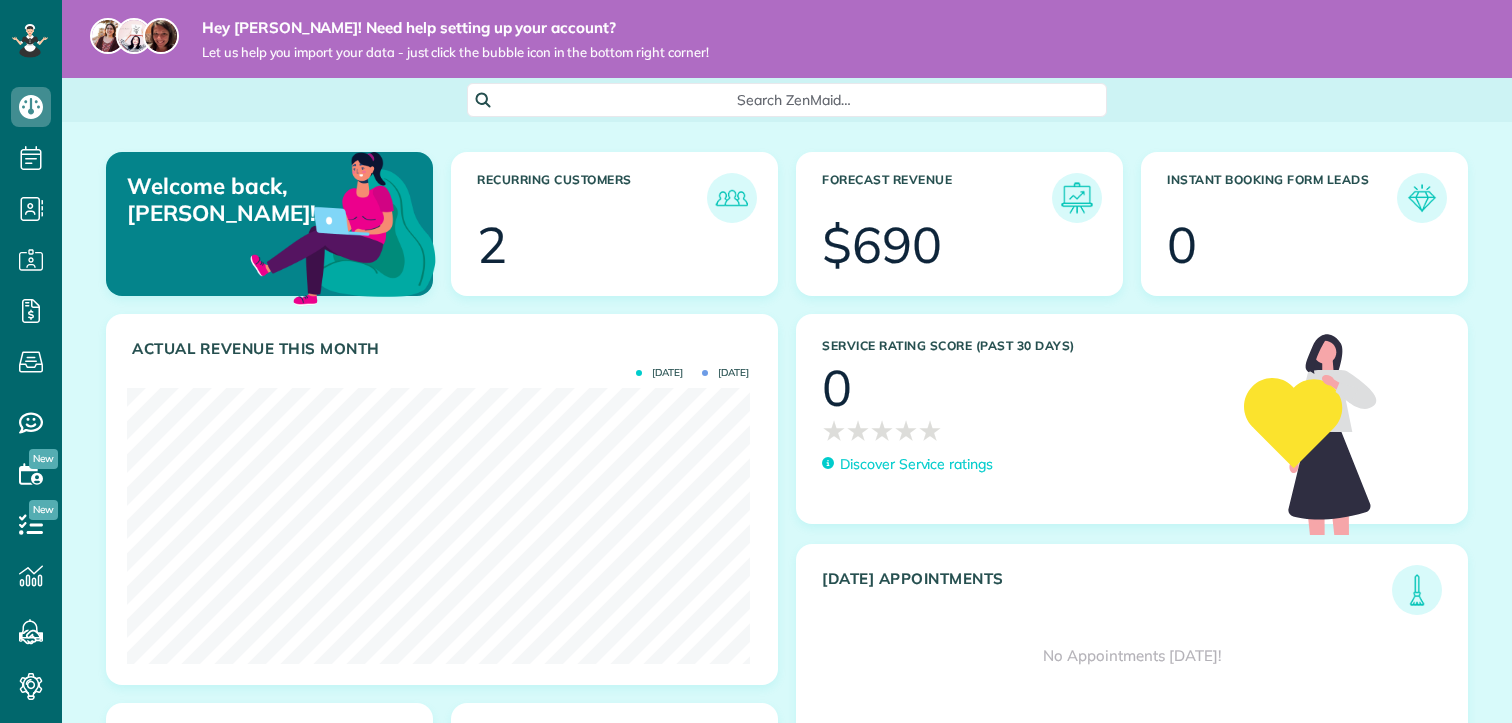 scroll, scrollTop: 0, scrollLeft: 0, axis: both 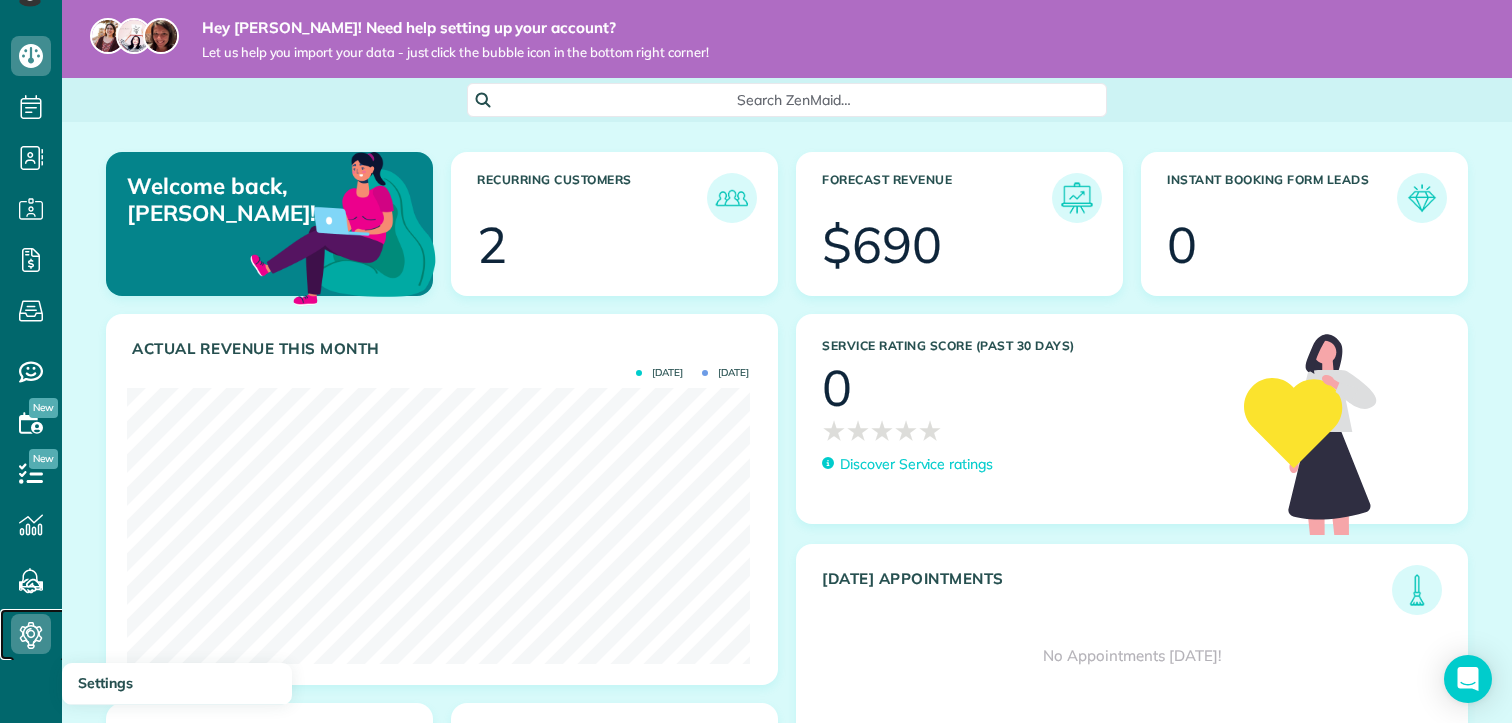 click 